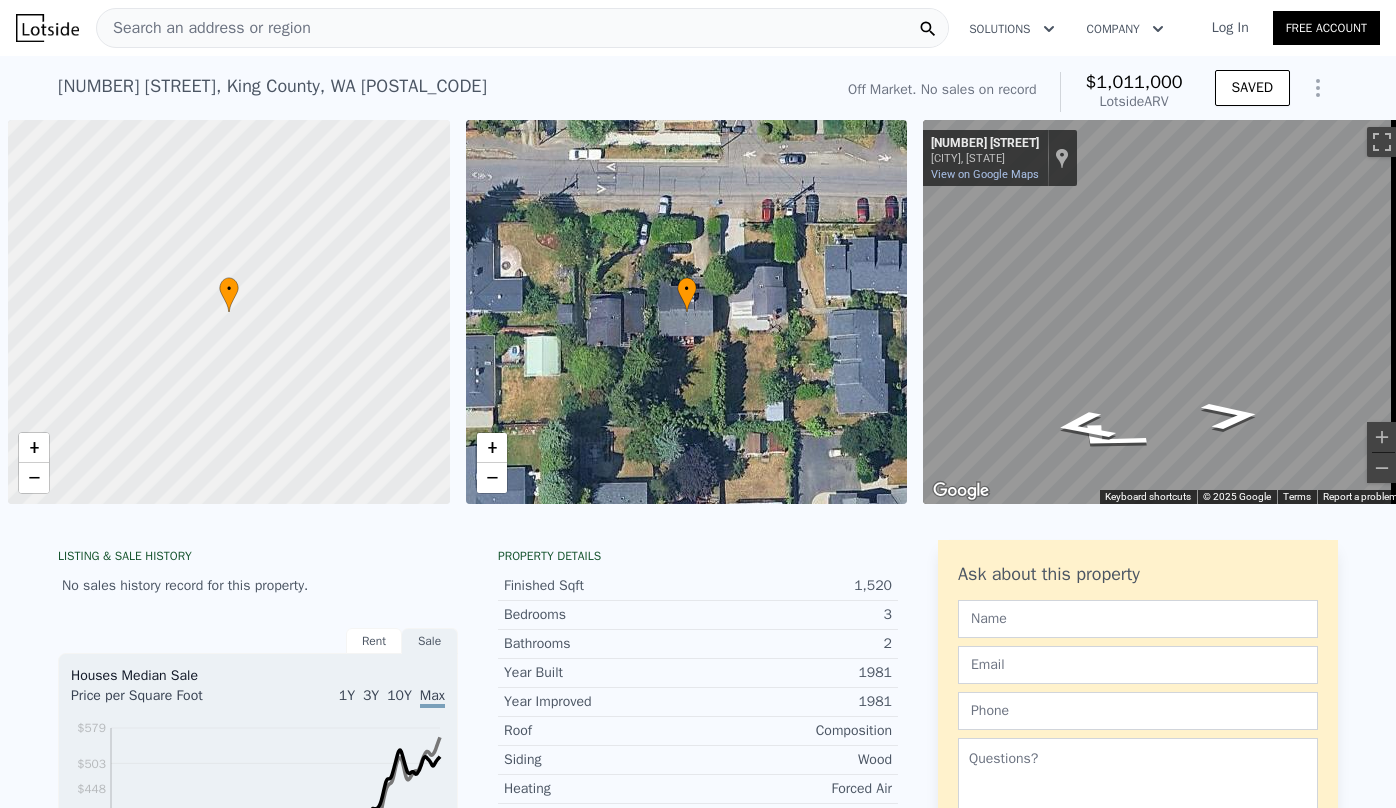 scroll, scrollTop: 0, scrollLeft: 0, axis: both 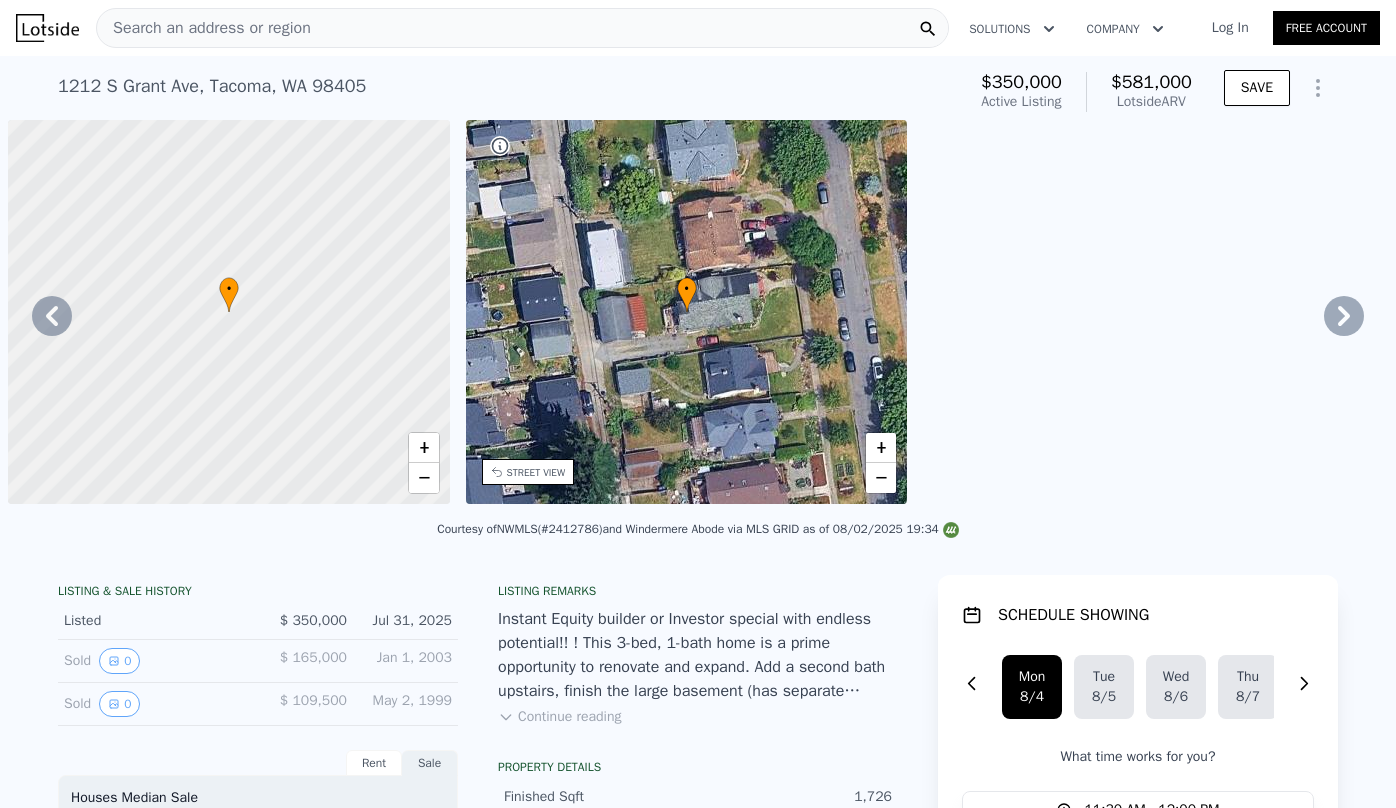click on "Search an address or region" at bounding box center (204, 28) 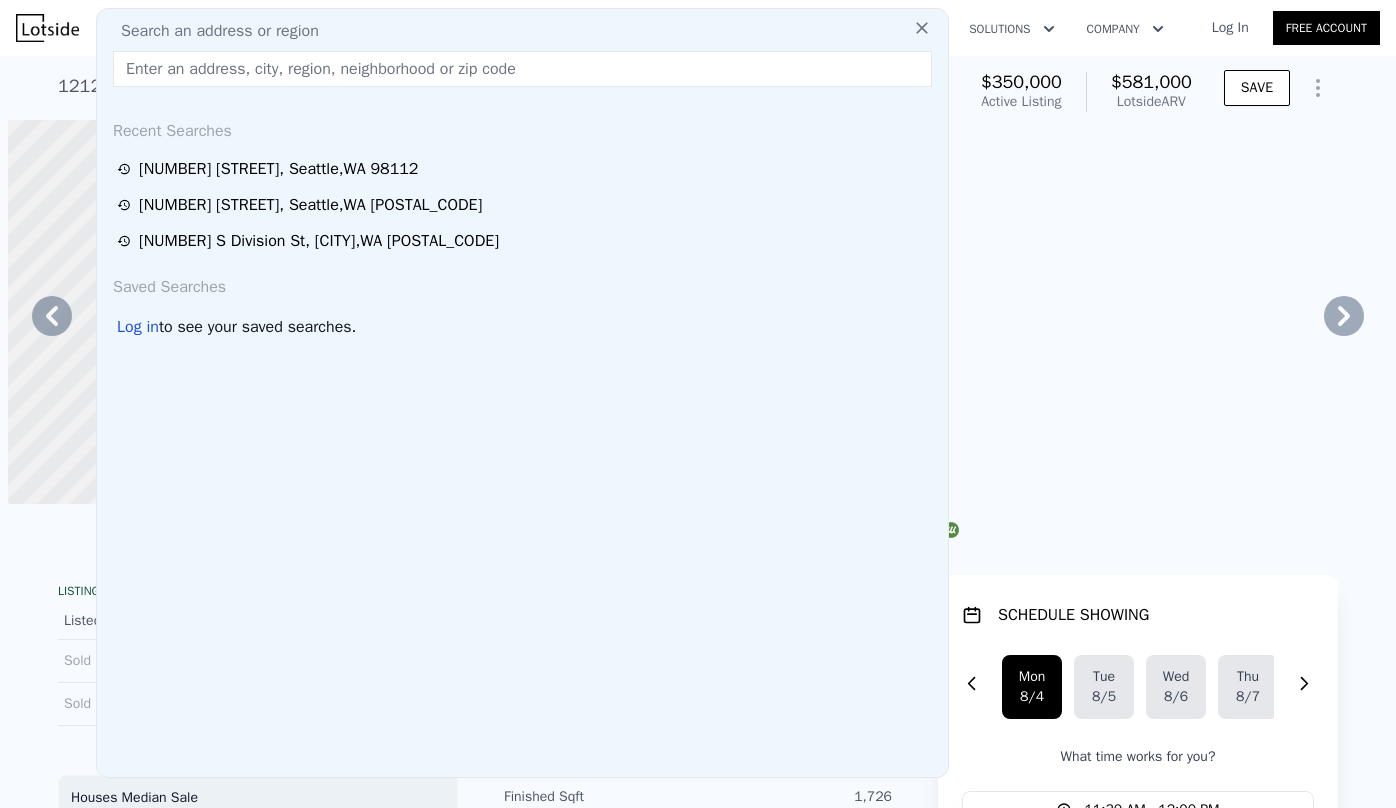 scroll, scrollTop: 0, scrollLeft: 0, axis: both 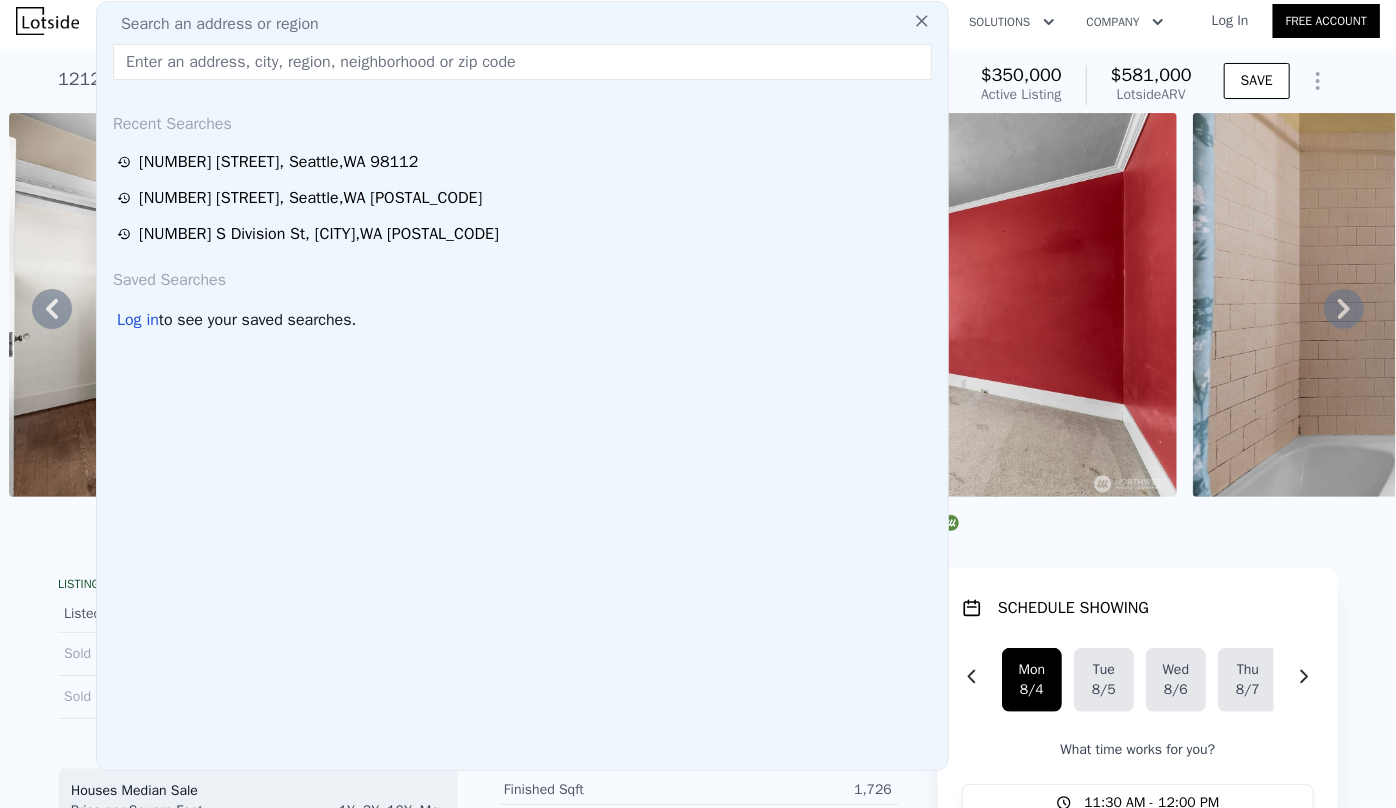 drag, startPoint x: 0, startPoint y: 0, endPoint x: 184, endPoint y: 65, distance: 195.14354 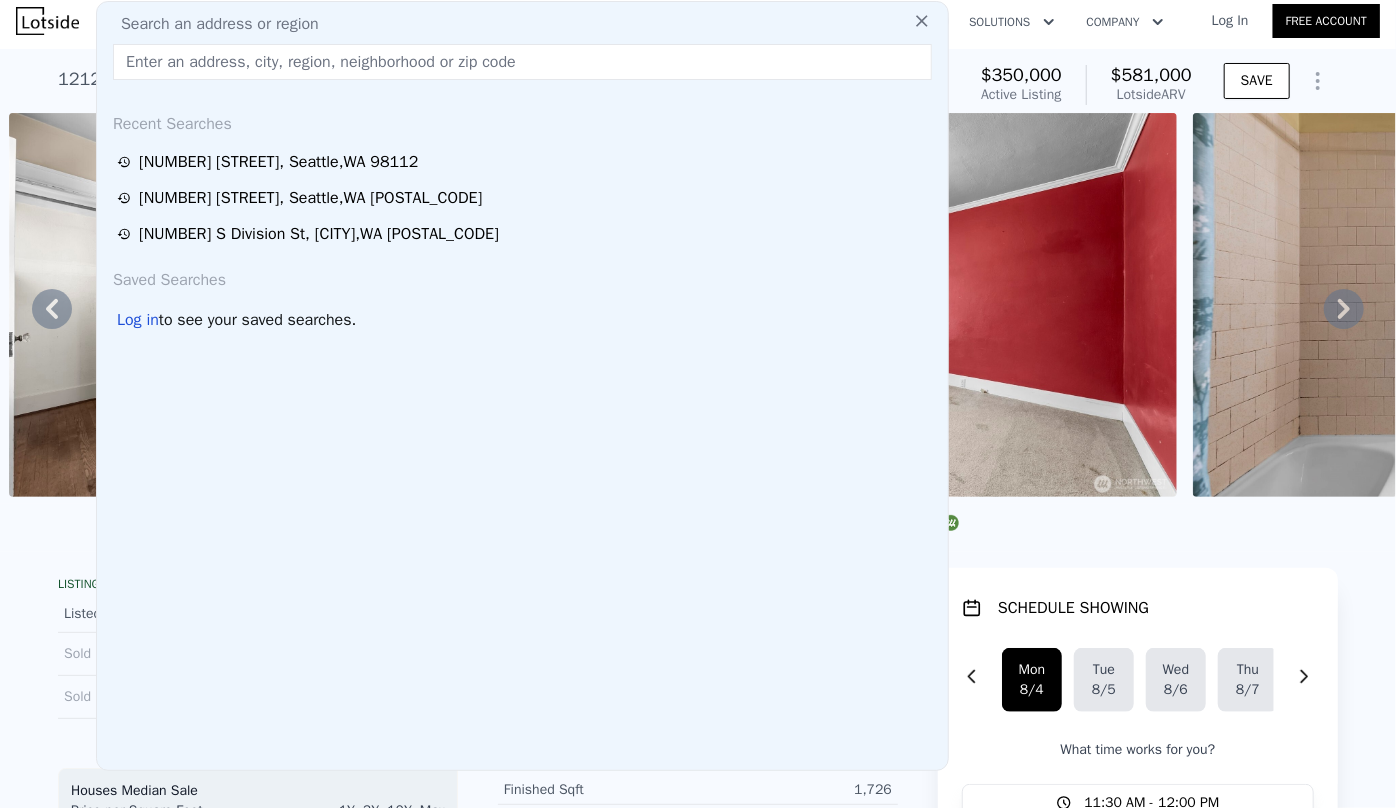 paste on "8153 34th Avenue SW, Seattle, WA 98126" 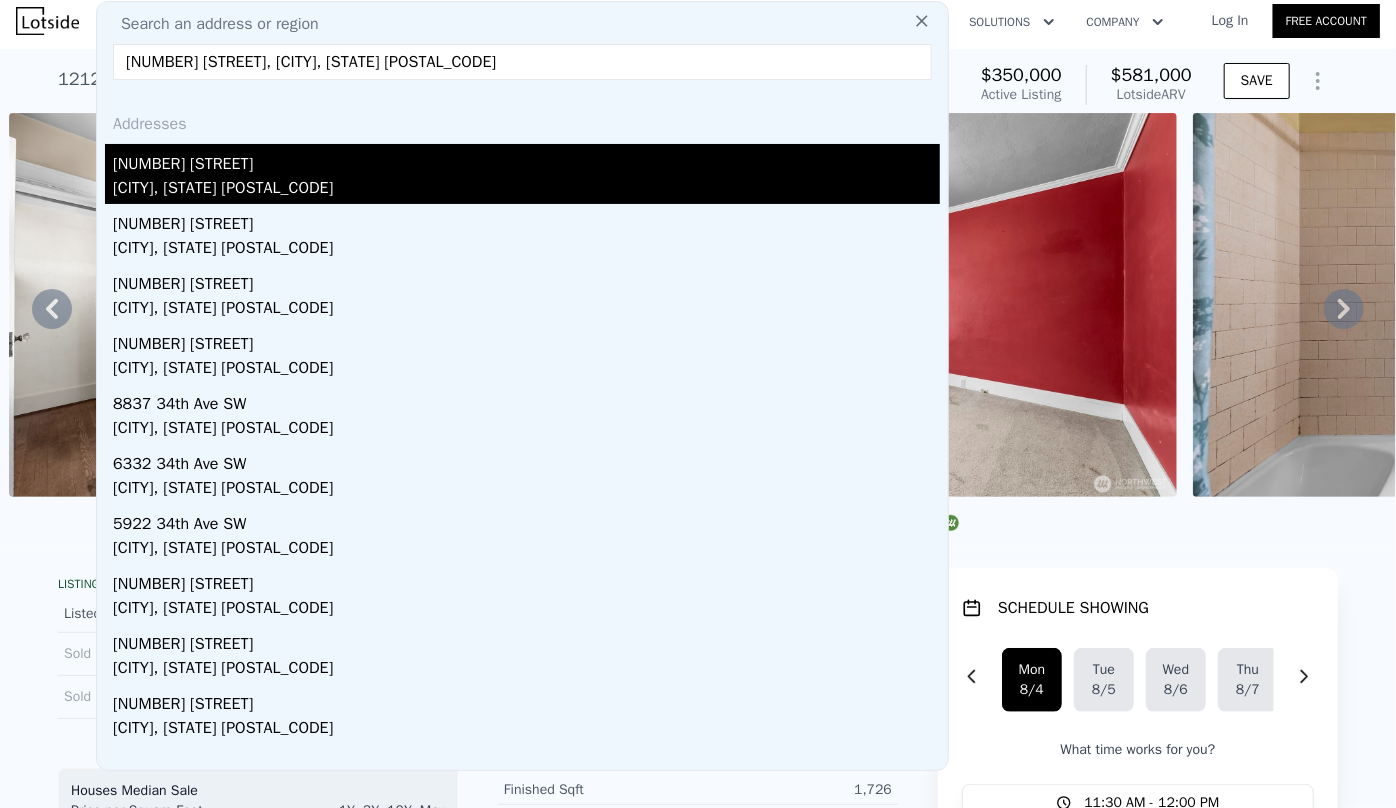 type on "8153 34th Avenue SW, Seattle, WA 98126" 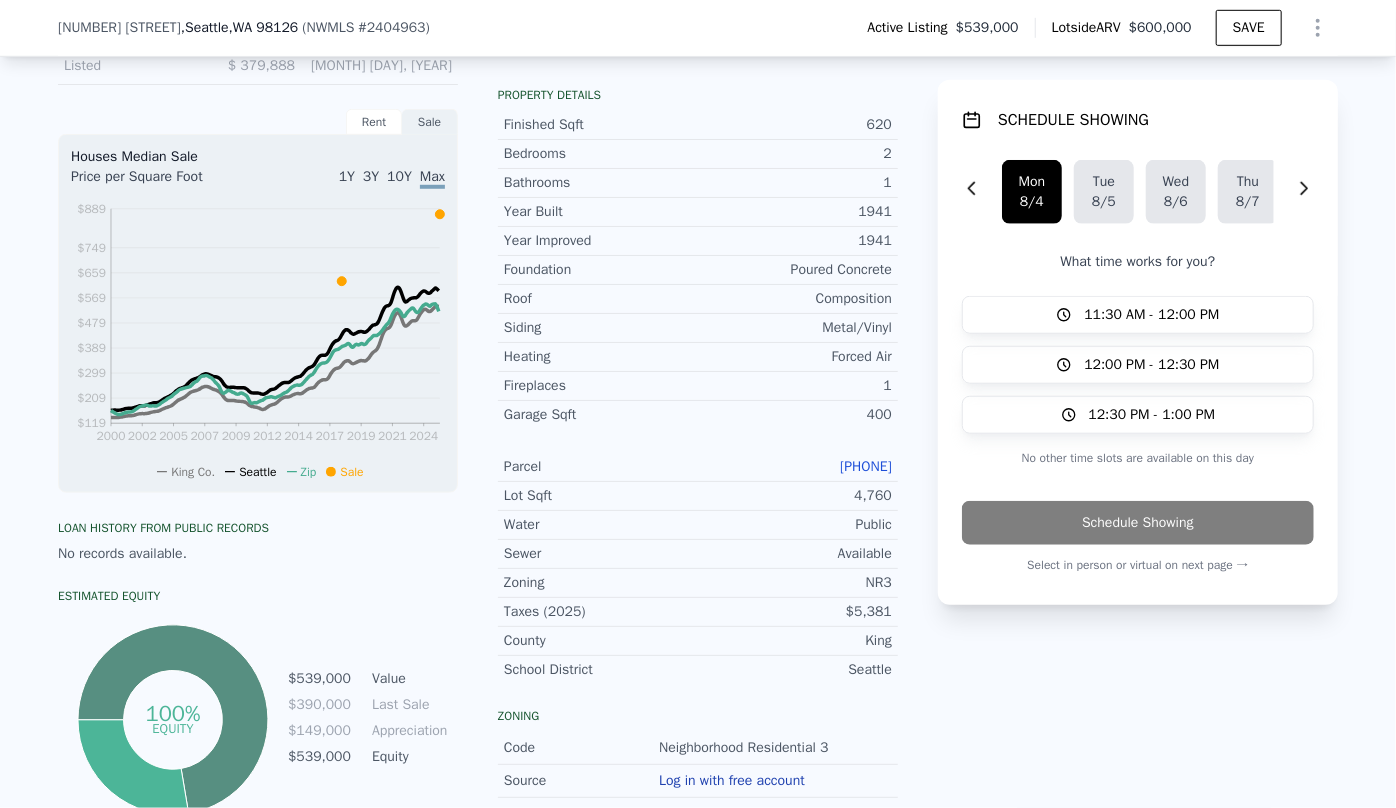 scroll, scrollTop: 727, scrollLeft: 0, axis: vertical 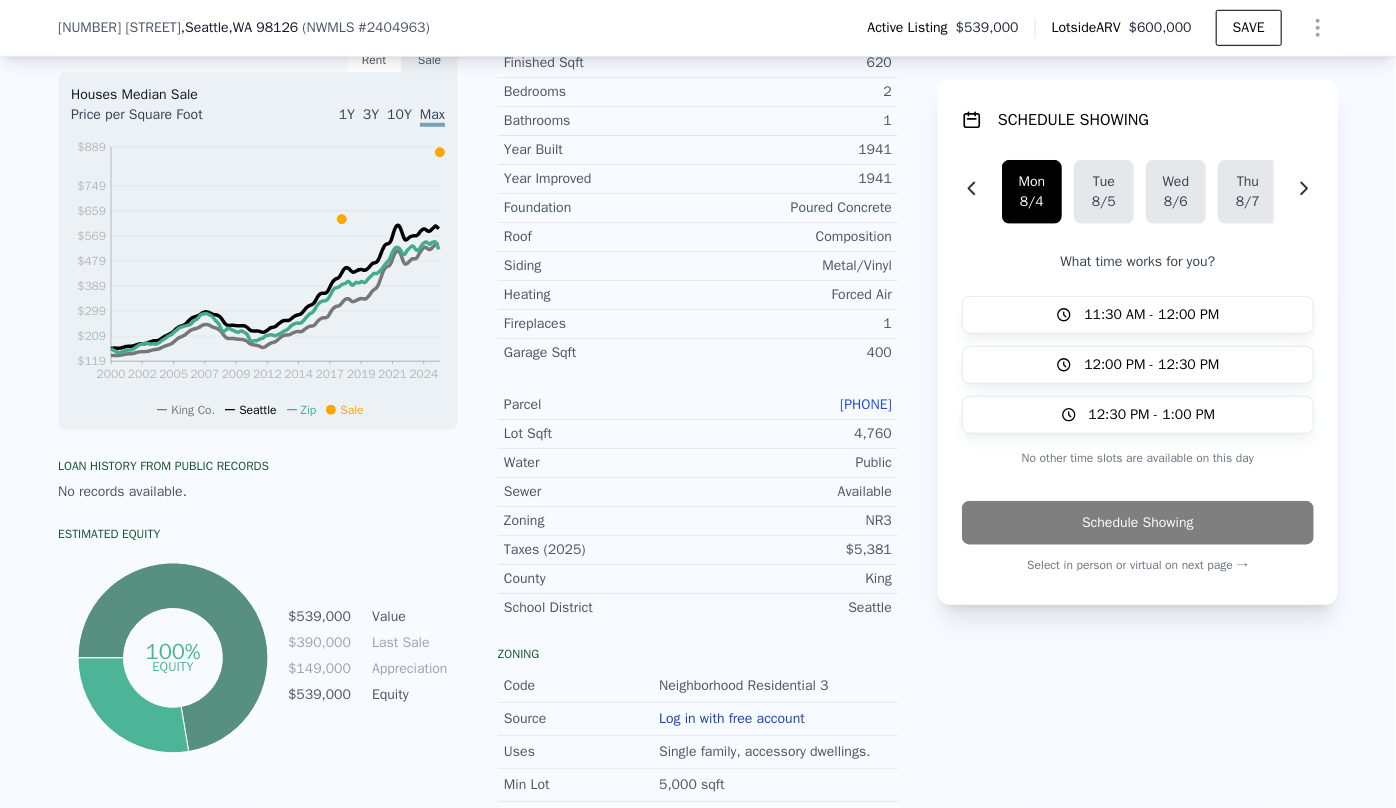 click on "Year Improved 1941 Foundation Poured Concrete Roof Composition Siding Metal/Vinyl Heating Forced Air Fireplaces 1 Garage Sqft 400 Parcel 815010-0235 Lot Sqft 4,760 Water Public Sewer Available Zoning NR3 Taxes (2025) $5,381 County King School District Seattle" at bounding box center (698, 393) 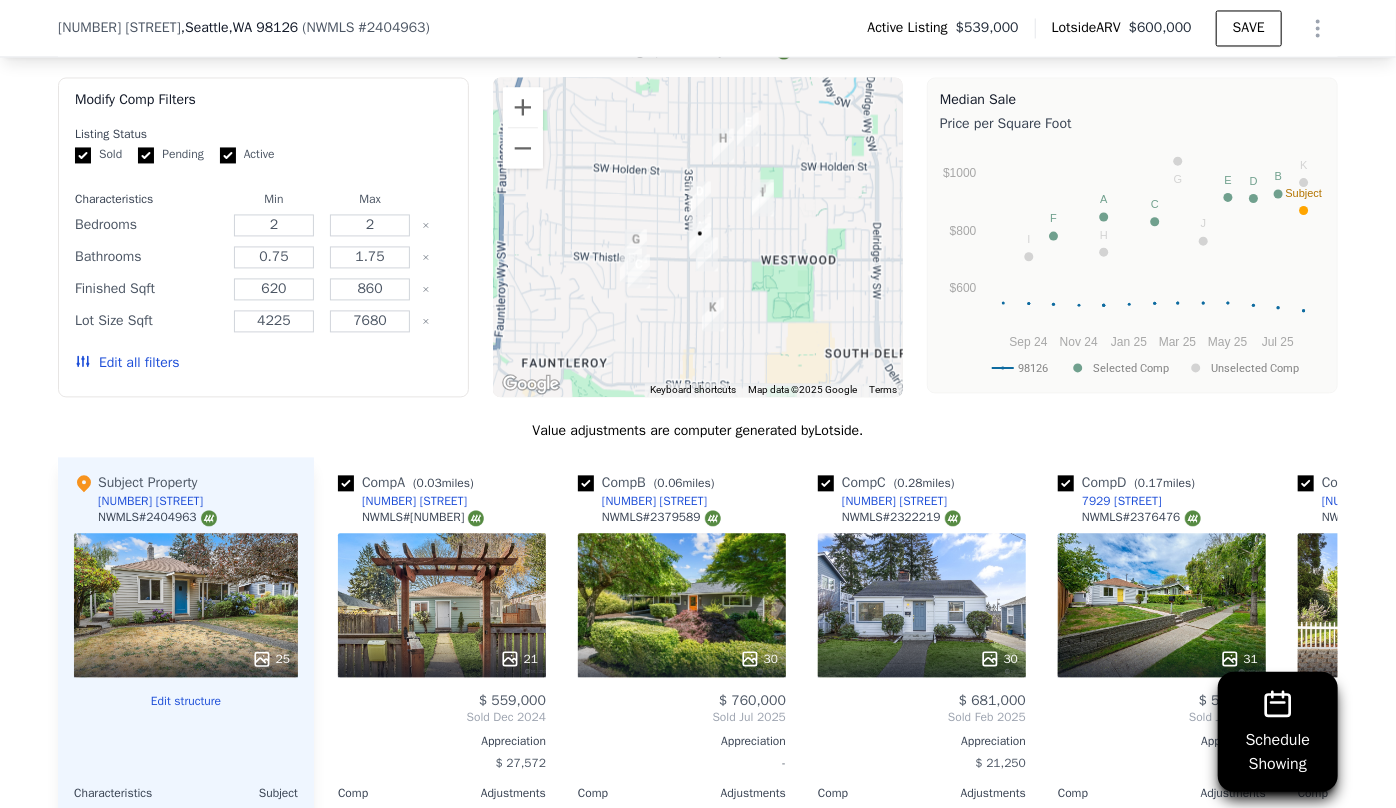 scroll, scrollTop: 2181, scrollLeft: 0, axis: vertical 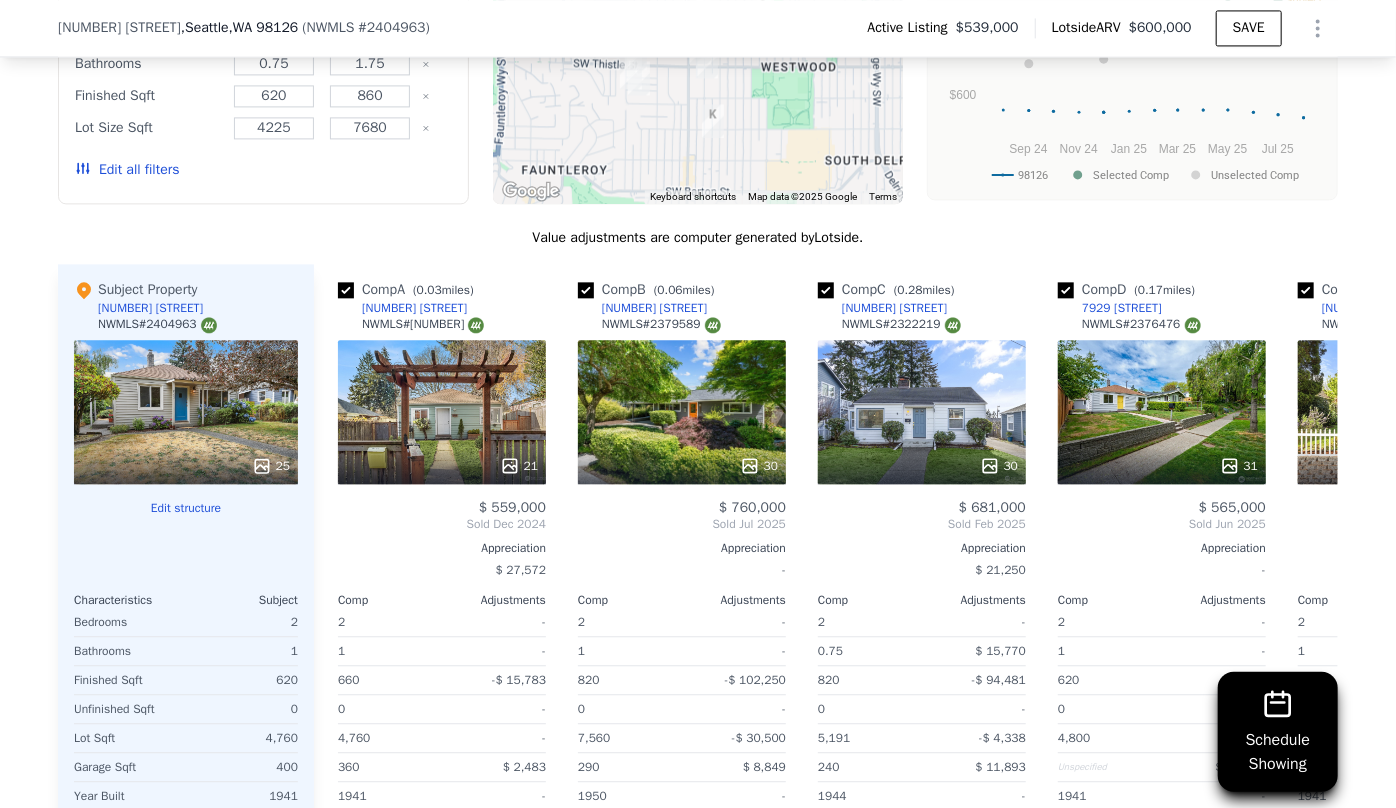 click on "Edit all filters" at bounding box center (127, 170) 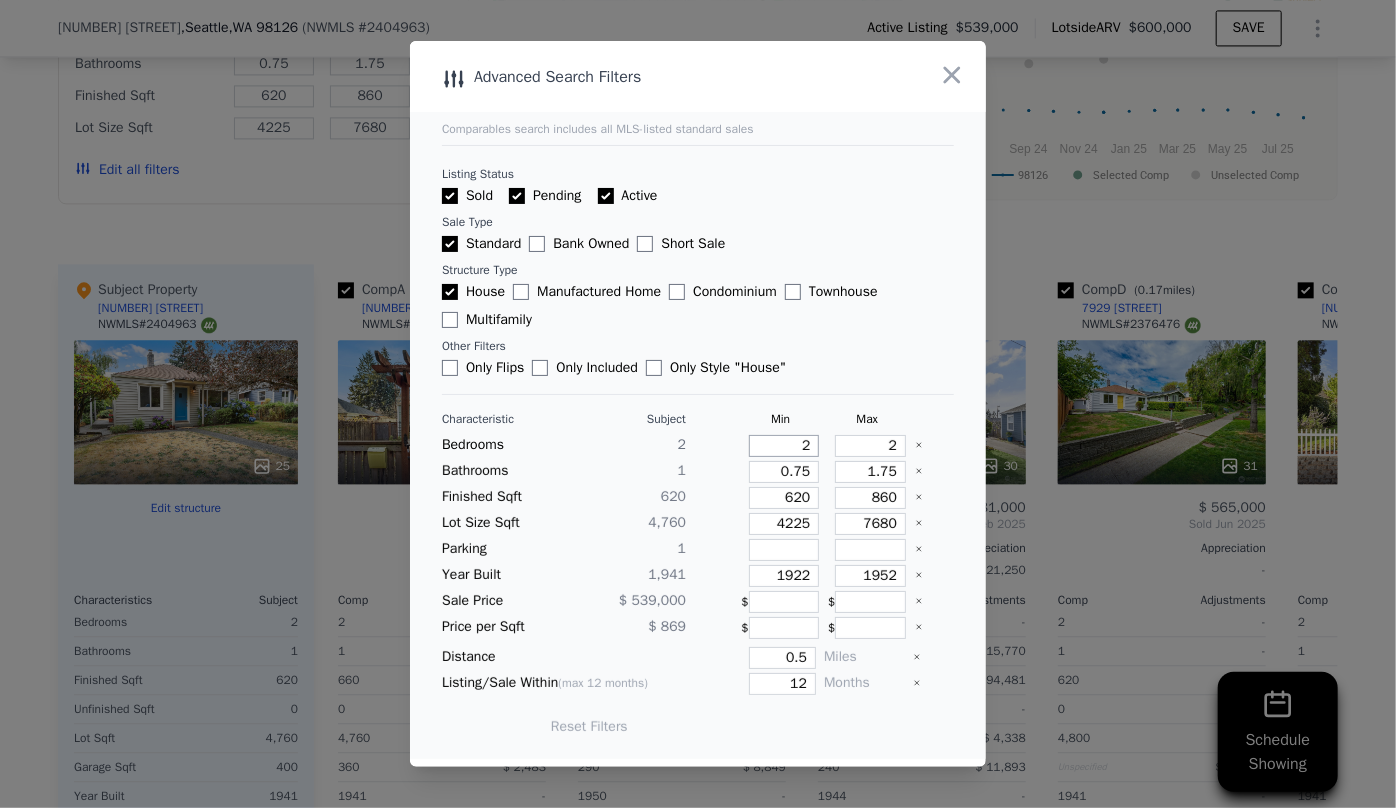 drag, startPoint x: 799, startPoint y: 450, endPoint x: 788, endPoint y: 449, distance: 11.045361 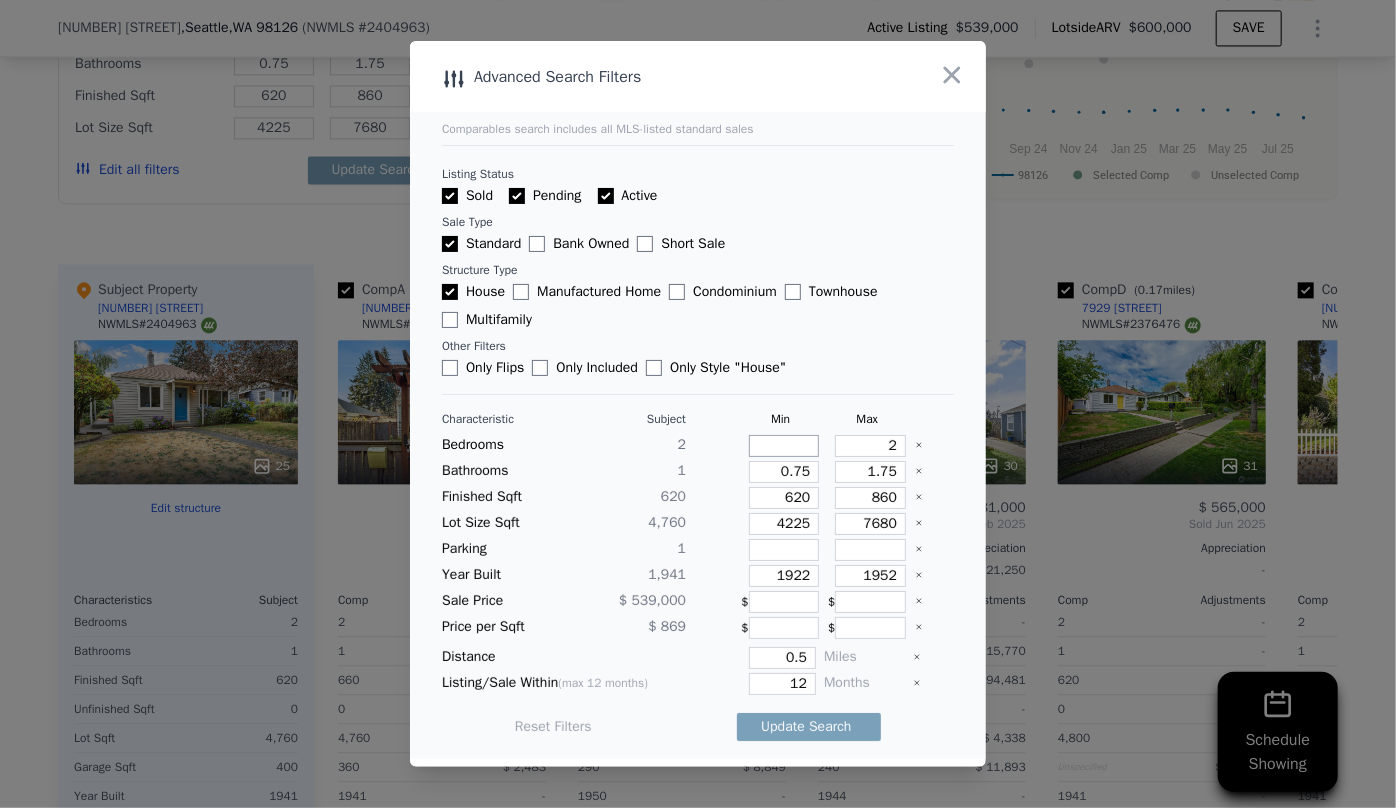 type 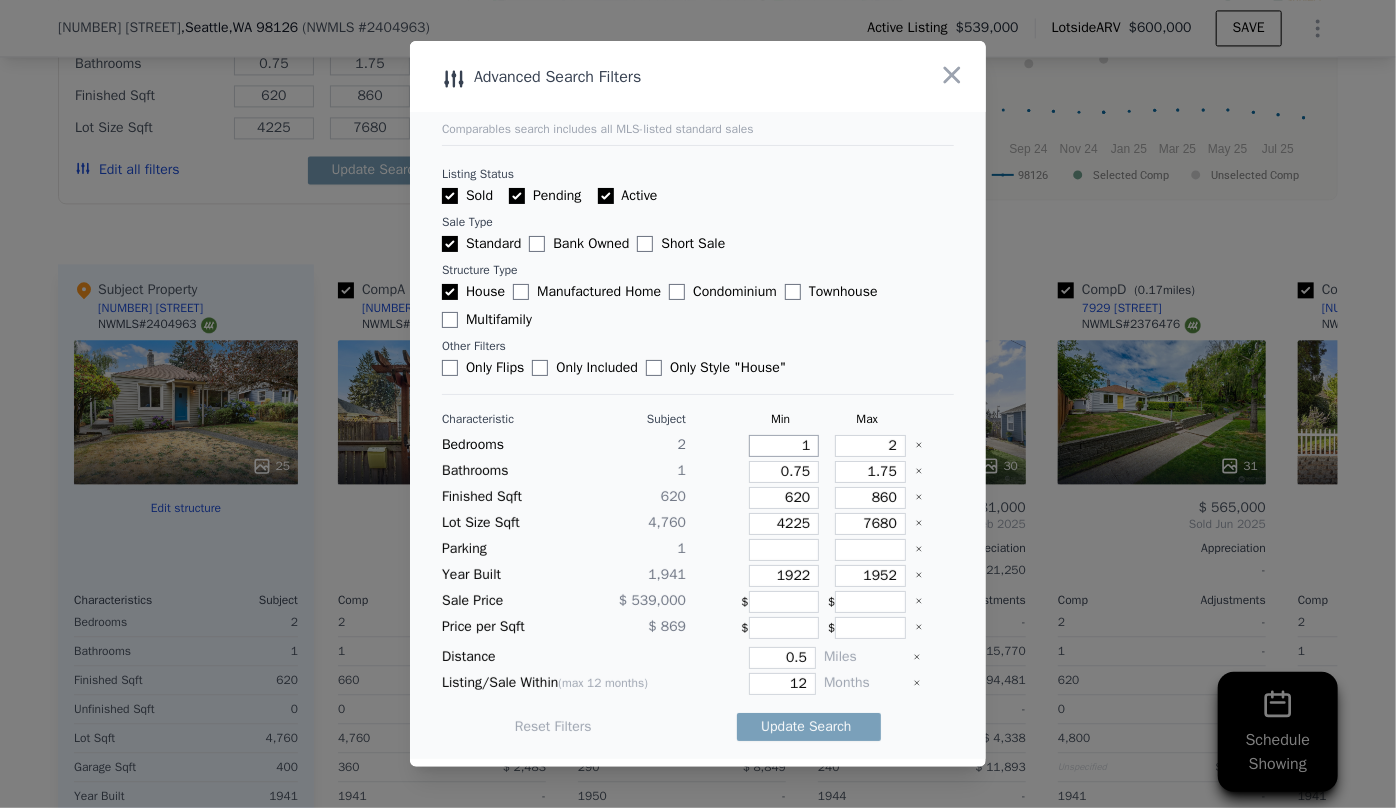 type on "1" 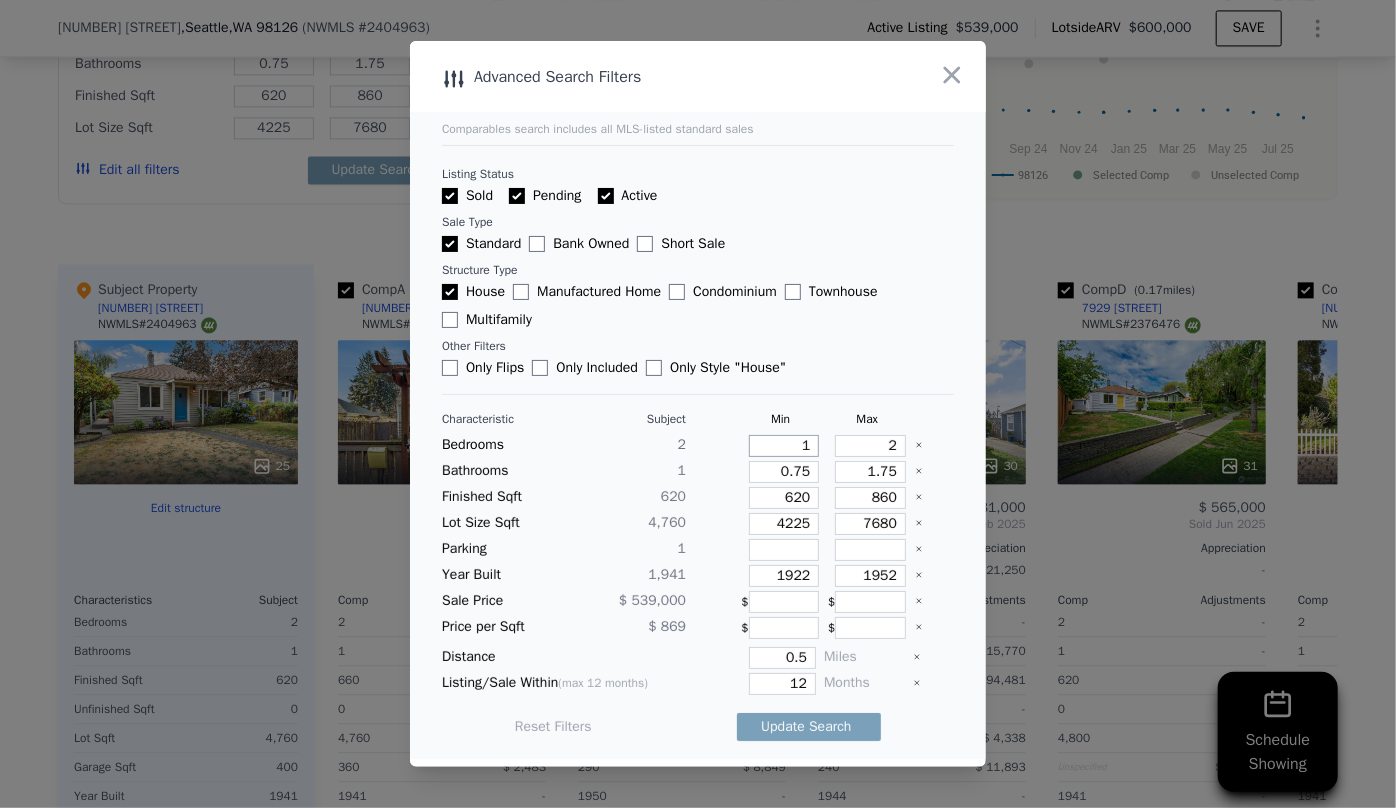 type on "1" 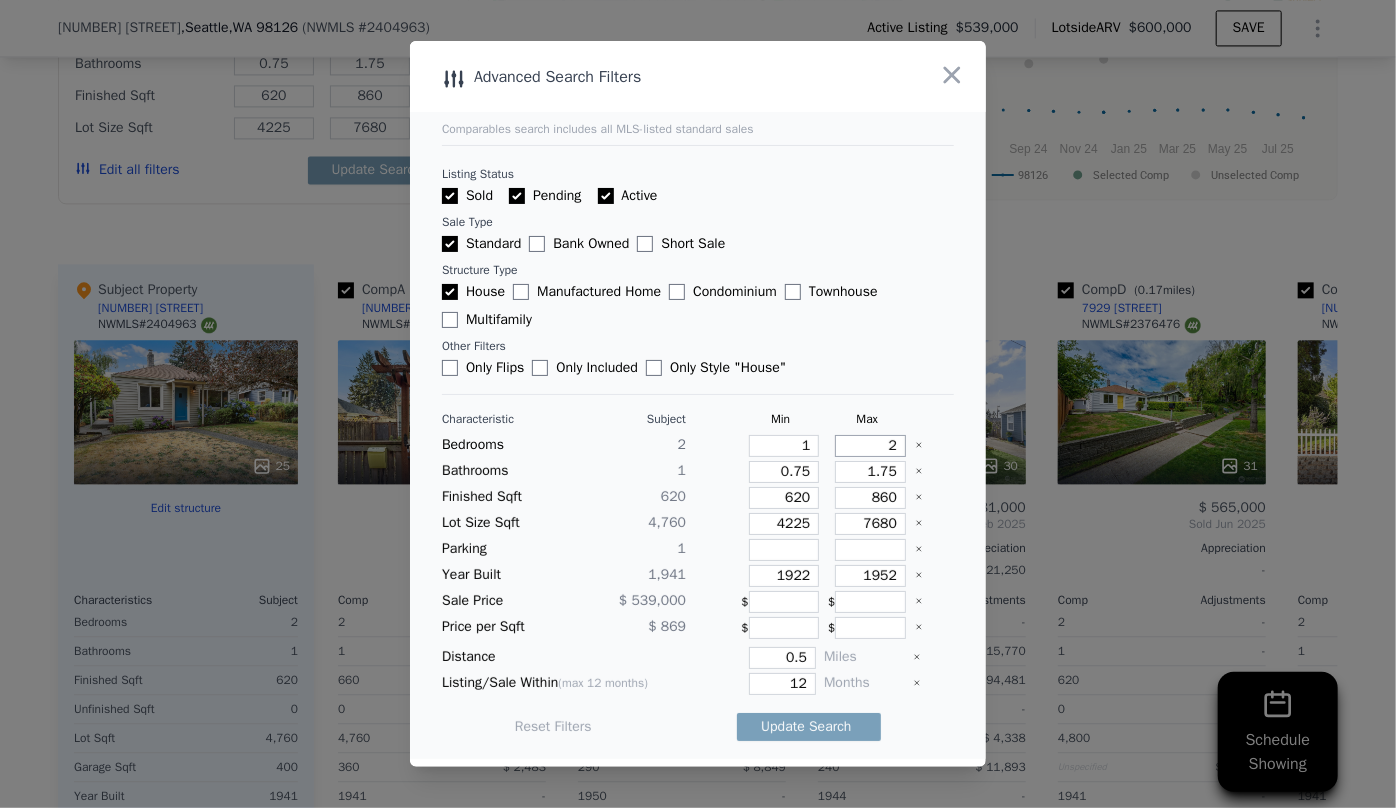 click on "2" at bounding box center [870, 446] 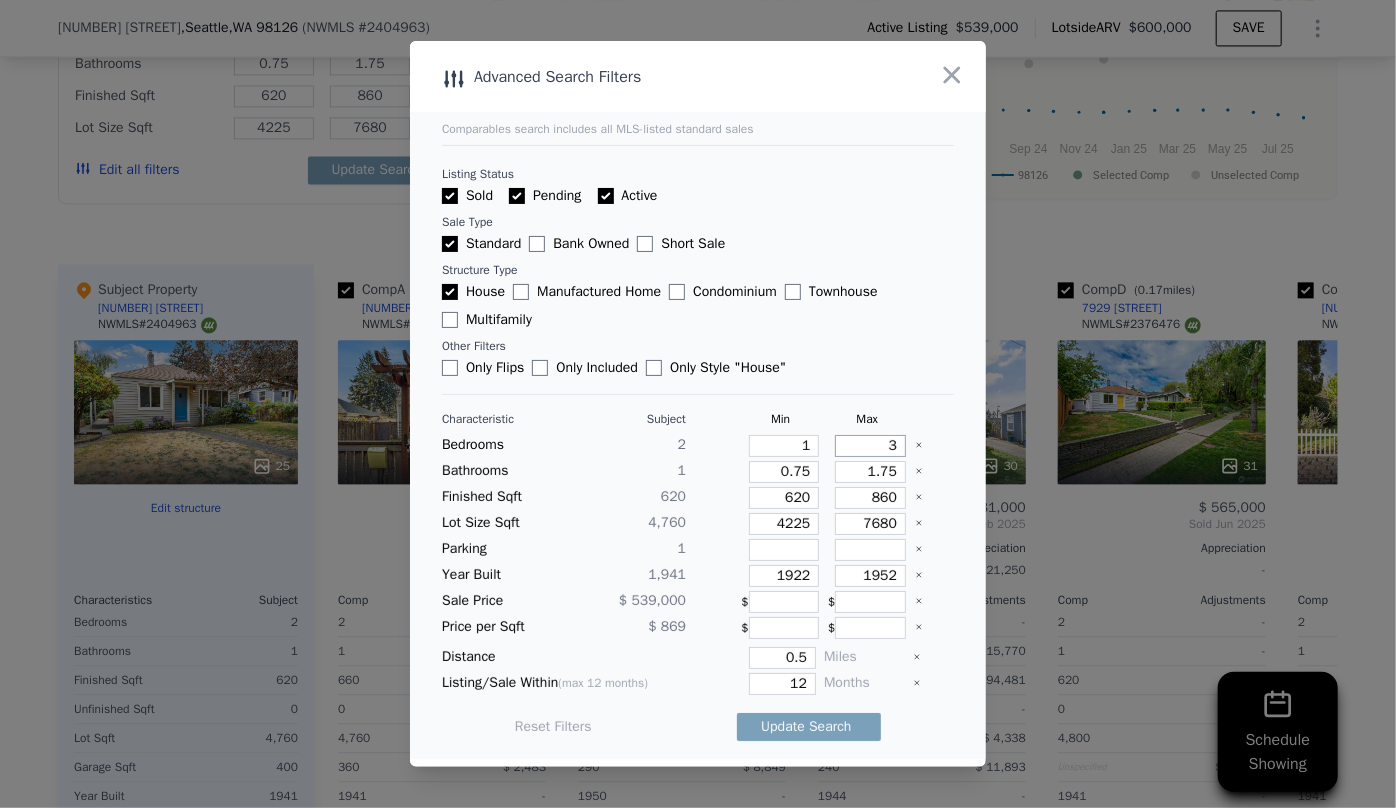 type on "3" 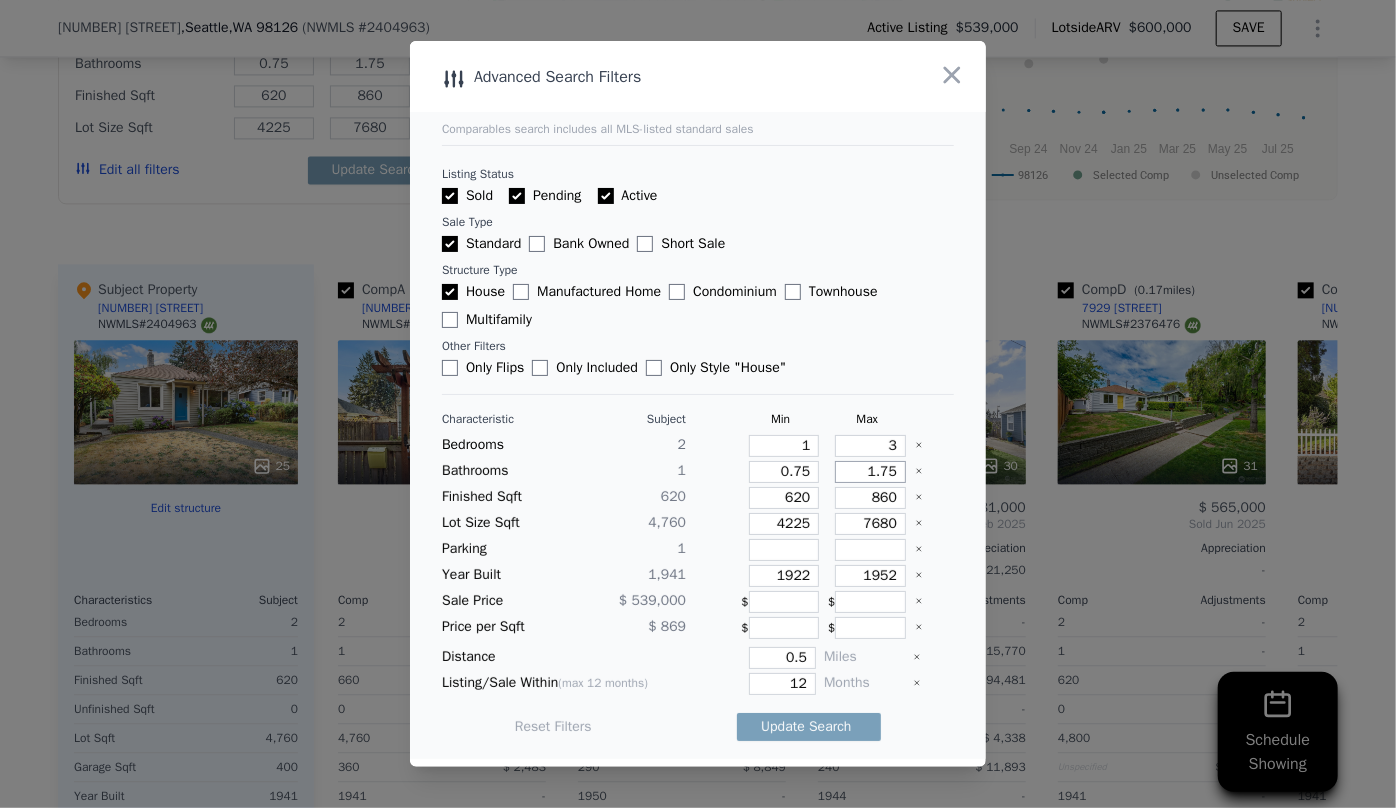 drag, startPoint x: 888, startPoint y: 471, endPoint x: 791, endPoint y: 469, distance: 97.020615 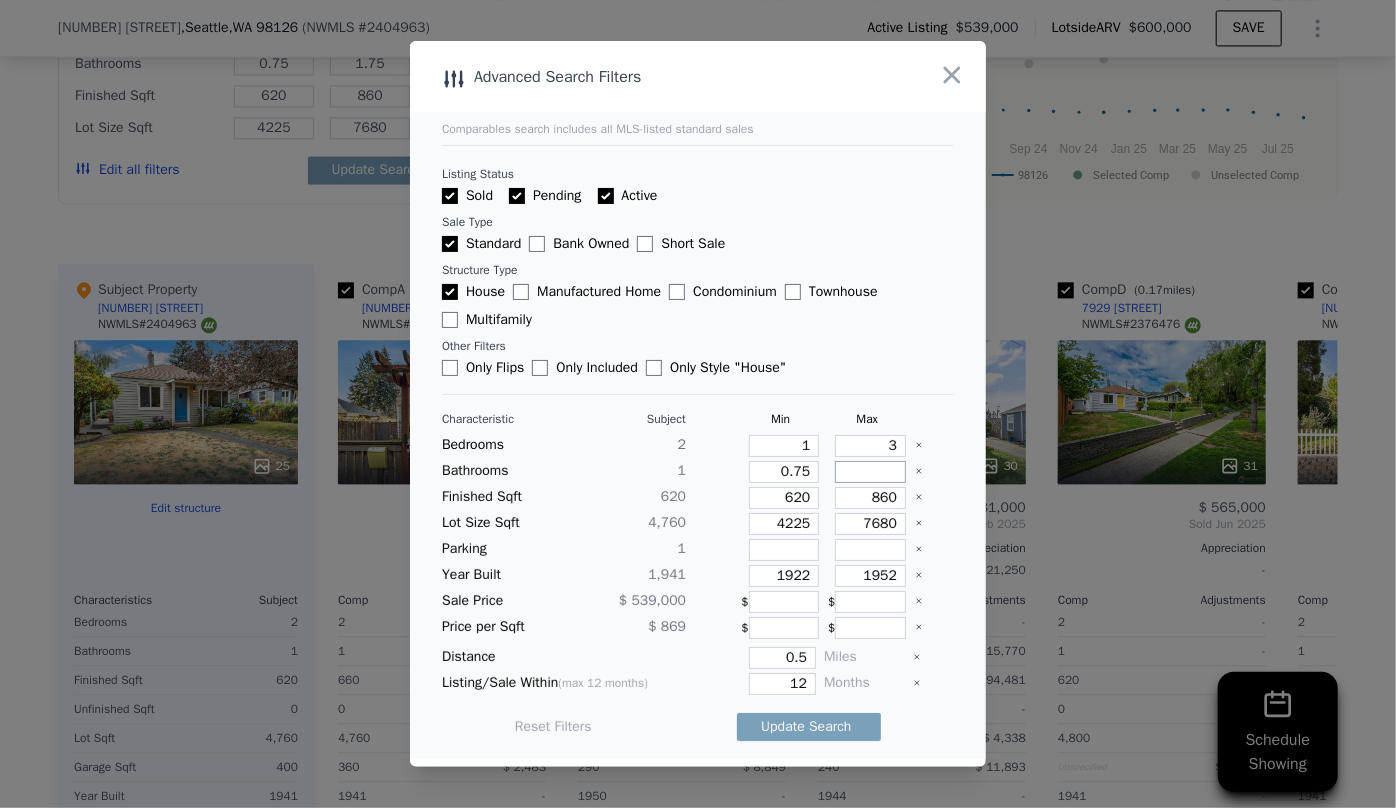 type 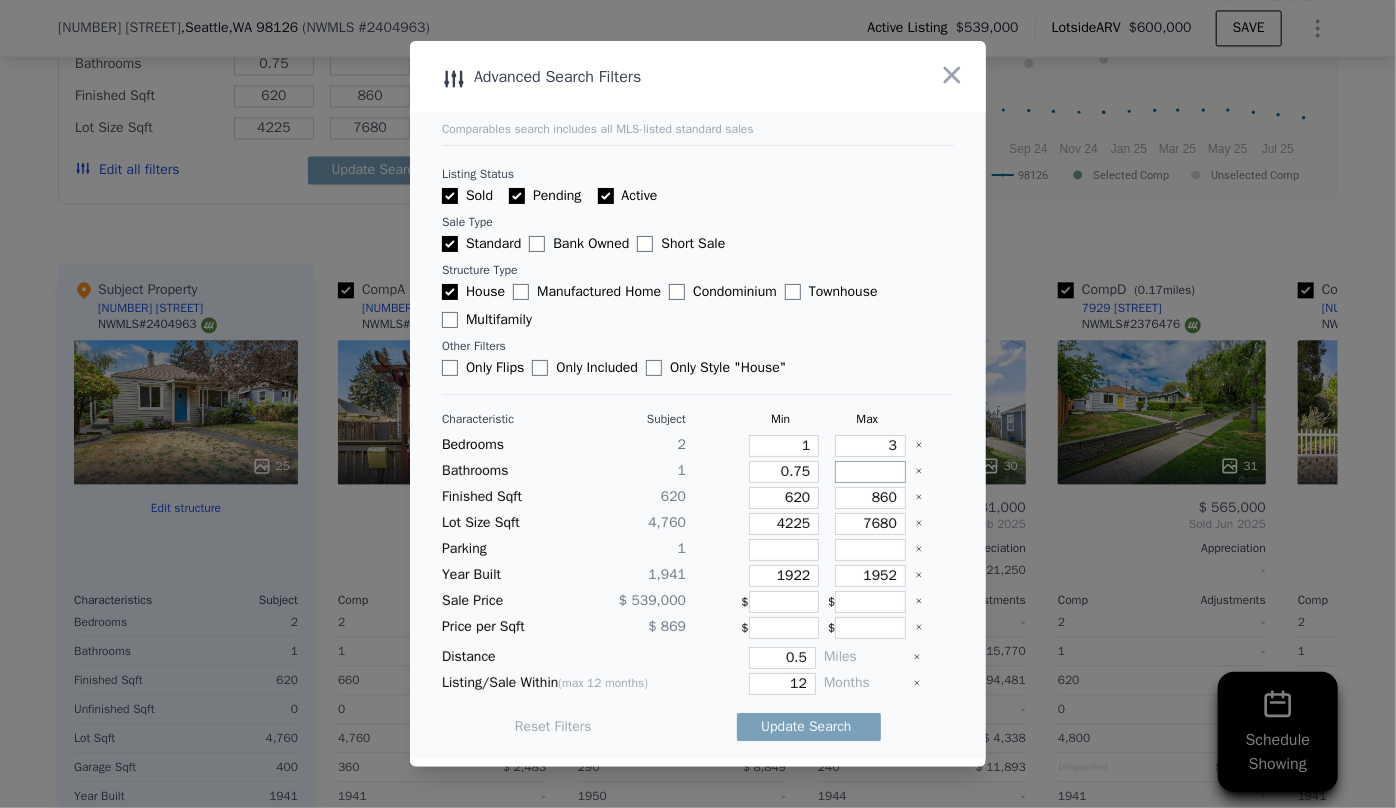 type 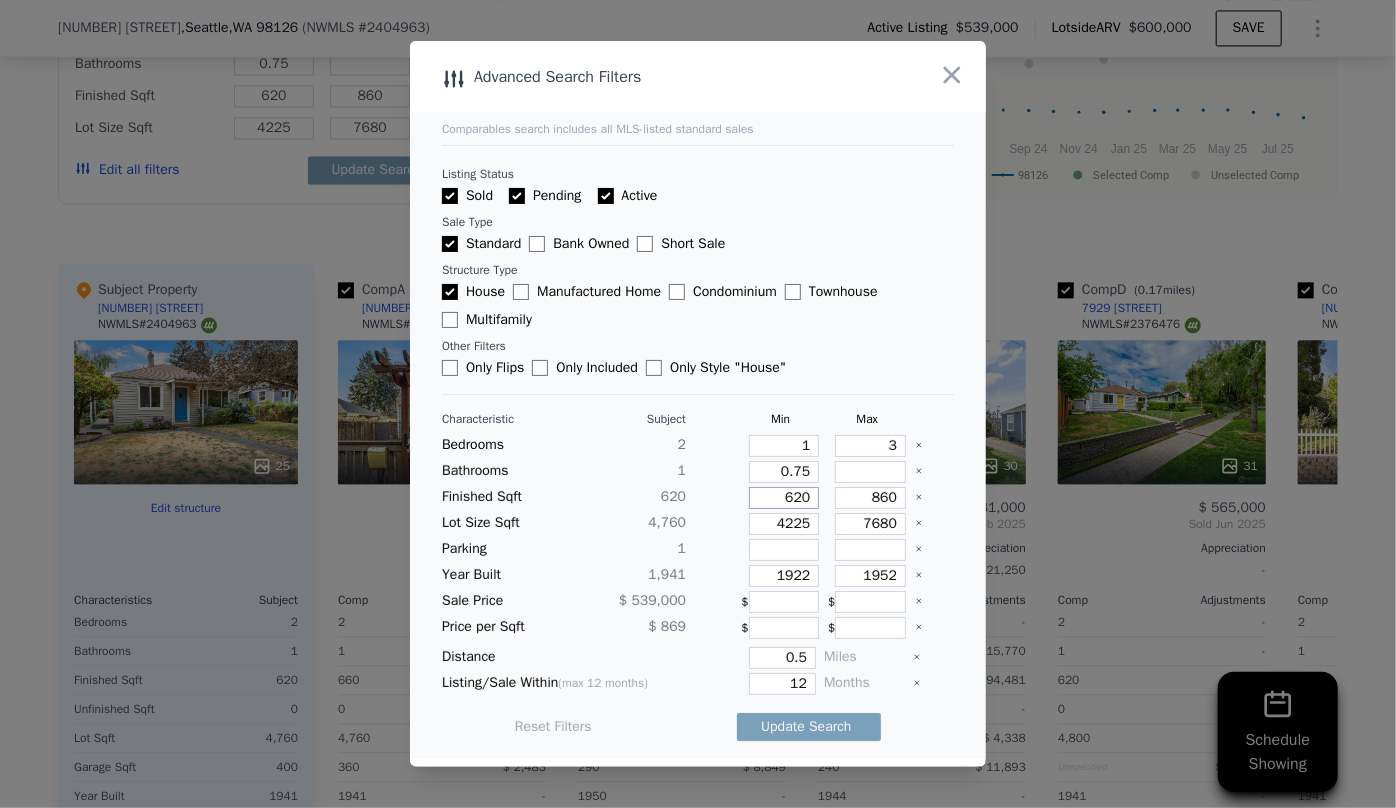 drag, startPoint x: 799, startPoint y: 502, endPoint x: 776, endPoint y: 501, distance: 23.021729 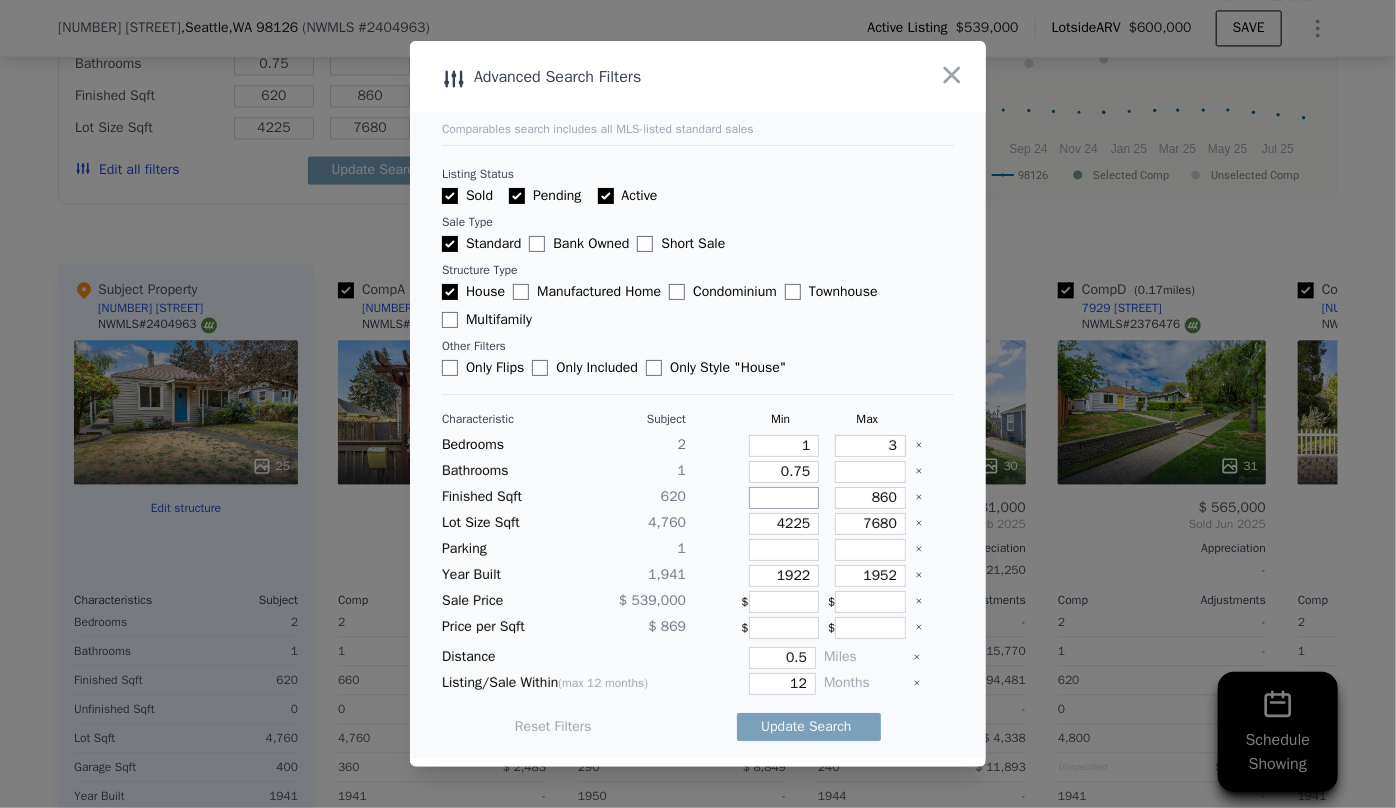 type 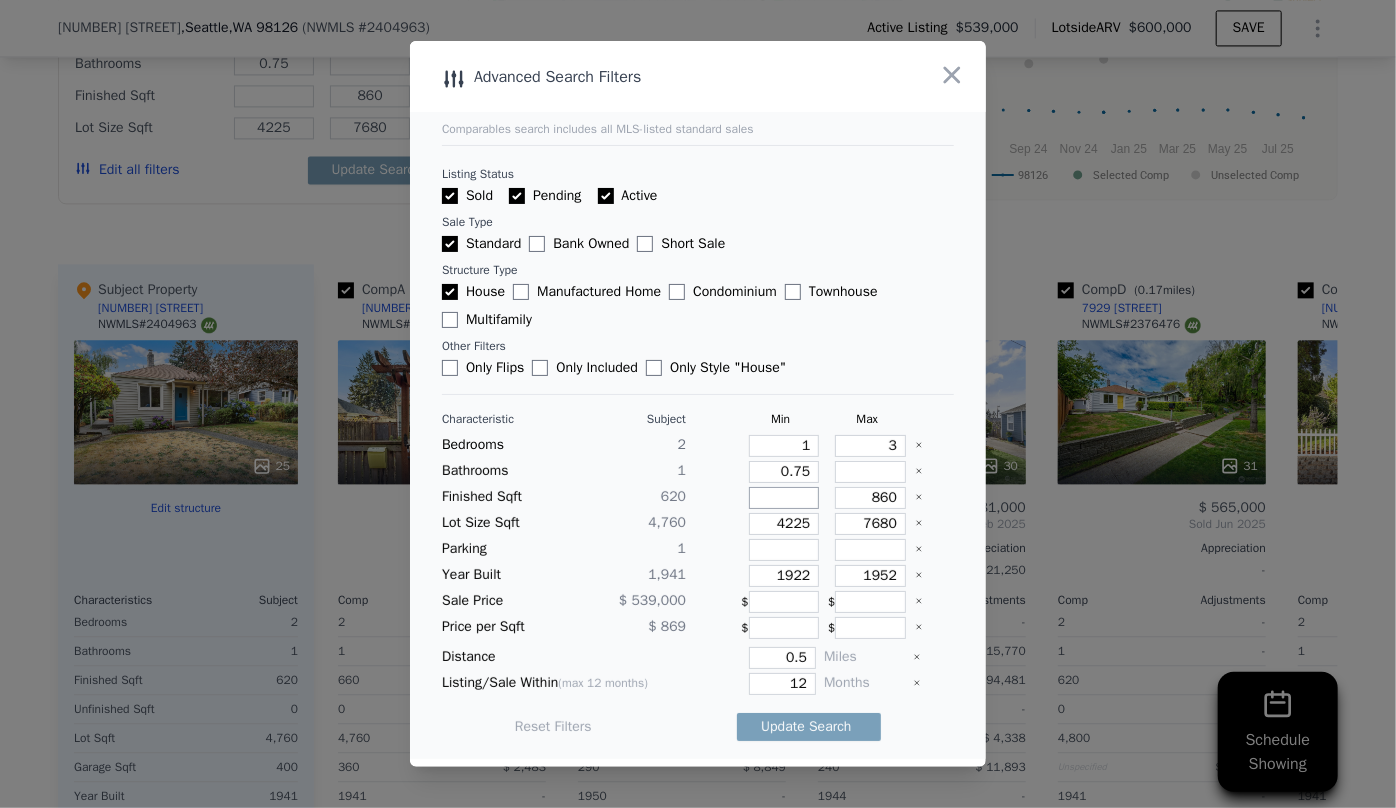 type 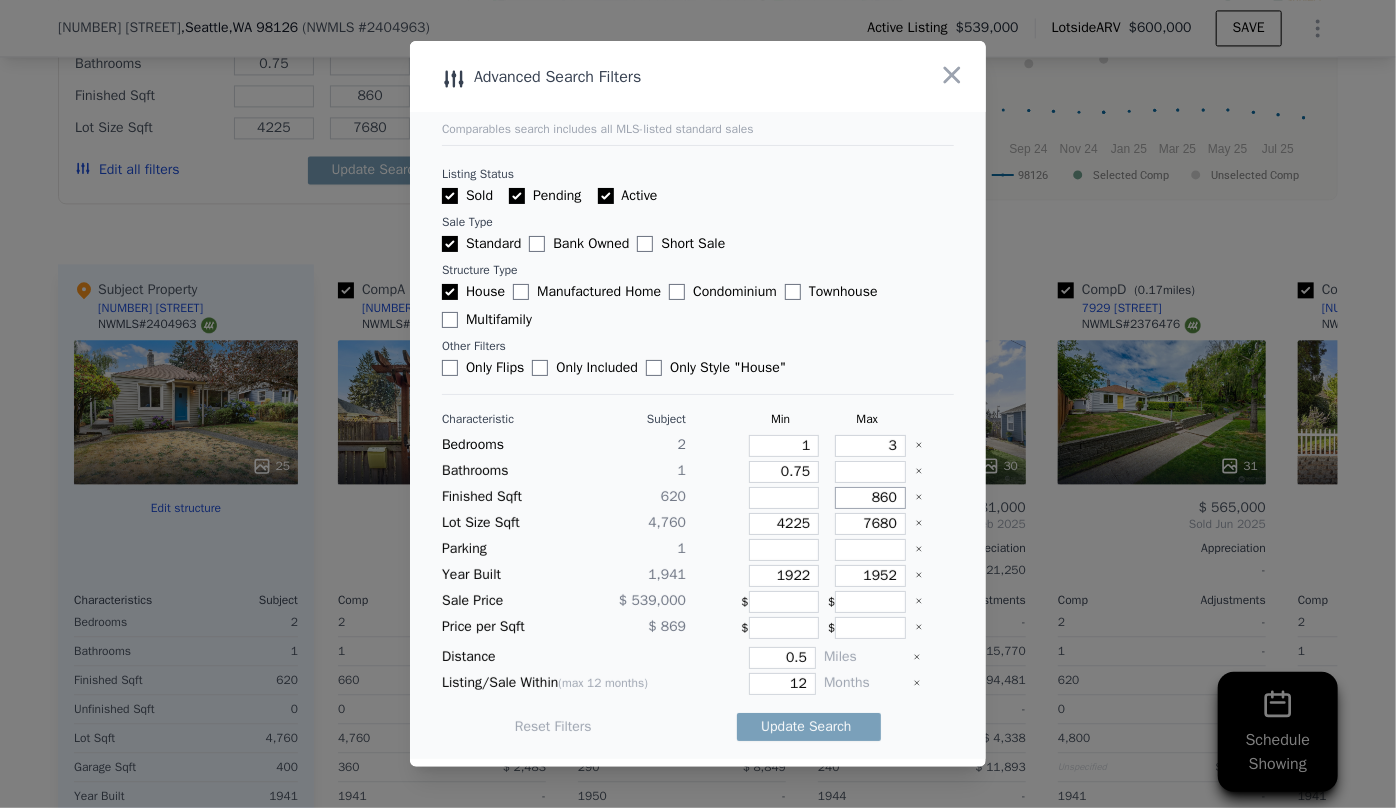 drag, startPoint x: 886, startPoint y: 496, endPoint x: 743, endPoint y: 469, distance: 145.52663 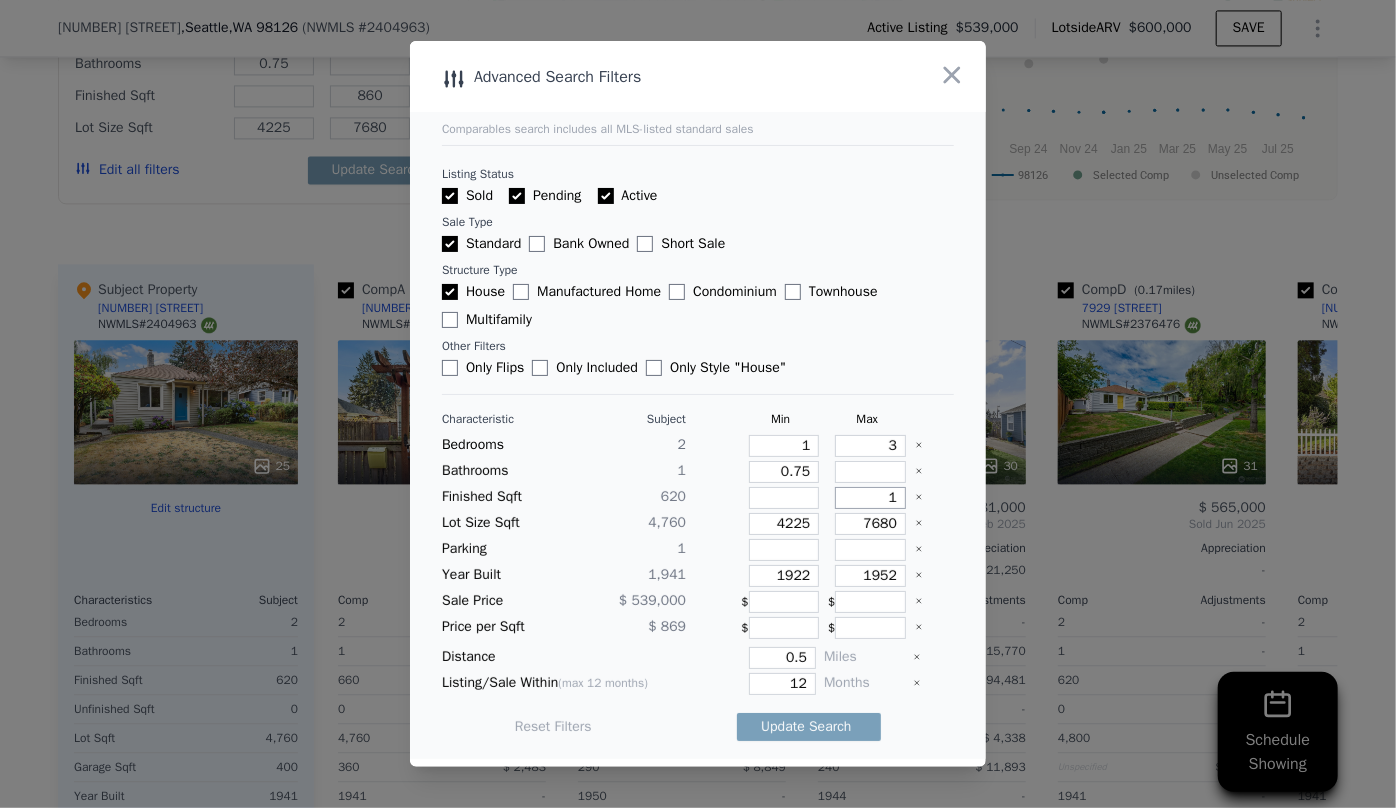 type on "1" 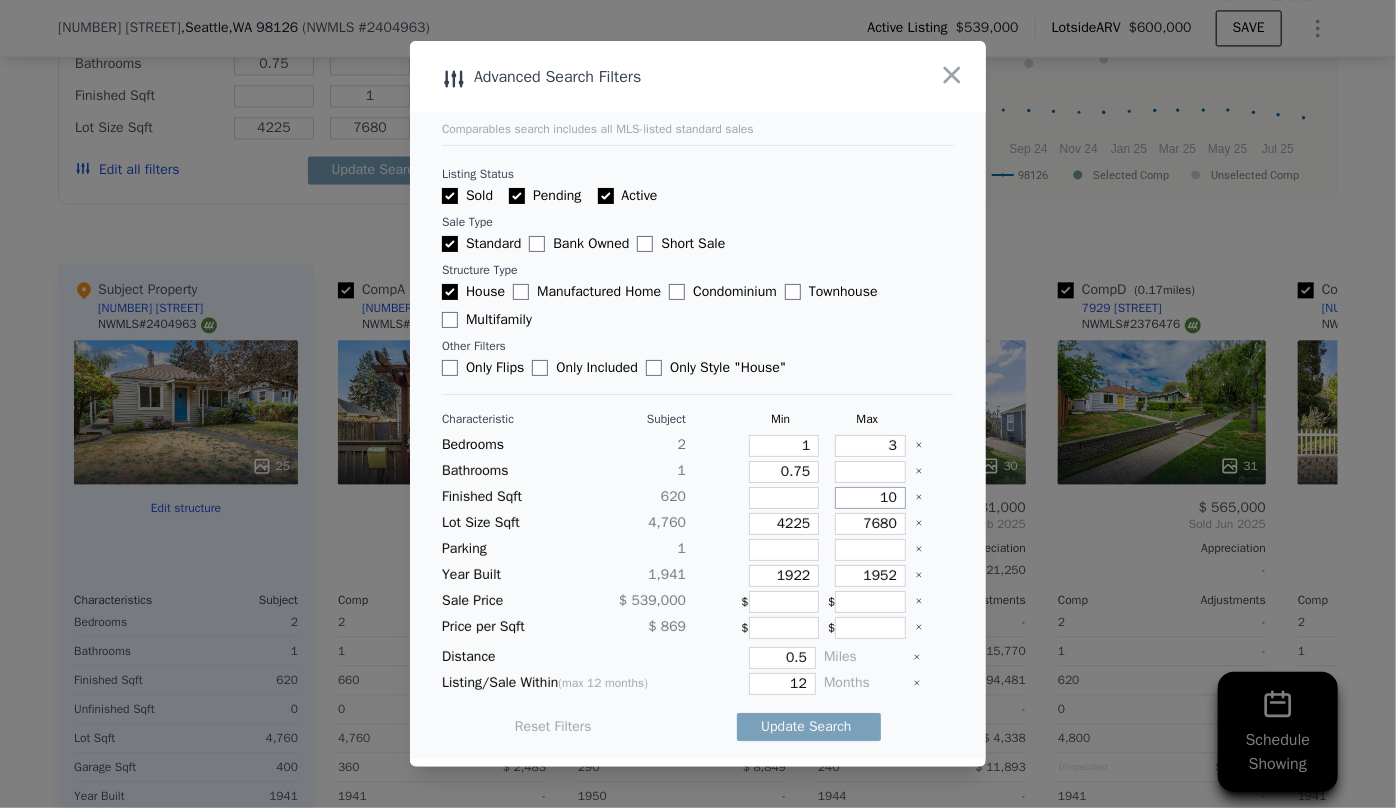 type on "100" 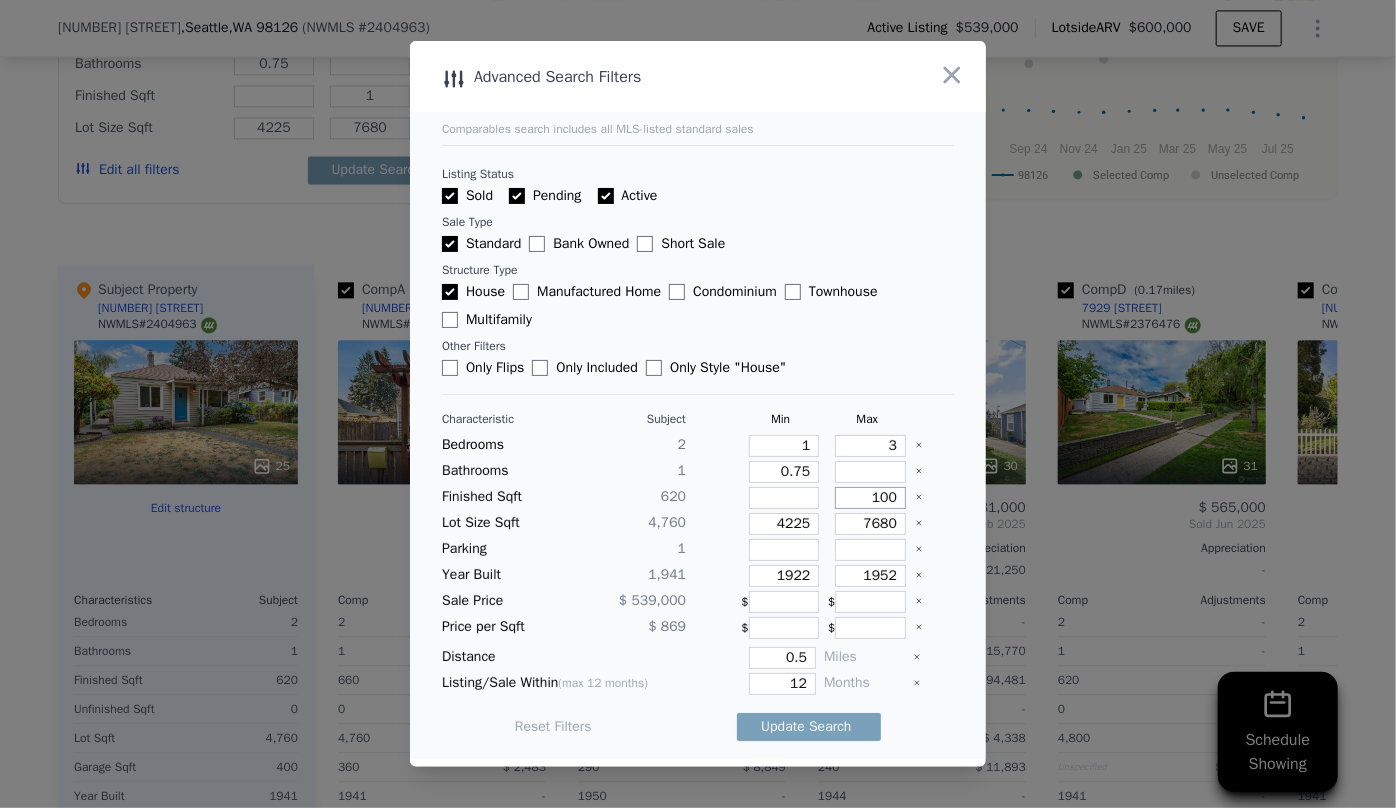 type on "10" 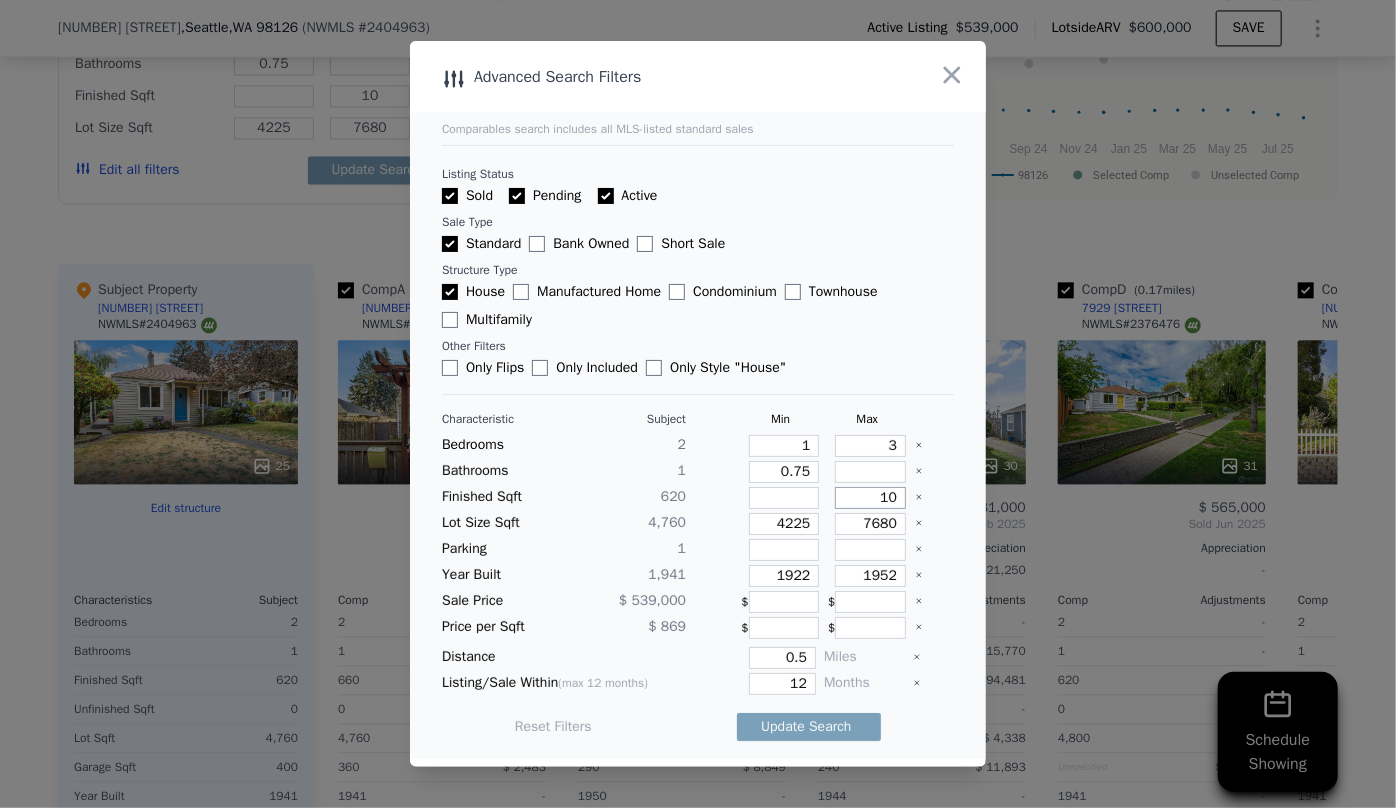 type on "100" 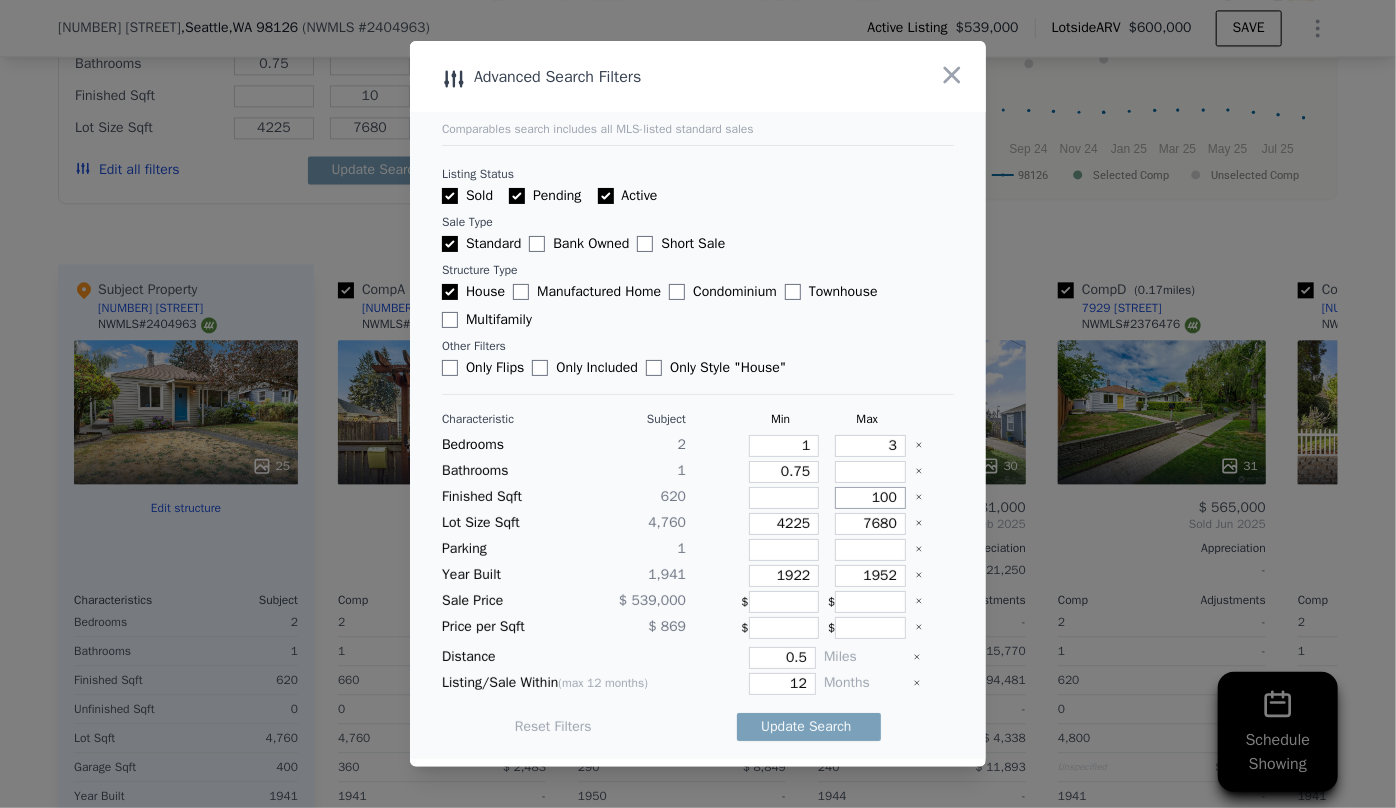 type on "100" 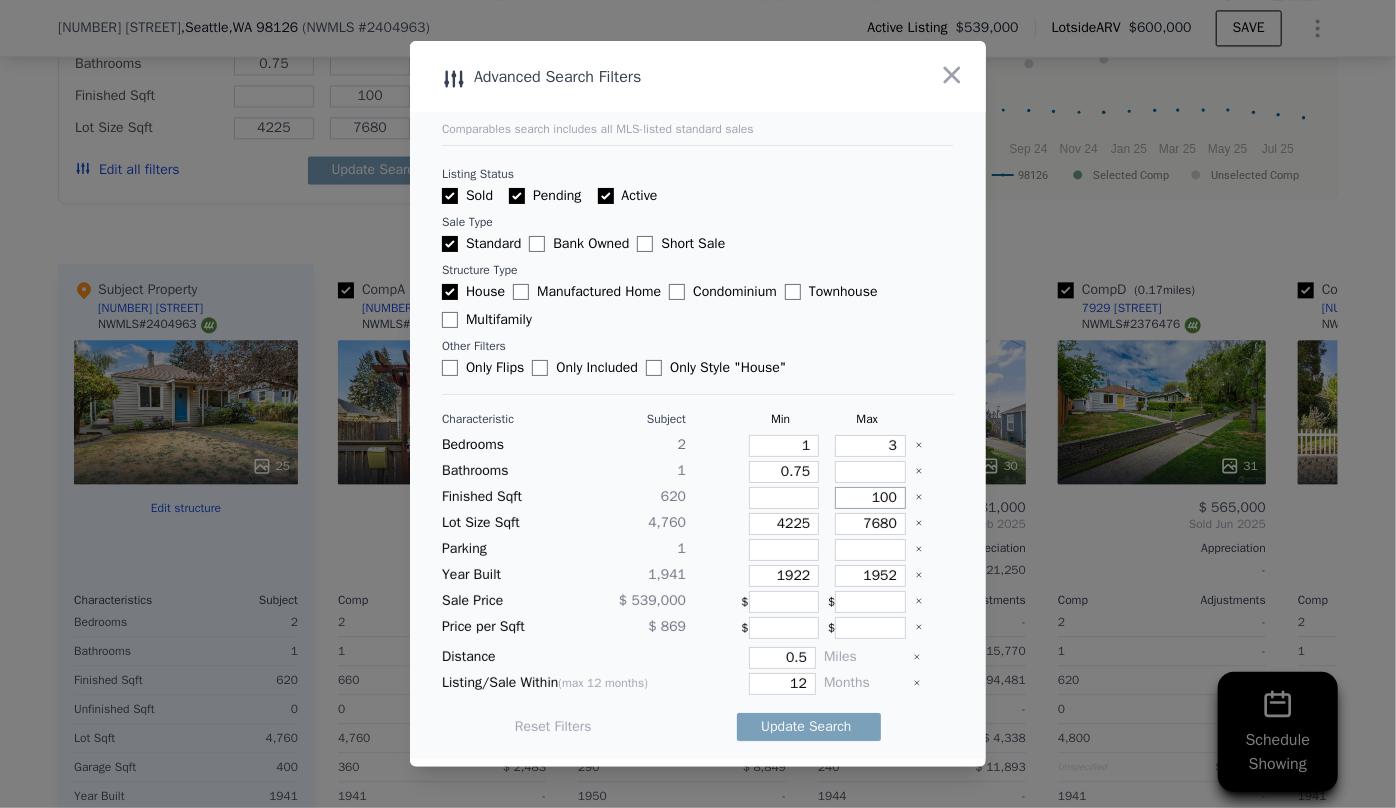type on "1000" 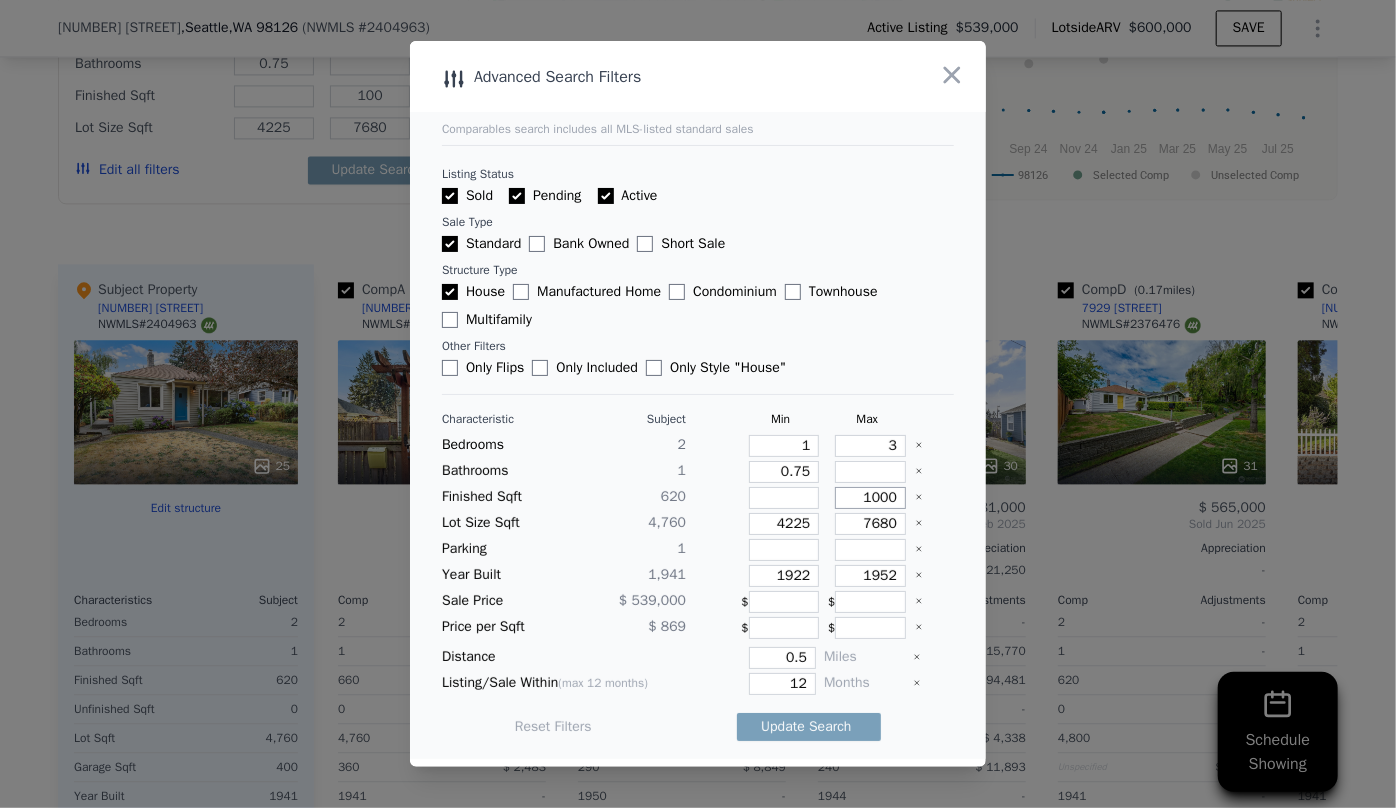 type on "1000" 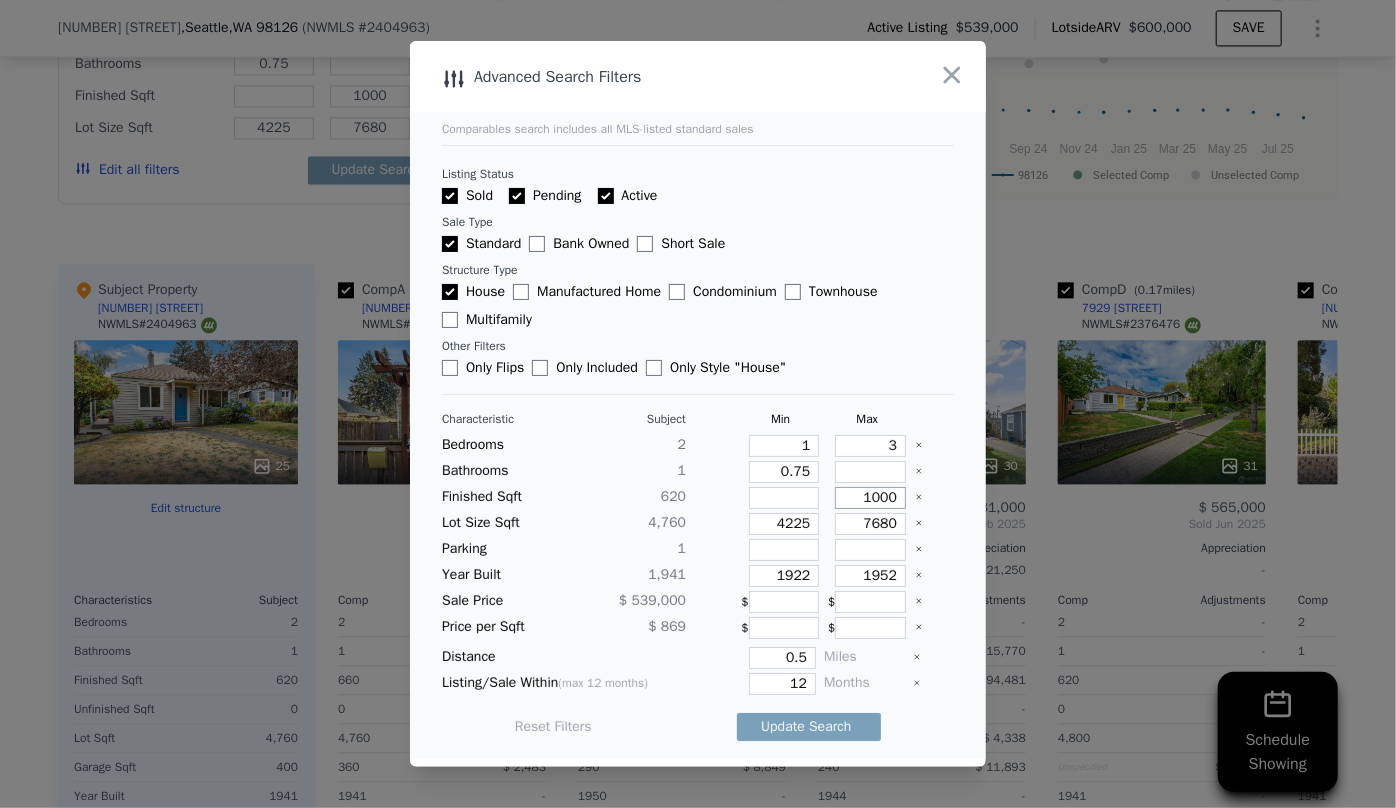 type on "1000" 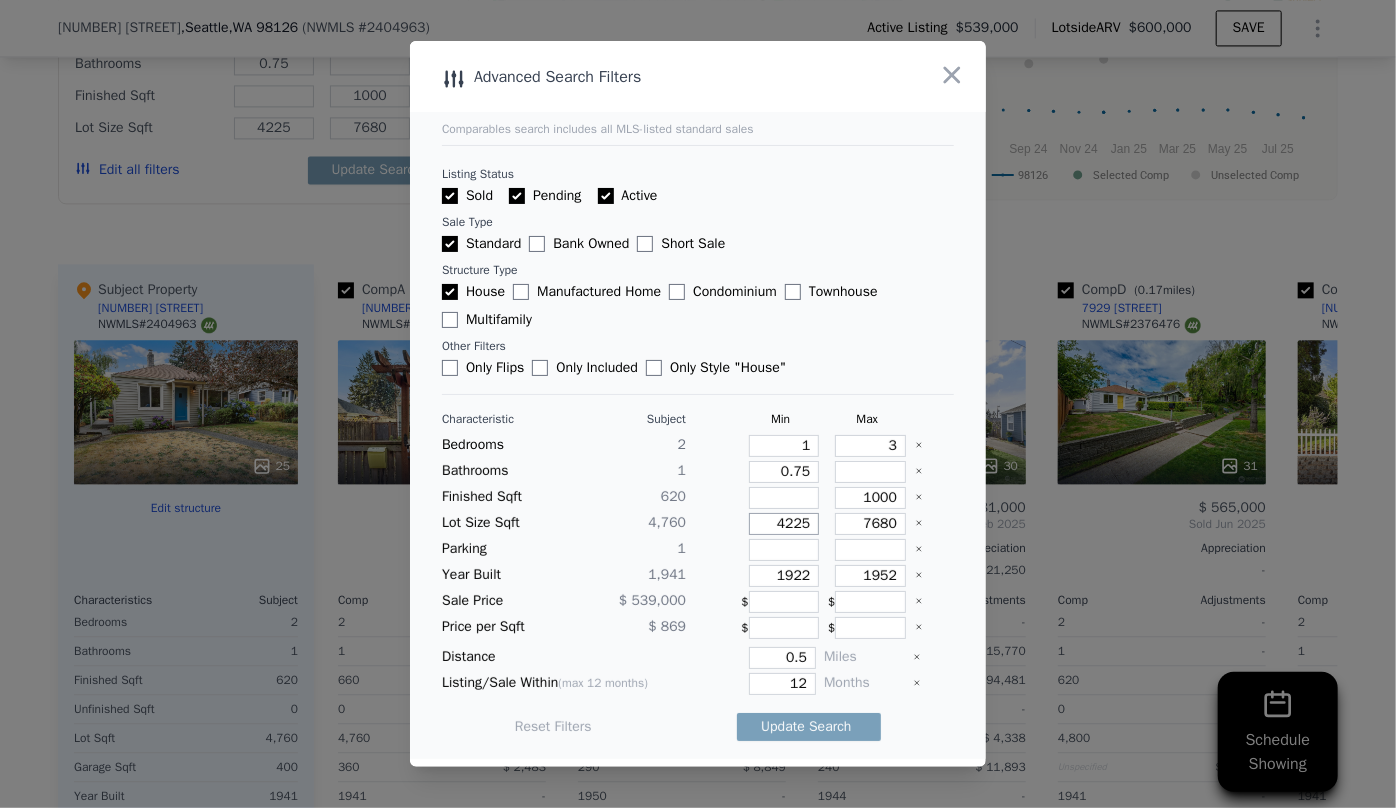 drag, startPoint x: 807, startPoint y: 525, endPoint x: 720, endPoint y: 508, distance: 88.64536 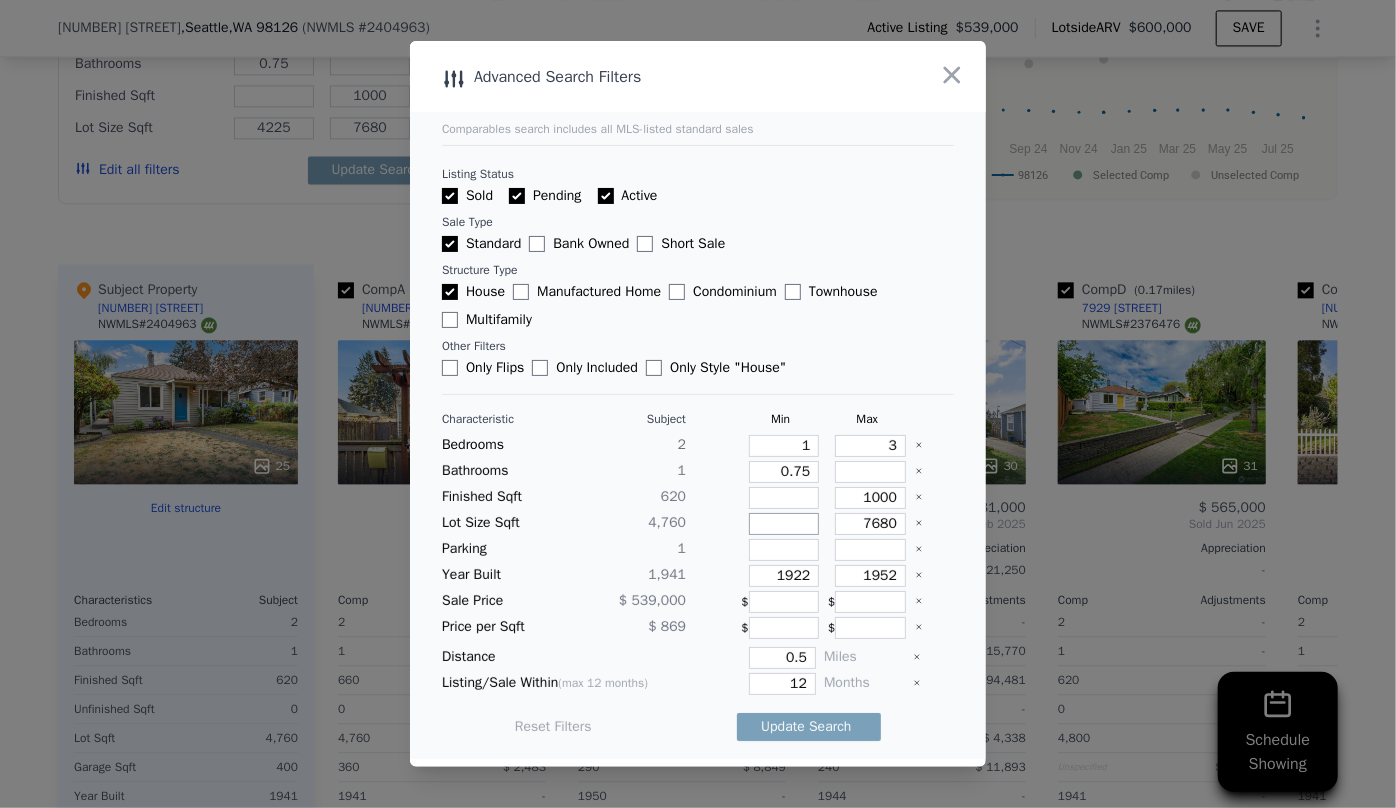 type 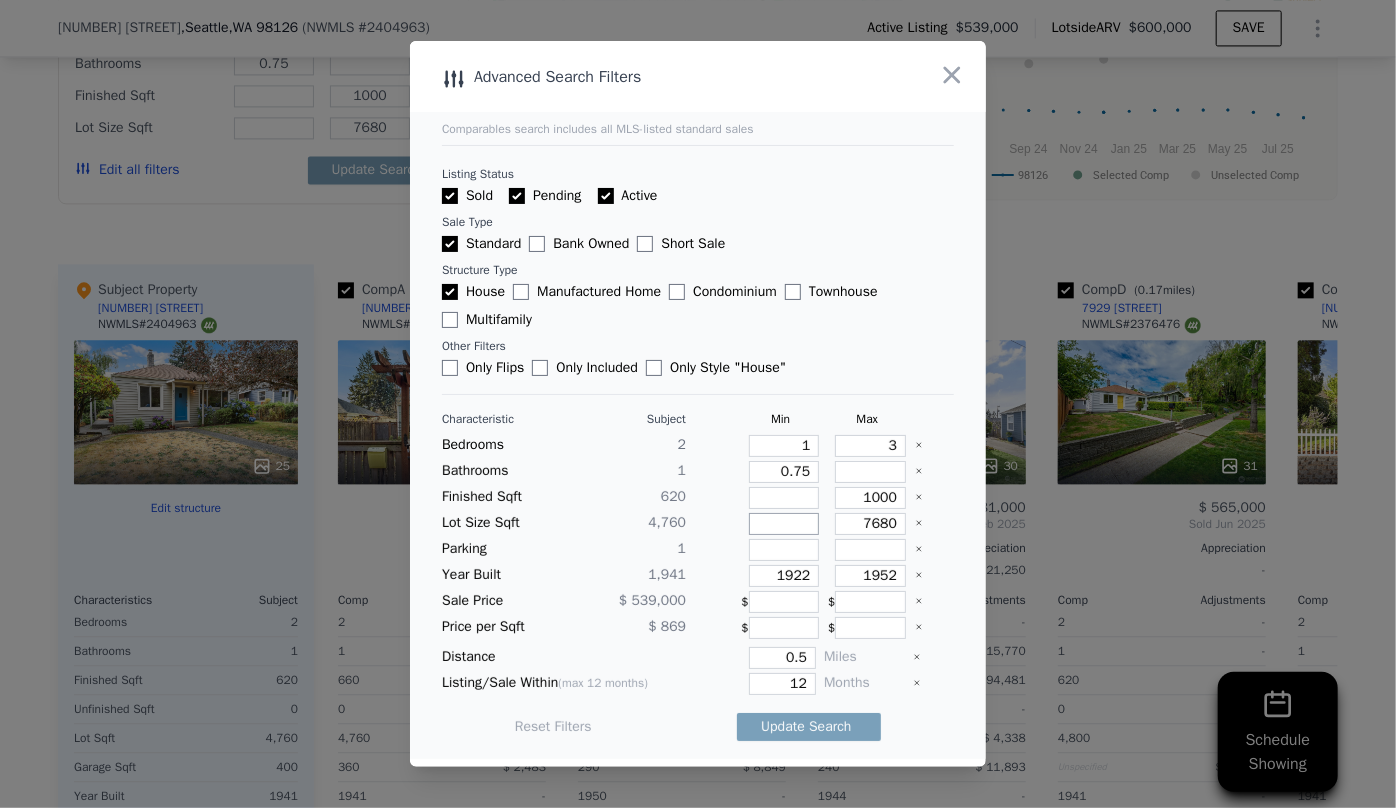 type 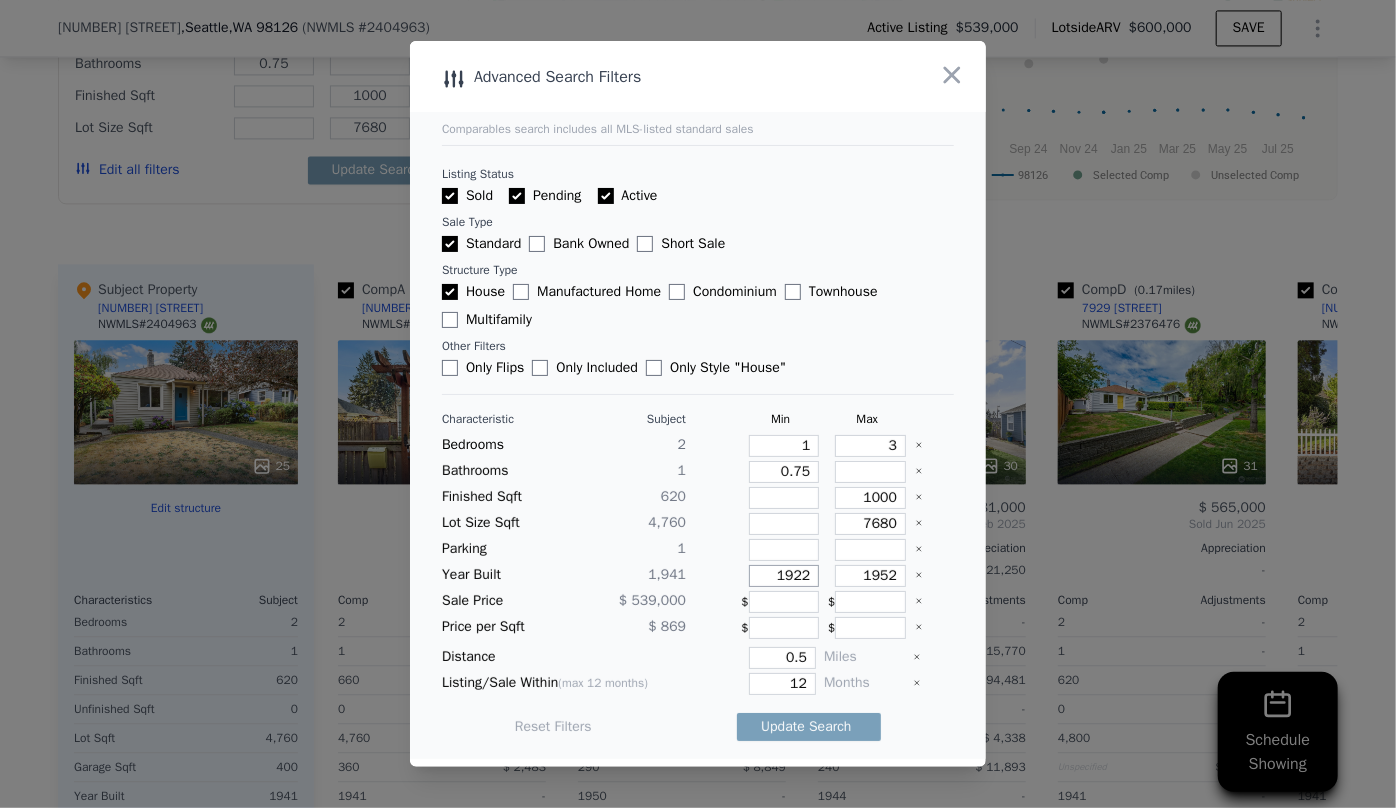 drag, startPoint x: 800, startPoint y: 572, endPoint x: 753, endPoint y: 556, distance: 49.648766 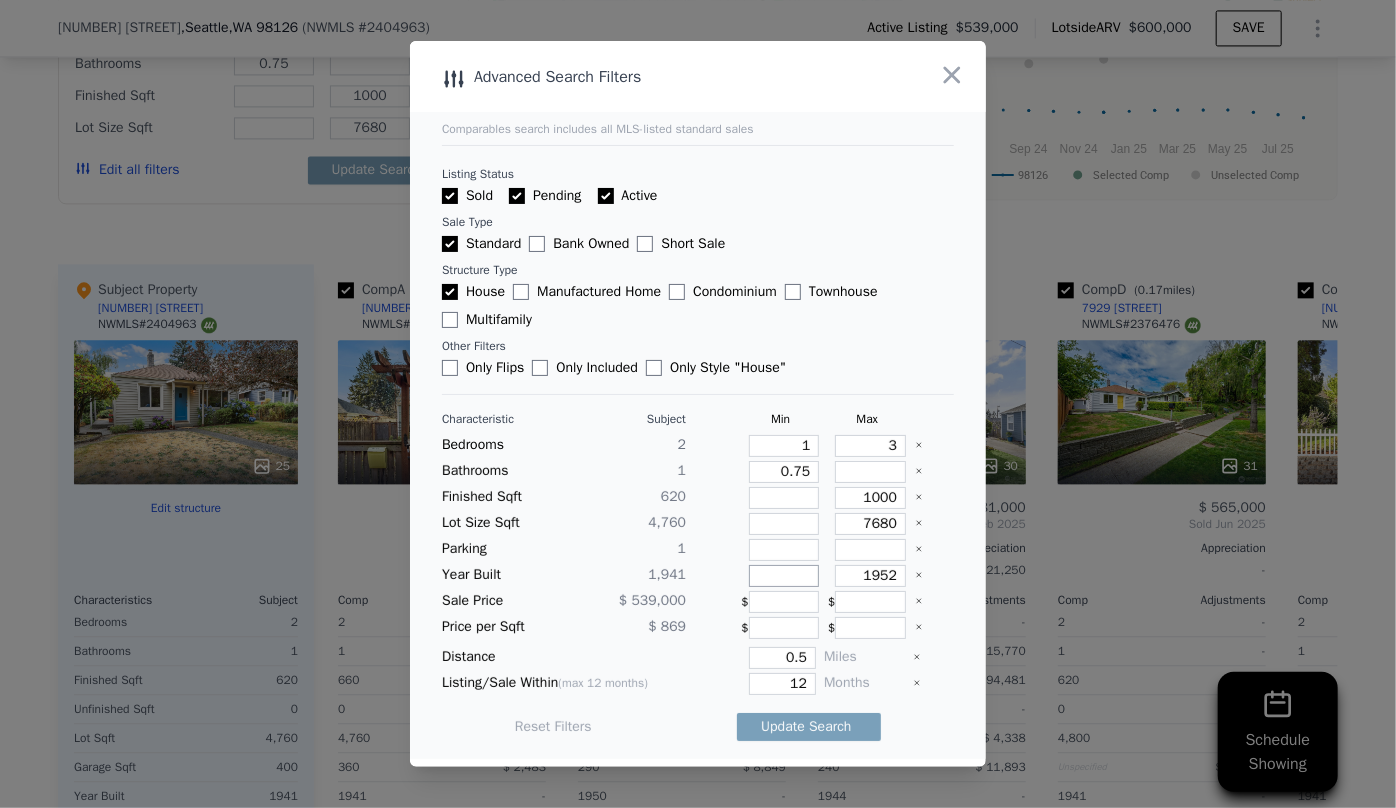 type 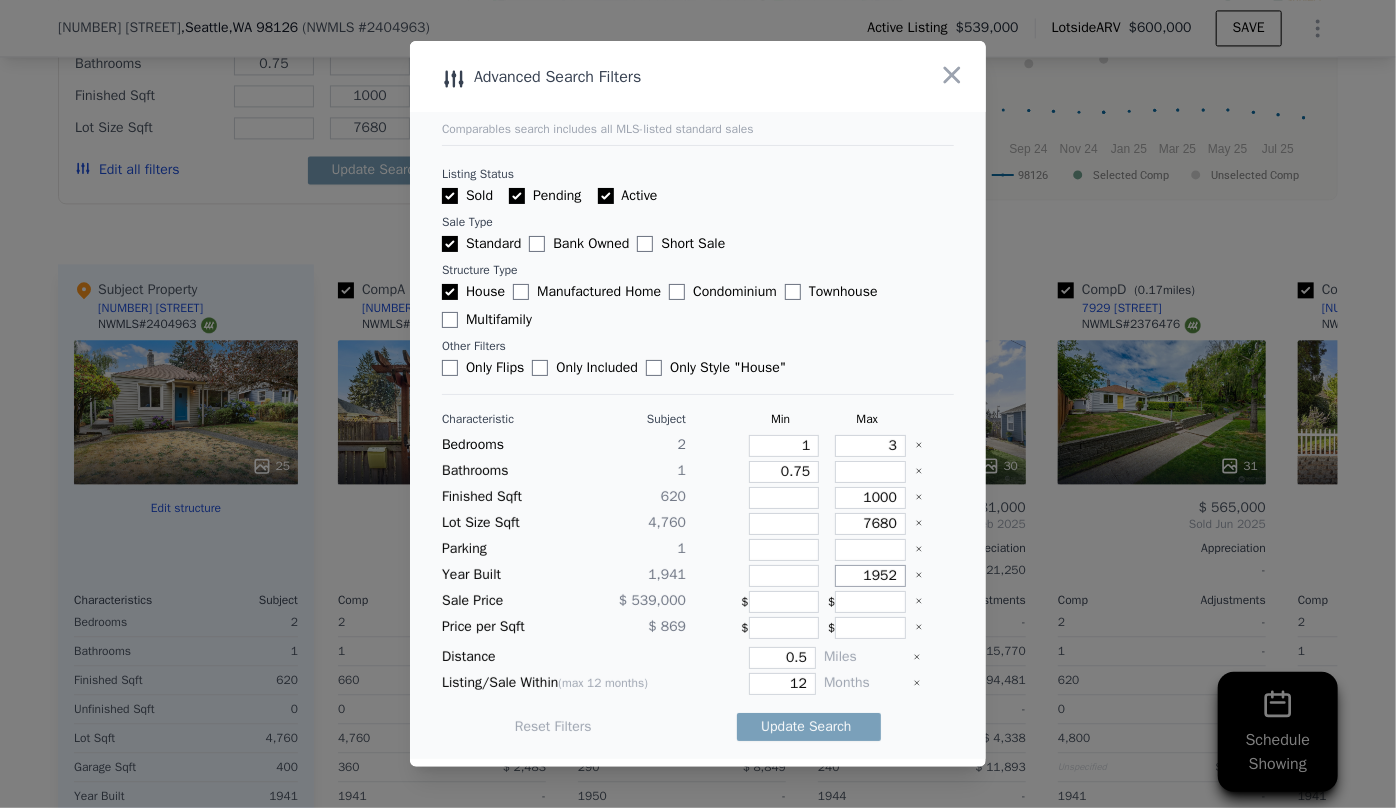 click on "1952" at bounding box center (870, 576) 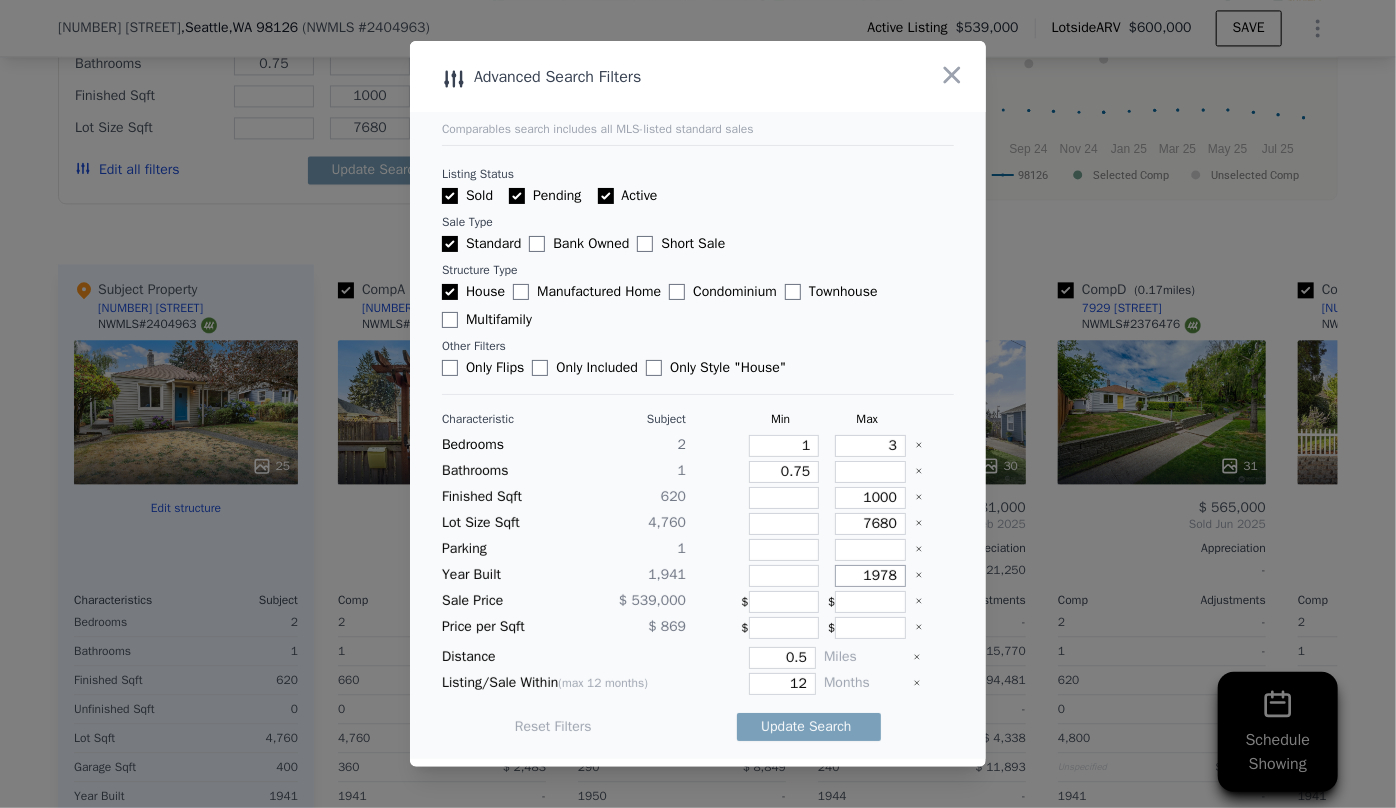 type on "1978" 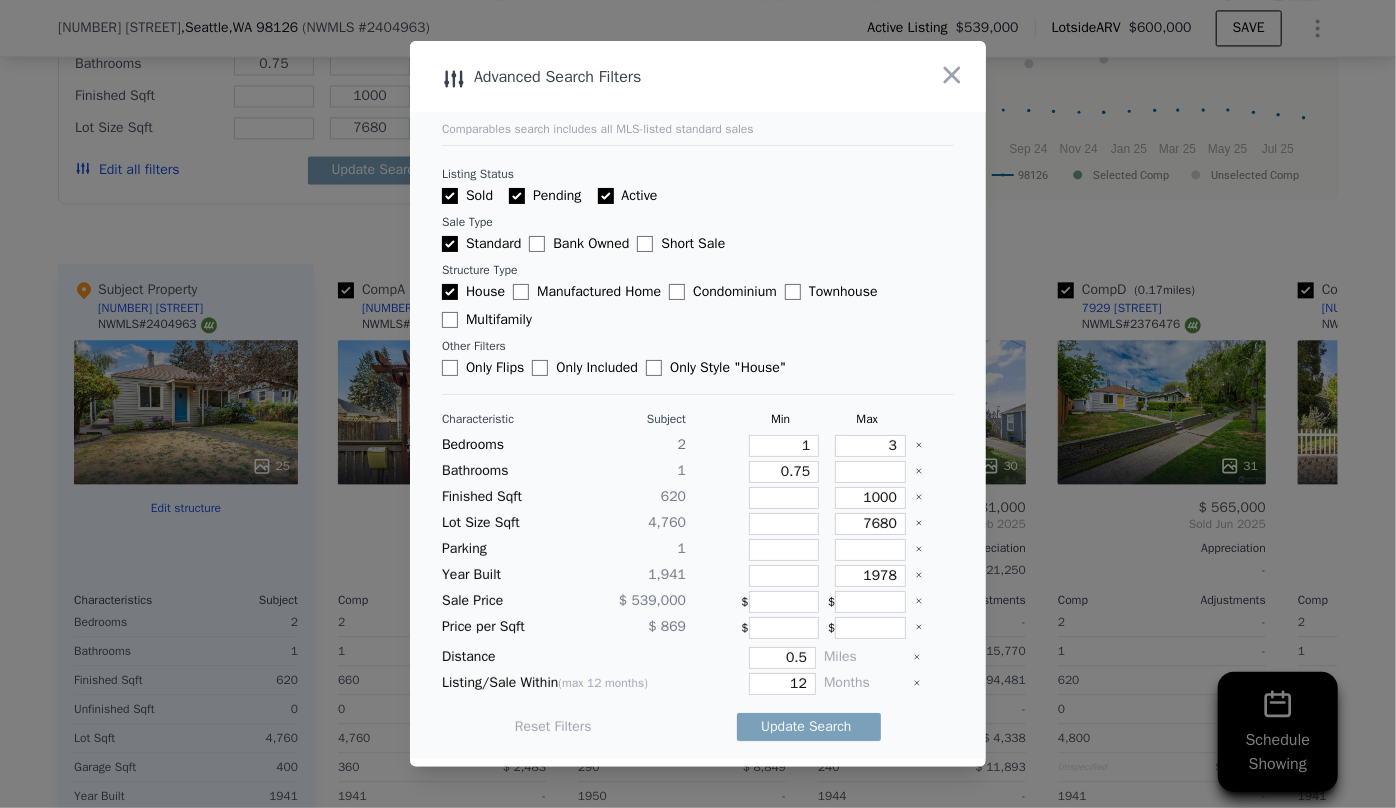 drag, startPoint x: 807, startPoint y: 650, endPoint x: 783, endPoint y: 642, distance: 25.298222 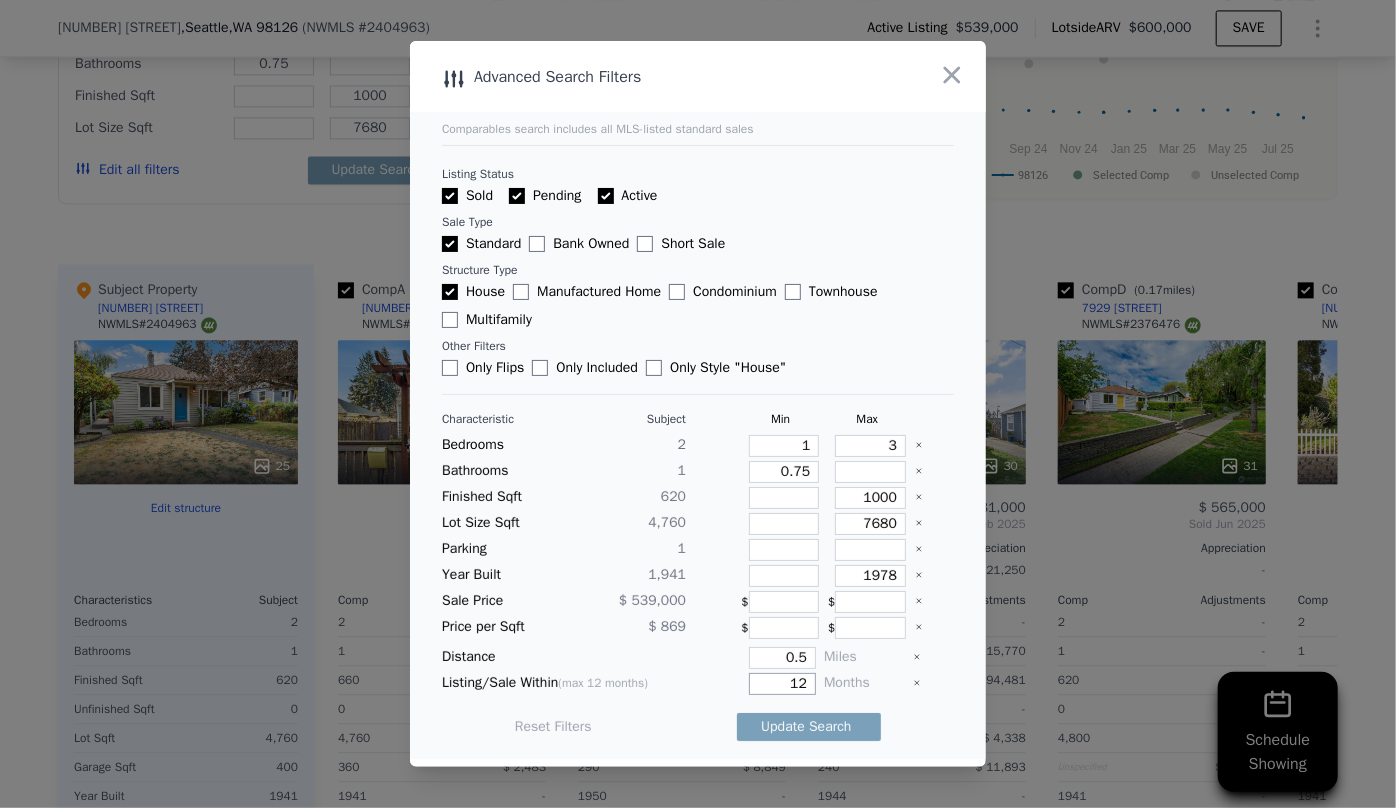 drag, startPoint x: 801, startPoint y: 677, endPoint x: 783, endPoint y: 676, distance: 18.027756 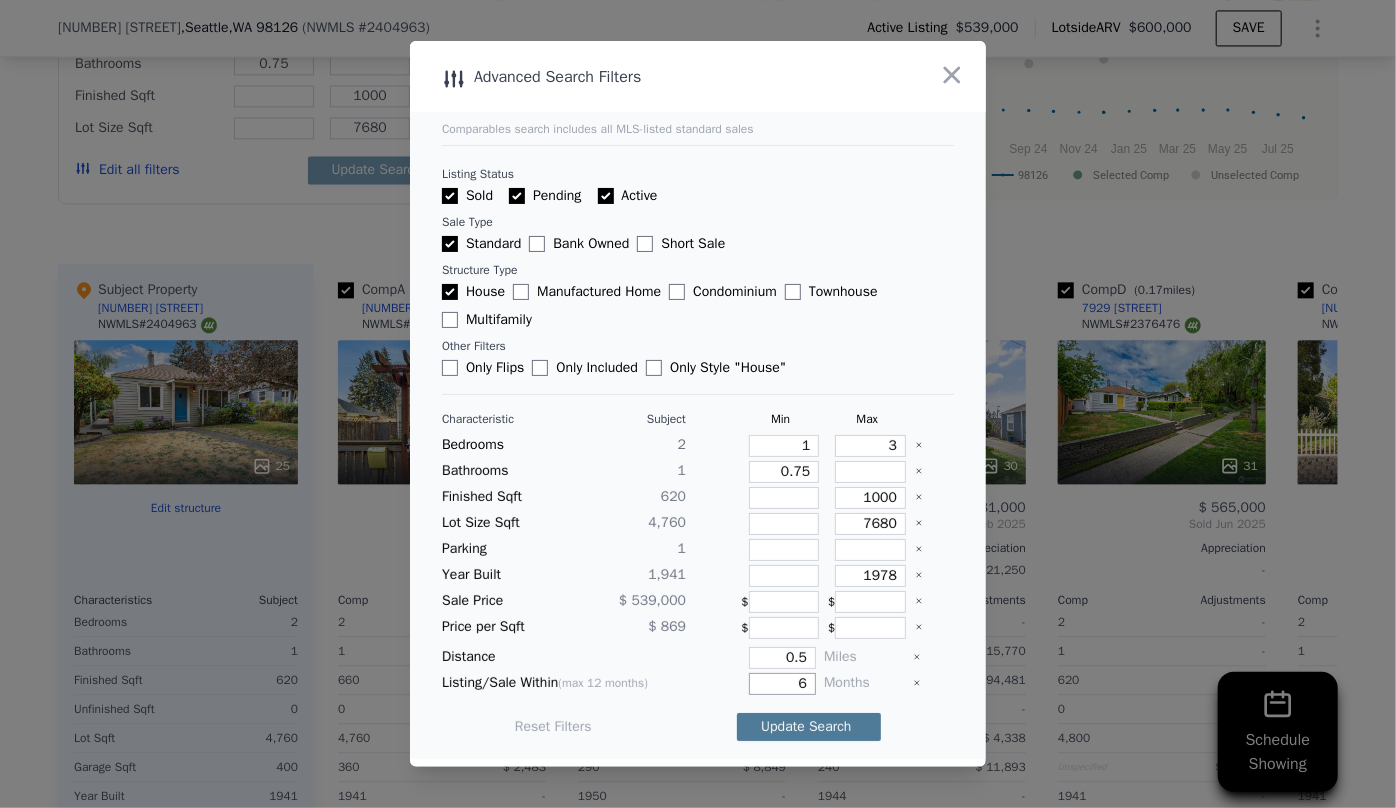 type on "6" 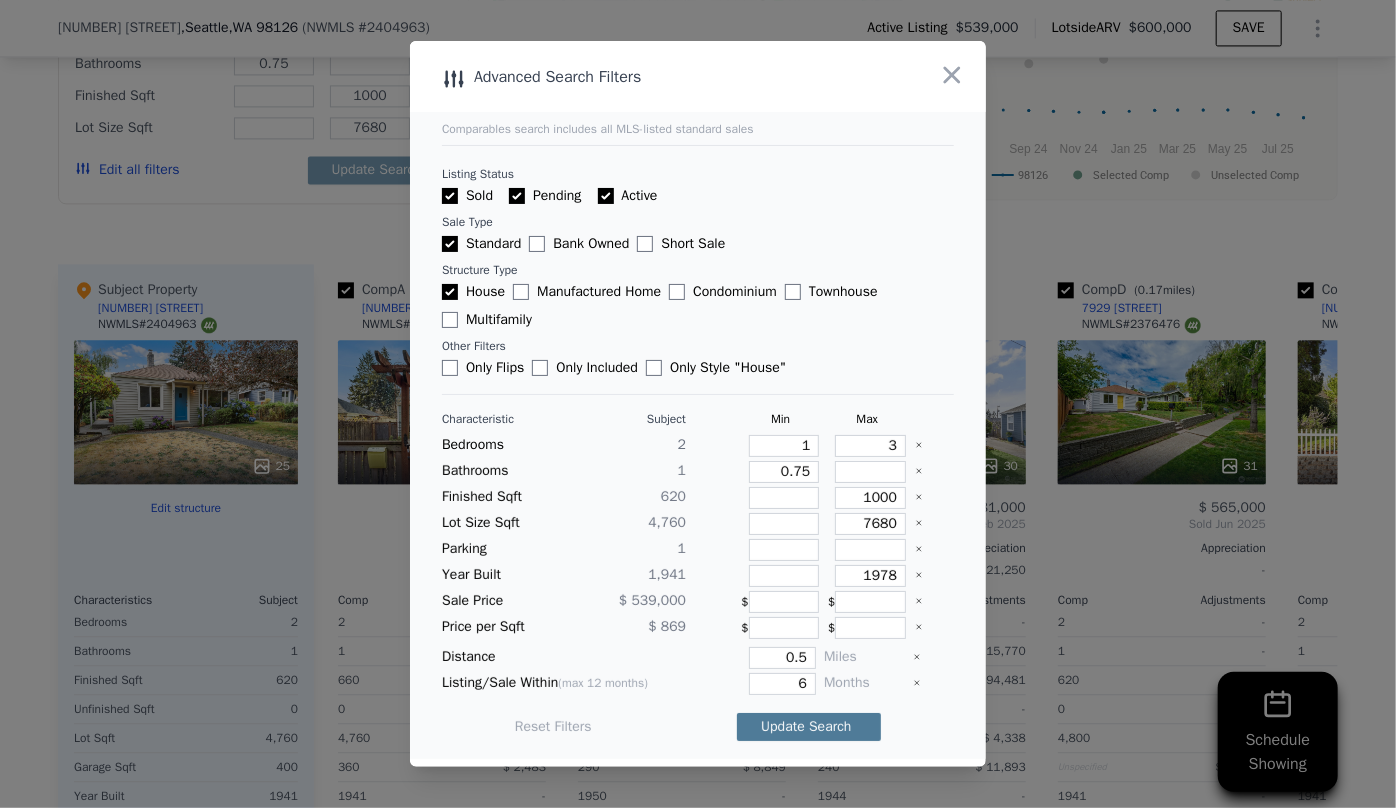 click on "Update Search" at bounding box center (809, 727) 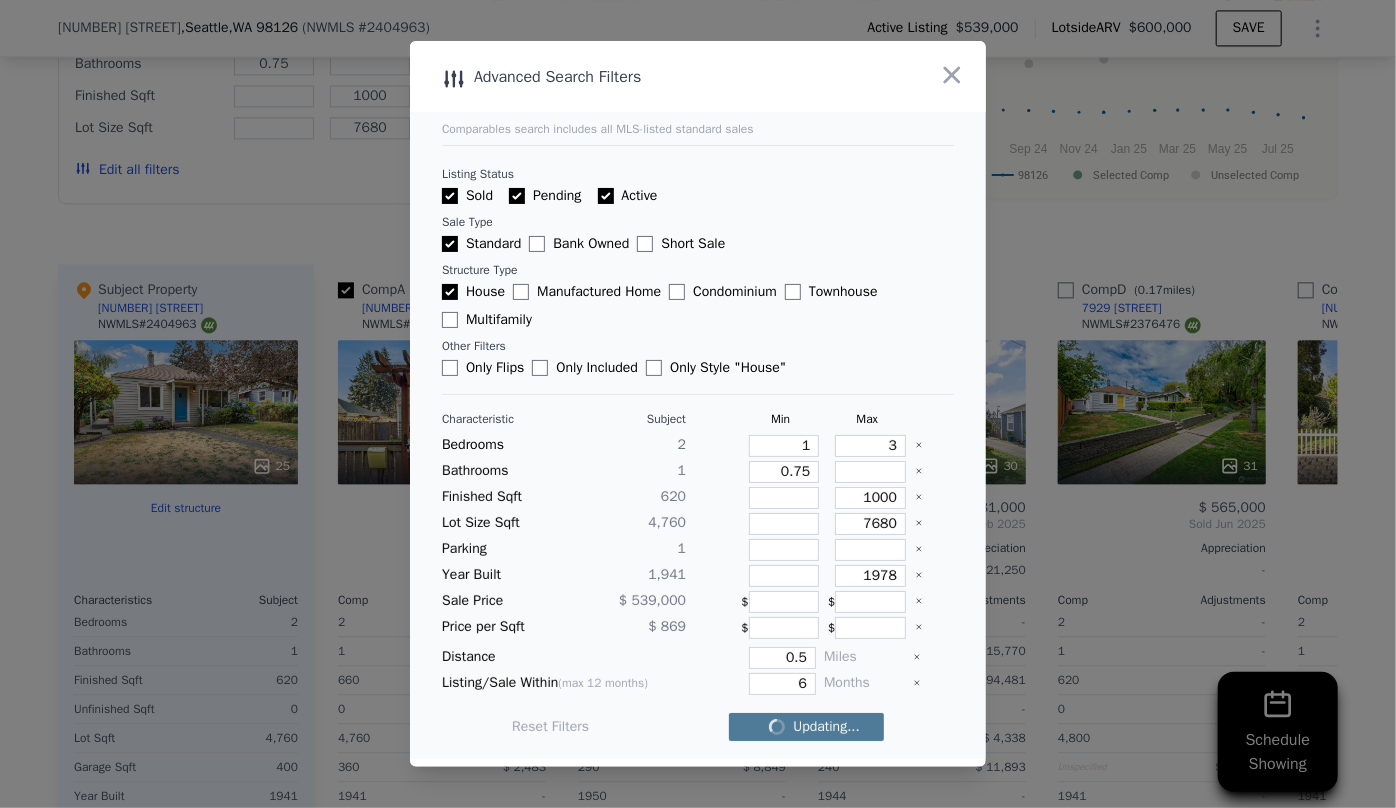 checkbox on "false" 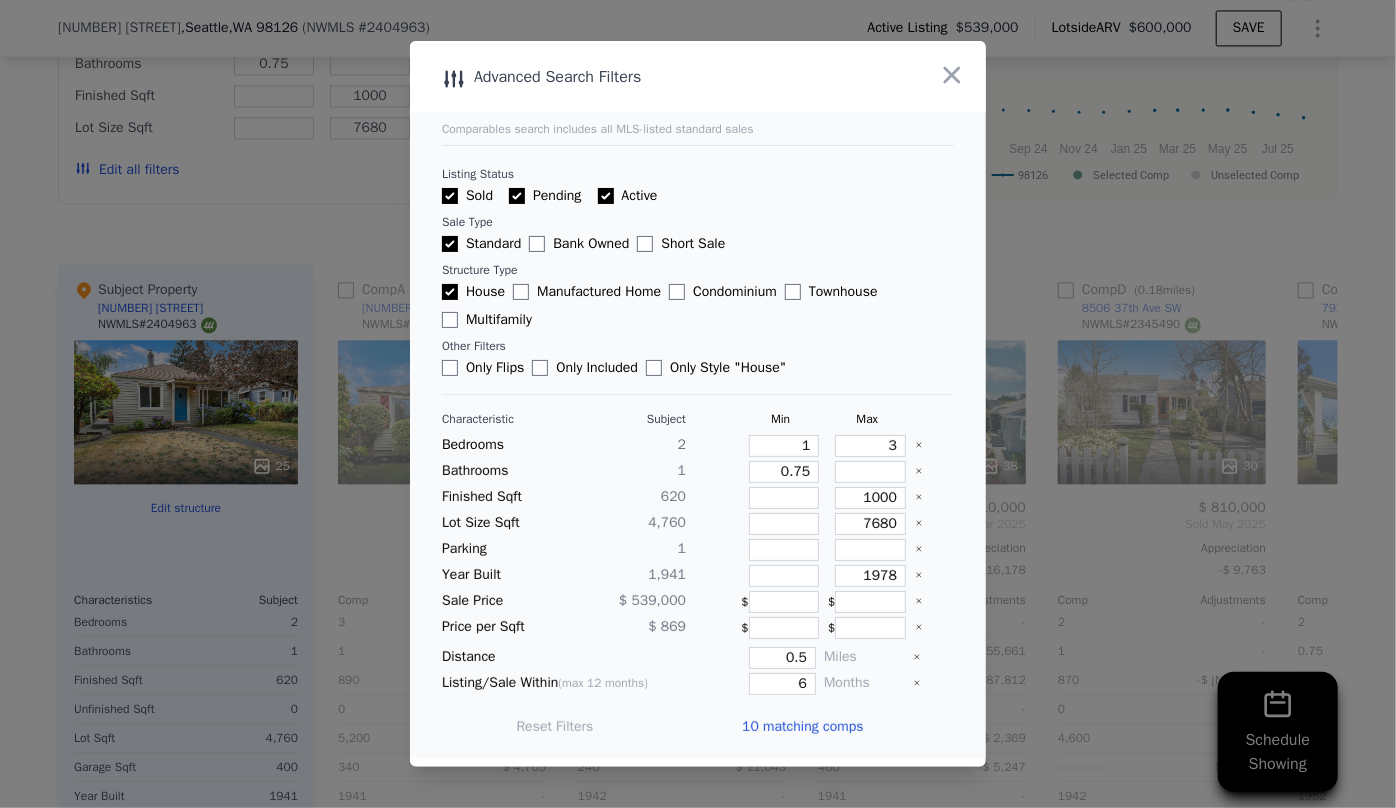 click on "10 matching comps" at bounding box center [802, 727] 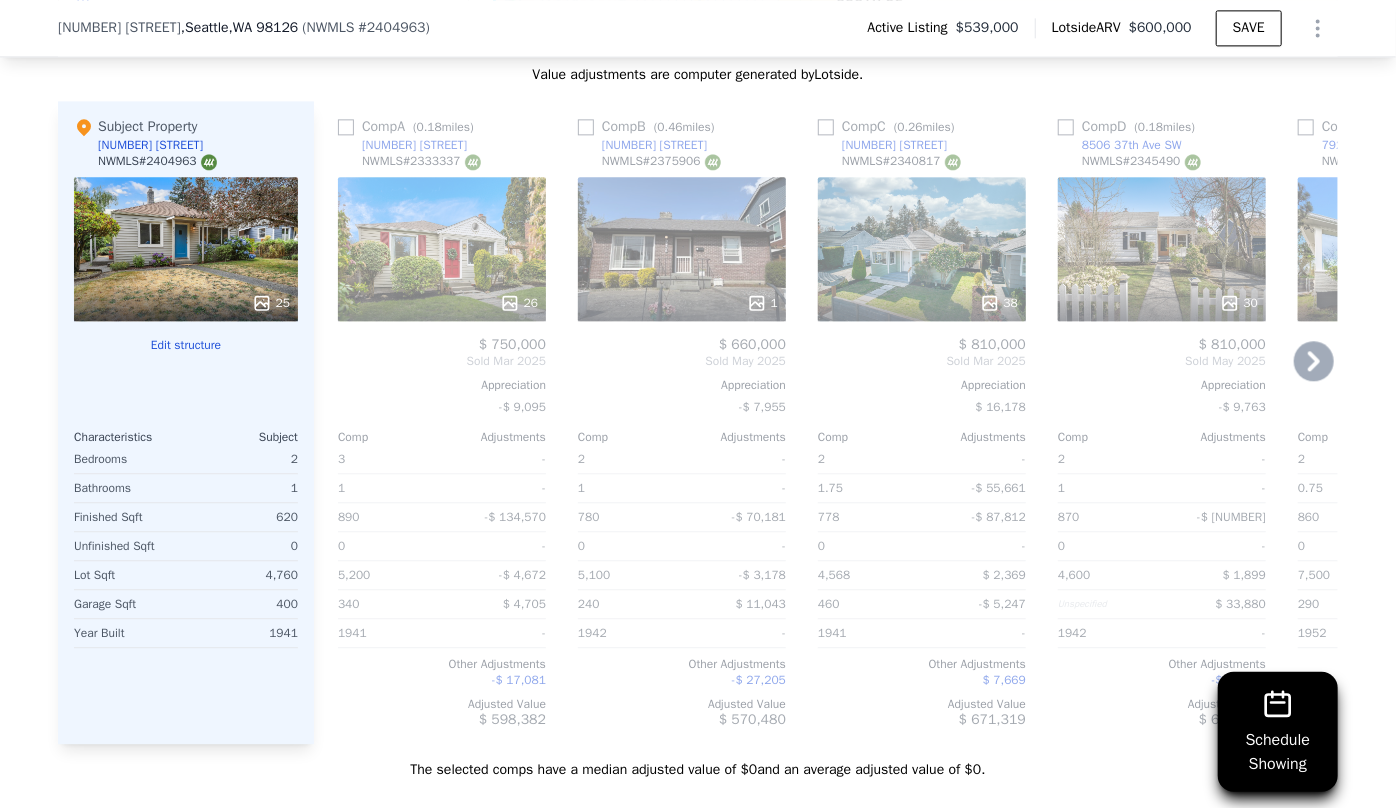 scroll, scrollTop: 2363, scrollLeft: 0, axis: vertical 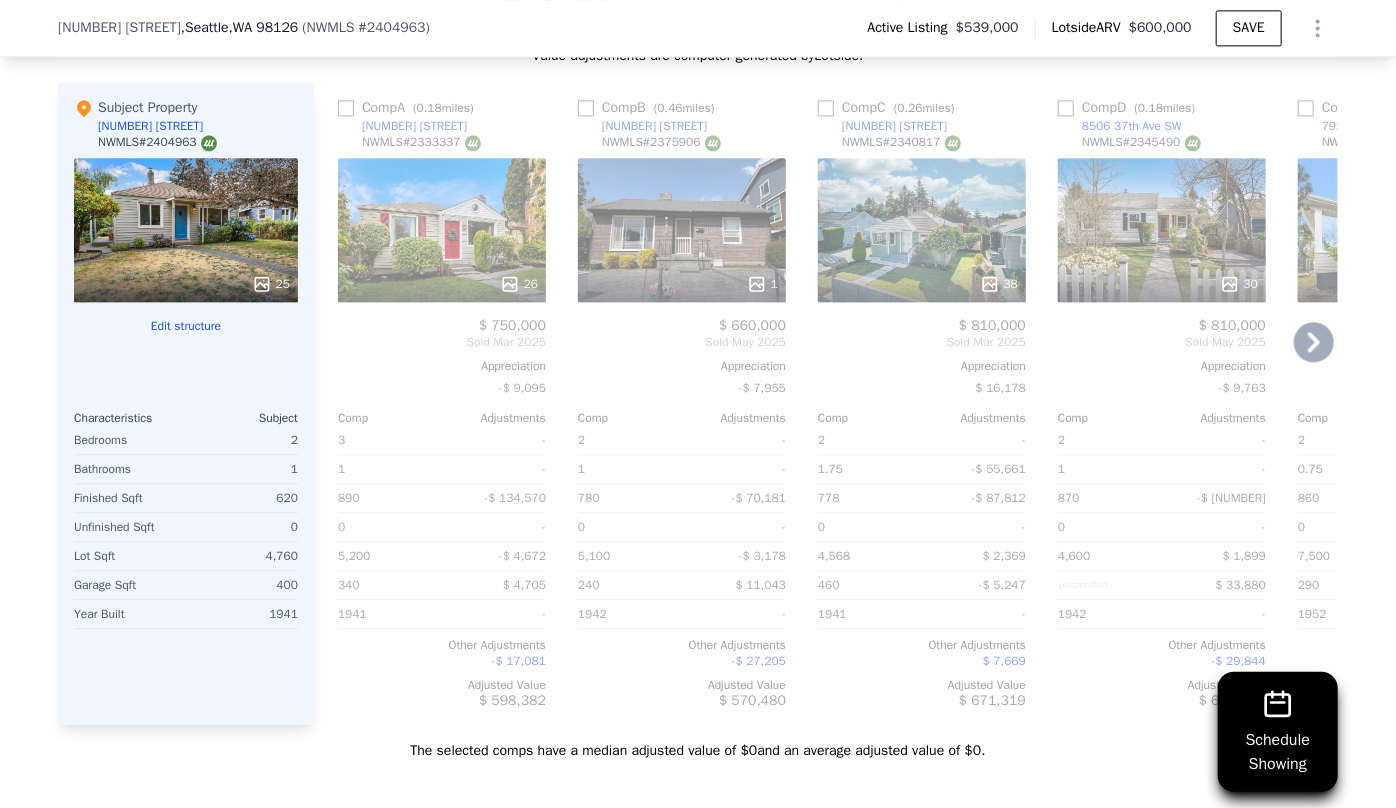 click on "3936 SW Kenyon St" at bounding box center (642, 126) 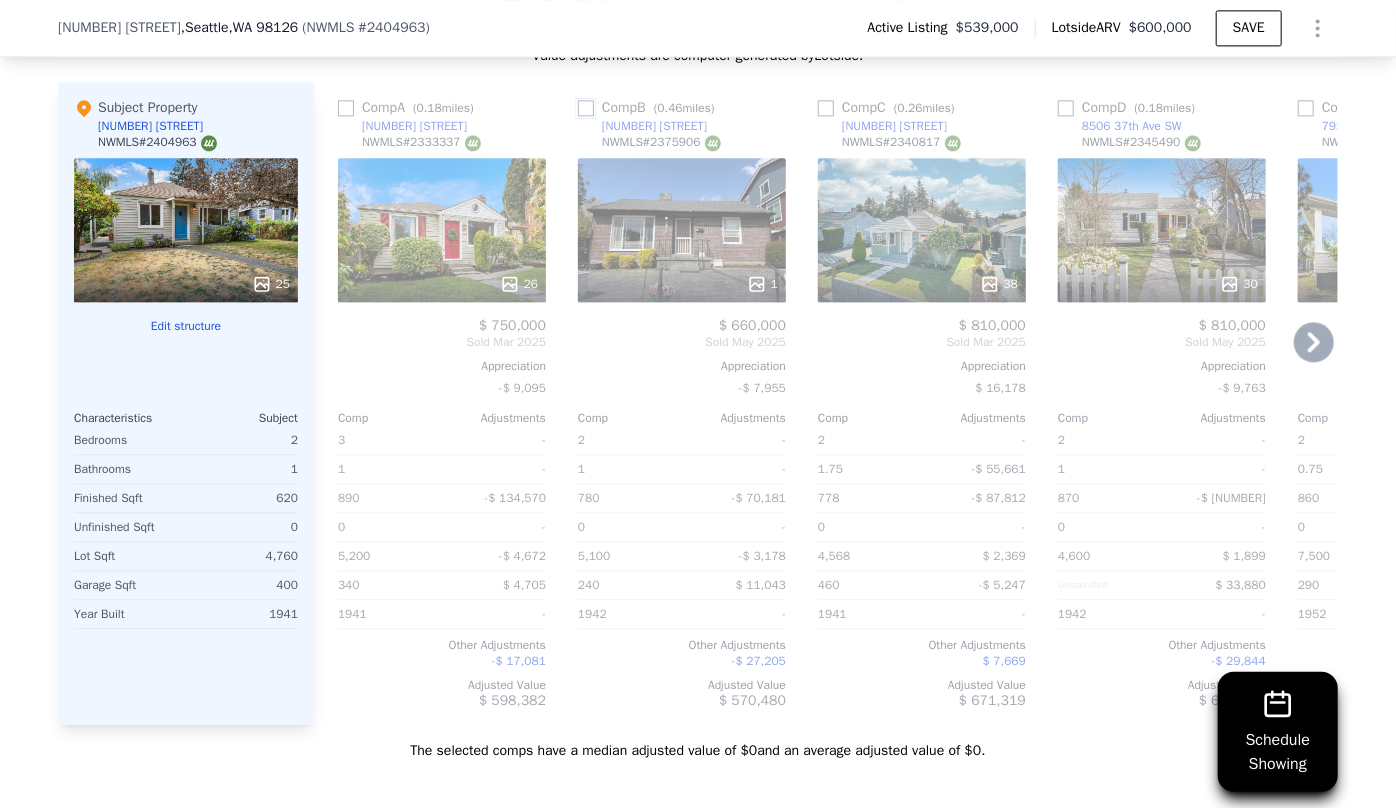 click at bounding box center (586, 108) 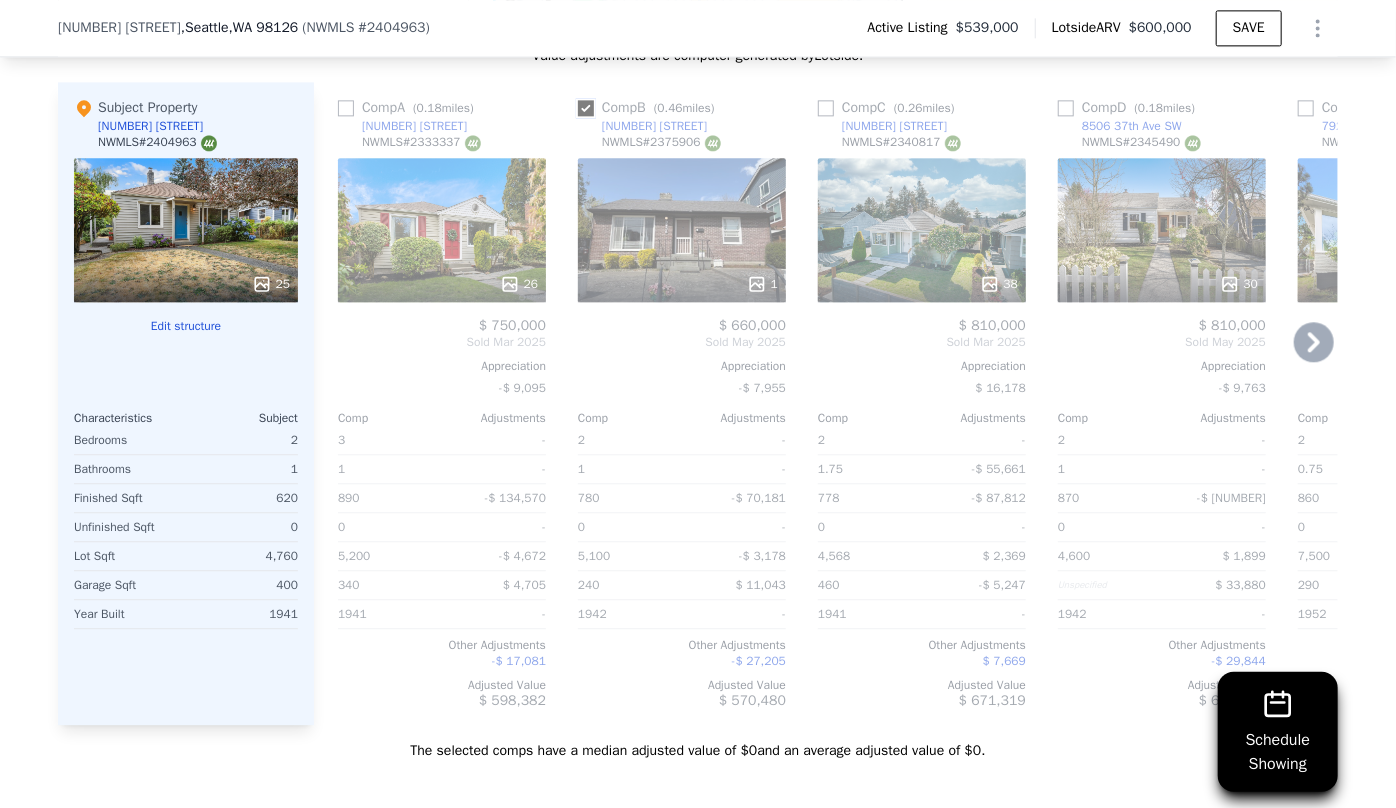 checkbox on "true" 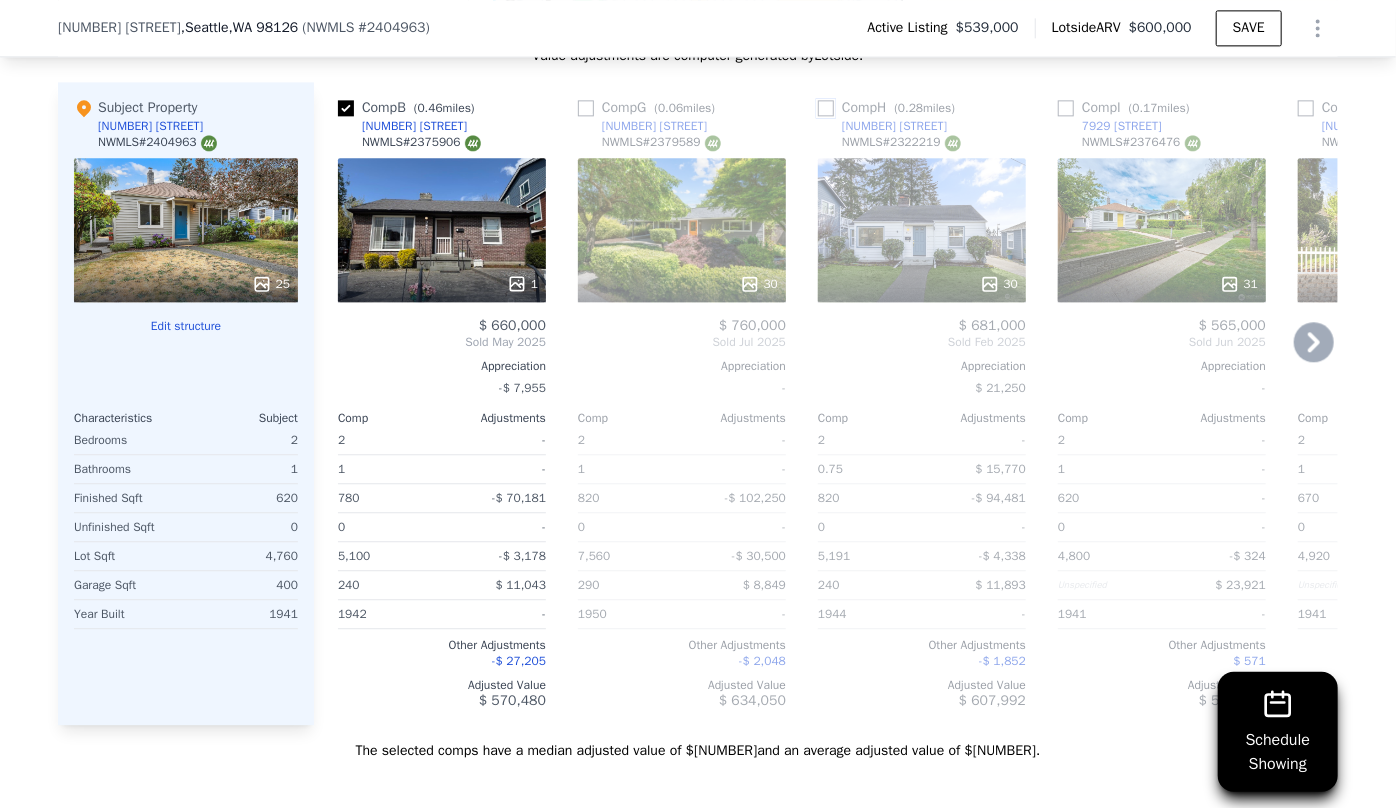 click at bounding box center (826, 108) 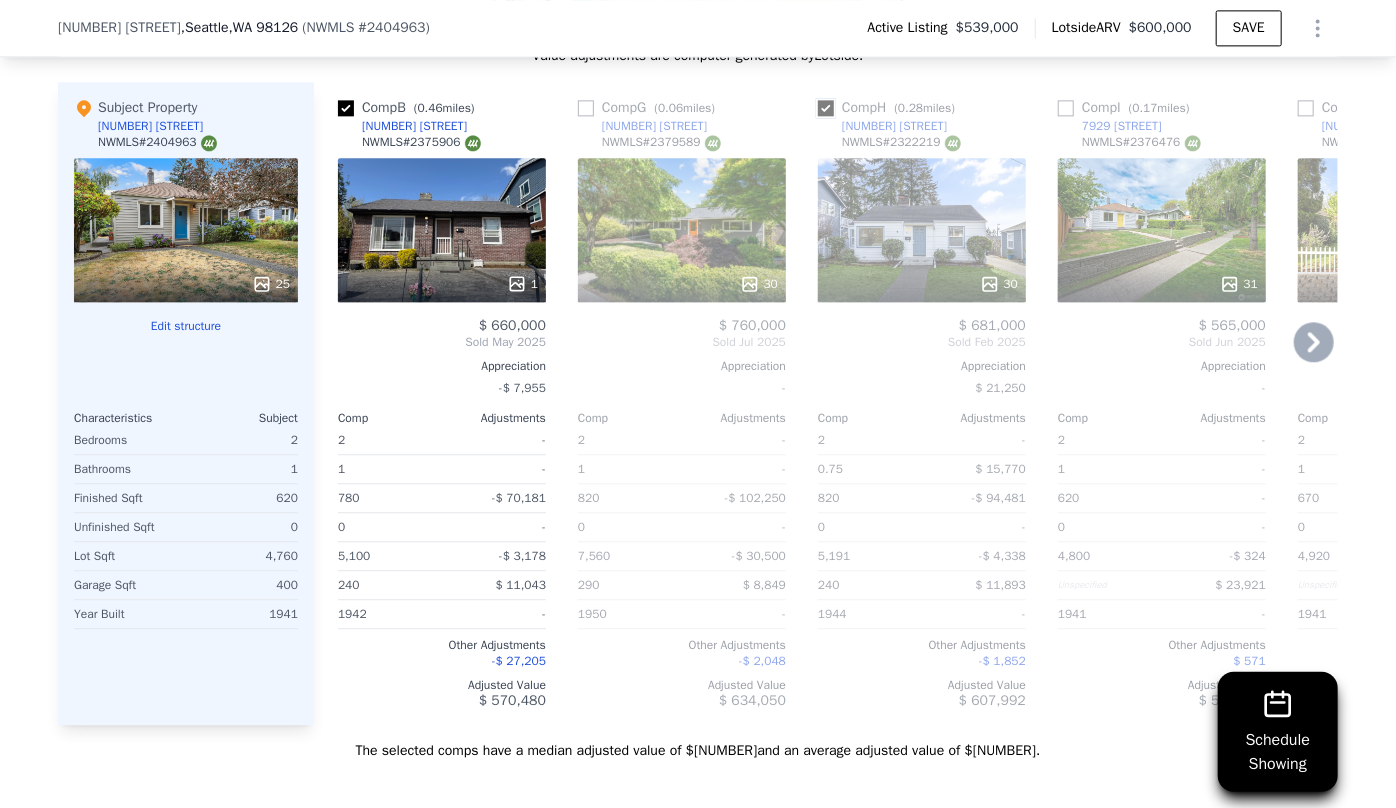 checkbox on "true" 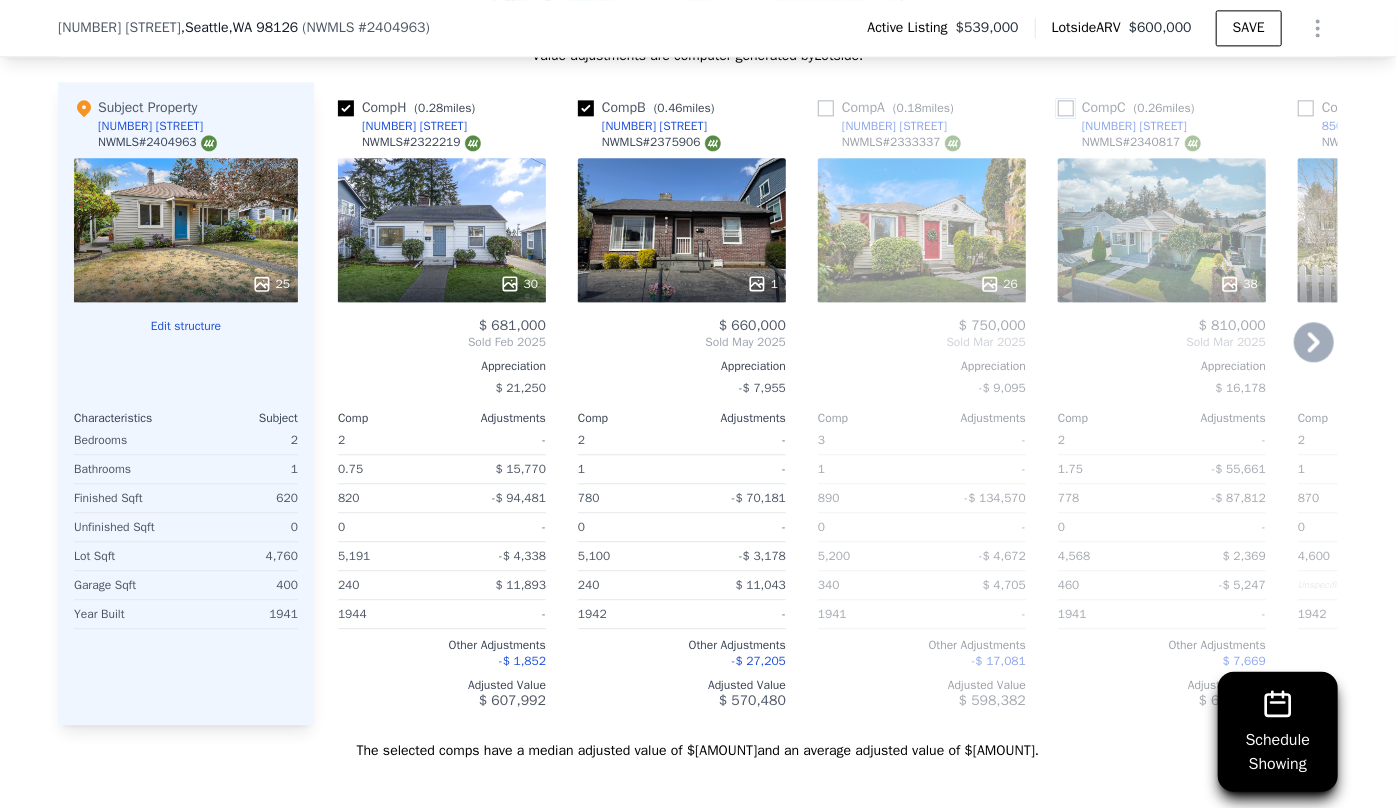 click at bounding box center (1066, 108) 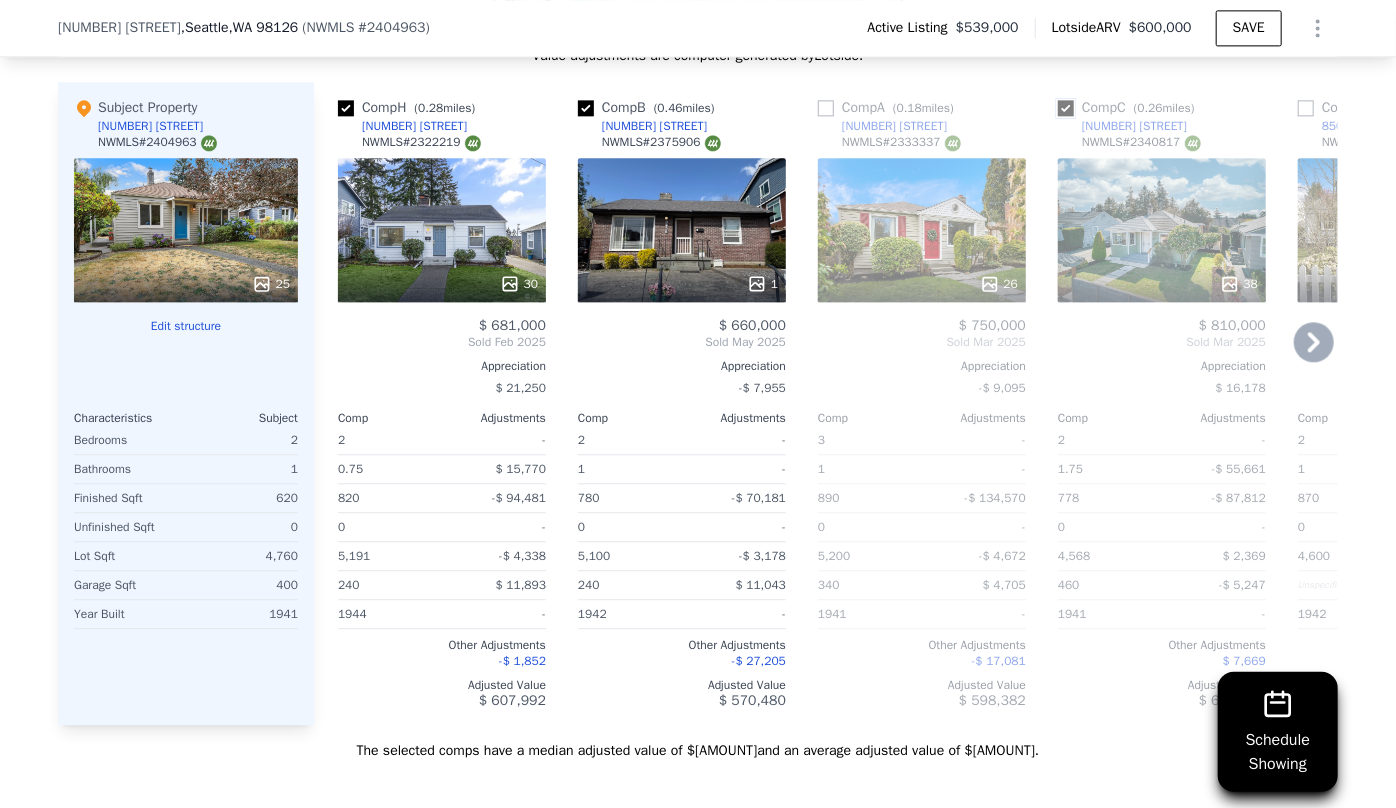 checkbox on "true" 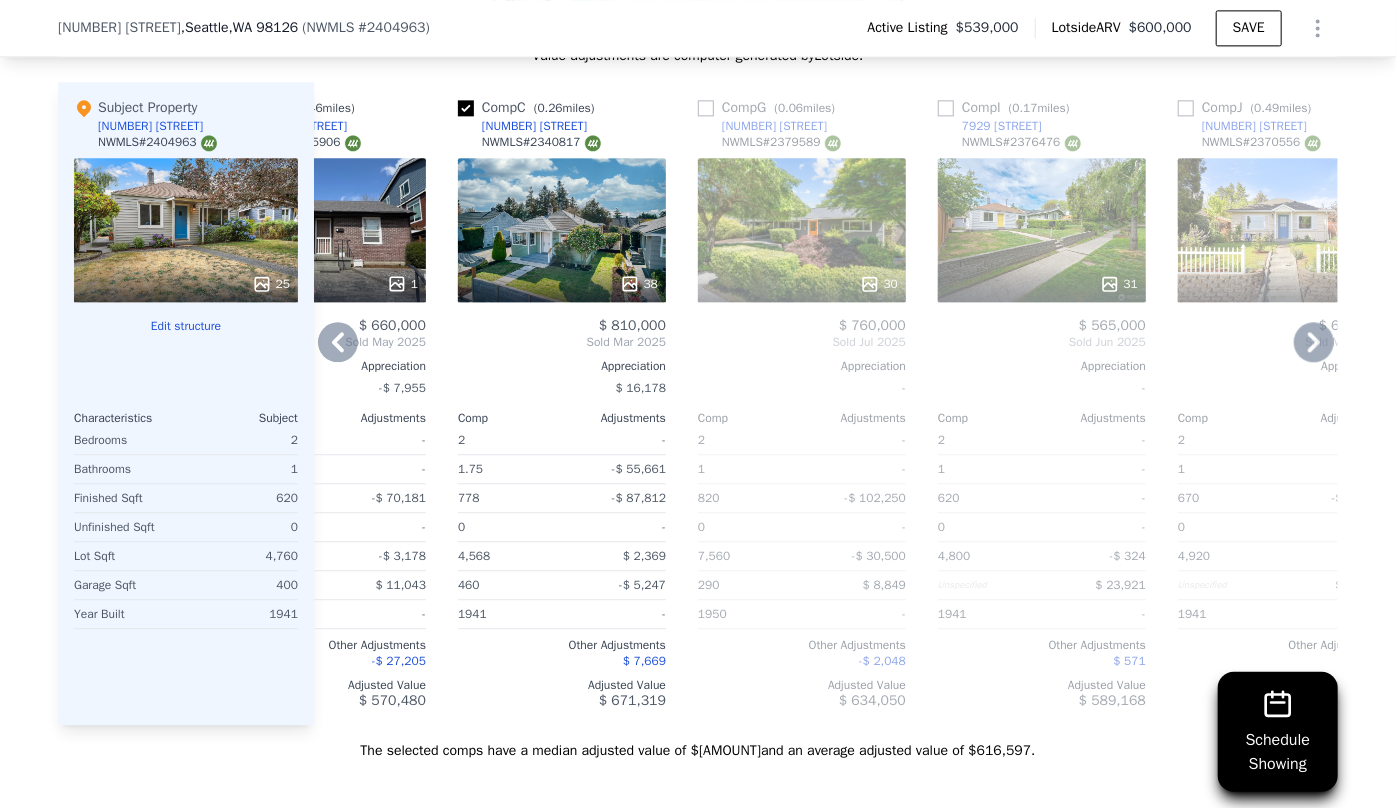 scroll, scrollTop: 0, scrollLeft: 560, axis: horizontal 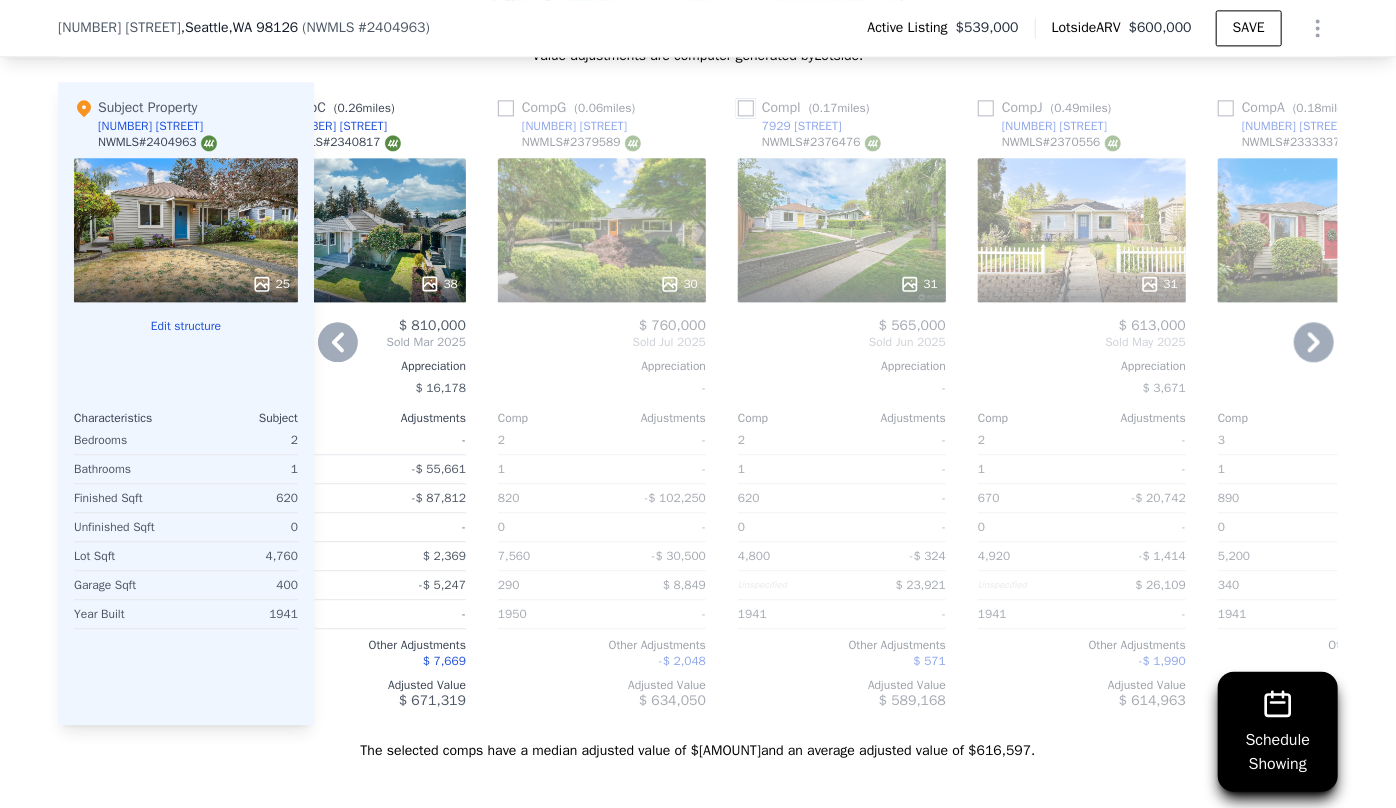 click at bounding box center (746, 108) 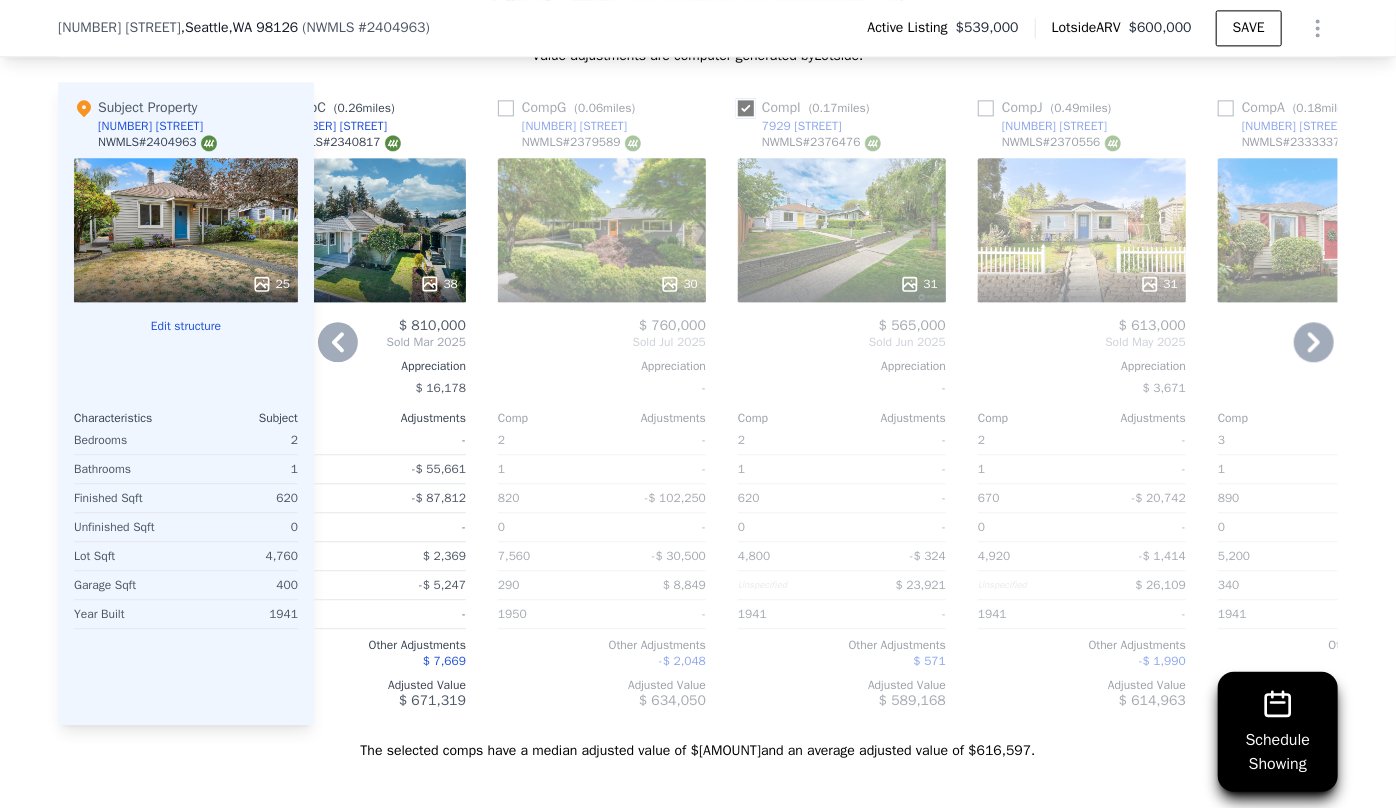 checkbox on "true" 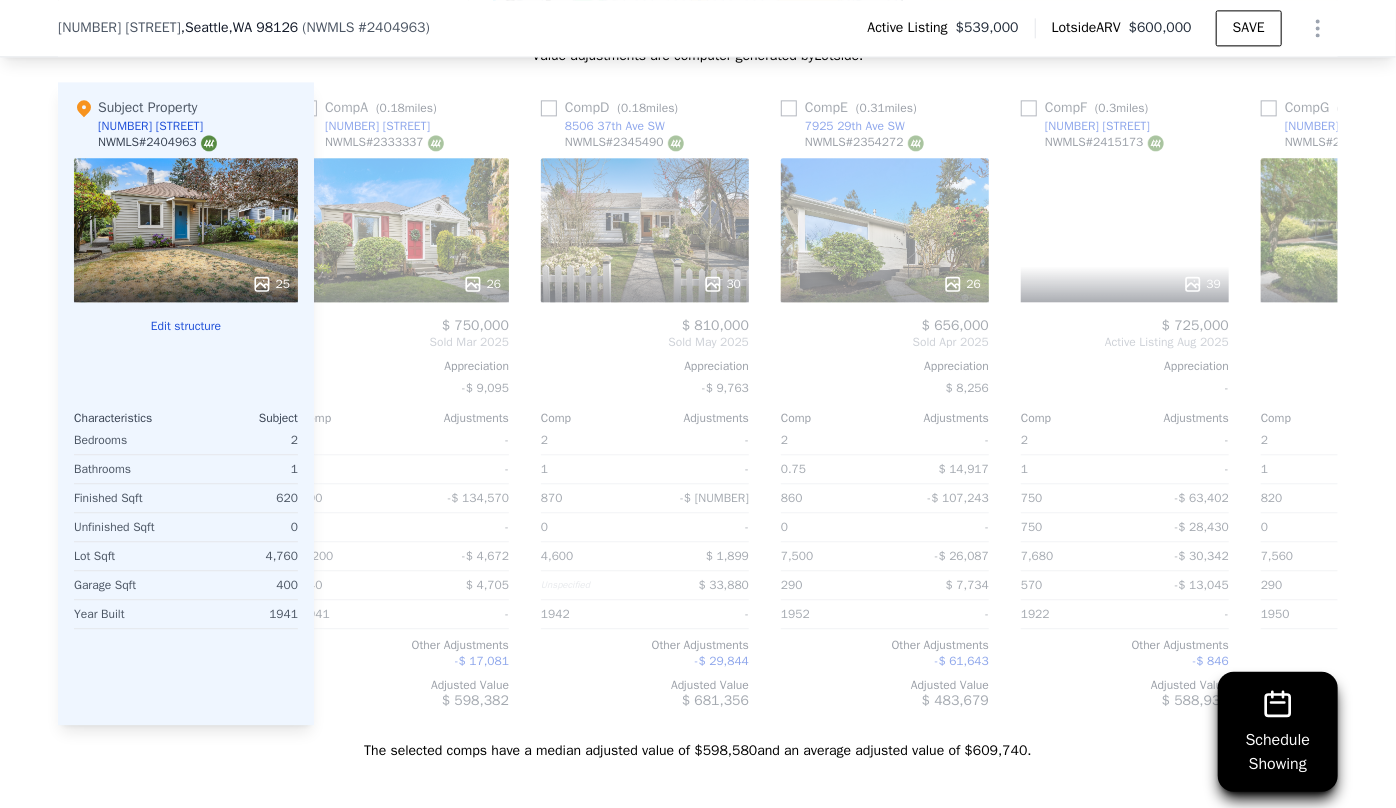 scroll, scrollTop: 0, scrollLeft: 1029, axis: horizontal 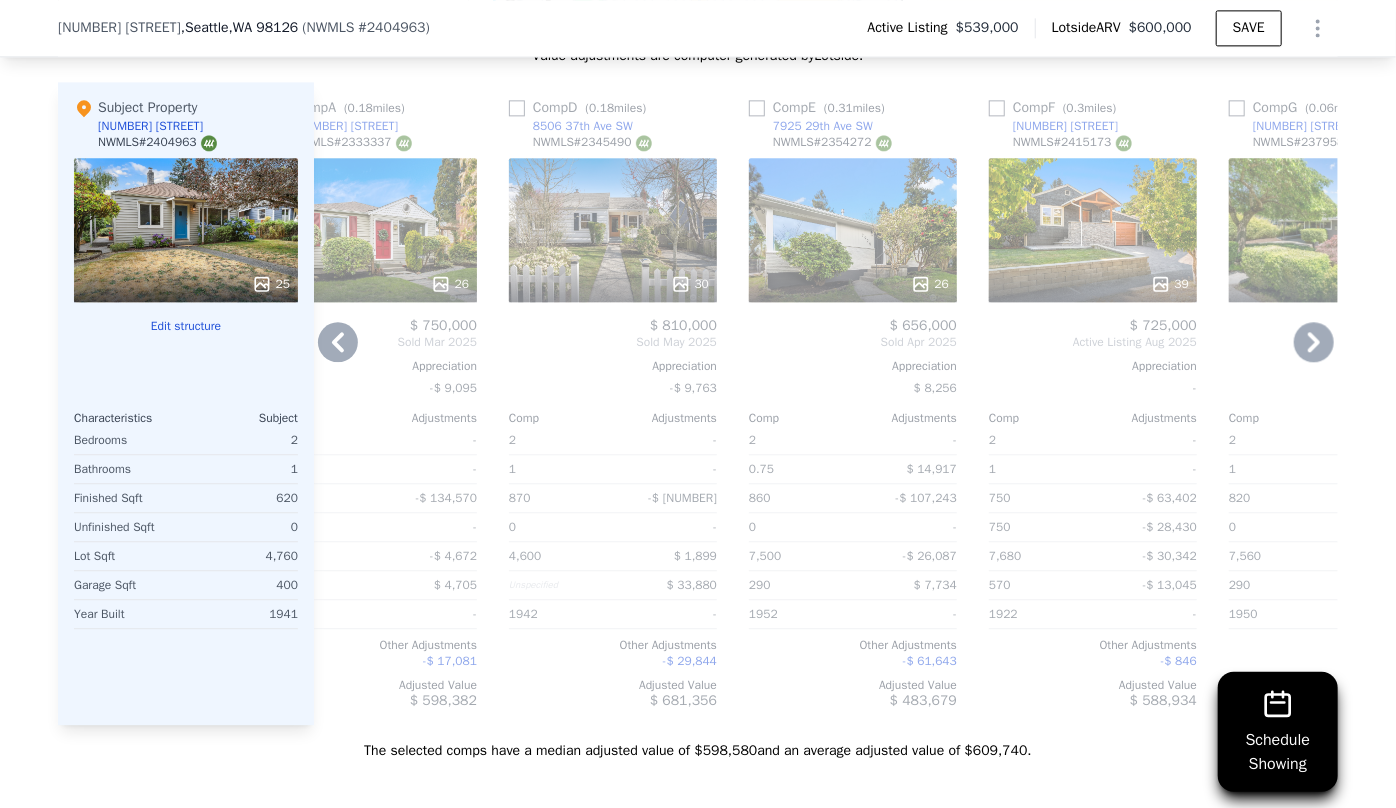 click on "26" at bounding box center [853, 230] 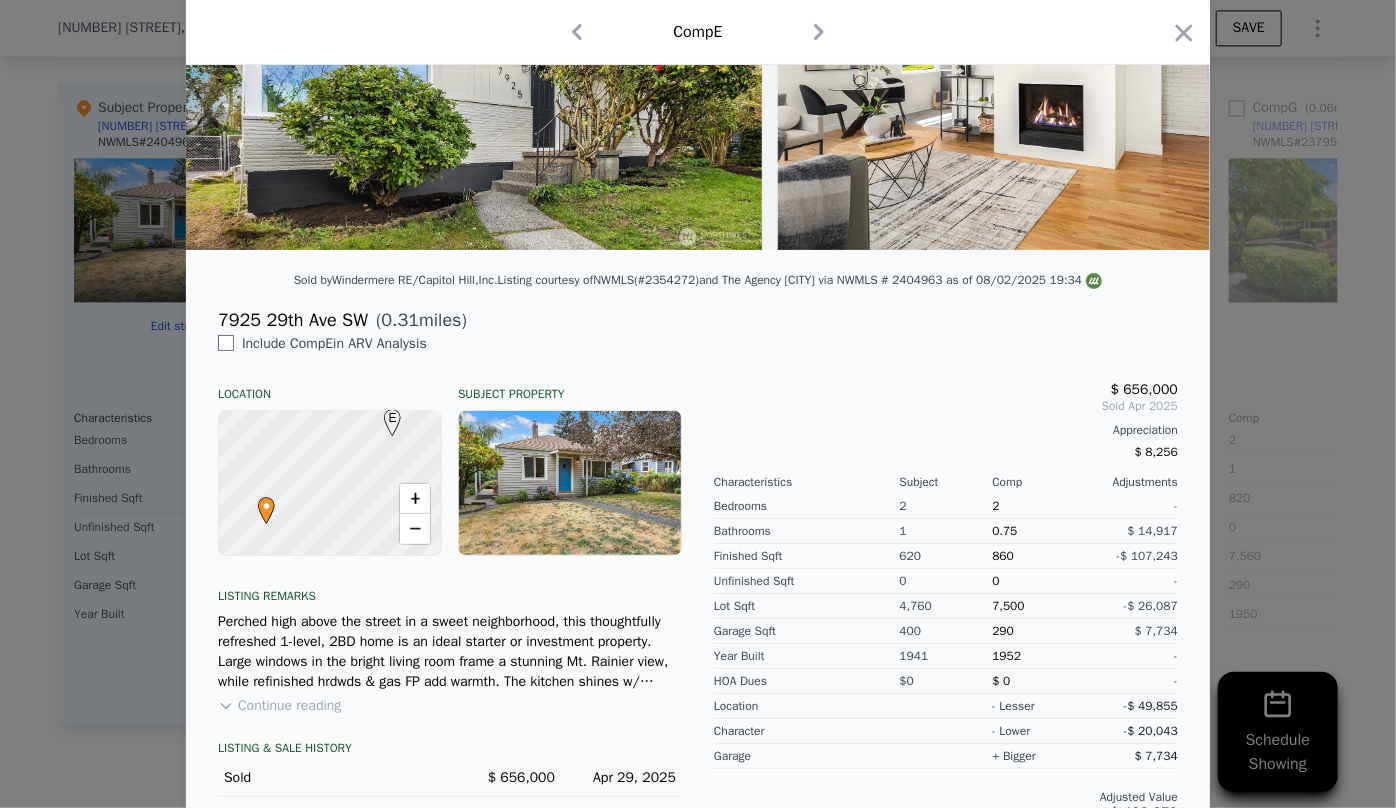 scroll, scrollTop: 81, scrollLeft: 0, axis: vertical 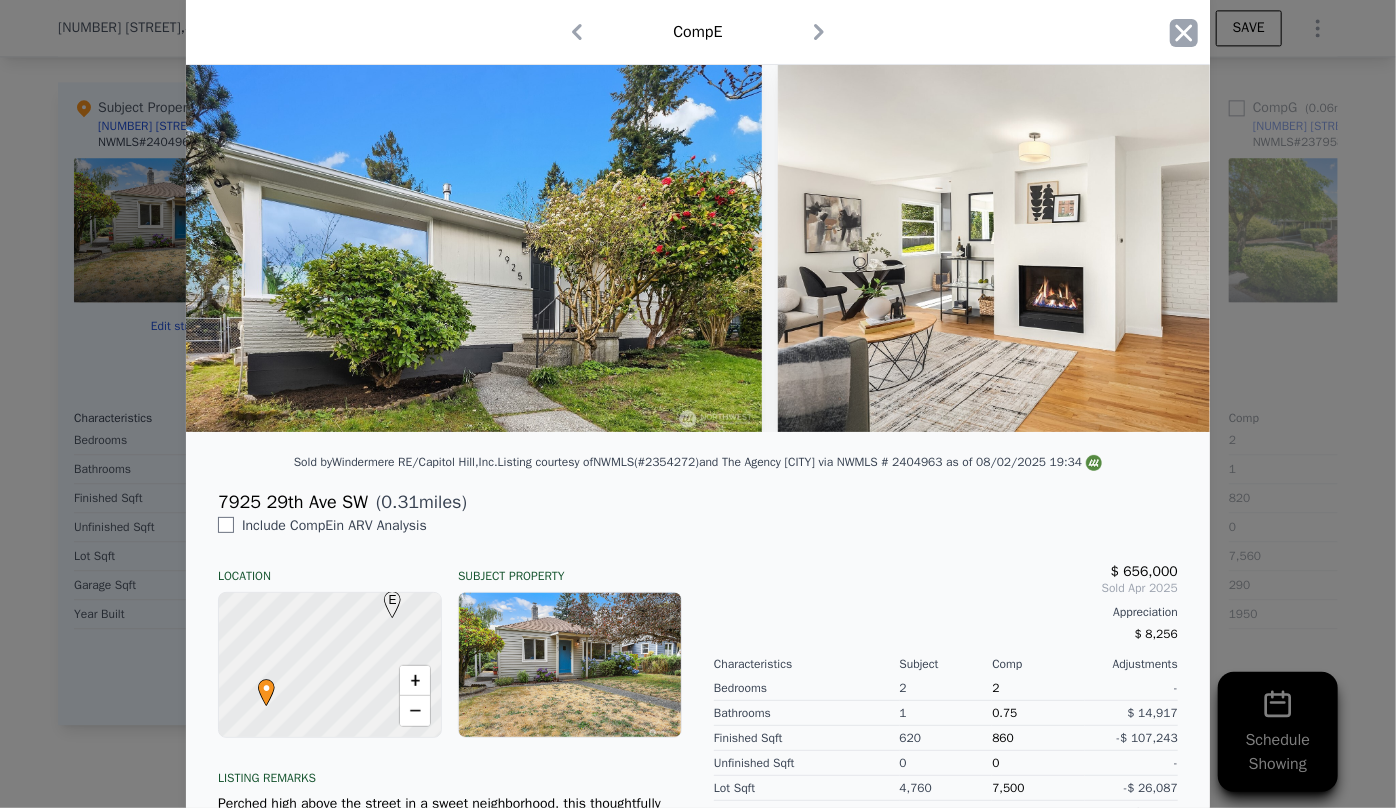 click 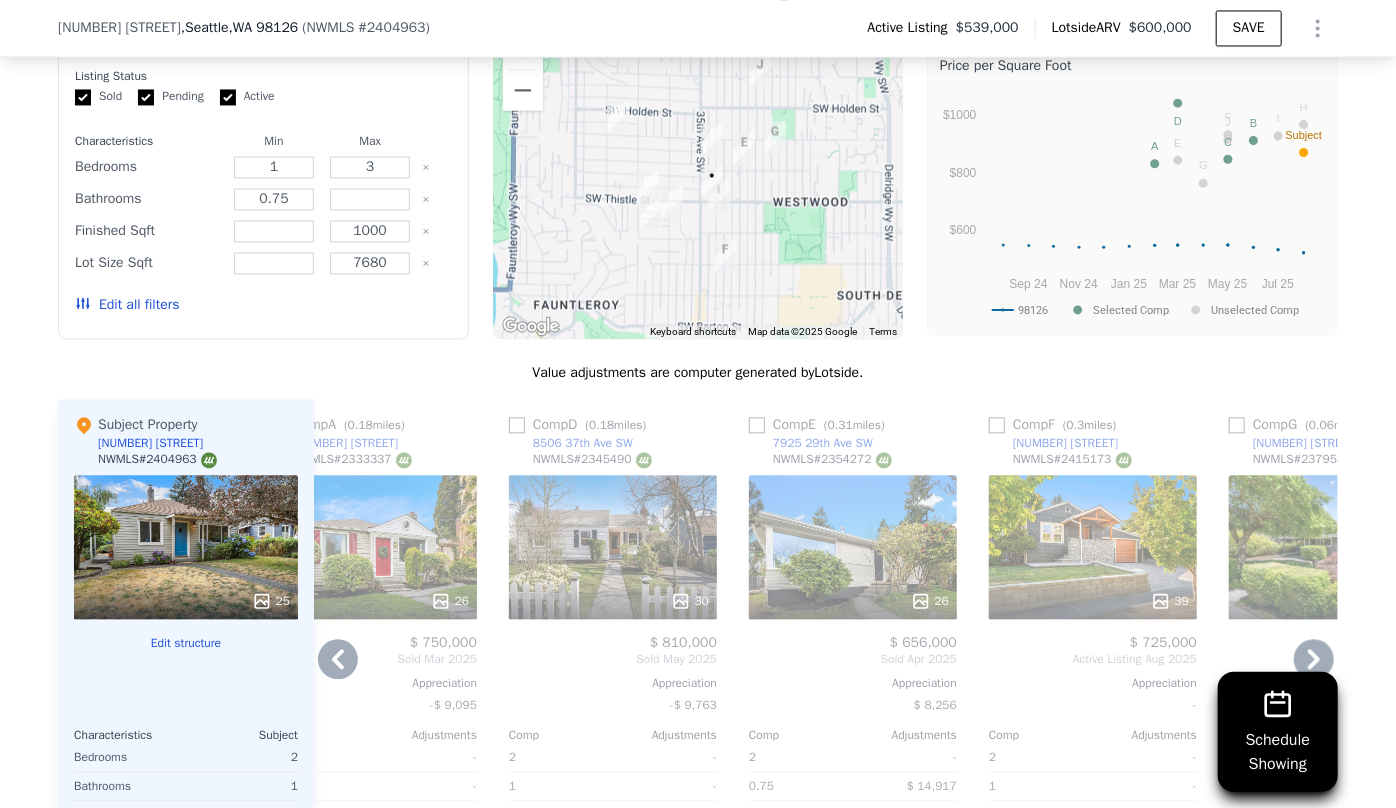 scroll, scrollTop: 2181, scrollLeft: 0, axis: vertical 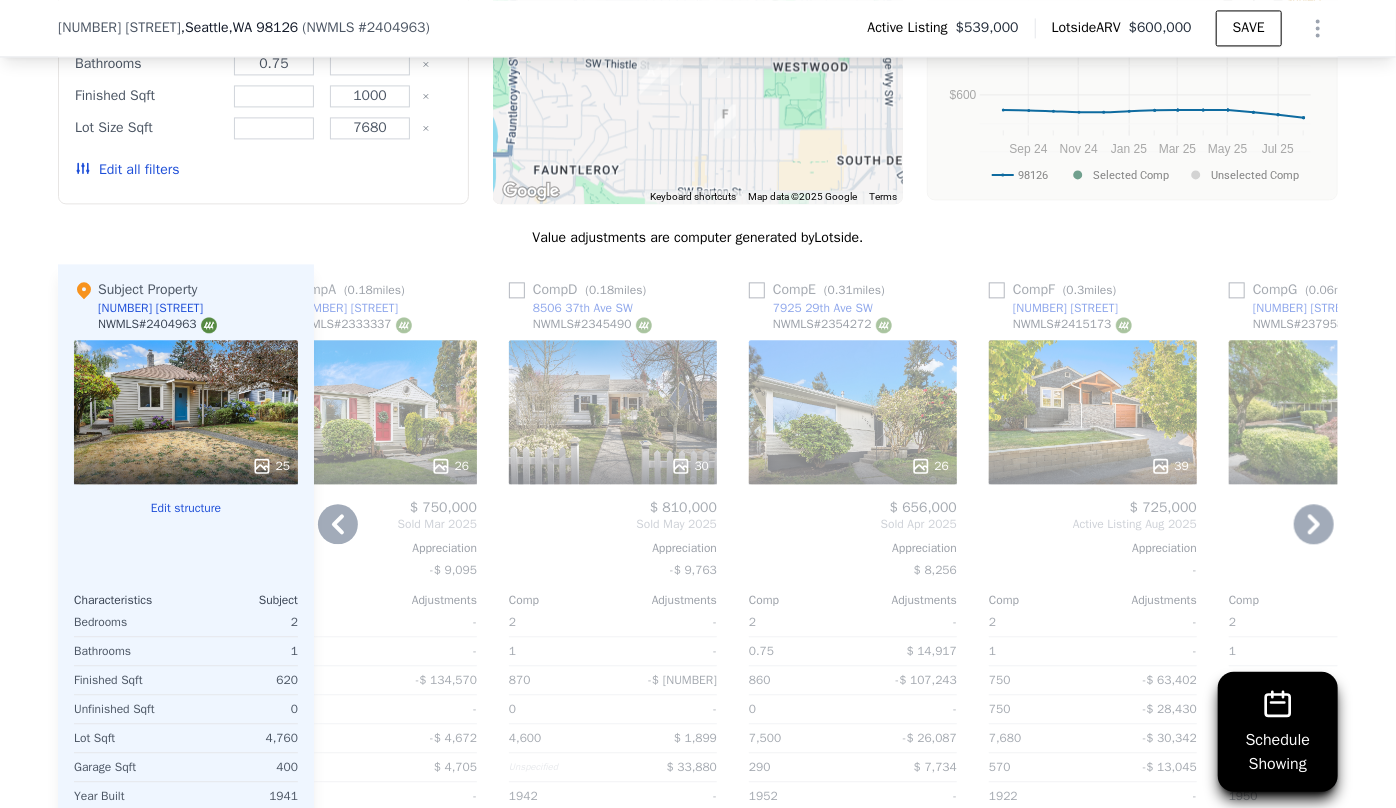 click on "39" at bounding box center [1093, 412] 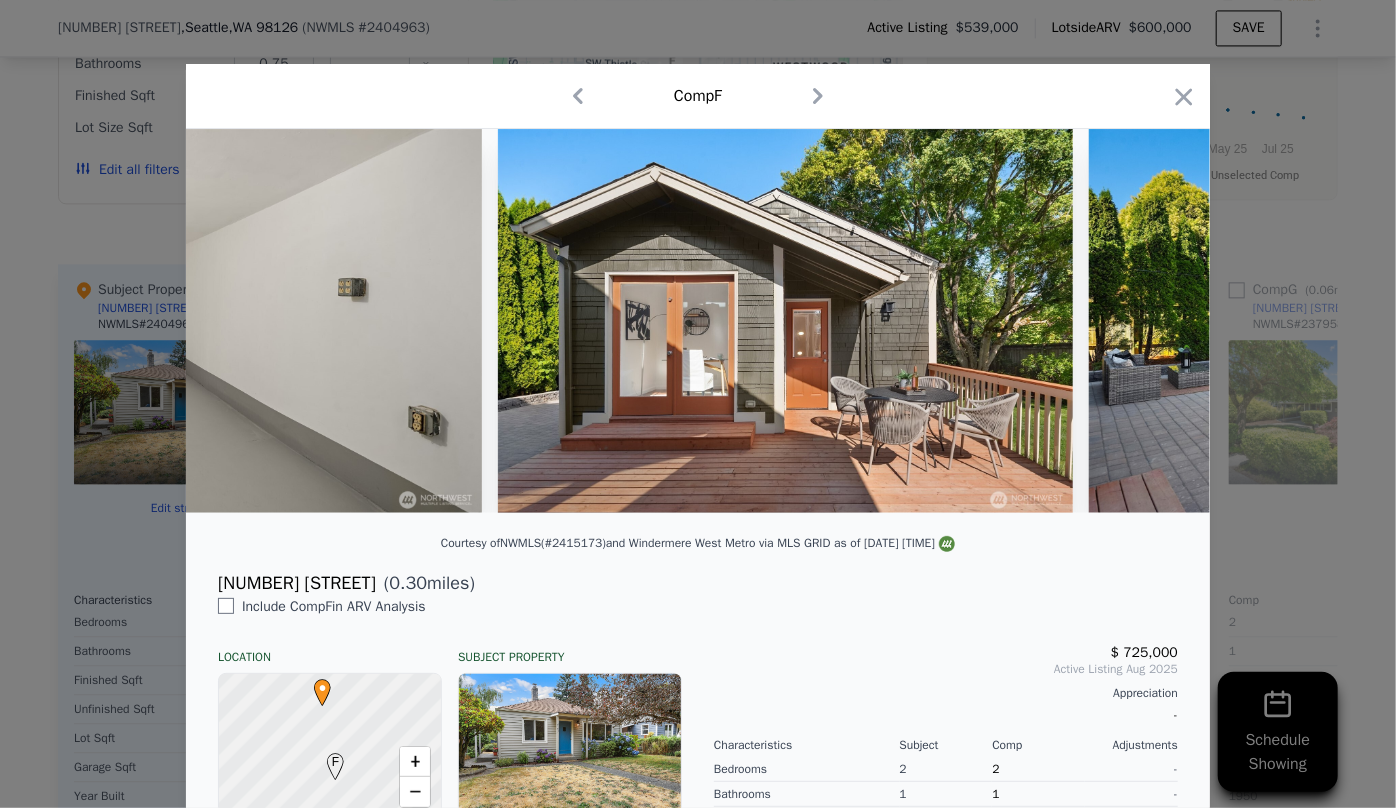 scroll, scrollTop: 0, scrollLeft: 11560, axis: horizontal 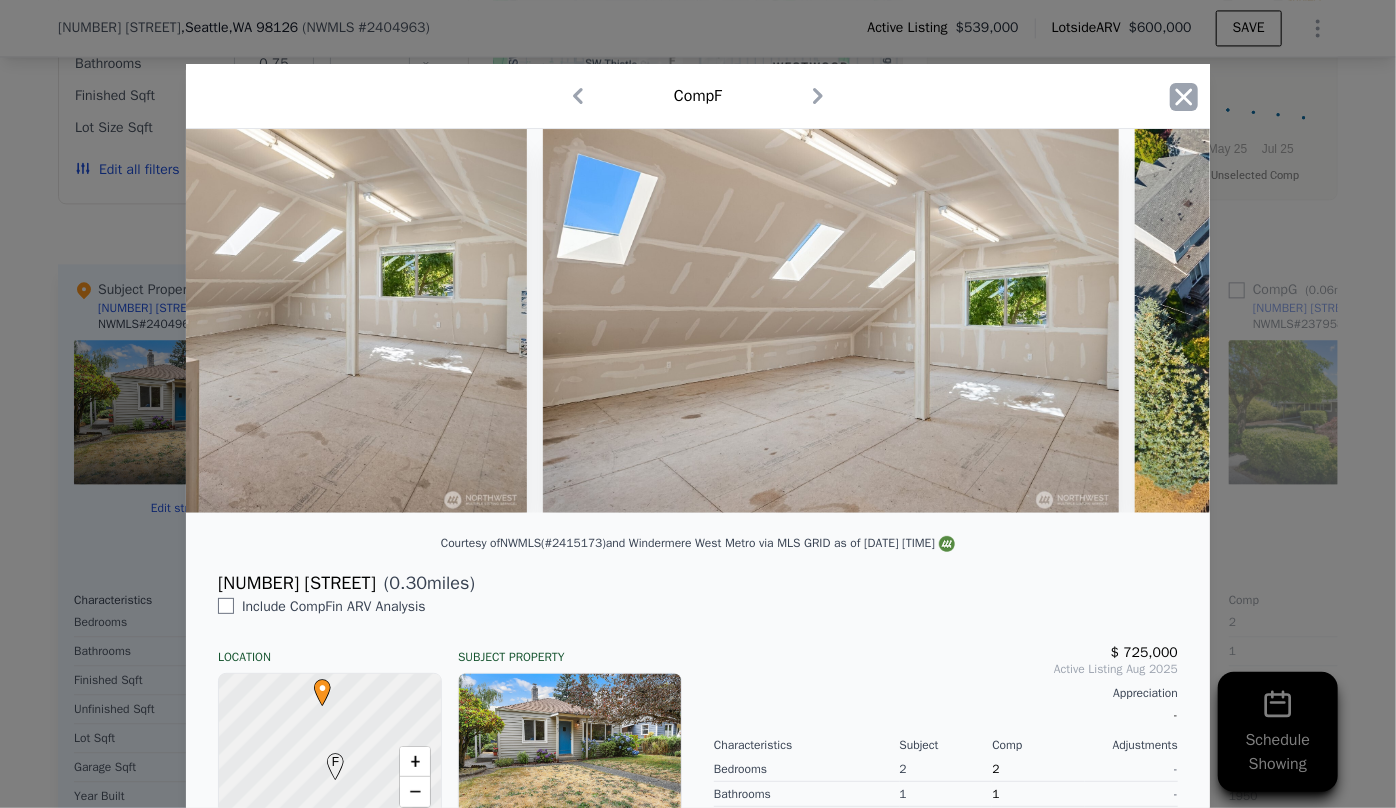 click 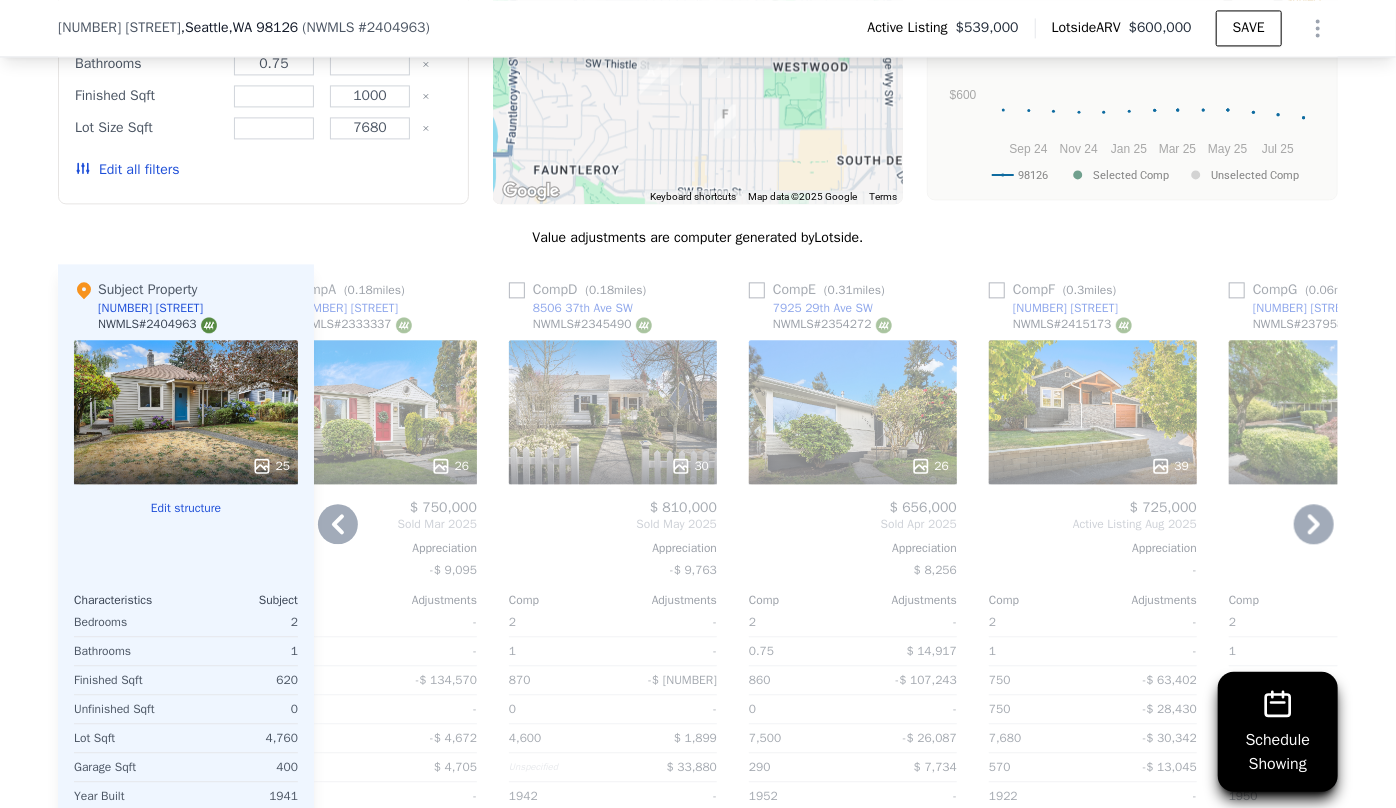 click on "39" at bounding box center (1093, 412) 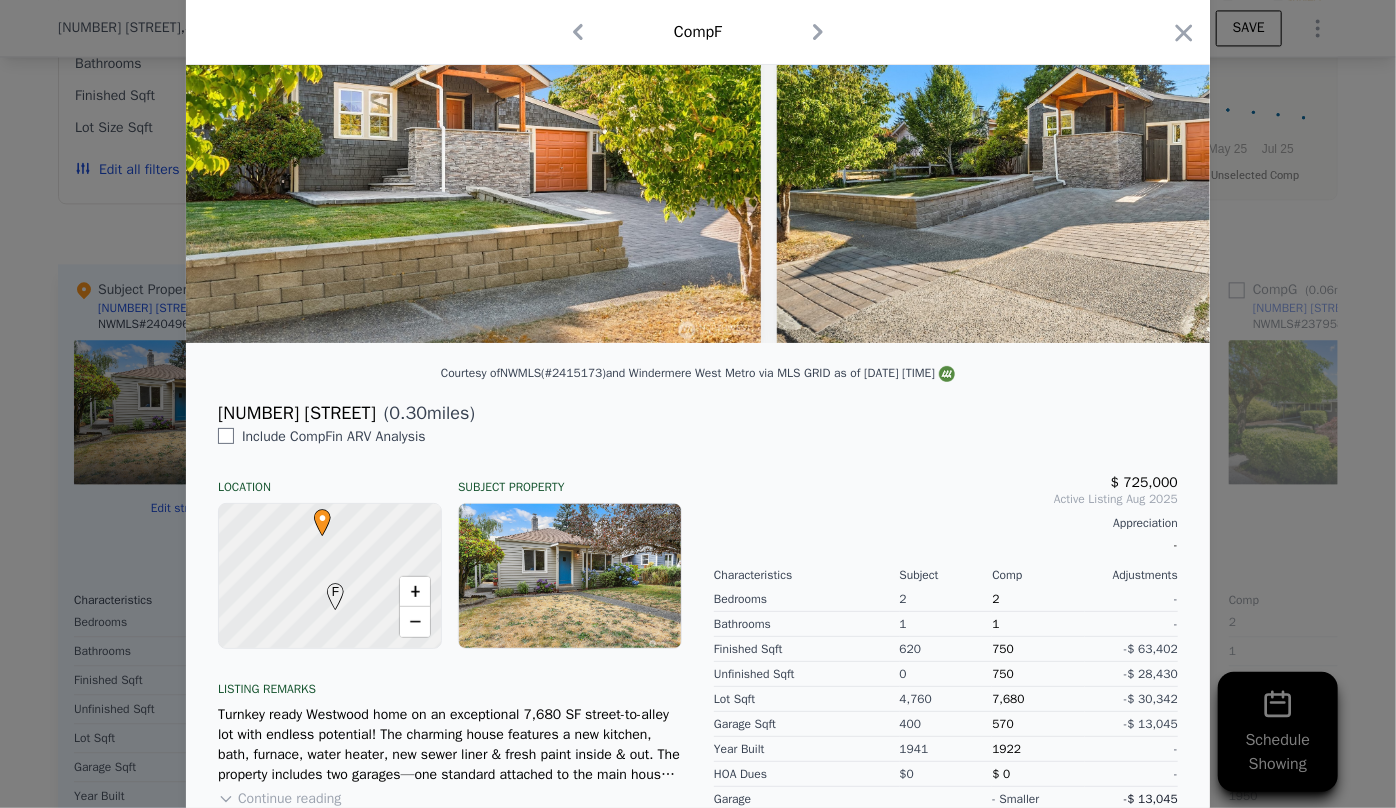 scroll, scrollTop: 304, scrollLeft: 0, axis: vertical 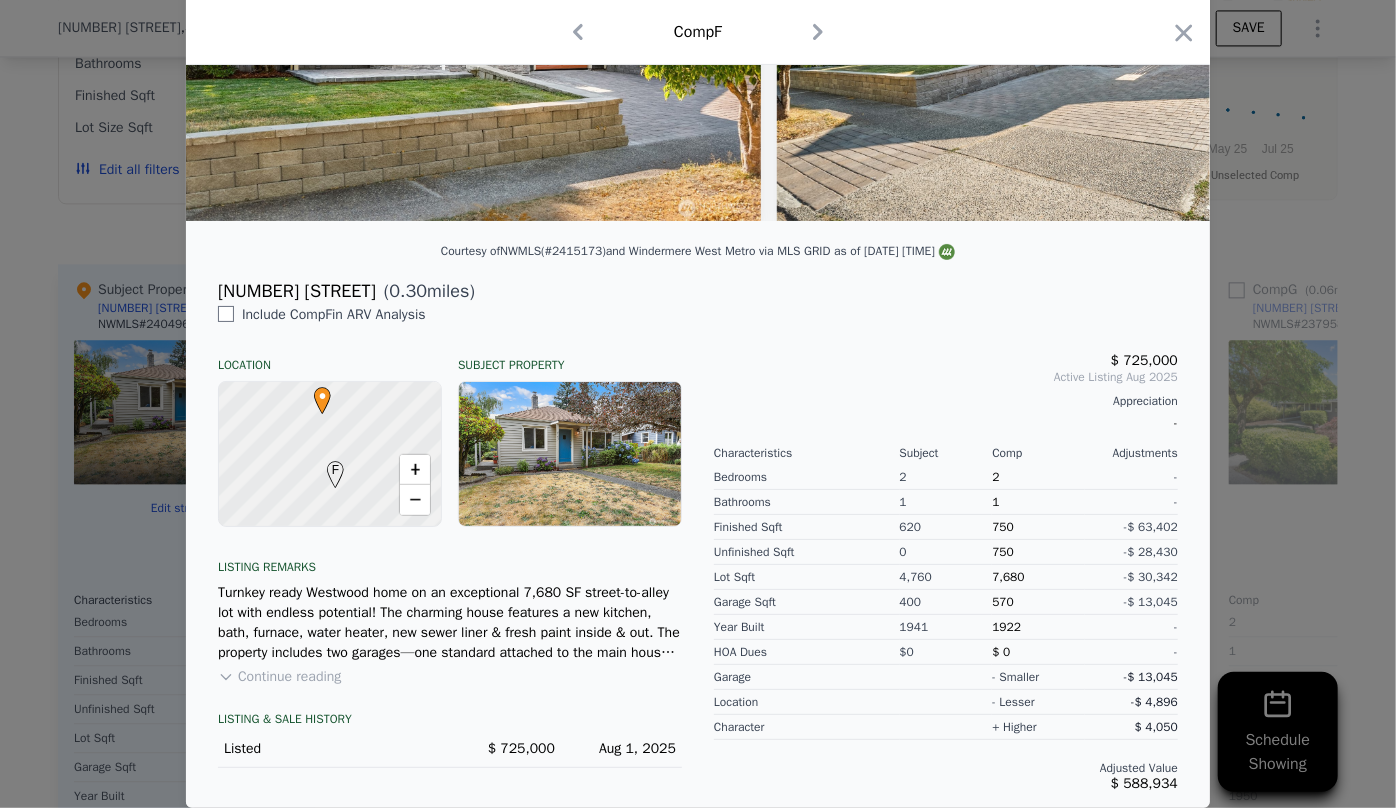 click on "Continue reading" at bounding box center [279, 677] 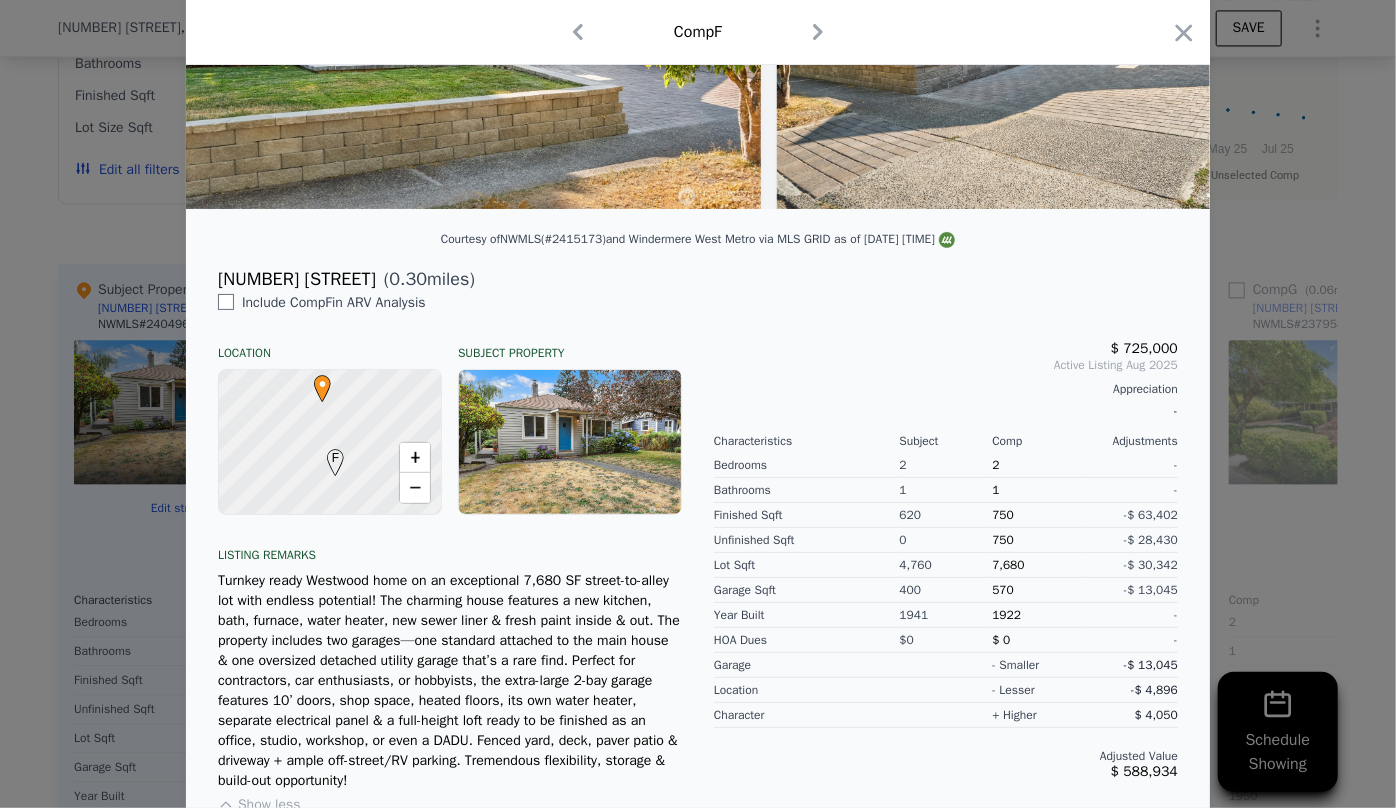 scroll, scrollTop: 400, scrollLeft: 0, axis: vertical 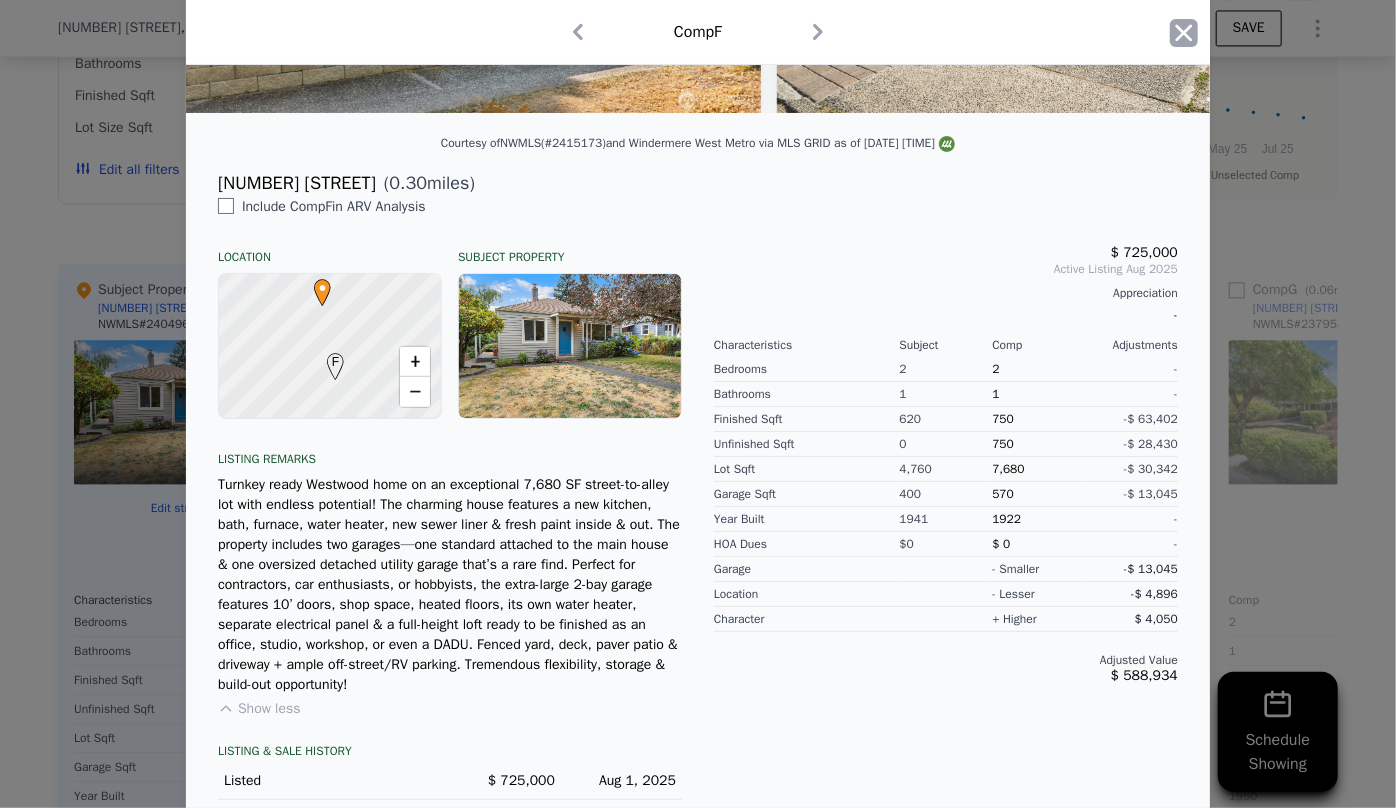 click 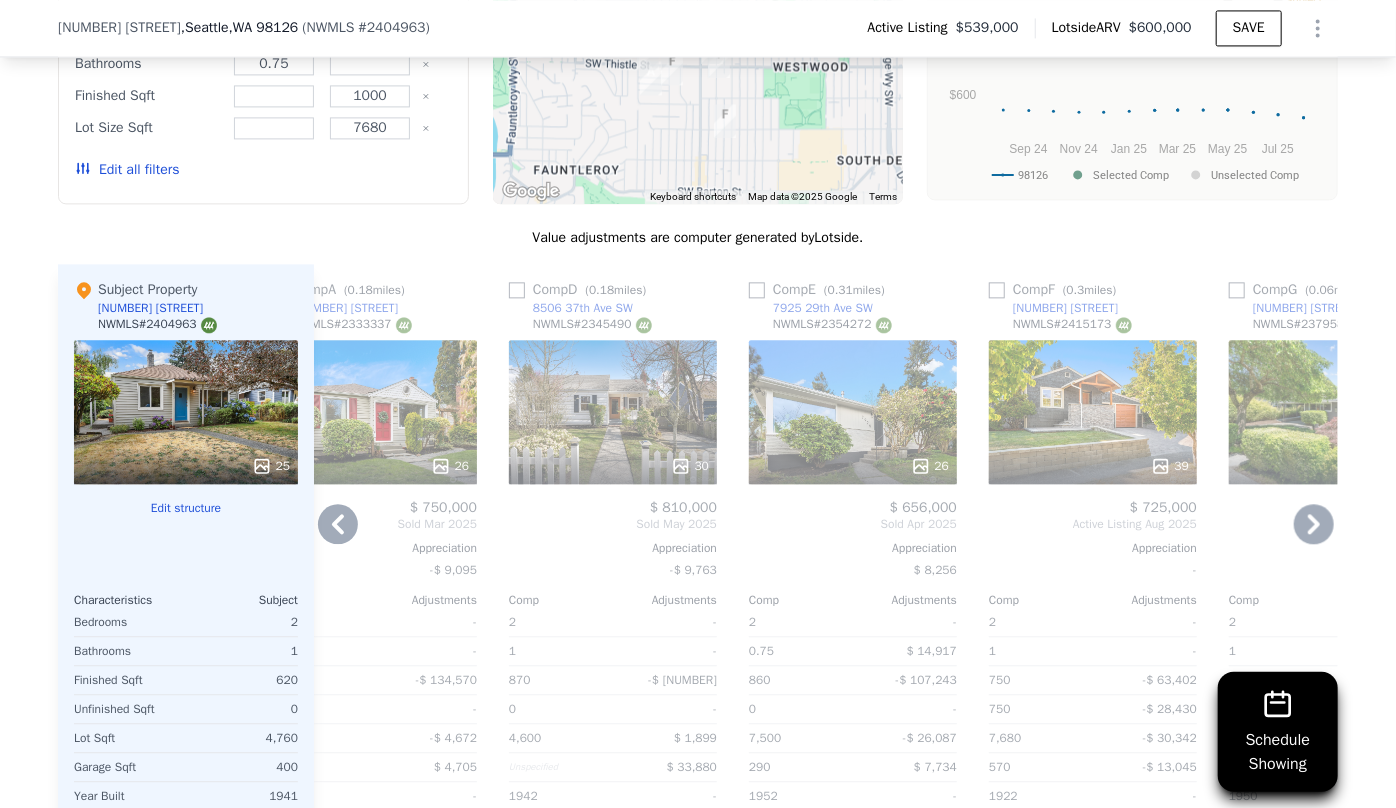 click 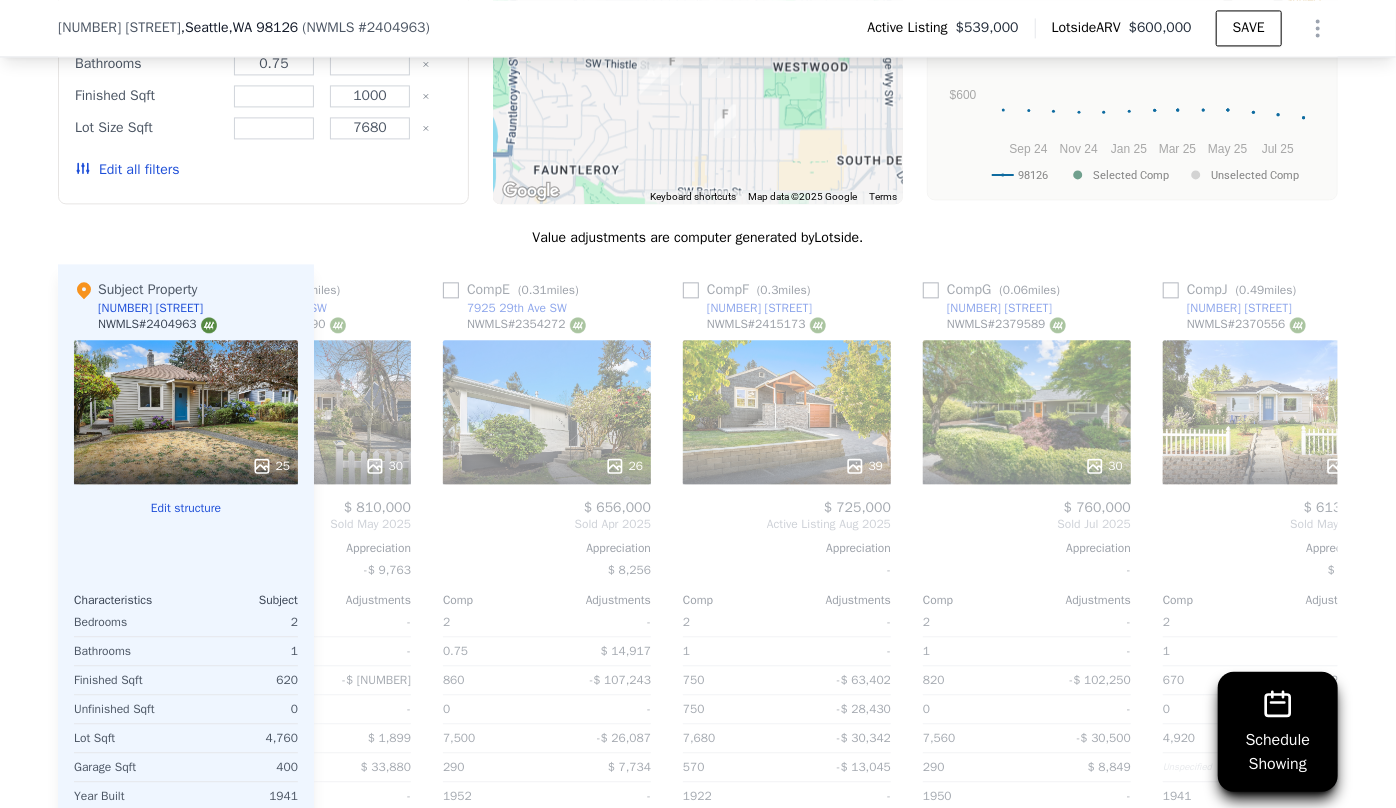 scroll, scrollTop: 0, scrollLeft: 1423, axis: horizontal 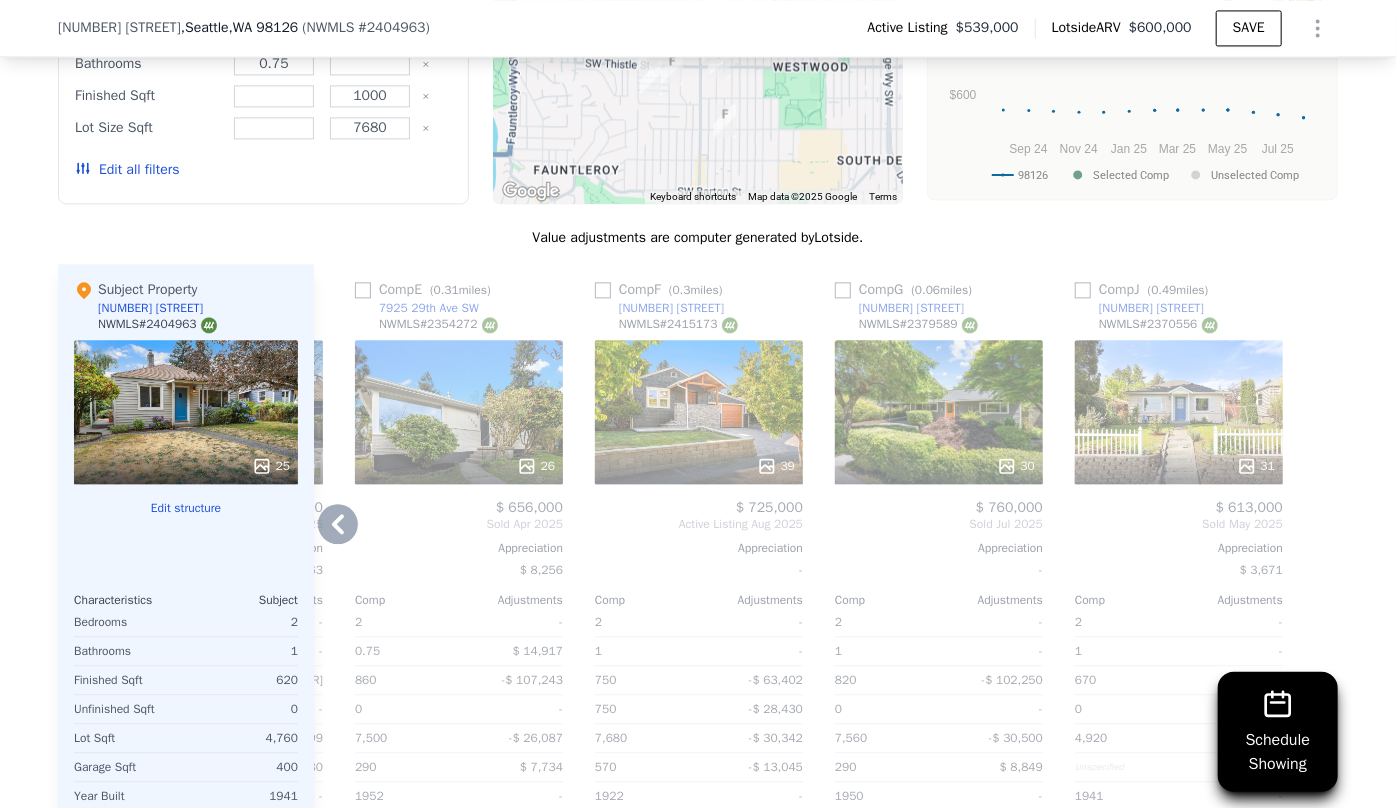 click on "31" at bounding box center [1179, 412] 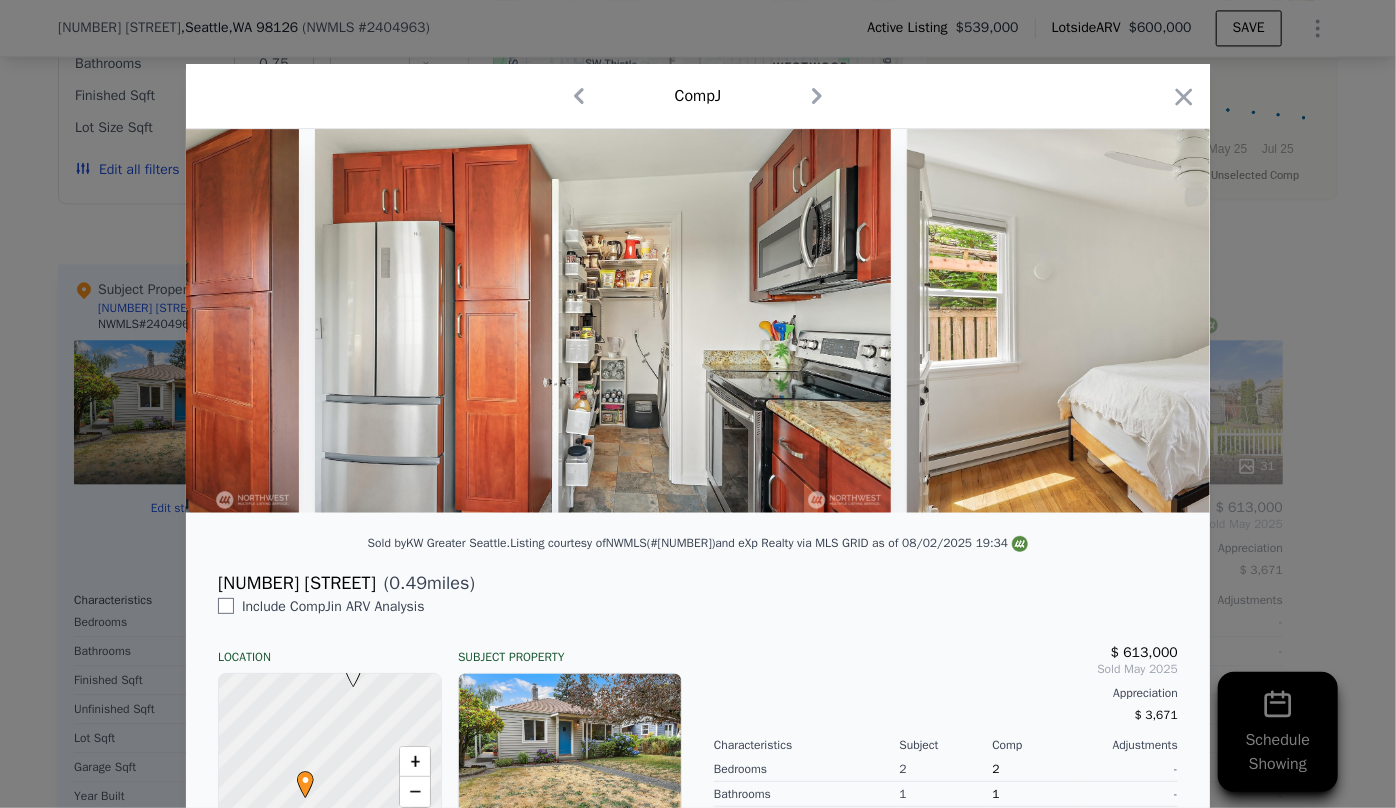scroll, scrollTop: 0, scrollLeft: 8369, axis: horizontal 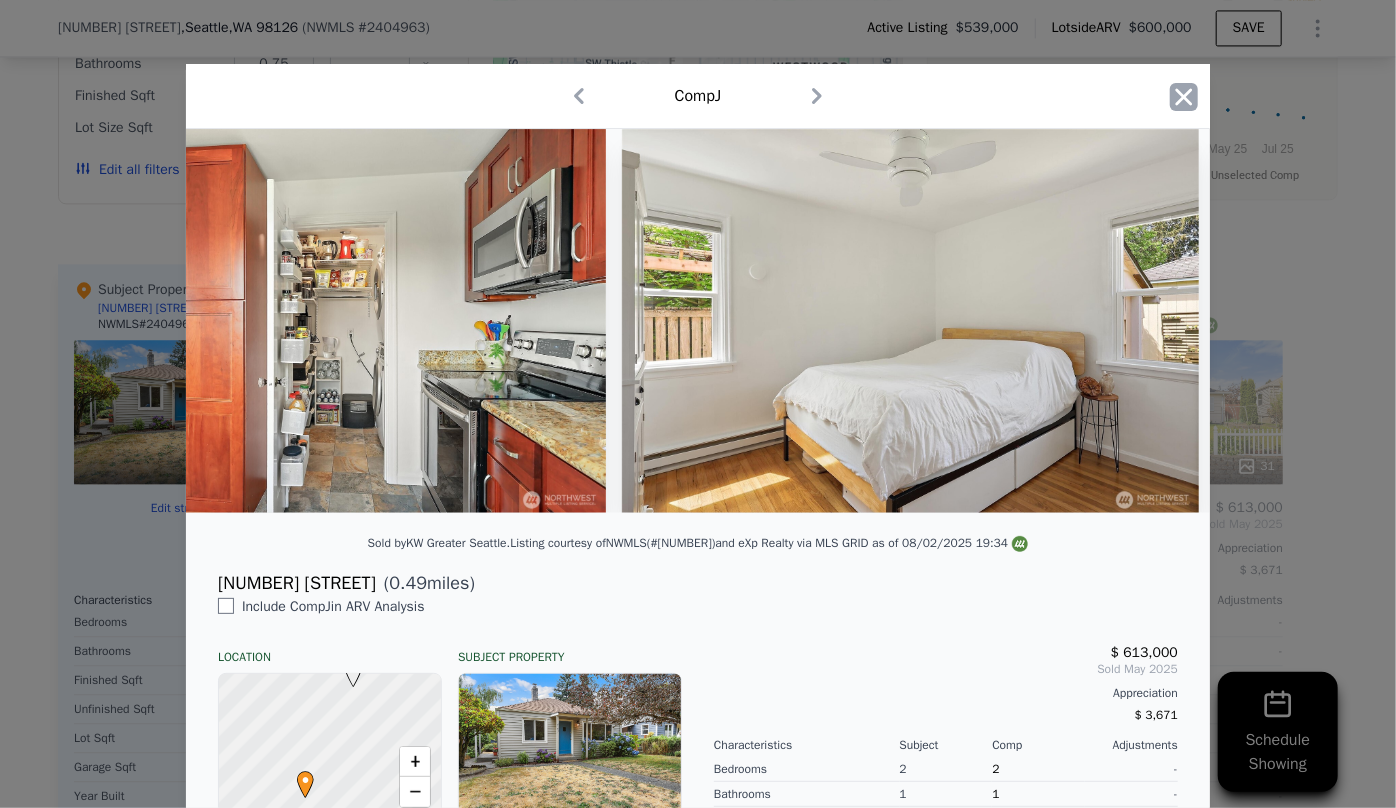 click 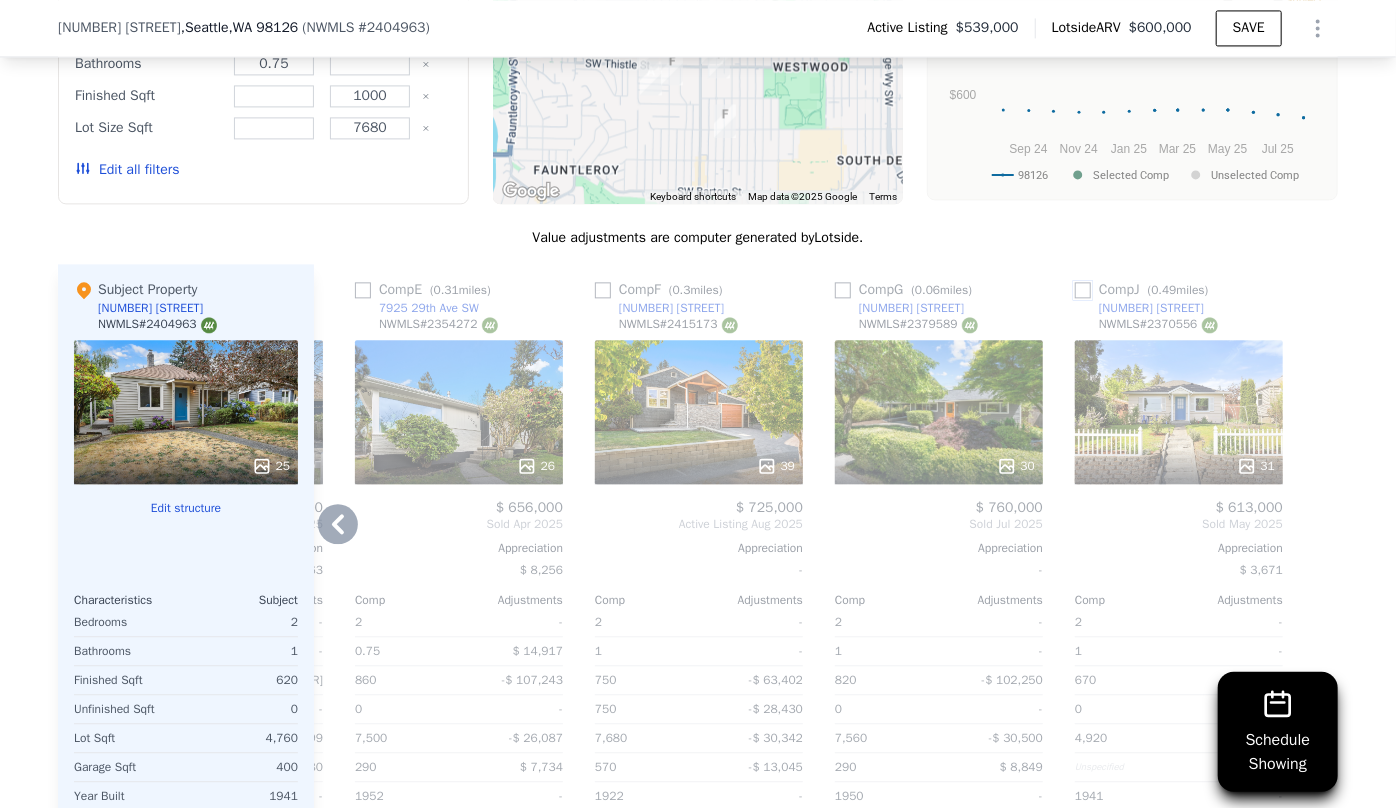 click at bounding box center [1083, 290] 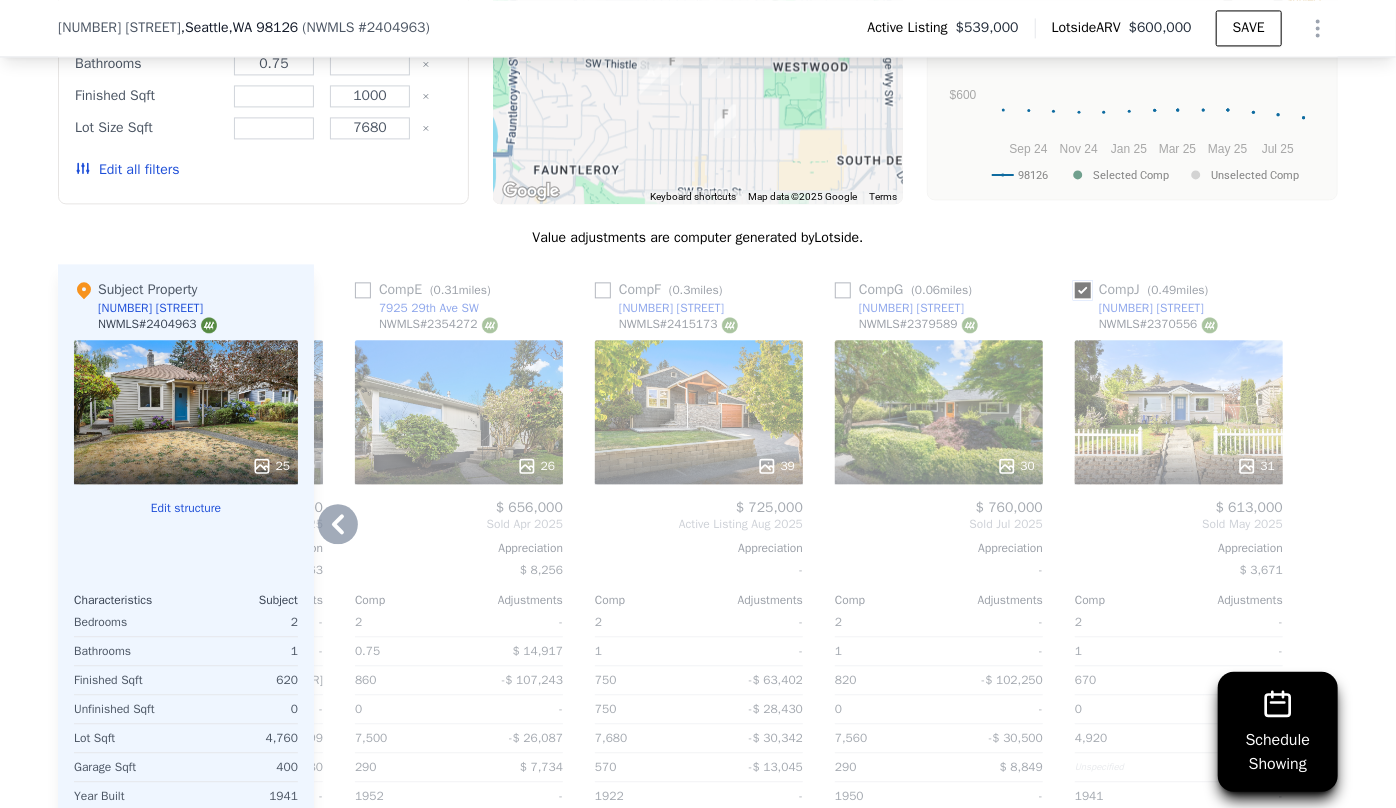 checkbox on "true" 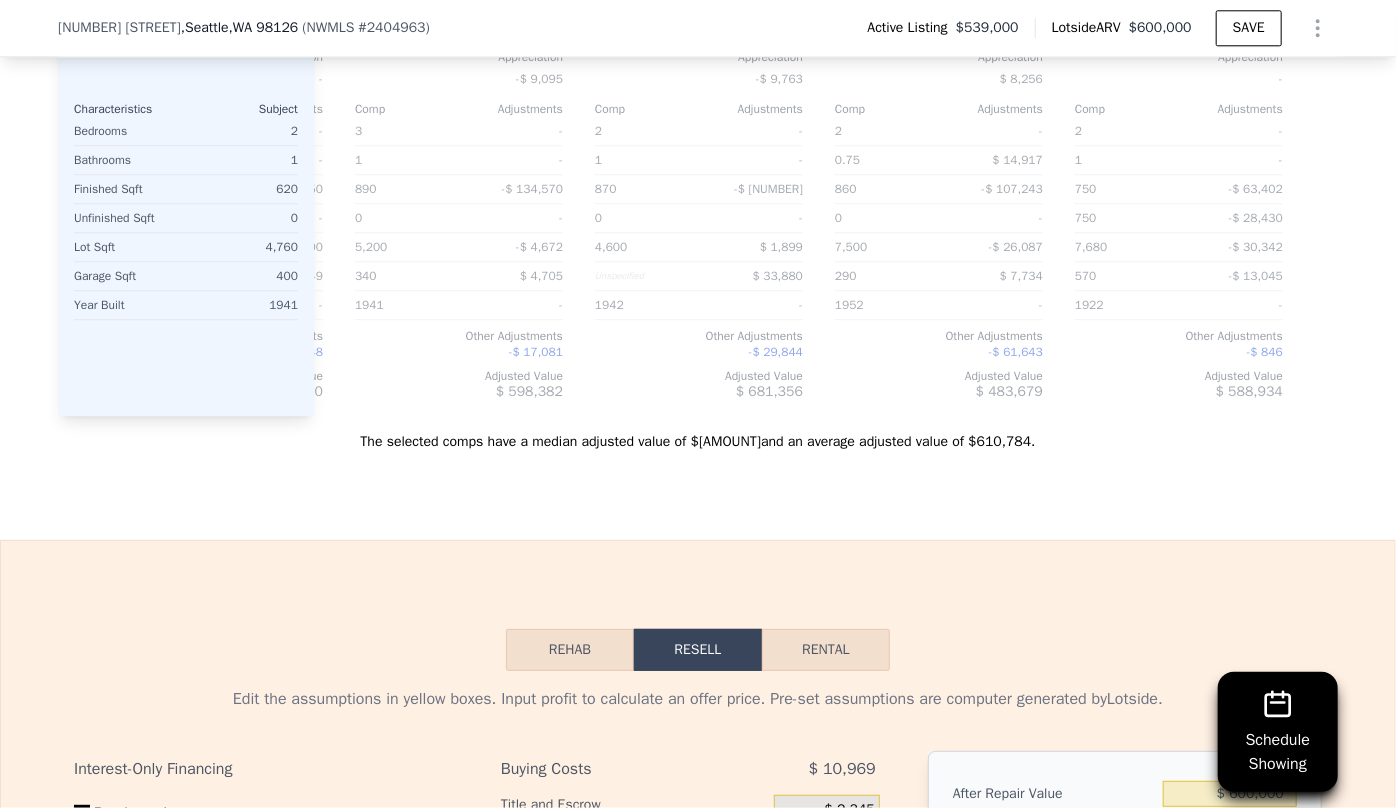 scroll, scrollTop: 2727, scrollLeft: 0, axis: vertical 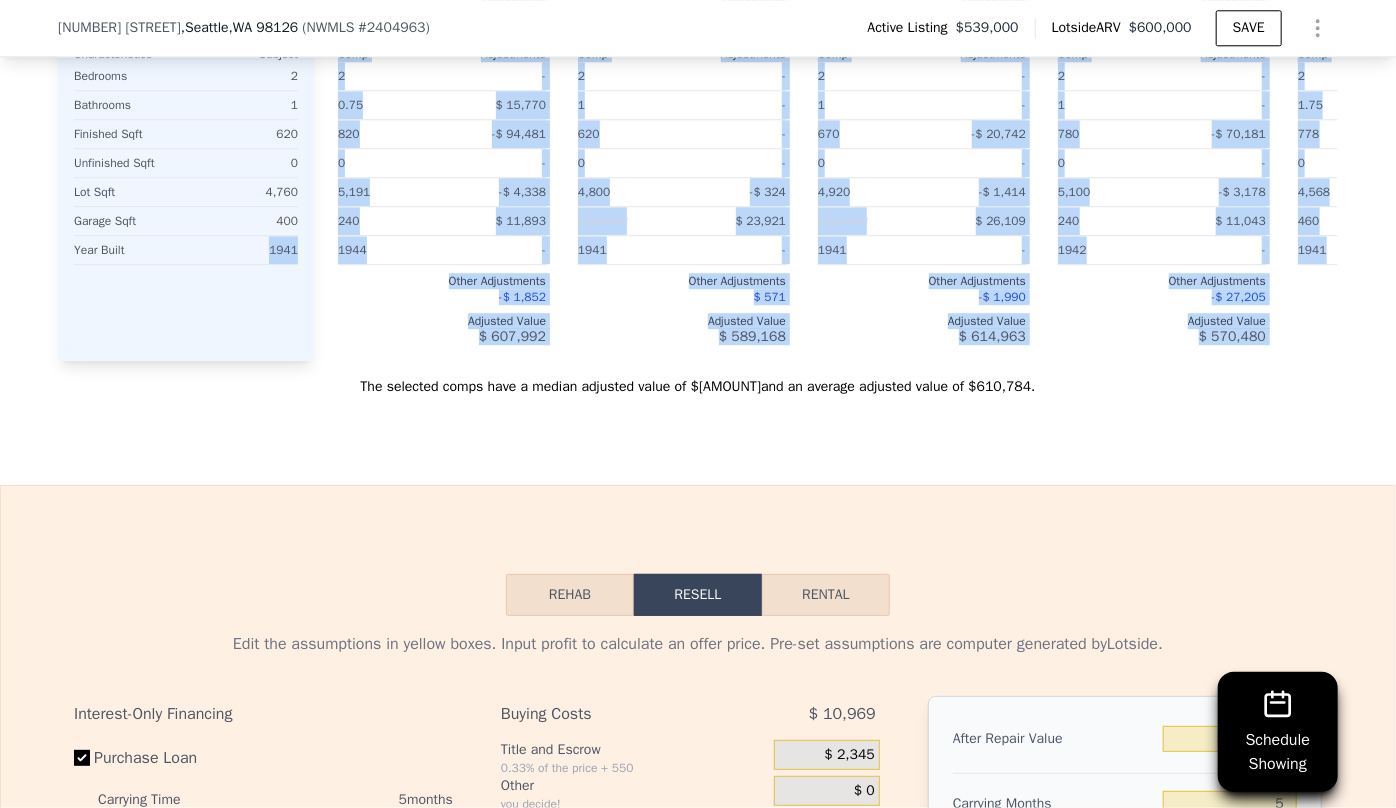 drag, startPoint x: 1102, startPoint y: 369, endPoint x: 134, endPoint y: 352, distance: 968.1493 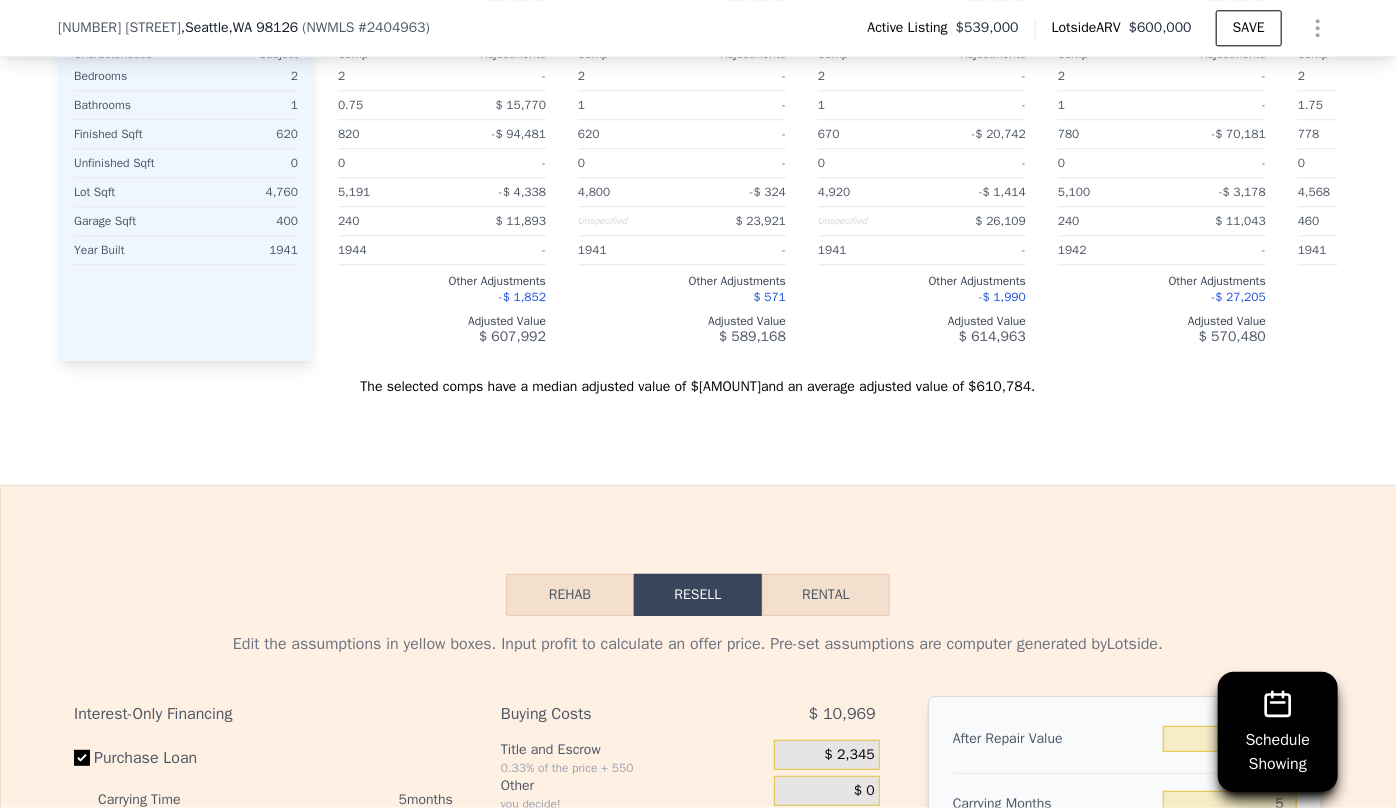 click on "Sale Comps Rental Comps Schedule Showing We found  10 sales  that match your search Listings provided by  NWMLS  Filters  Map  Prices Modify Comp Filters Listing Status Sold Pending Active Characteristics   Min Max Bedrooms 1 3 Bathrooms 0.75 Finished Sqft 1000 Lot Size Sqft 7680 Edit all filters To navigate the map with touch gestures double-tap and hold your finger on the map, then drag the map. ← Move left → Move right ↑ Move up ↓ Move down + Zoom in - Zoom out Home Jump left by 75% End Jump right by 75% Page Up Jump up by 75% Page Down Jump down by 75% A B C D E F A H I J • Keyboard shortcuts Map Data Map data ©2025 Google Map data ©2025 Google 500 m  Click to toggle between metric and imperial units Terms Report a map error Median Sale Price per Square Foot 98126 Selected Comp Unselected Comp Sep 24 Nov 24 Jan 25 Mar 25 May 25 Jul 25 $600 $800 $1000 A E C D B Subject G I H F J Month 98126 Selected Comp Unselected Comp Aug 1, 2024 547.252 Sep 1, 2024 546.17 Oct 1, 2024 543.161 Nov 1, 2024 . 2" at bounding box center [698, -198] 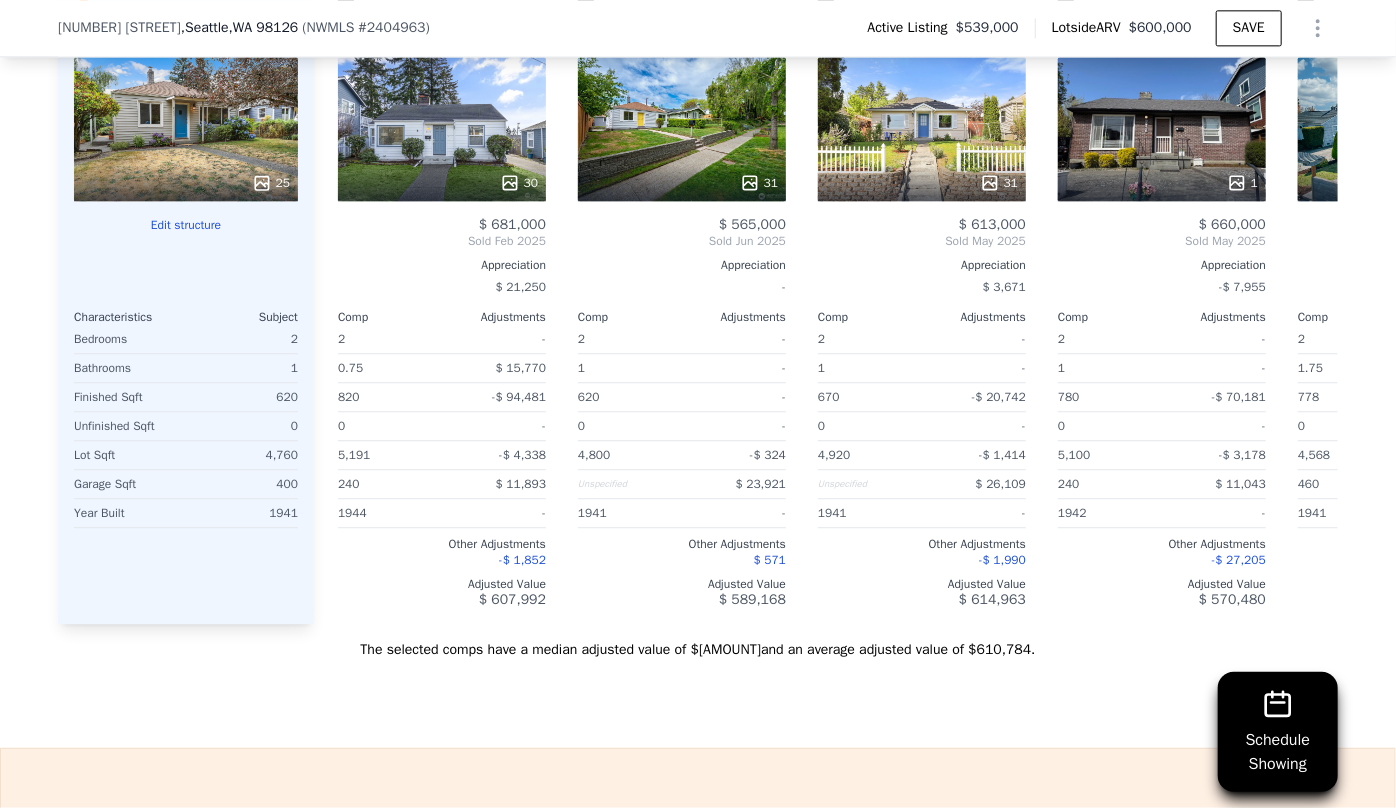 scroll, scrollTop: 2454, scrollLeft: 0, axis: vertical 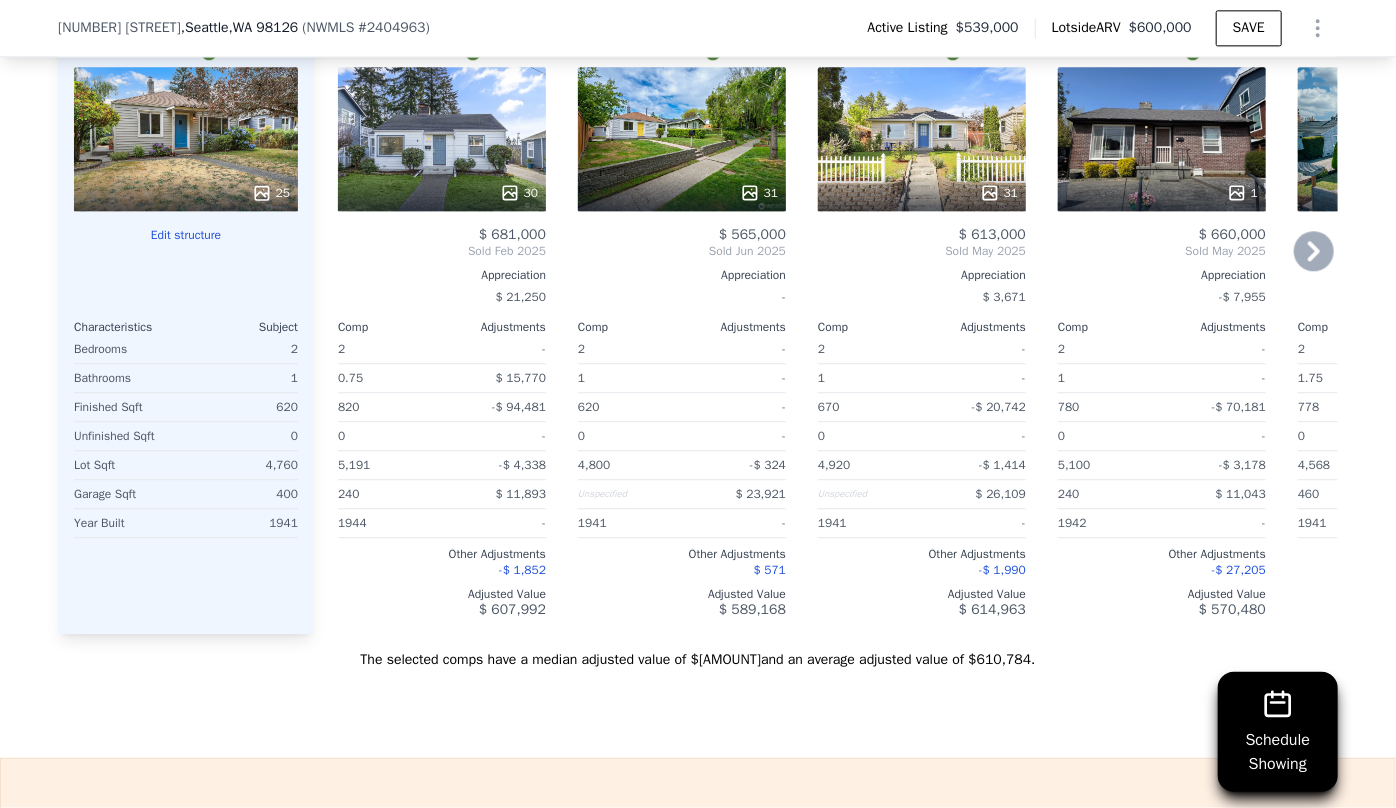 click on "30" at bounding box center [442, 139] 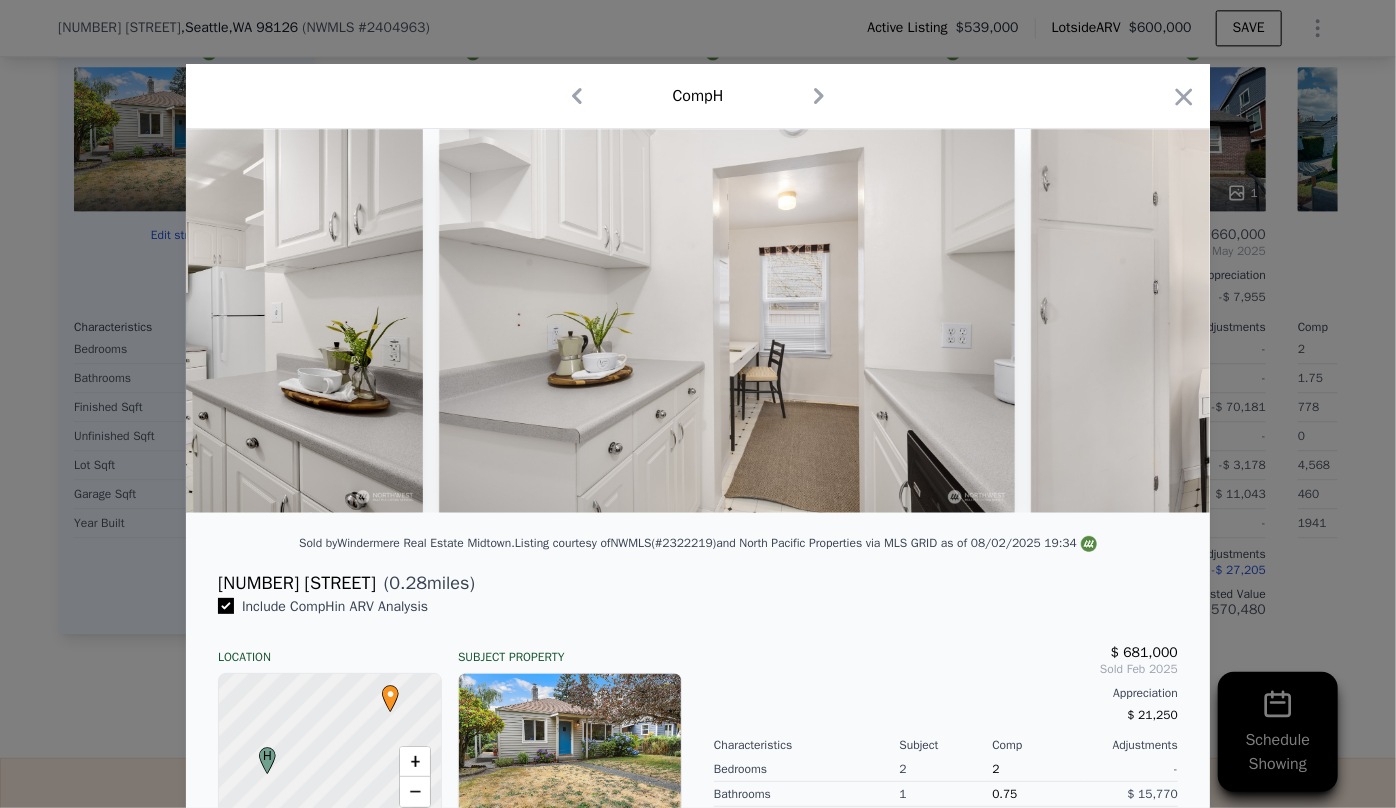 scroll, scrollTop: 0, scrollLeft: 6143, axis: horizontal 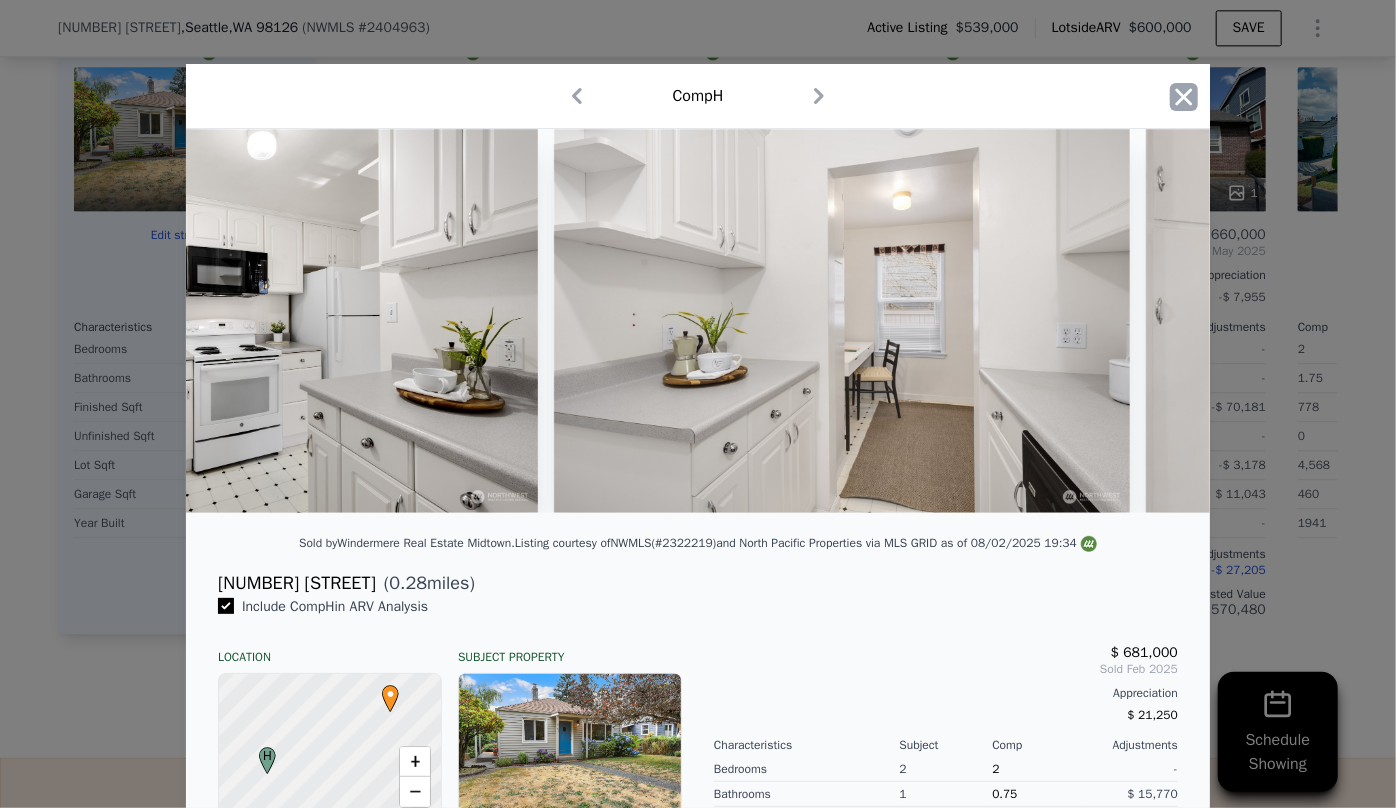 click 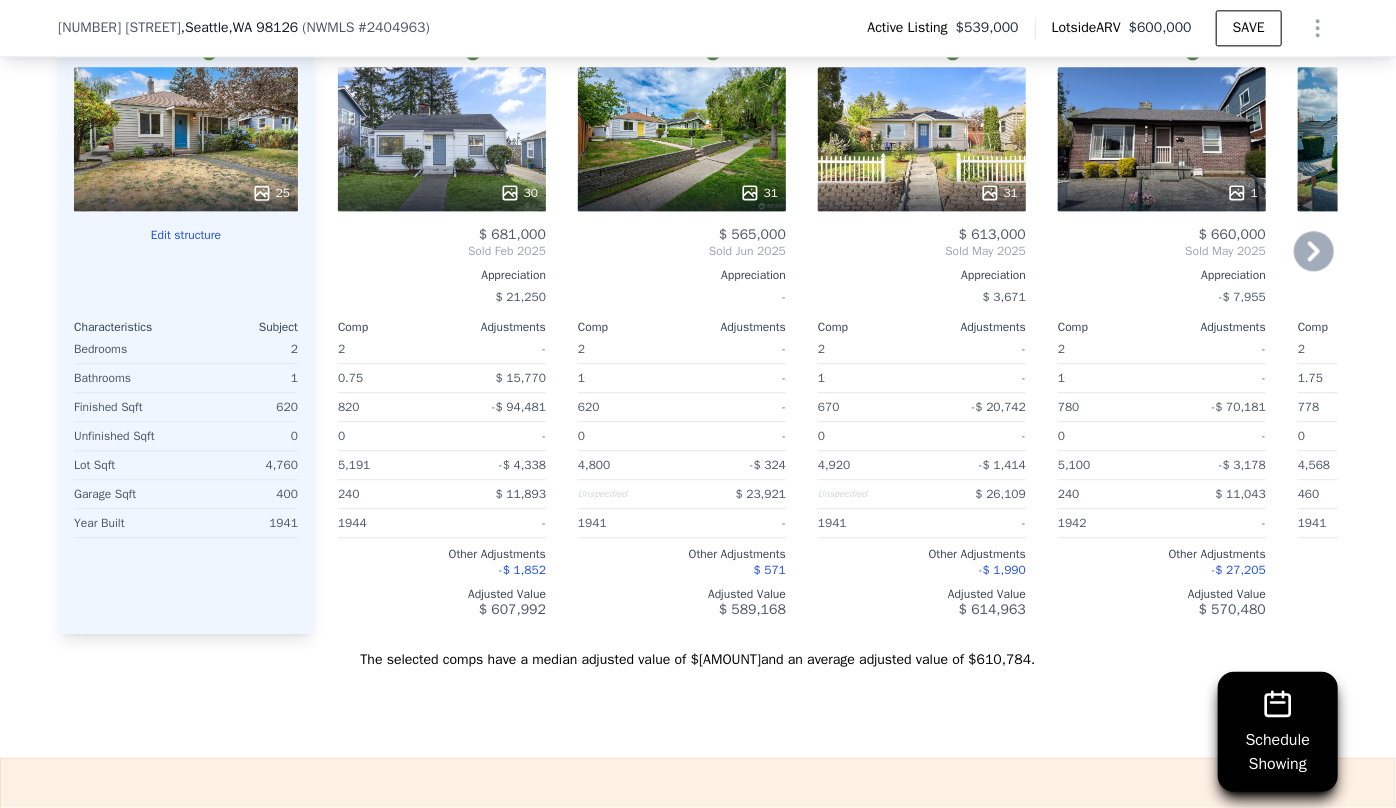 click on "31" at bounding box center [682, 139] 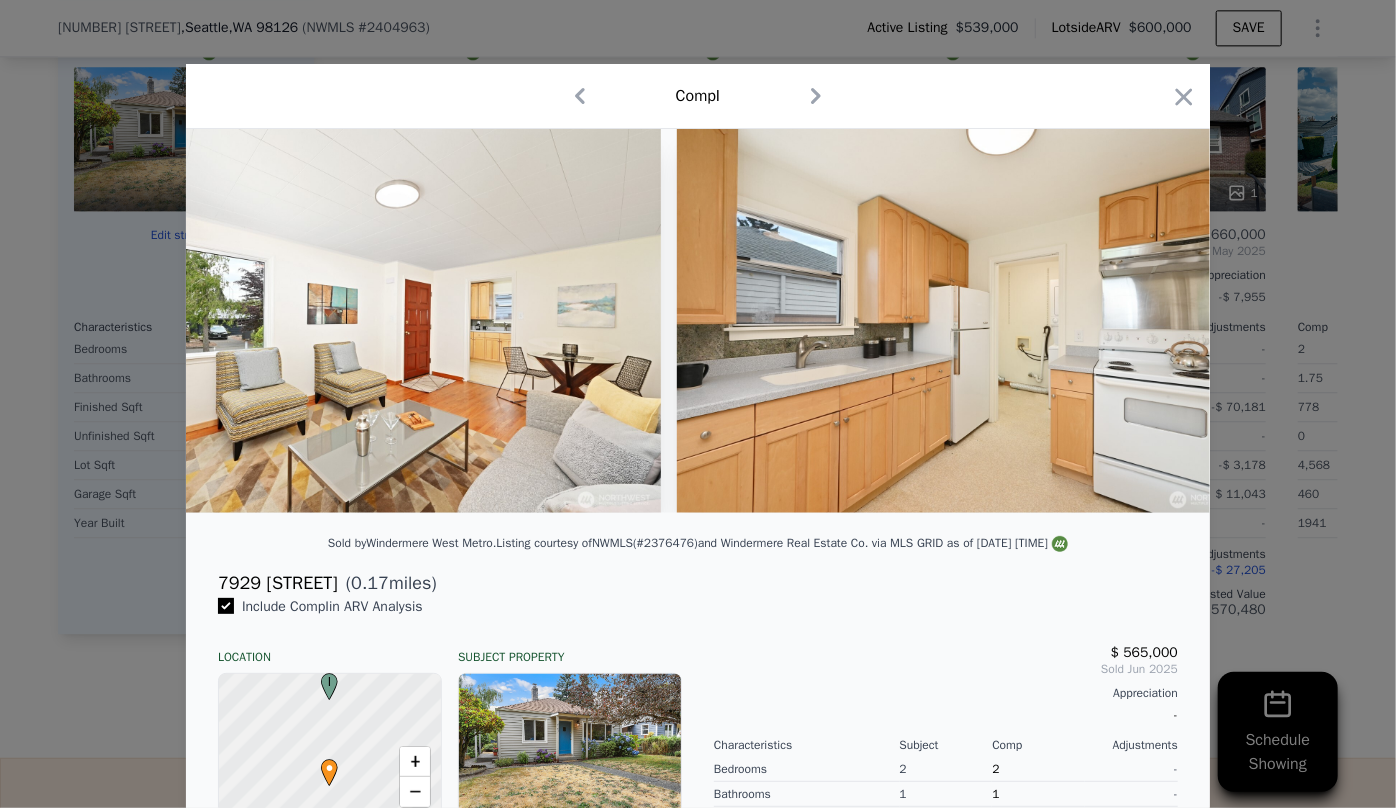 scroll, scrollTop: 0, scrollLeft: 5051, axis: horizontal 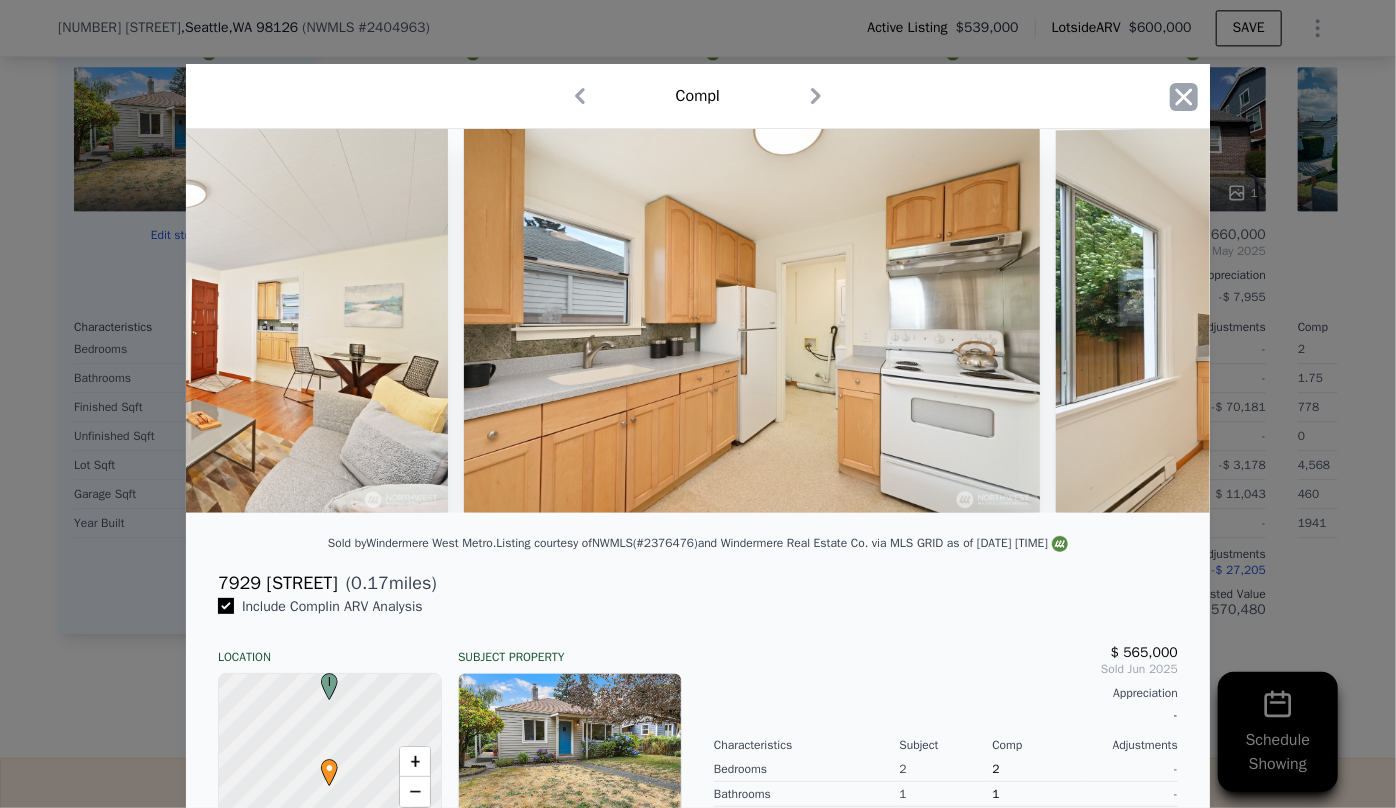 click 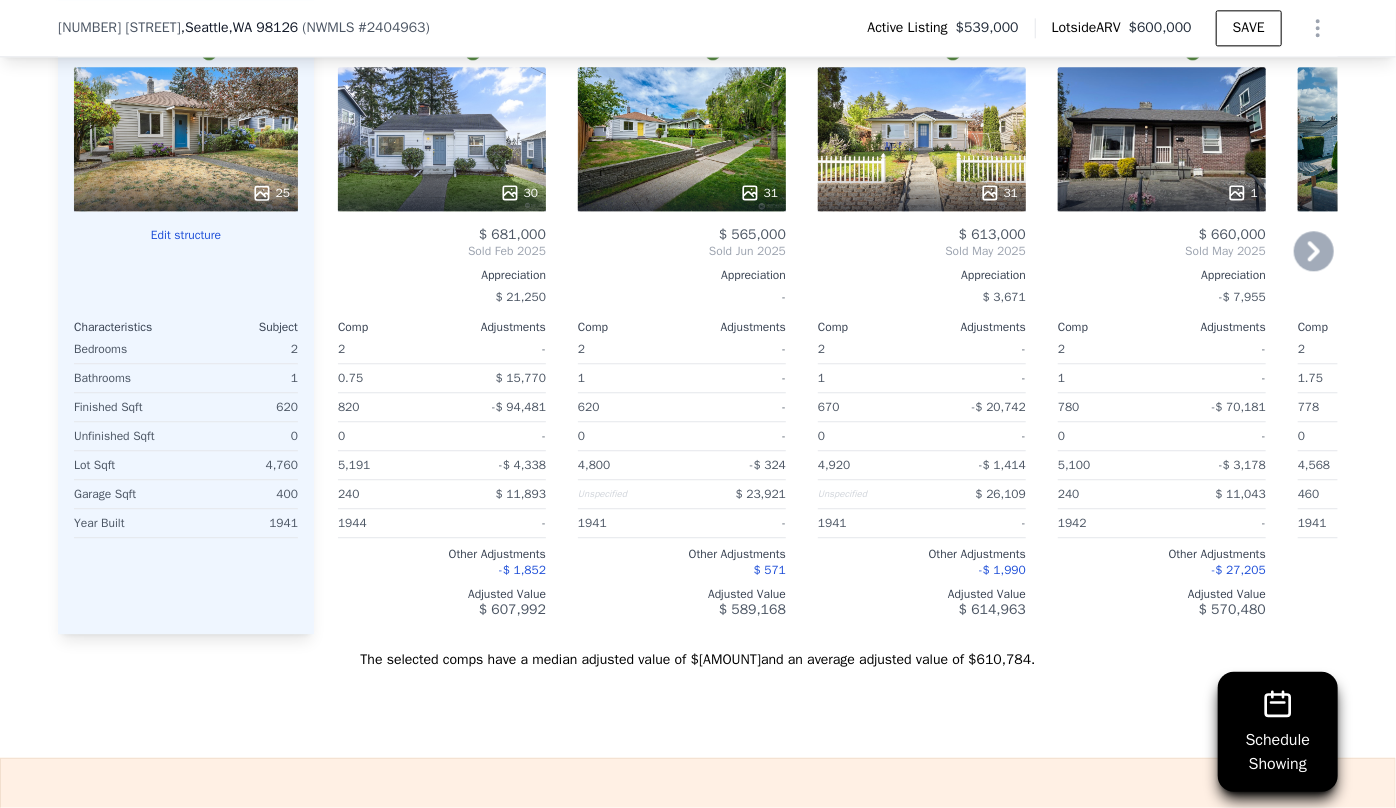 click 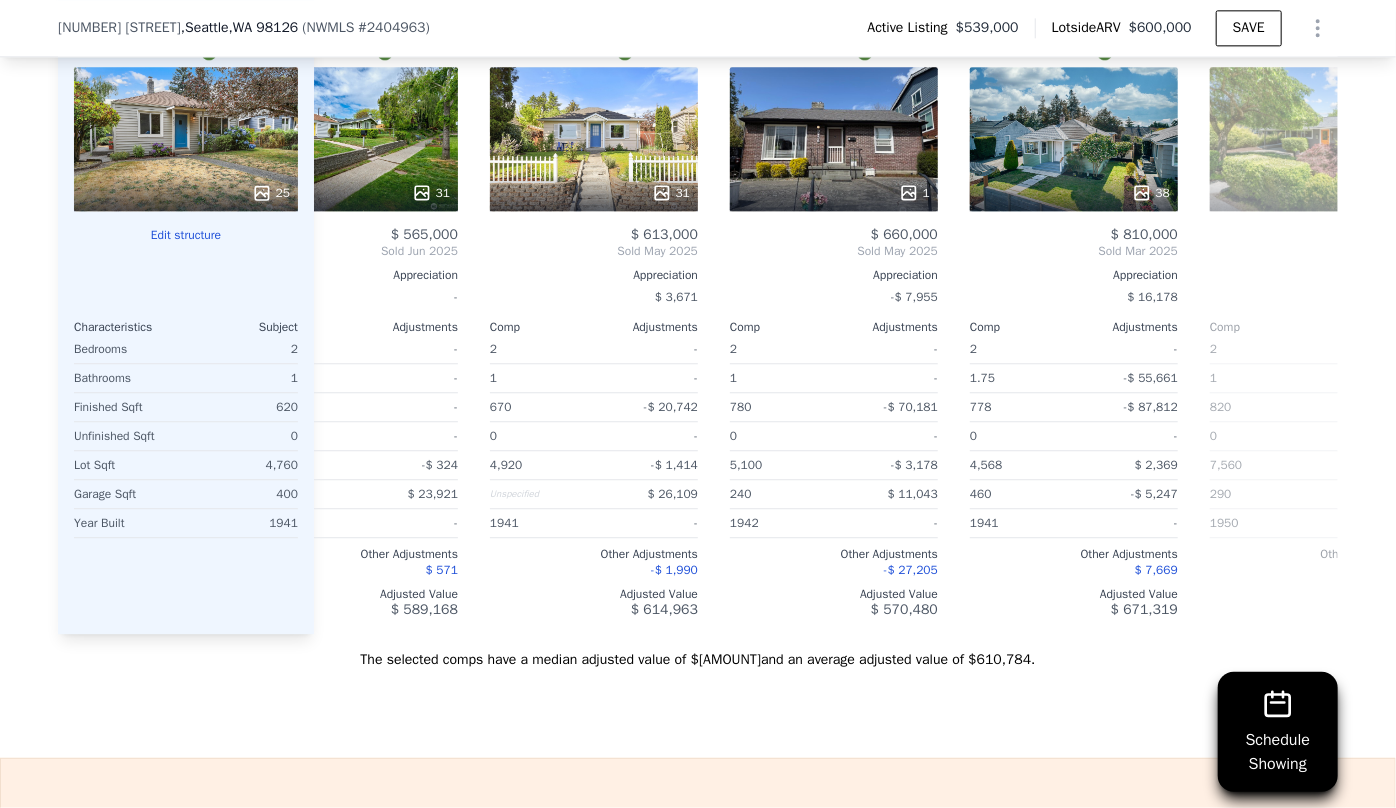 scroll, scrollTop: 0, scrollLeft: 480, axis: horizontal 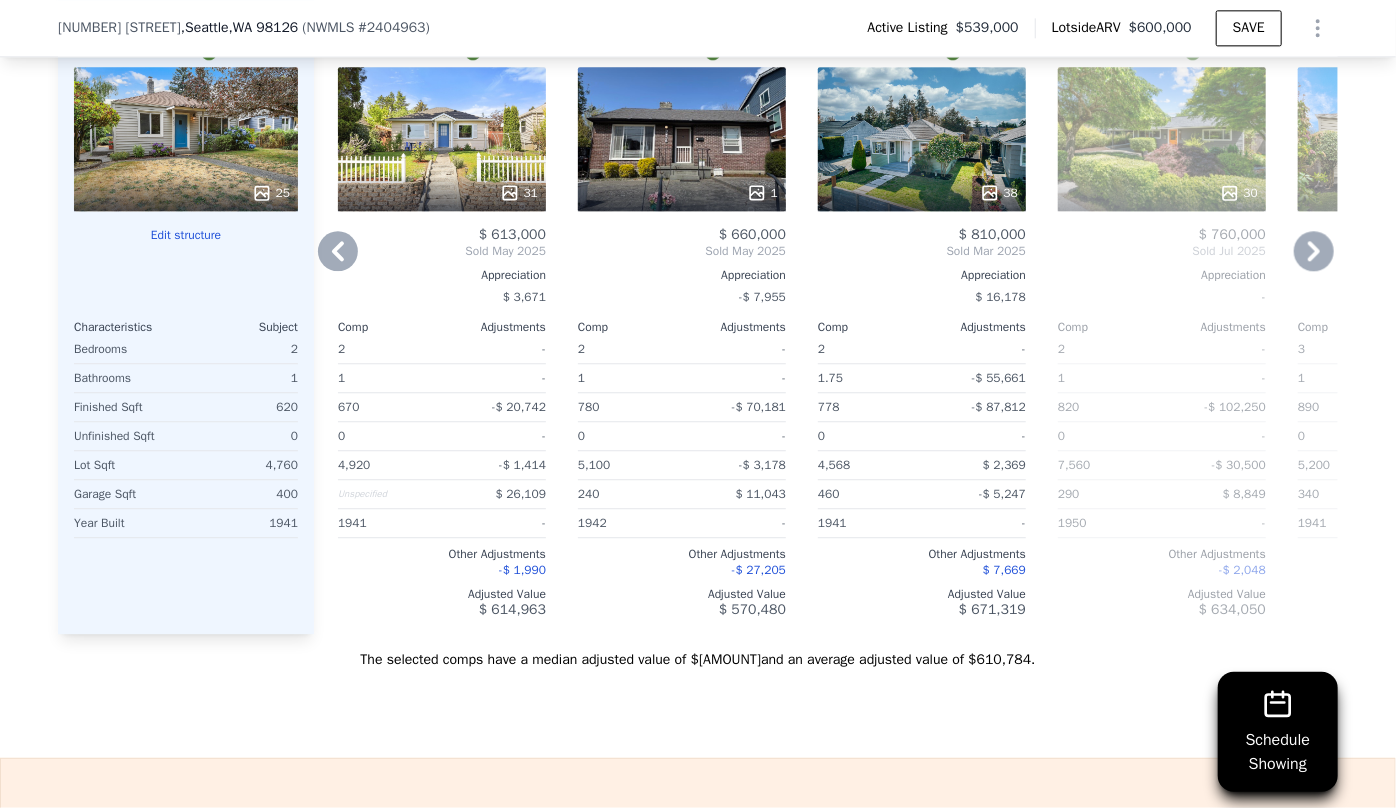 click on "38" at bounding box center (922, 193) 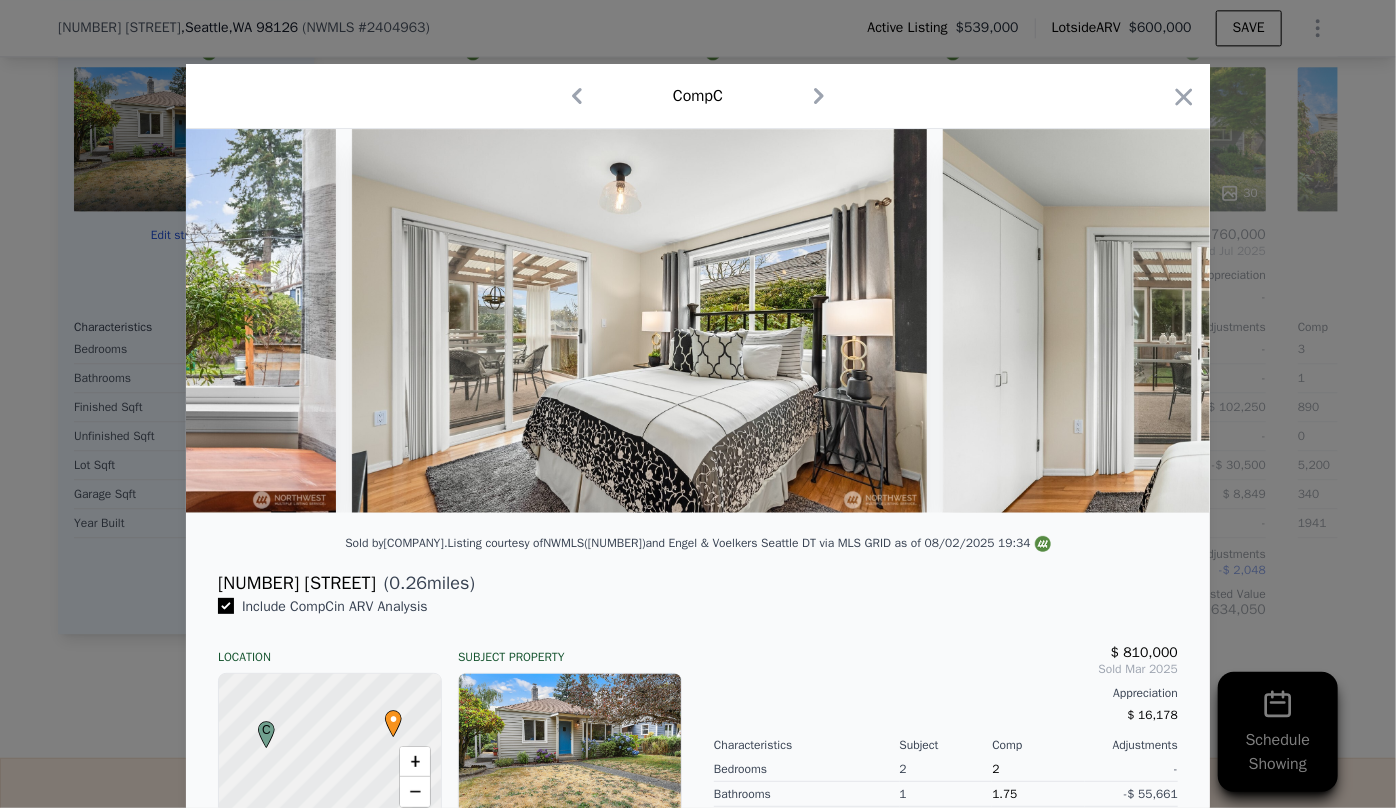 scroll, scrollTop: 0, scrollLeft: 14115, axis: horizontal 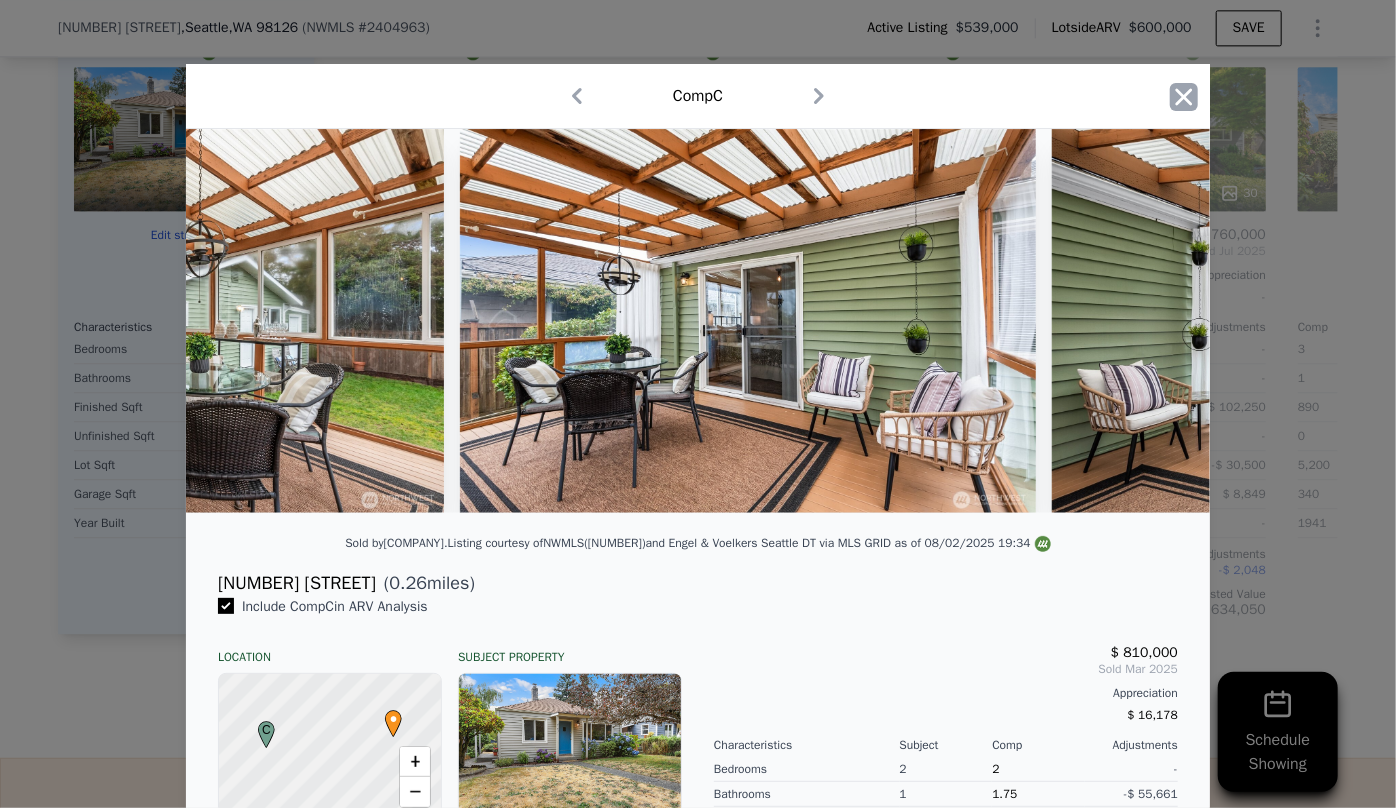 click 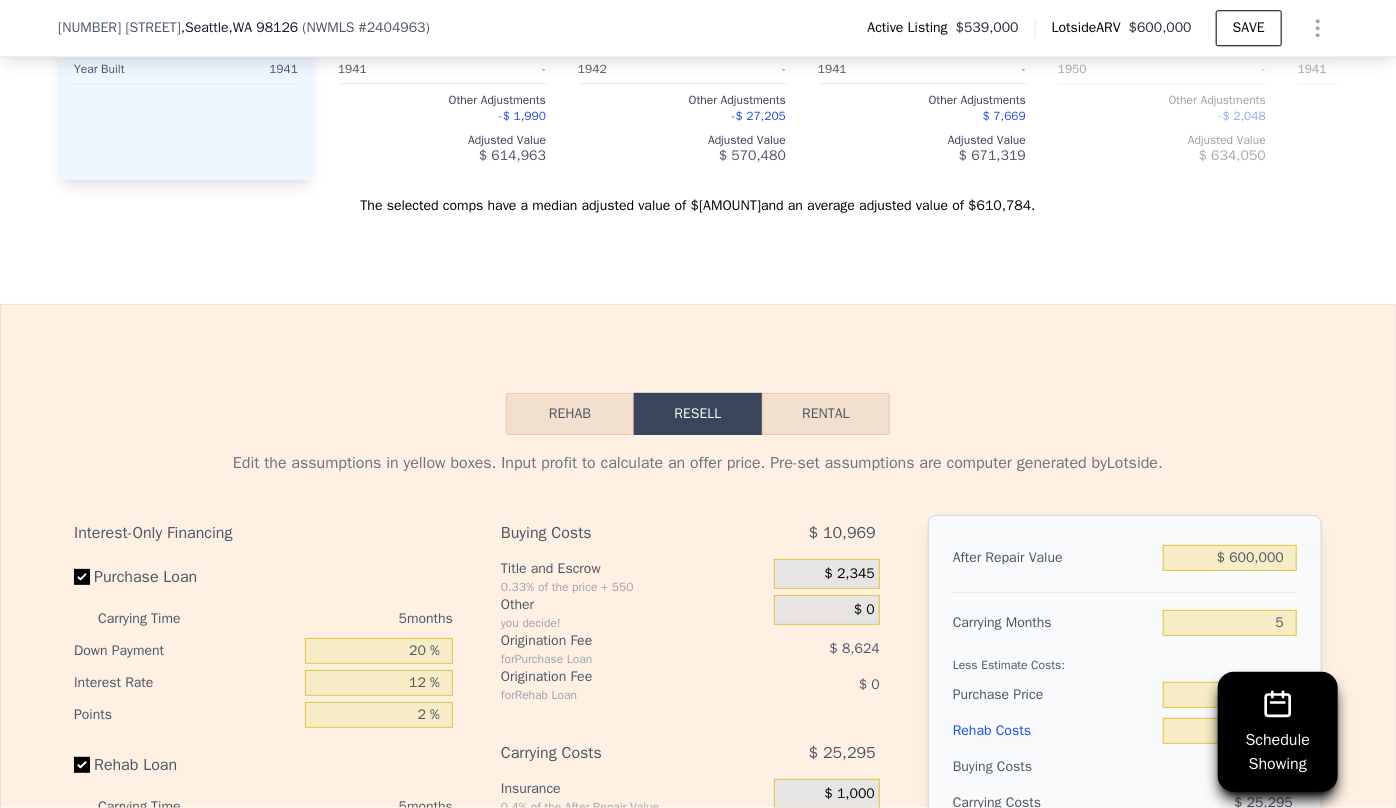 scroll, scrollTop: 2909, scrollLeft: 0, axis: vertical 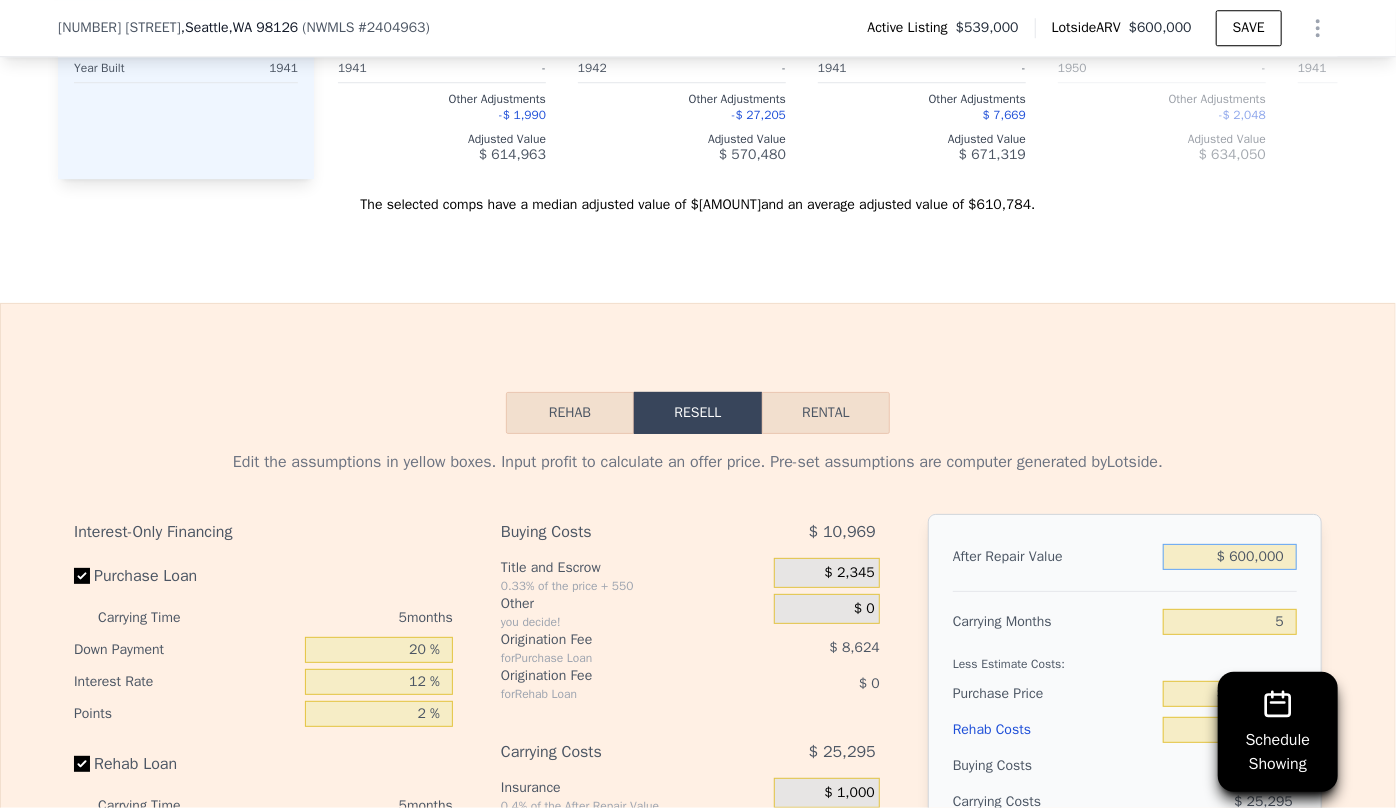 click on "$ 600,000" at bounding box center [1230, 557] 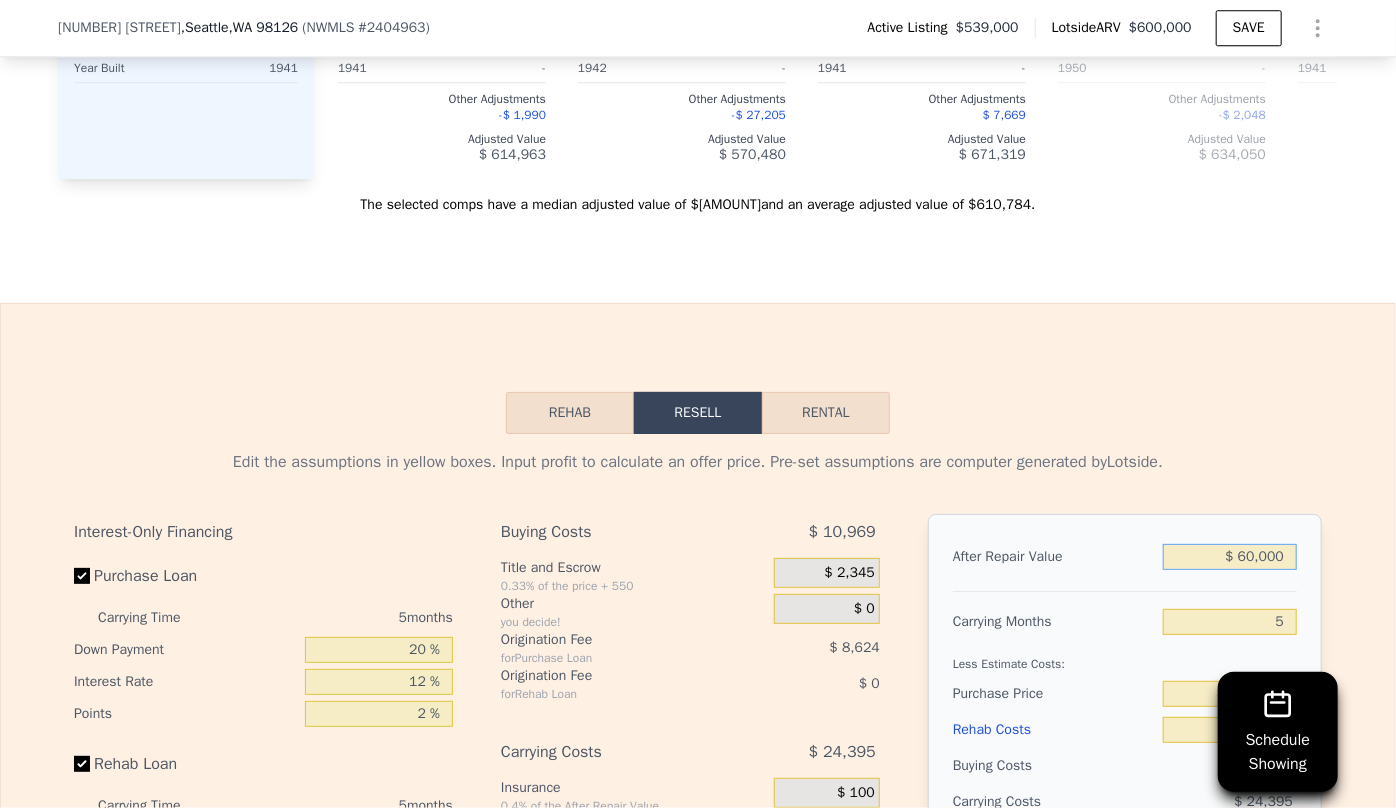 type on "-$ 519,182" 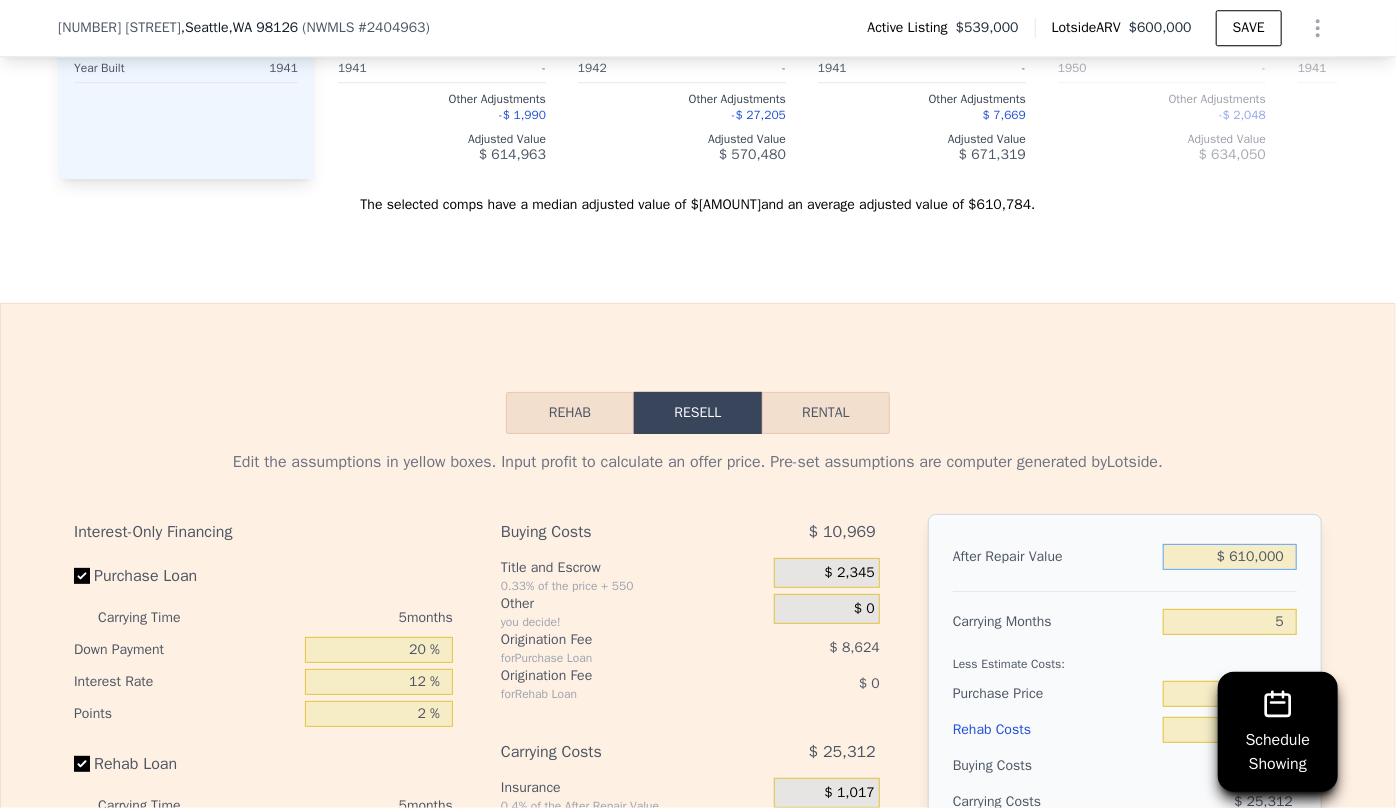 type on "-$ 9,220" 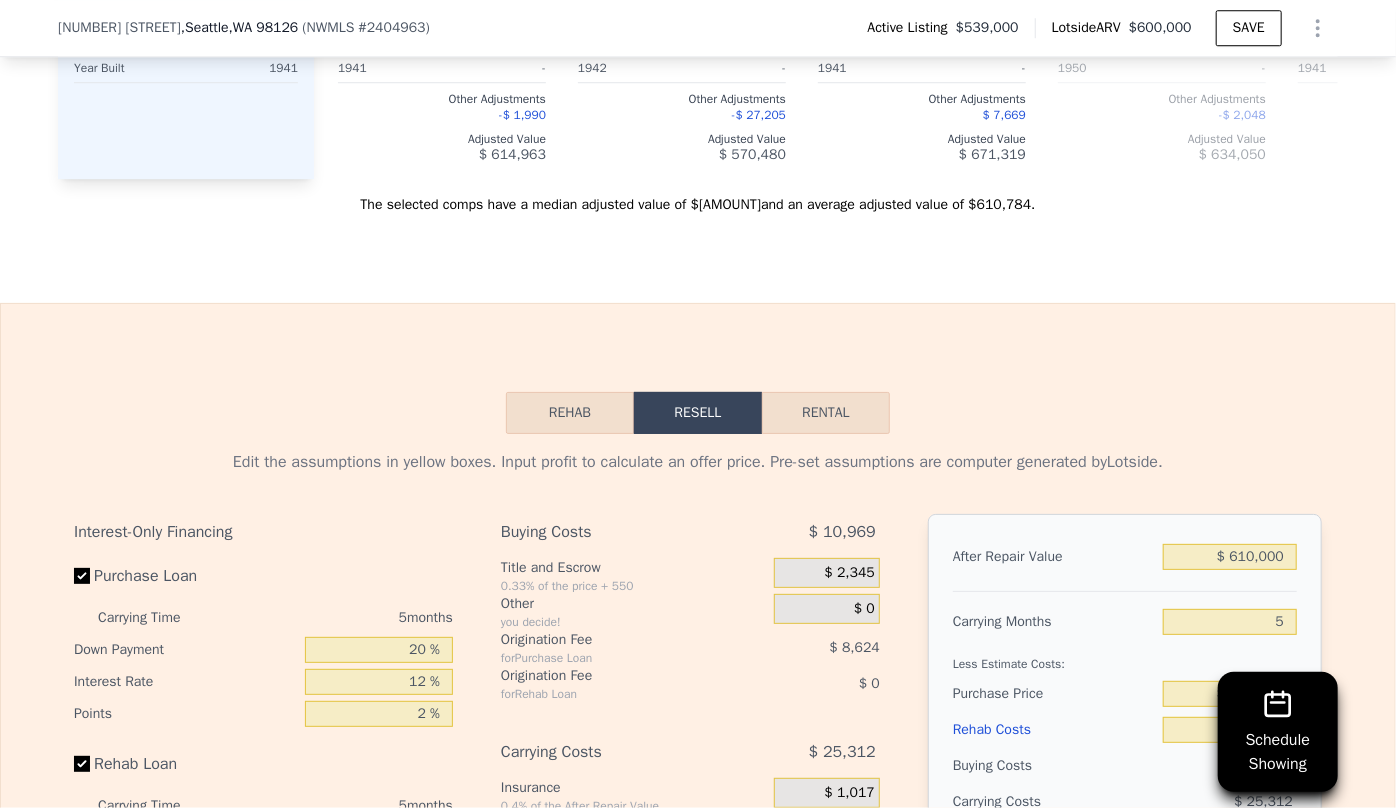 click on "Sale Comps Rental Comps Schedule Showing We found  10 sales  that match your search Listings provided by  NWMLS  Filters  Map  Prices Modify Comp Filters Listing Status Sold Pending Active Characteristics   Min Max Bedrooms 1 3 Bathrooms 0.75 Finished Sqft 1000 Lot Size Sqft 7680 Edit all filters To navigate the map with touch gestures double-tap and hold your finger on the map, then drag the map. ← Move left → Move right ↑ Move up ↓ Move down + Zoom in - Zoom out Home Jump left by 75% End Jump right by 75% Page Up Jump up by 75% Page Down Jump down by 75% A B C D E F G H I J • Keyboard shortcuts Map Data Map data ©2025 Google Map data ©2025 Google 500 m  Click to toggle between metric and imperial units Terms Report a map error Median Sale Price per Square Foot 98126 Selected Comp Unselected Comp Sep 24 Nov 24 Jan 25 Mar 25 May 25 Jul 25 $600 $800 $1000 A E C D B Subject G I H F J Month 98126 Selected Comp Unselected Comp Aug 1, 2024 547.252 Sep 1, 2024 546.17 Oct 1, 2024 543.161 Nov 1, 2024 . 2" at bounding box center [698, -380] 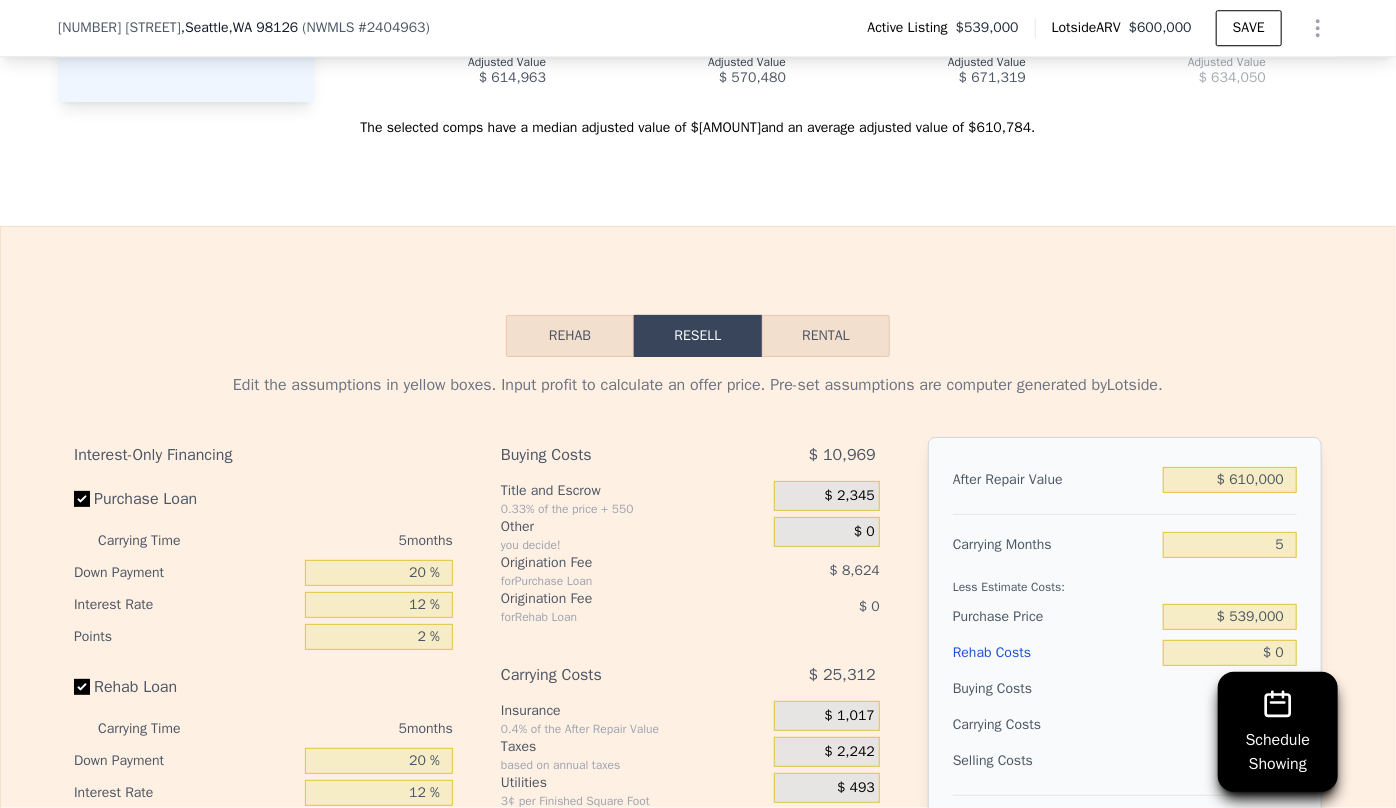 scroll, scrollTop: 3272, scrollLeft: 0, axis: vertical 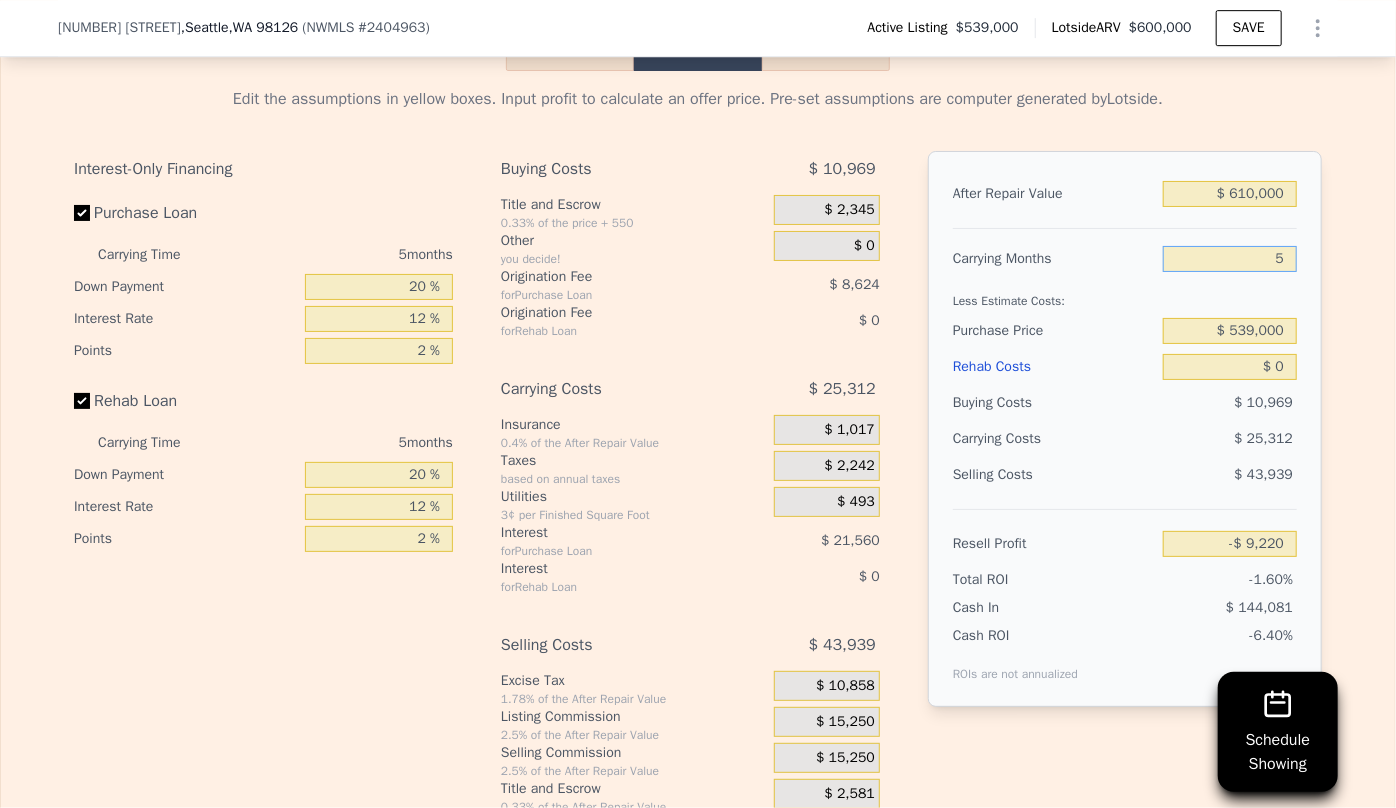 click on "5" at bounding box center (1230, 259) 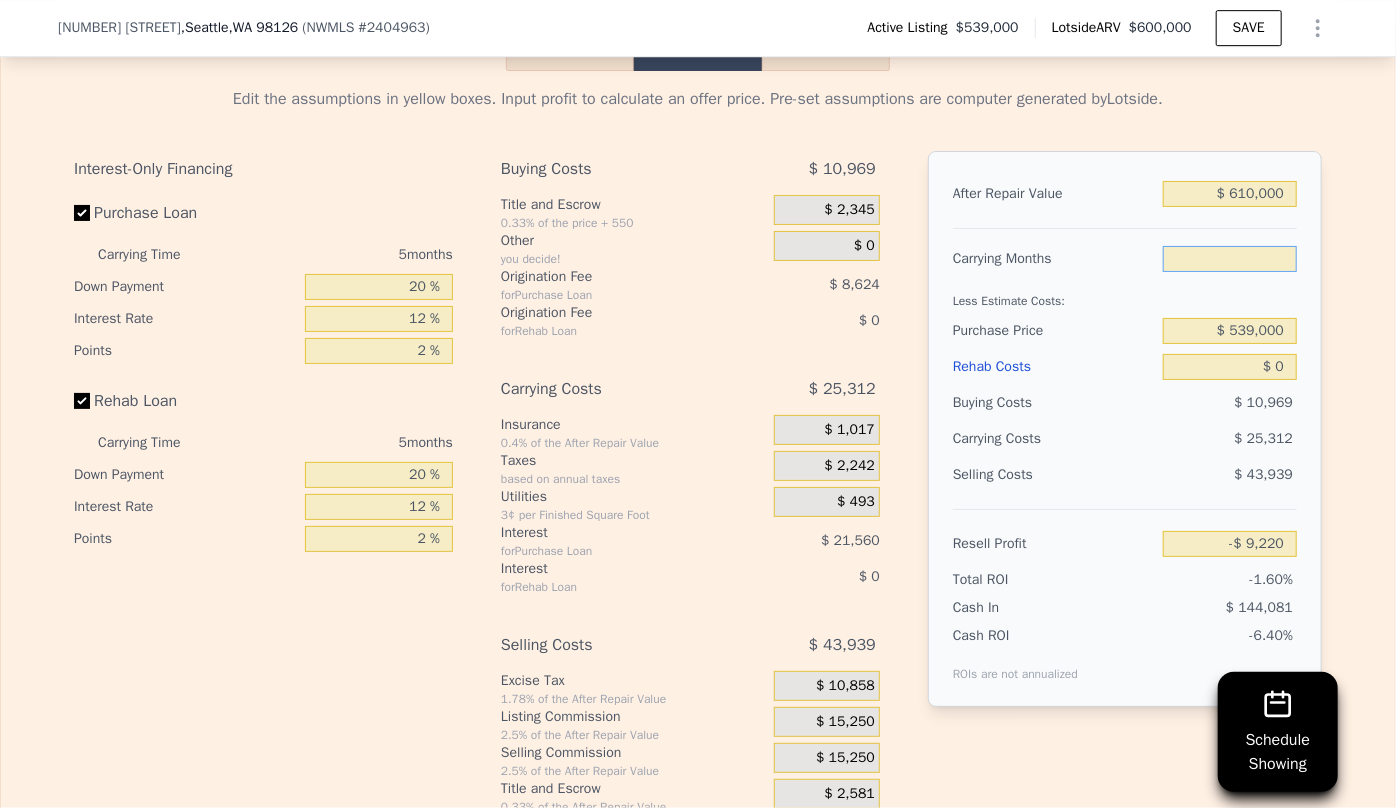 type on "6" 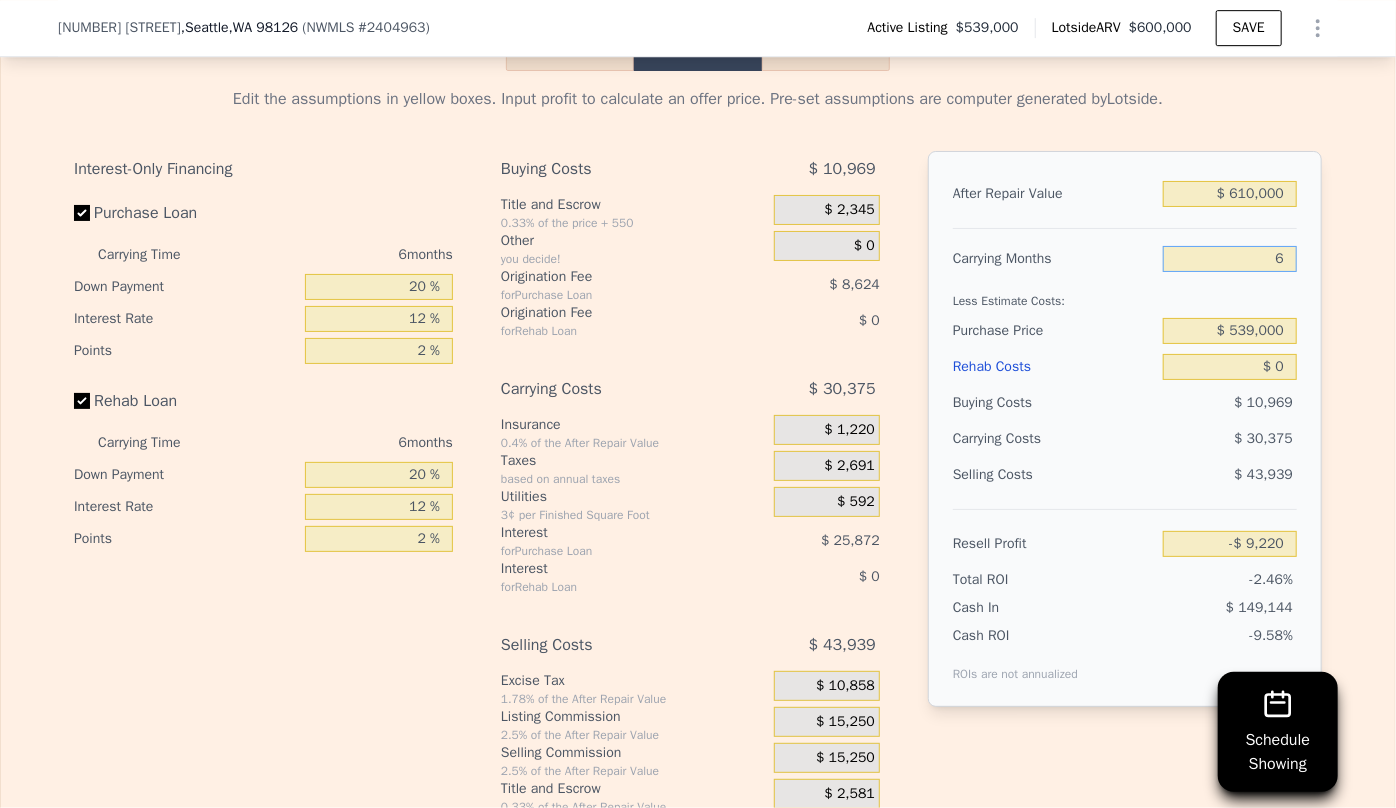 type on "-$ 14,283" 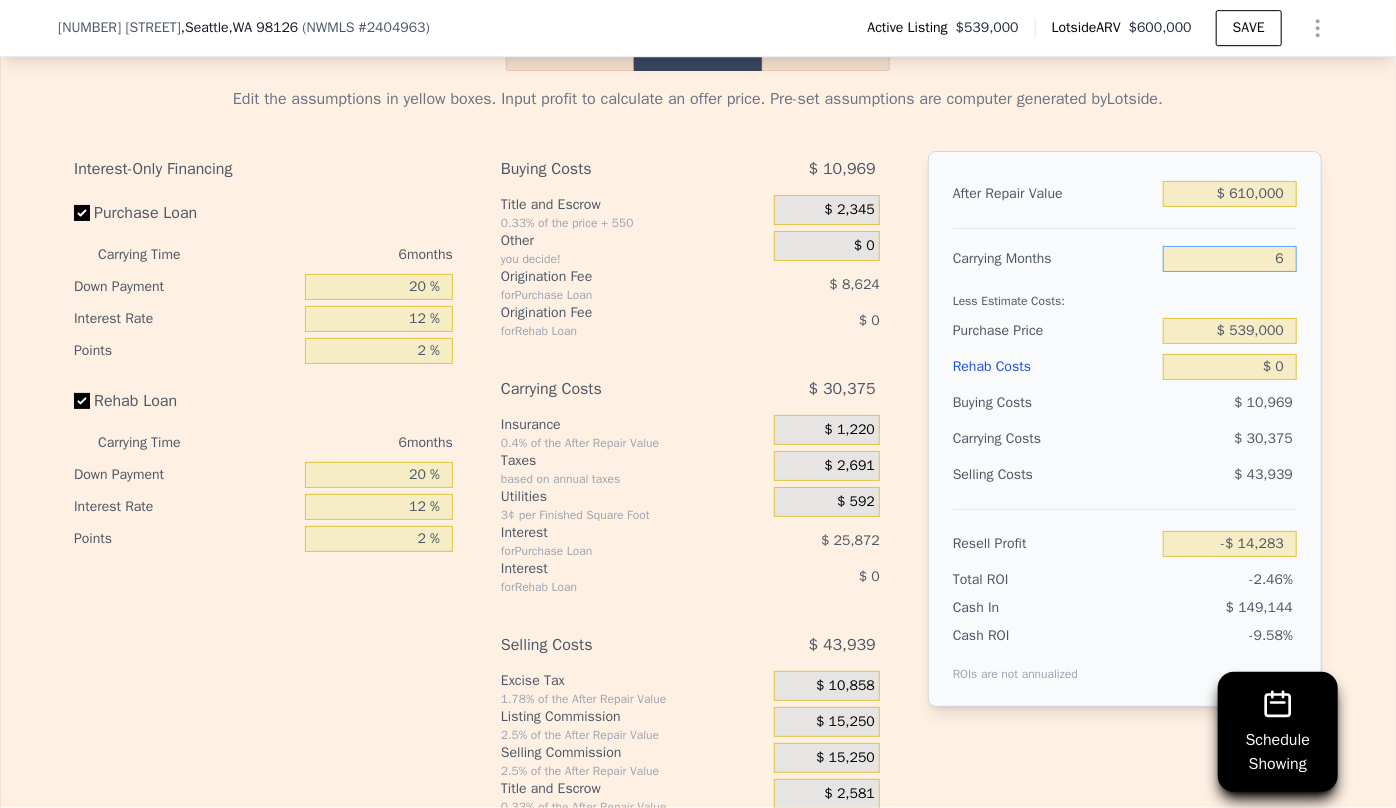 type on "6" 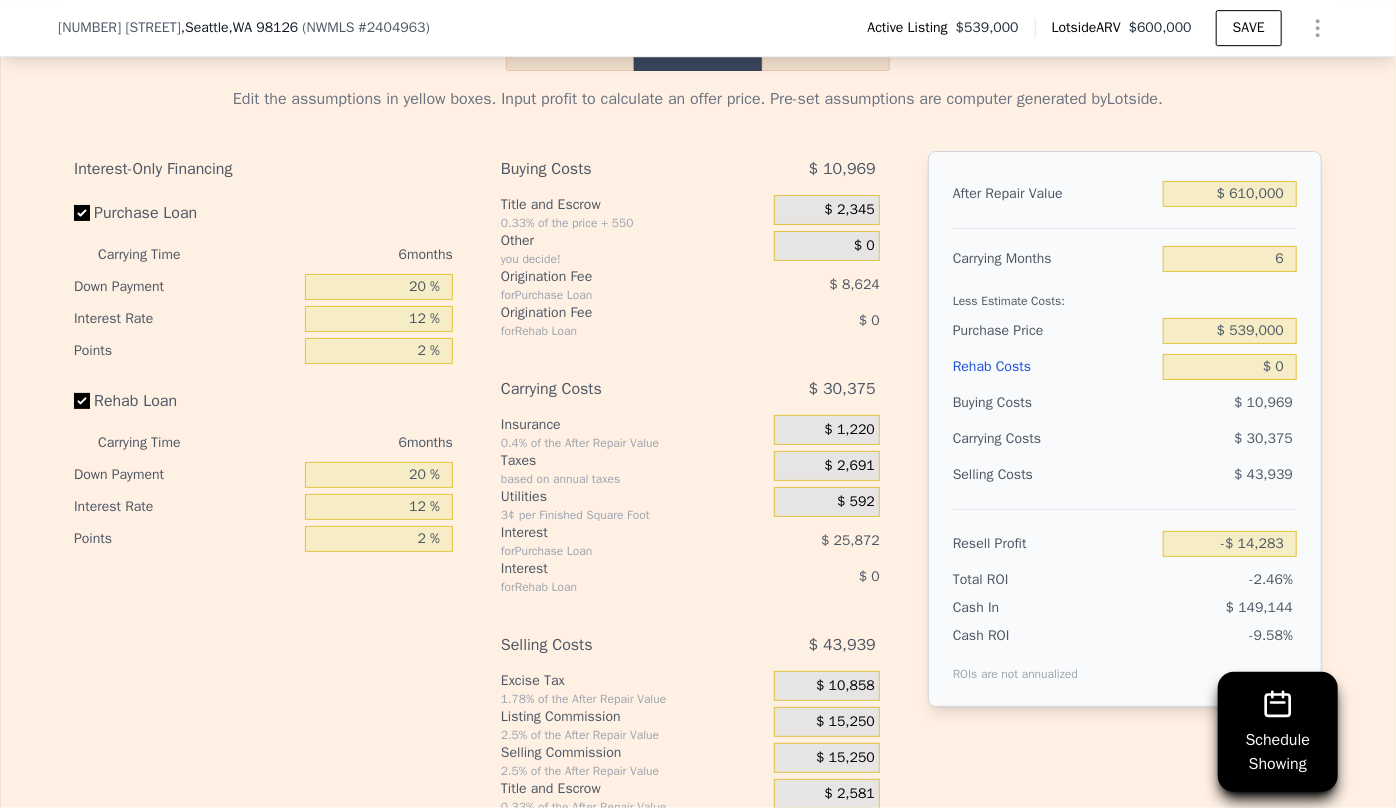 click on "Rehab Costs" at bounding box center (1054, 367) 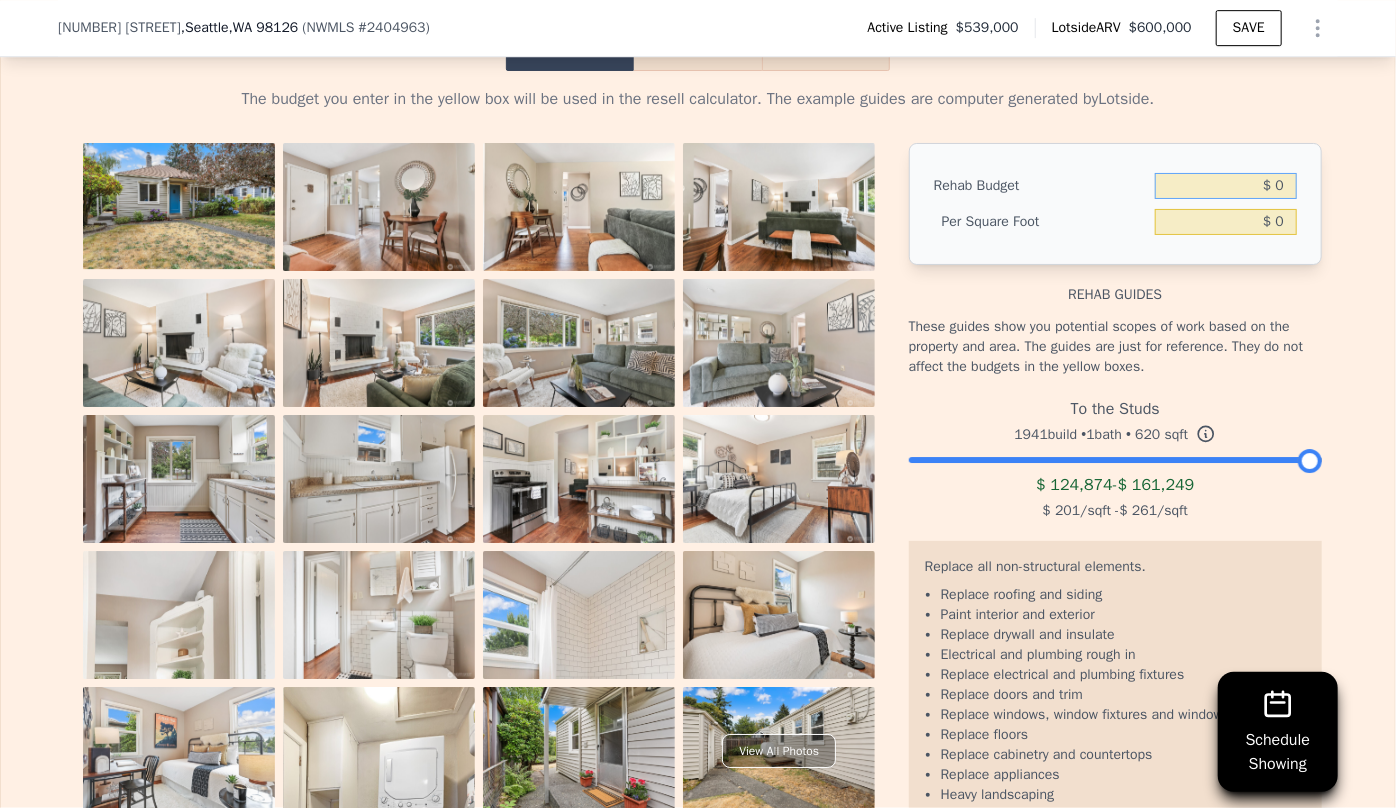 click on "$ 0" at bounding box center [1226, 186] 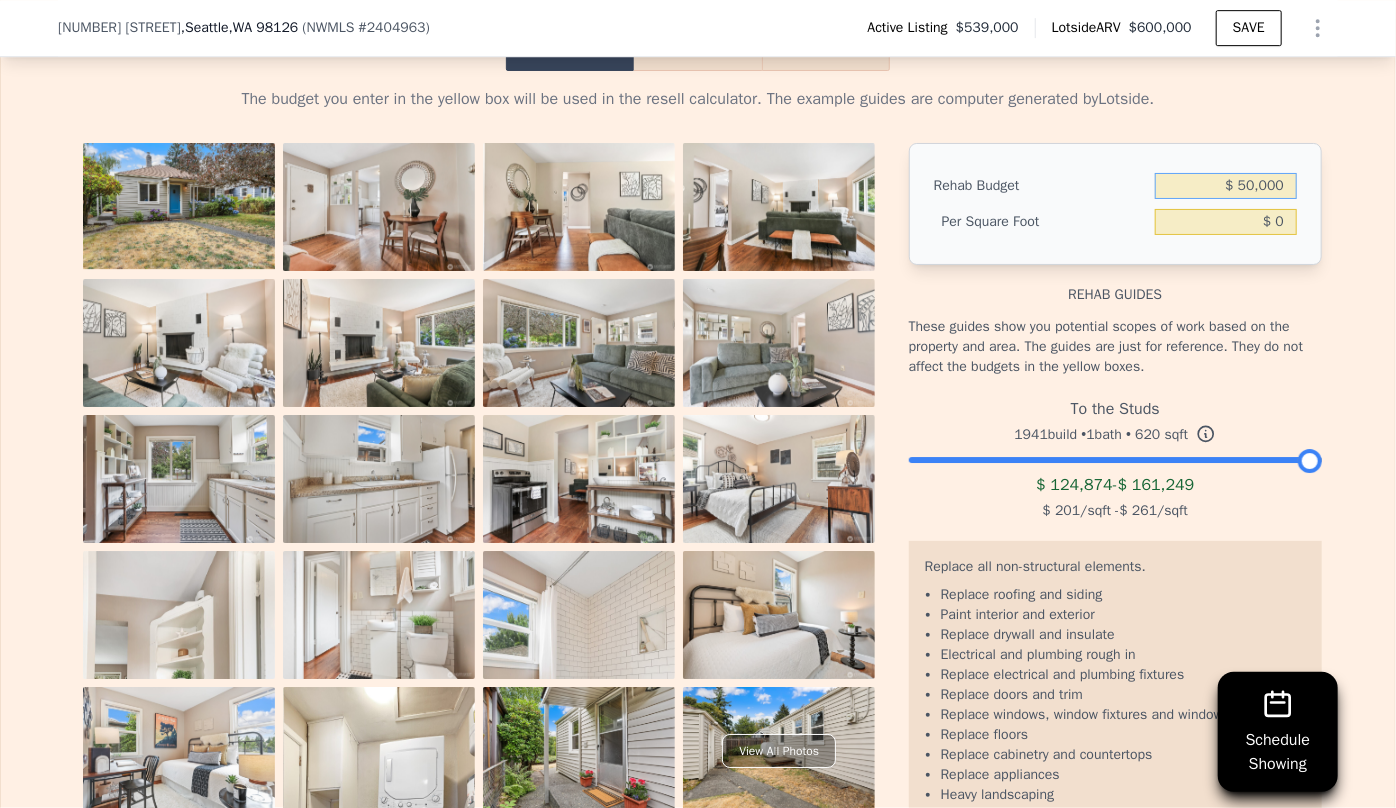type on "$ 50,000" 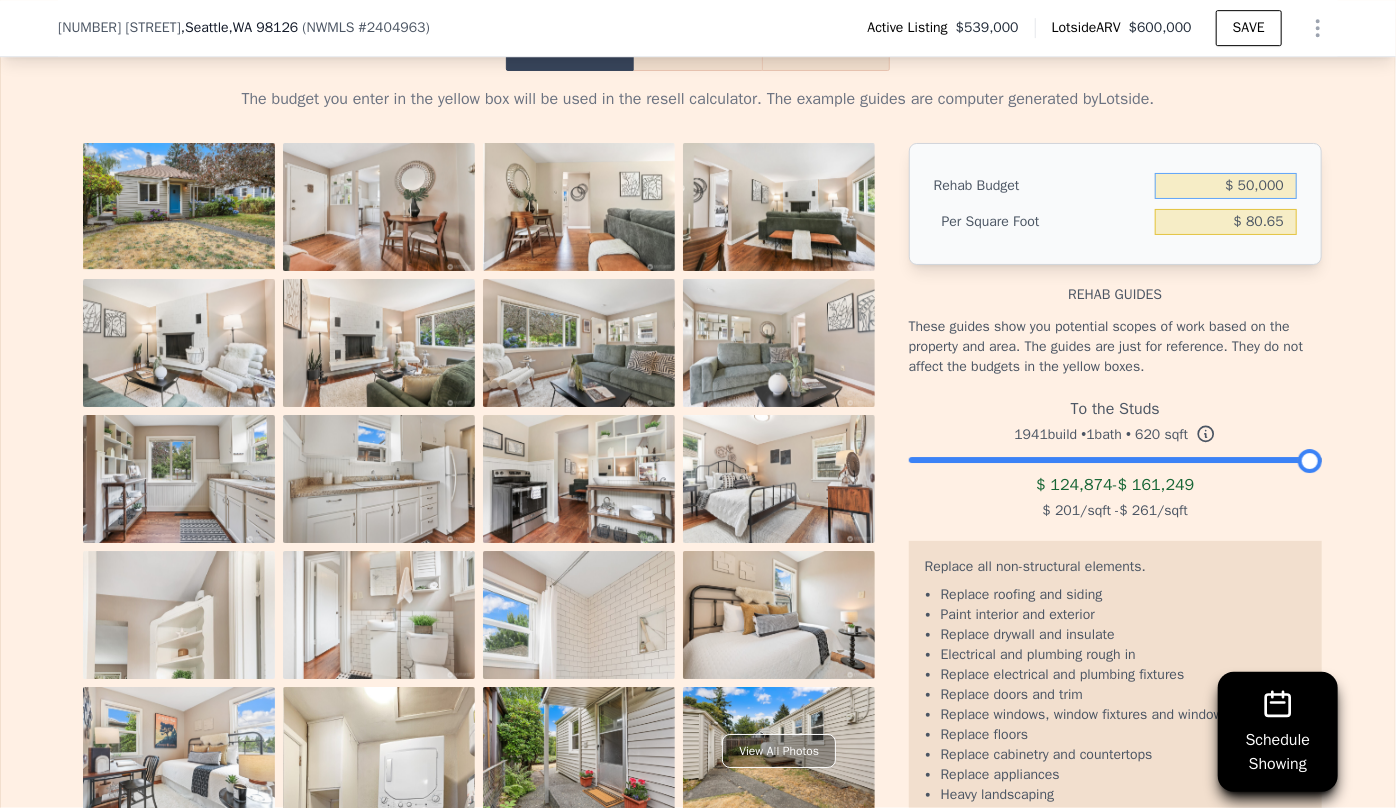 type on "$ 80.65" 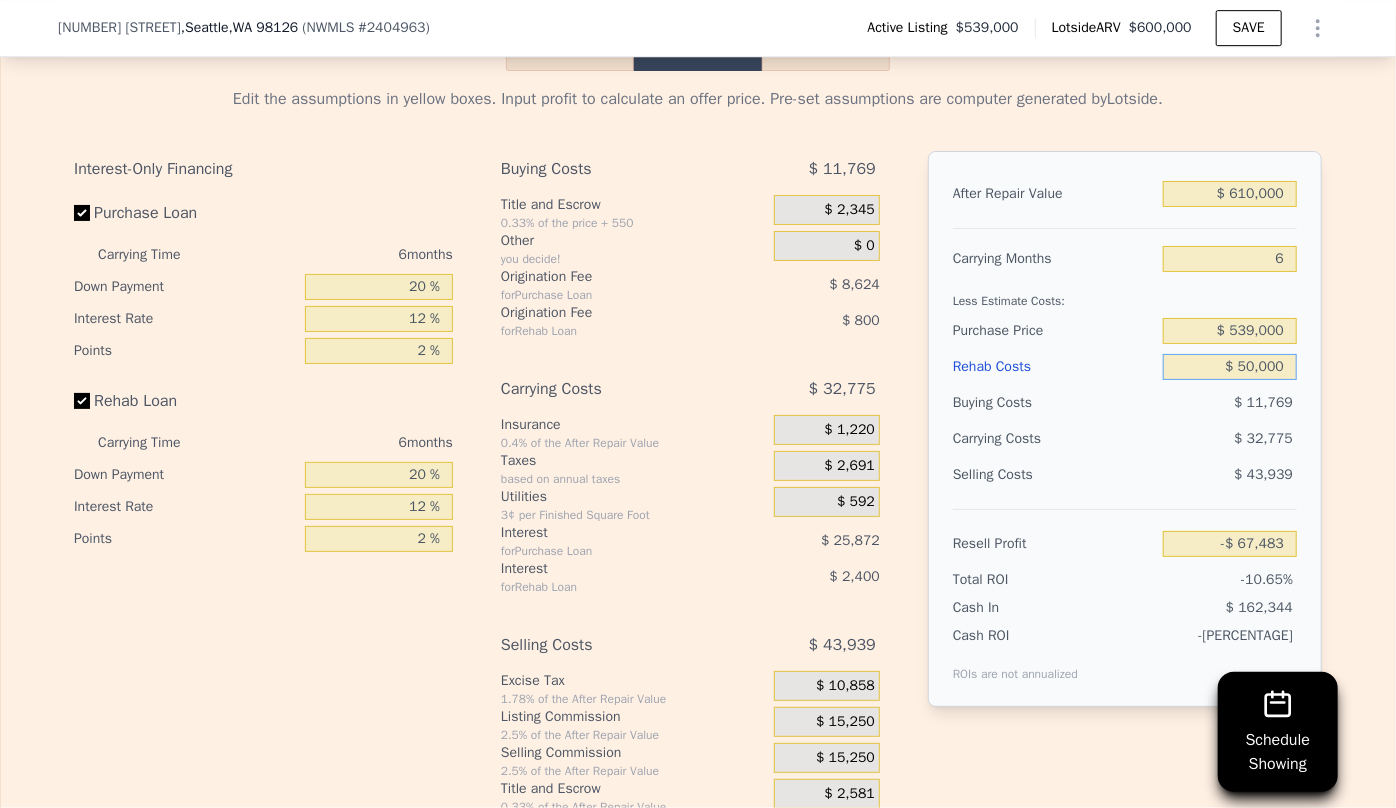 click on "$ 50,000" at bounding box center [1230, 367] 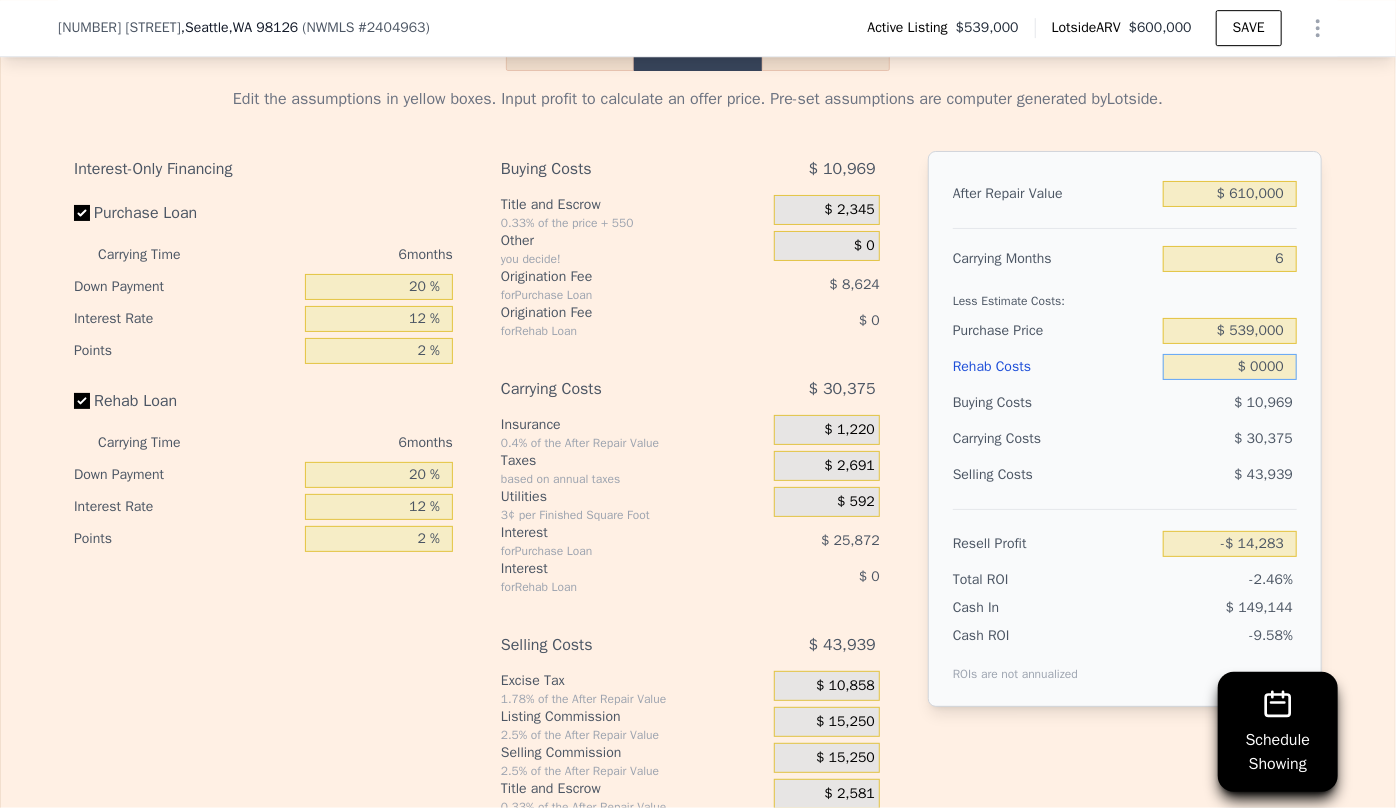 type on "-$ 14,283" 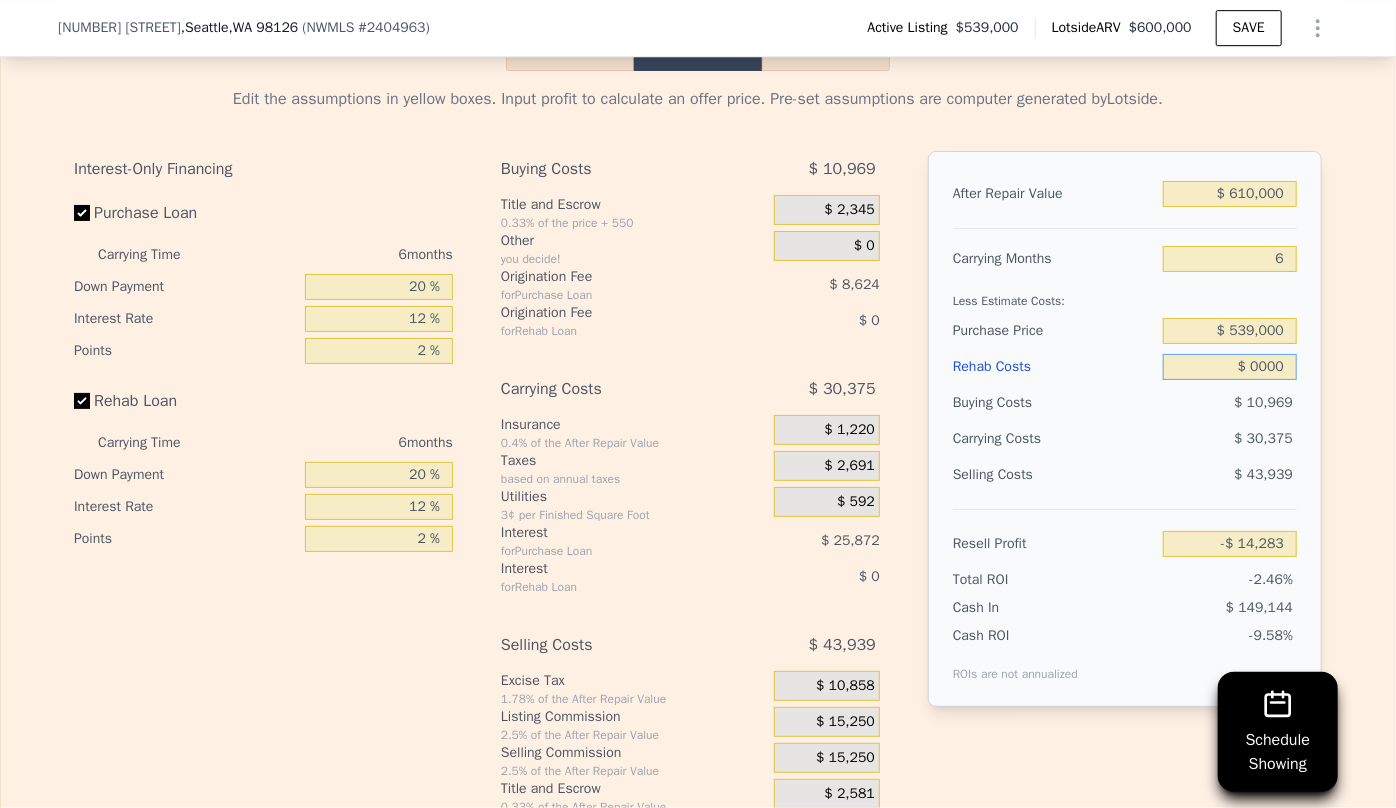 type on "$ 40,000" 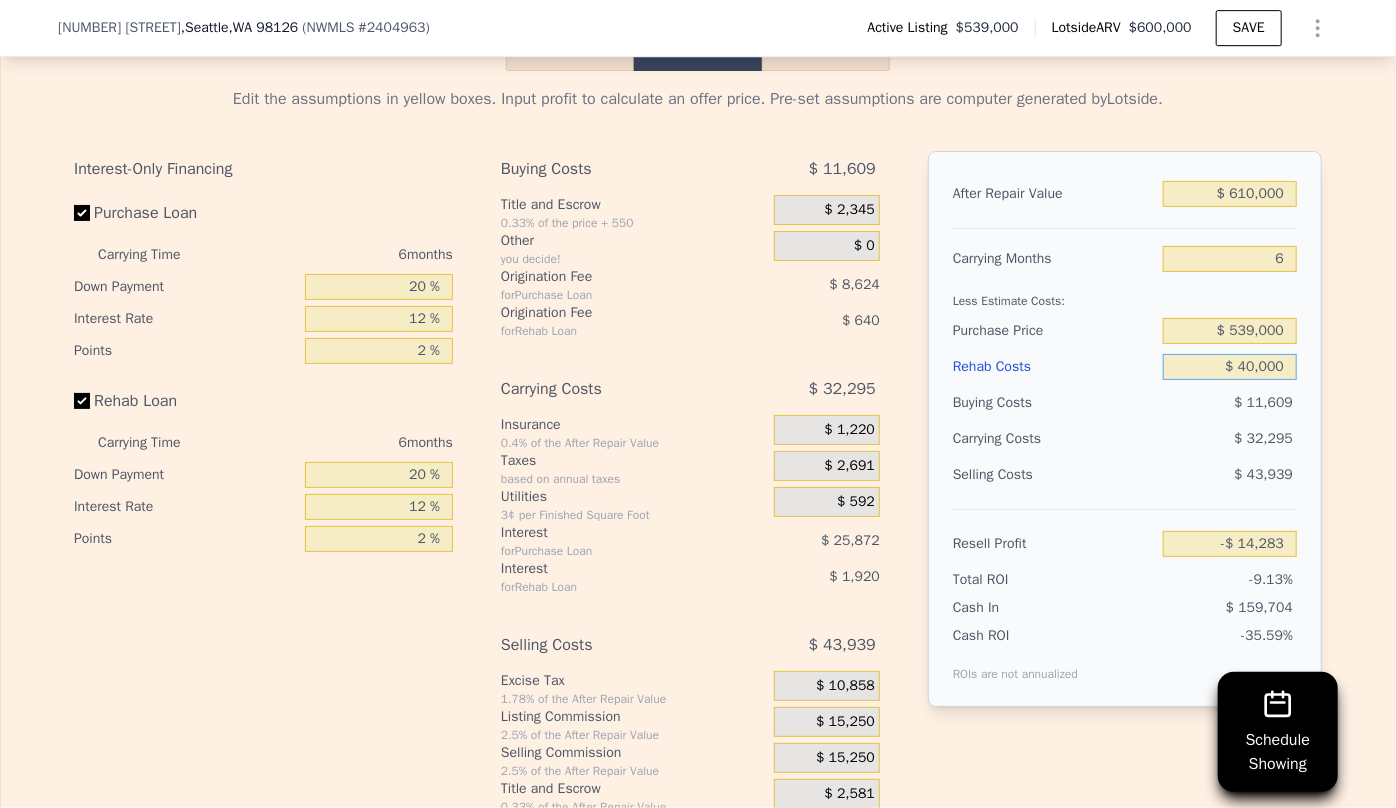 type on "-$ 56,843" 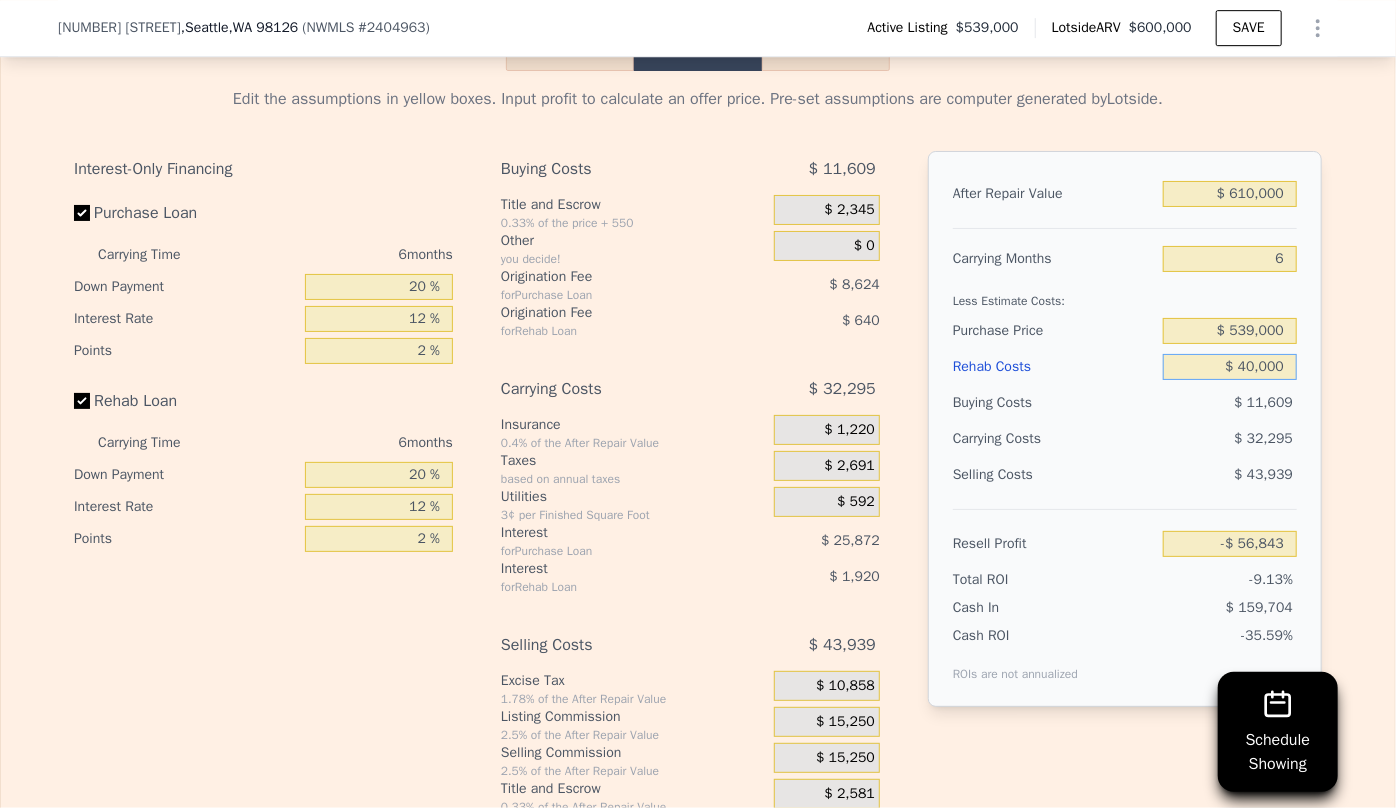 type on "$ 40,000" 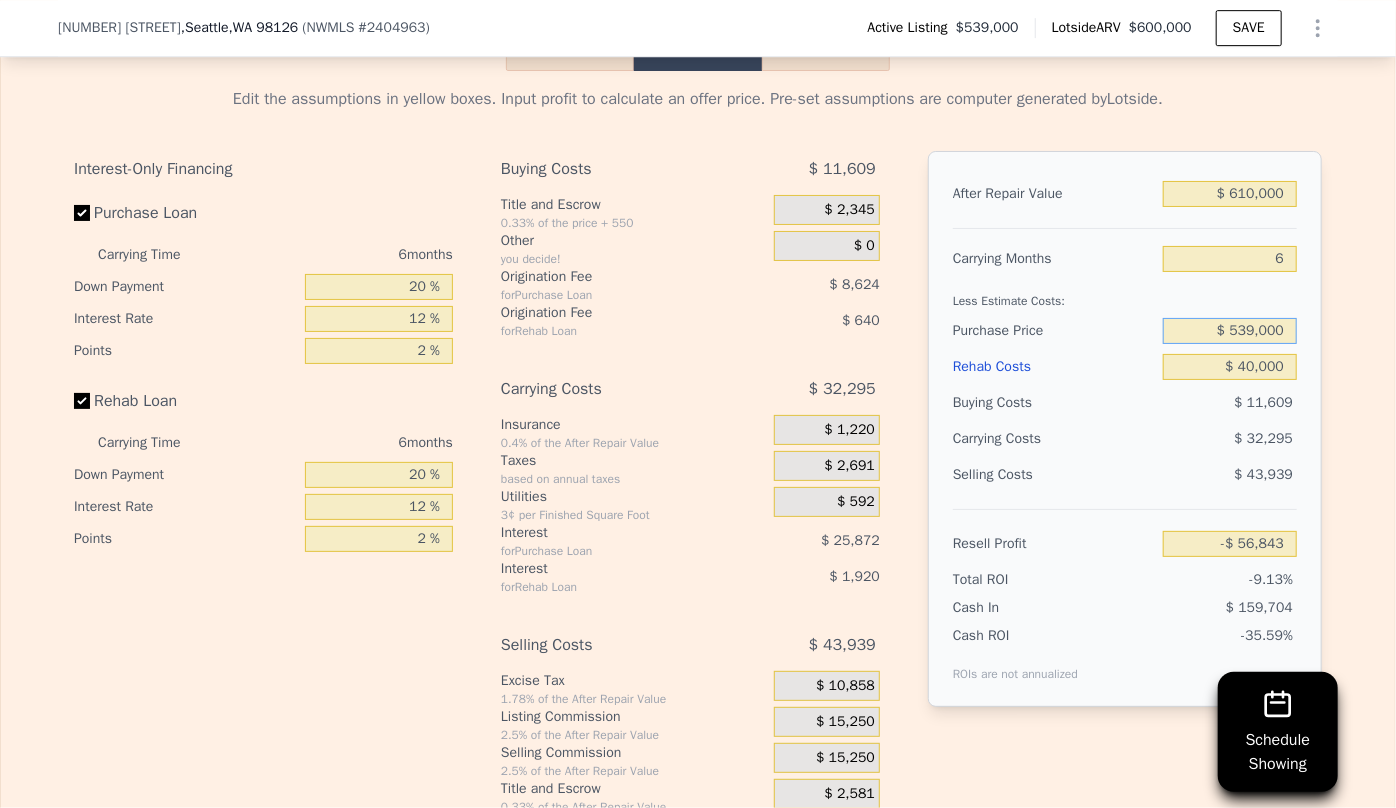 click on "$ 539,000" at bounding box center [1230, 331] 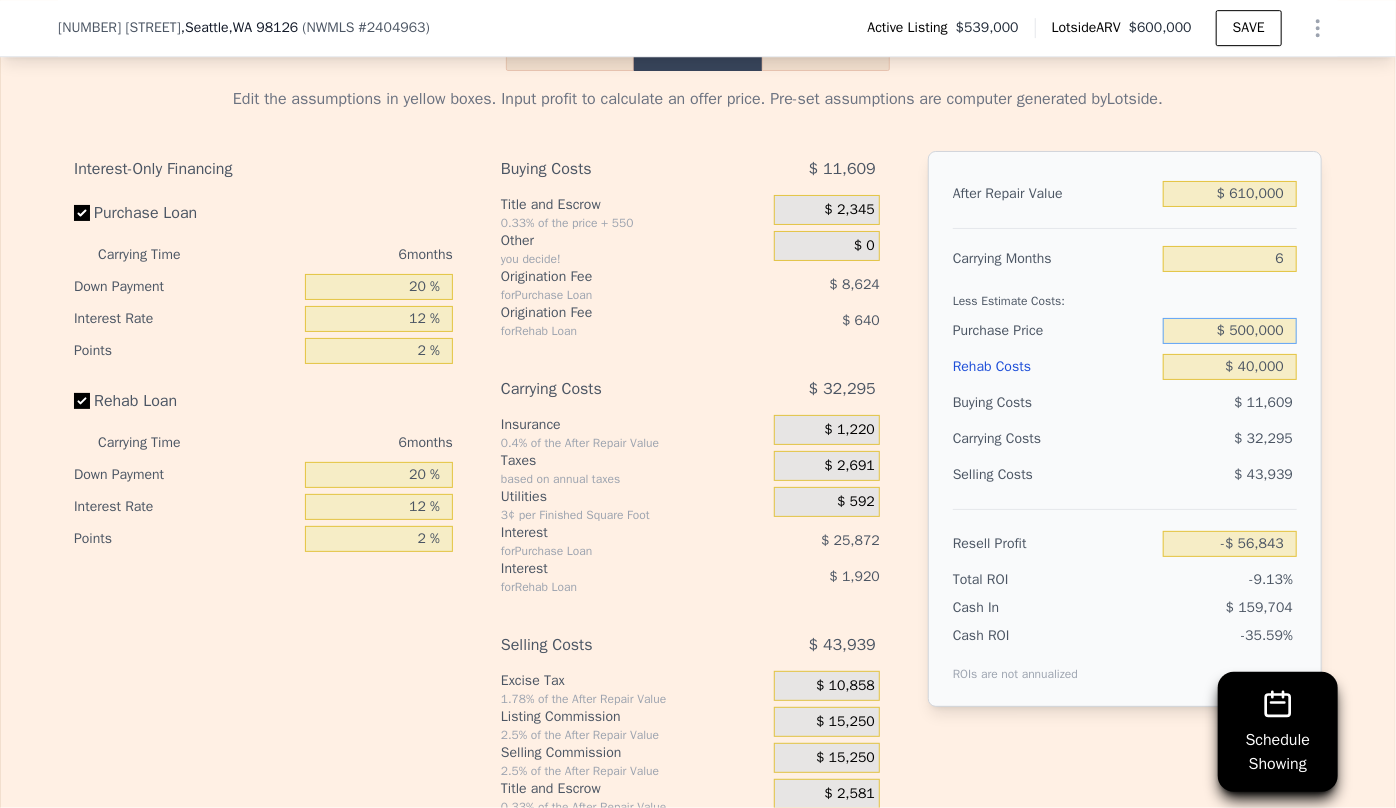 type on "$ 500,000" 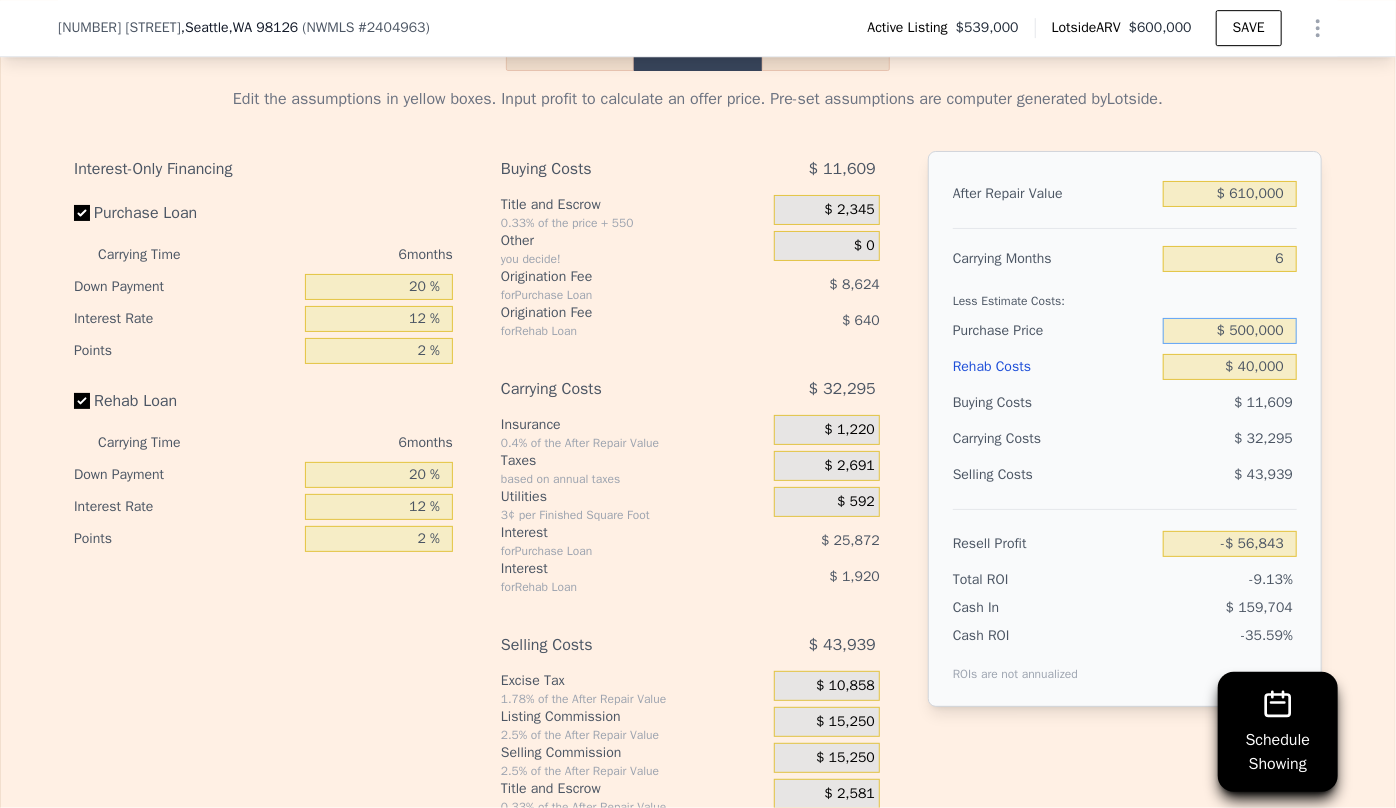 type on "-$ 15,217" 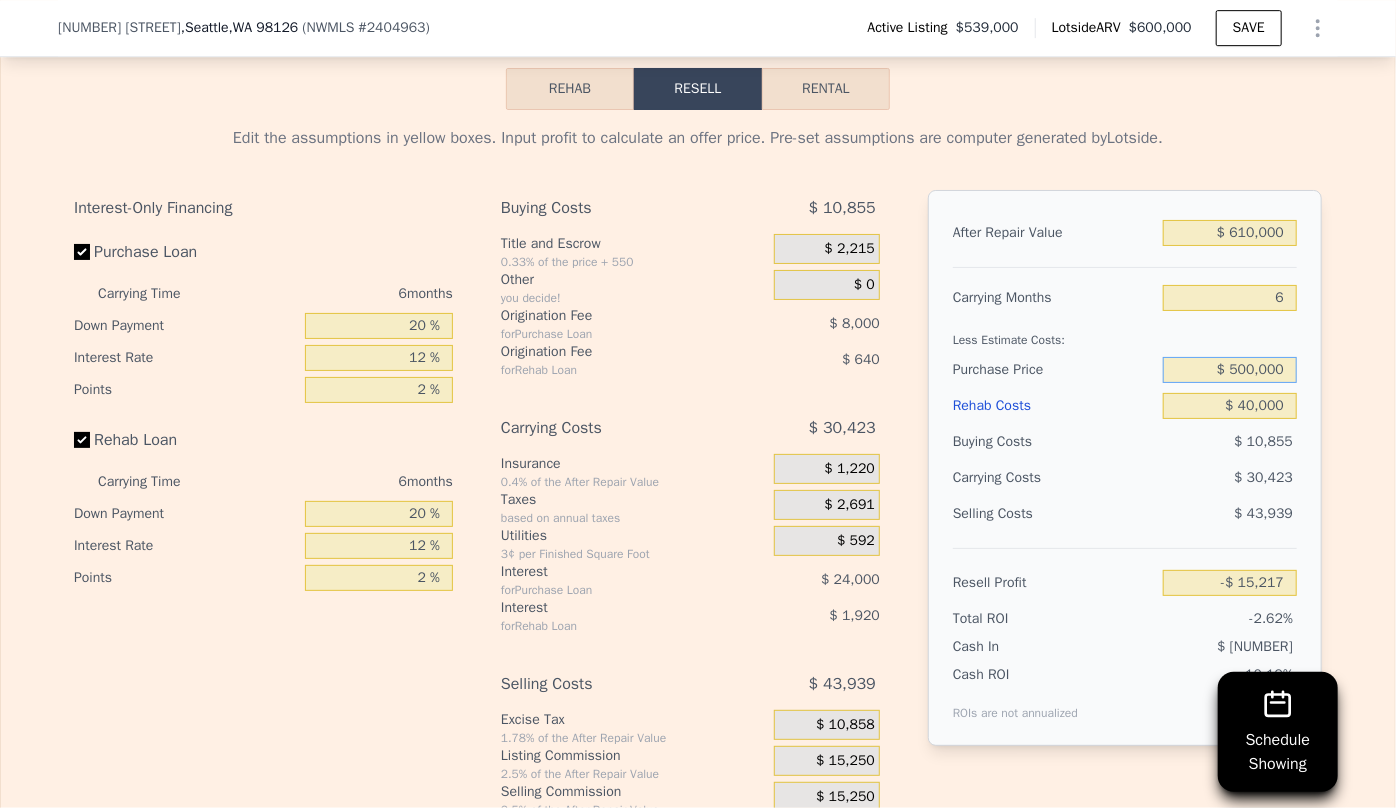 scroll, scrollTop: 3272, scrollLeft: 0, axis: vertical 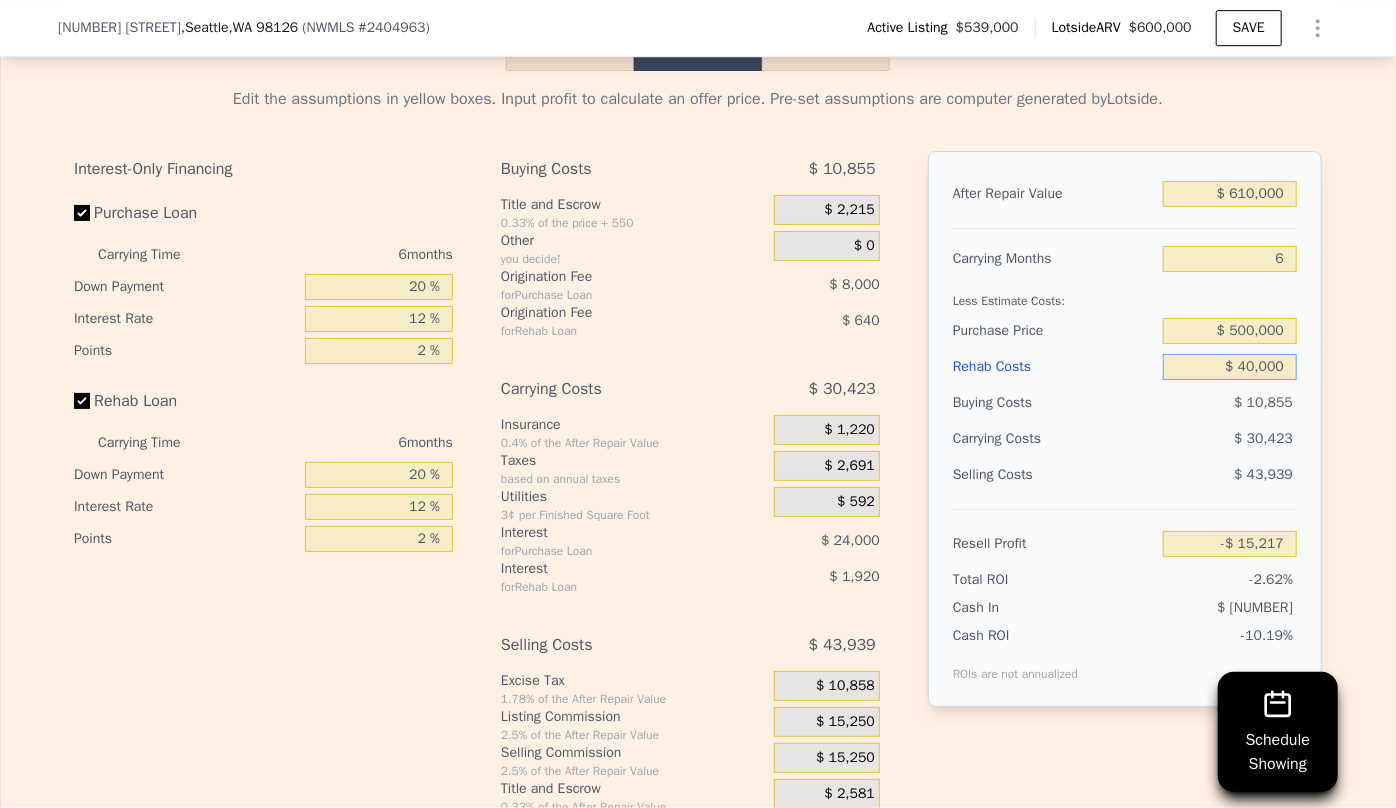 click on "$ 40,000" at bounding box center (1230, 367) 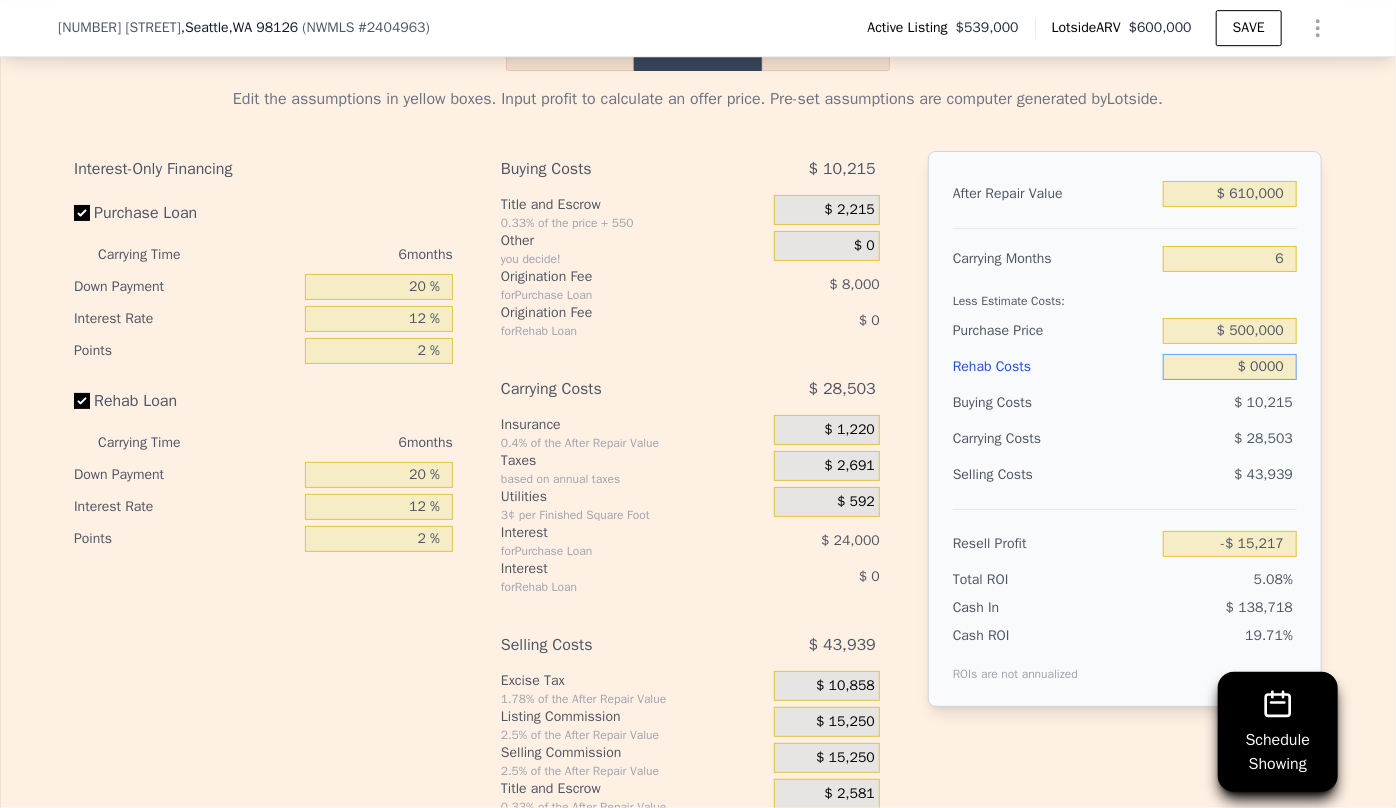 type on "$ 27,343" 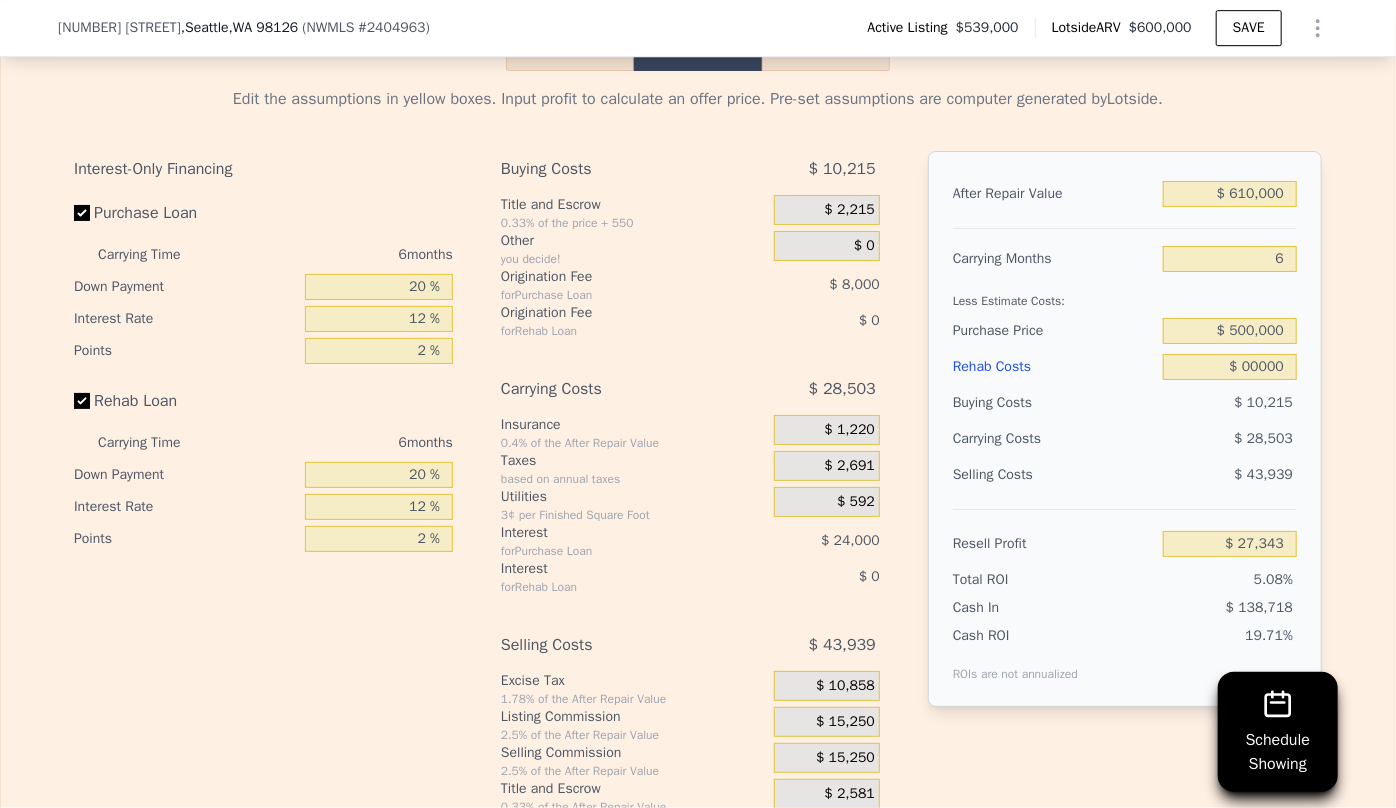 click on "$ 00000" at bounding box center (1230, 367) 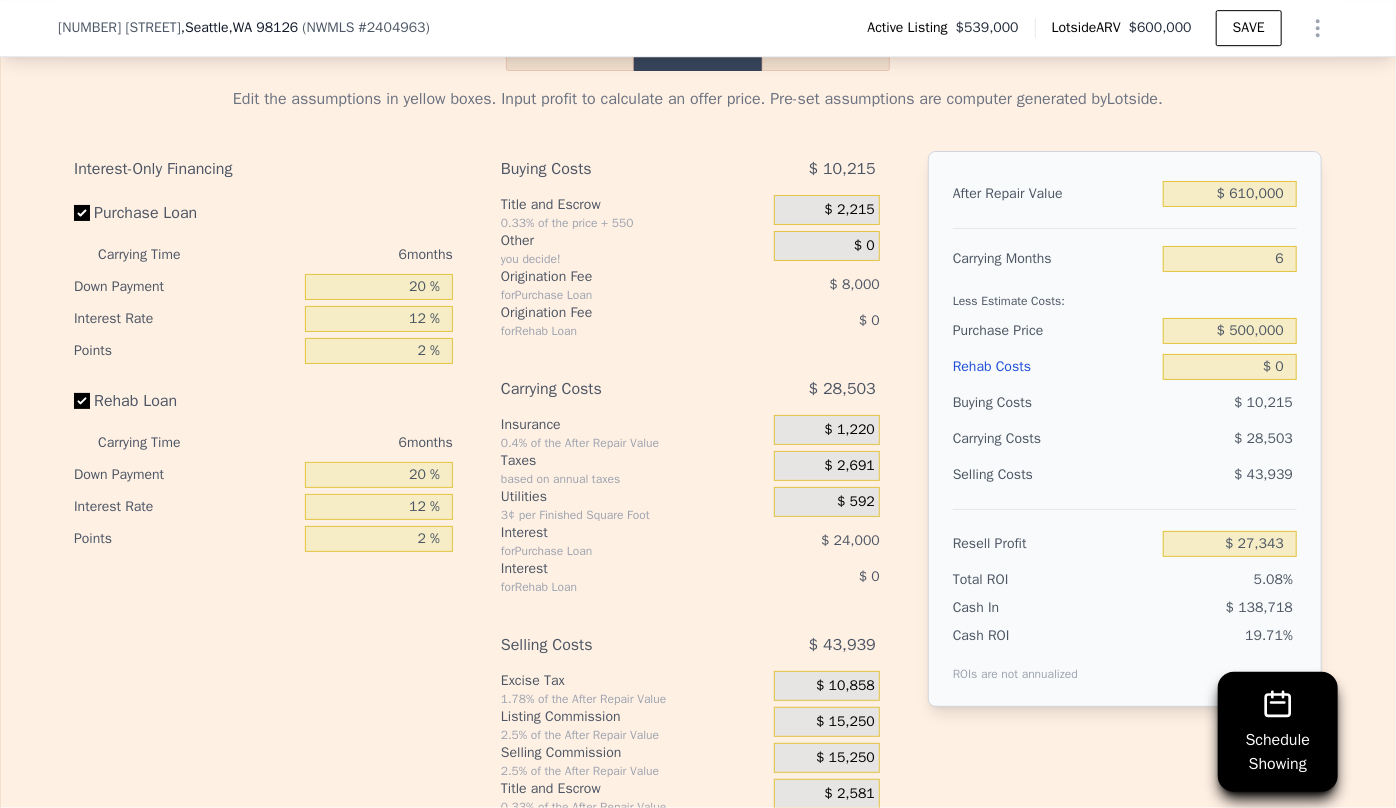 click on "Selling Costs" at bounding box center [1054, 475] 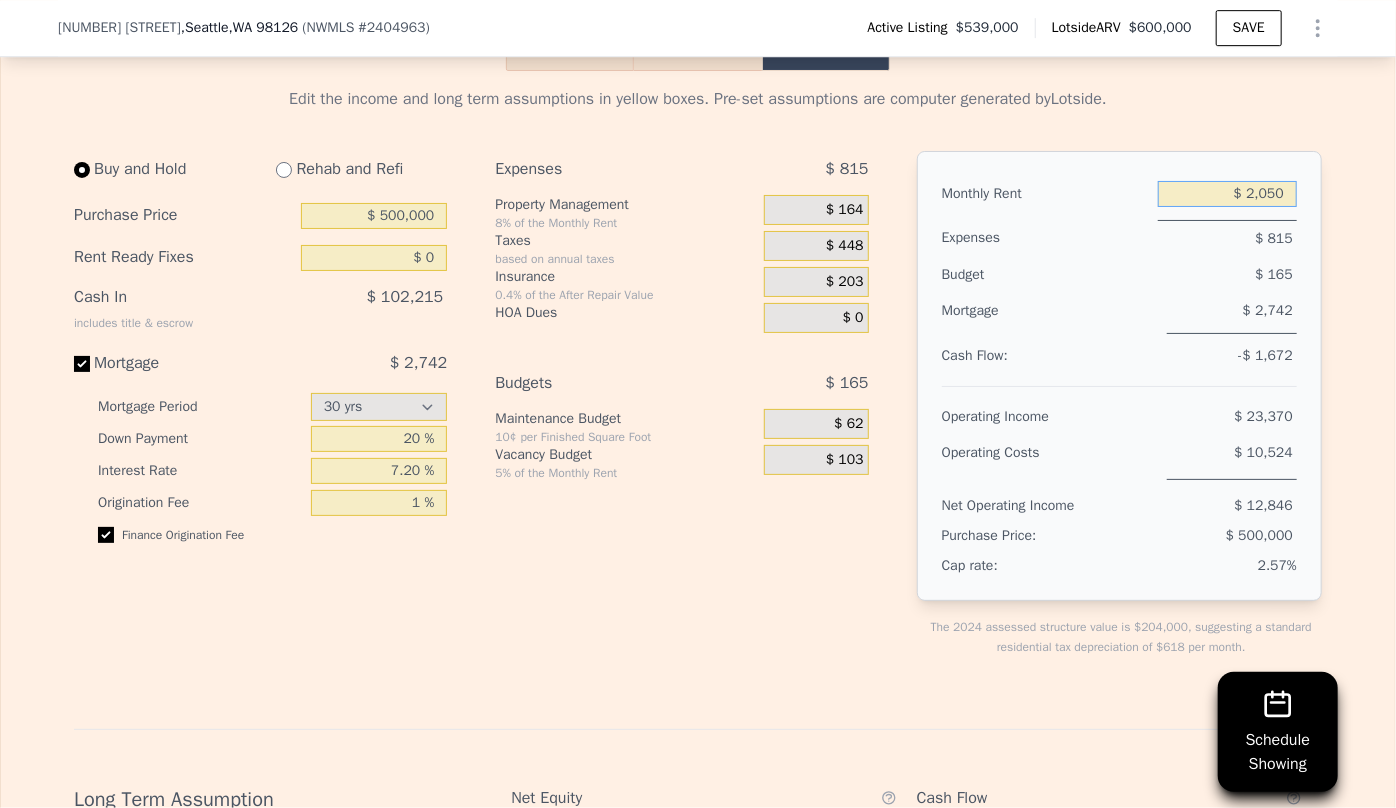 click on "$ 2,050" at bounding box center (1227, 194) 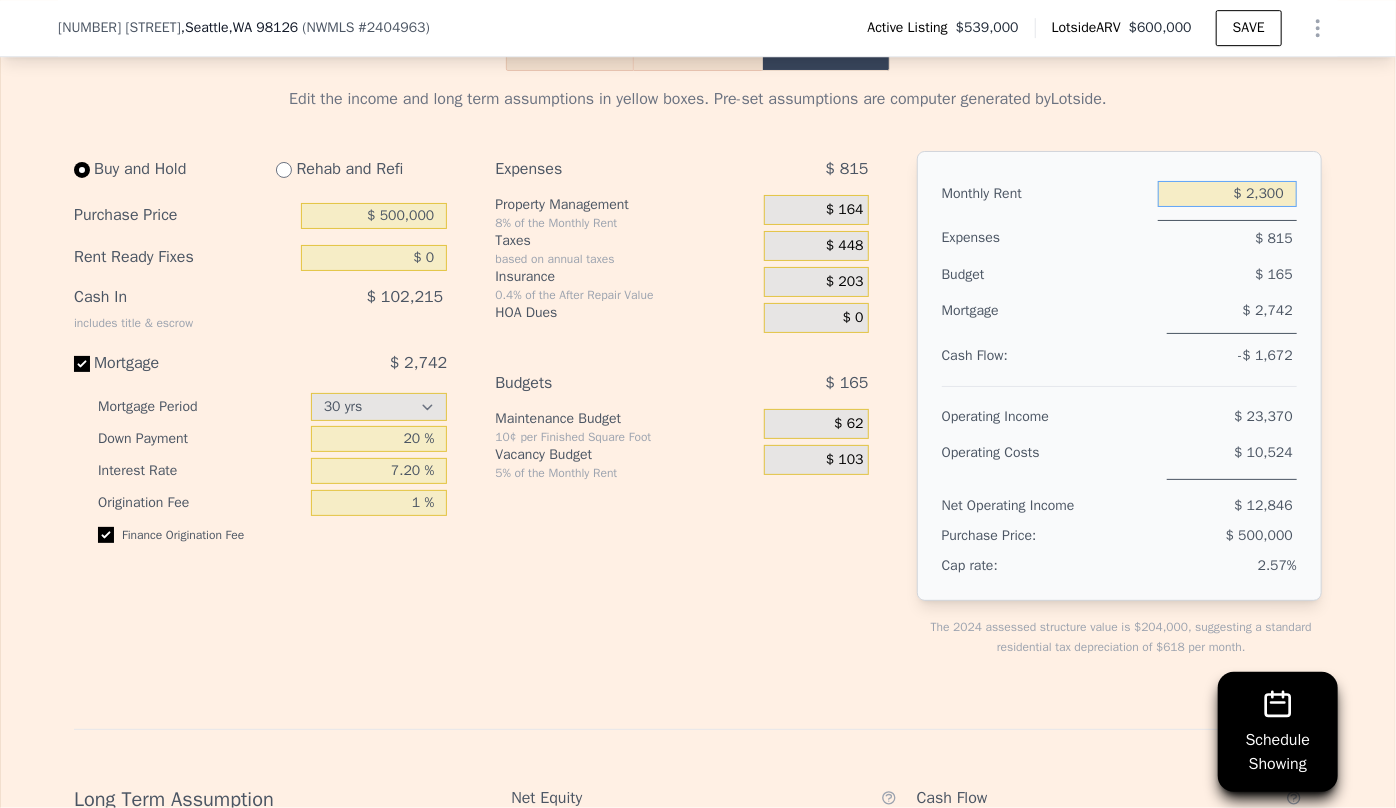 type on "$ 2,300" 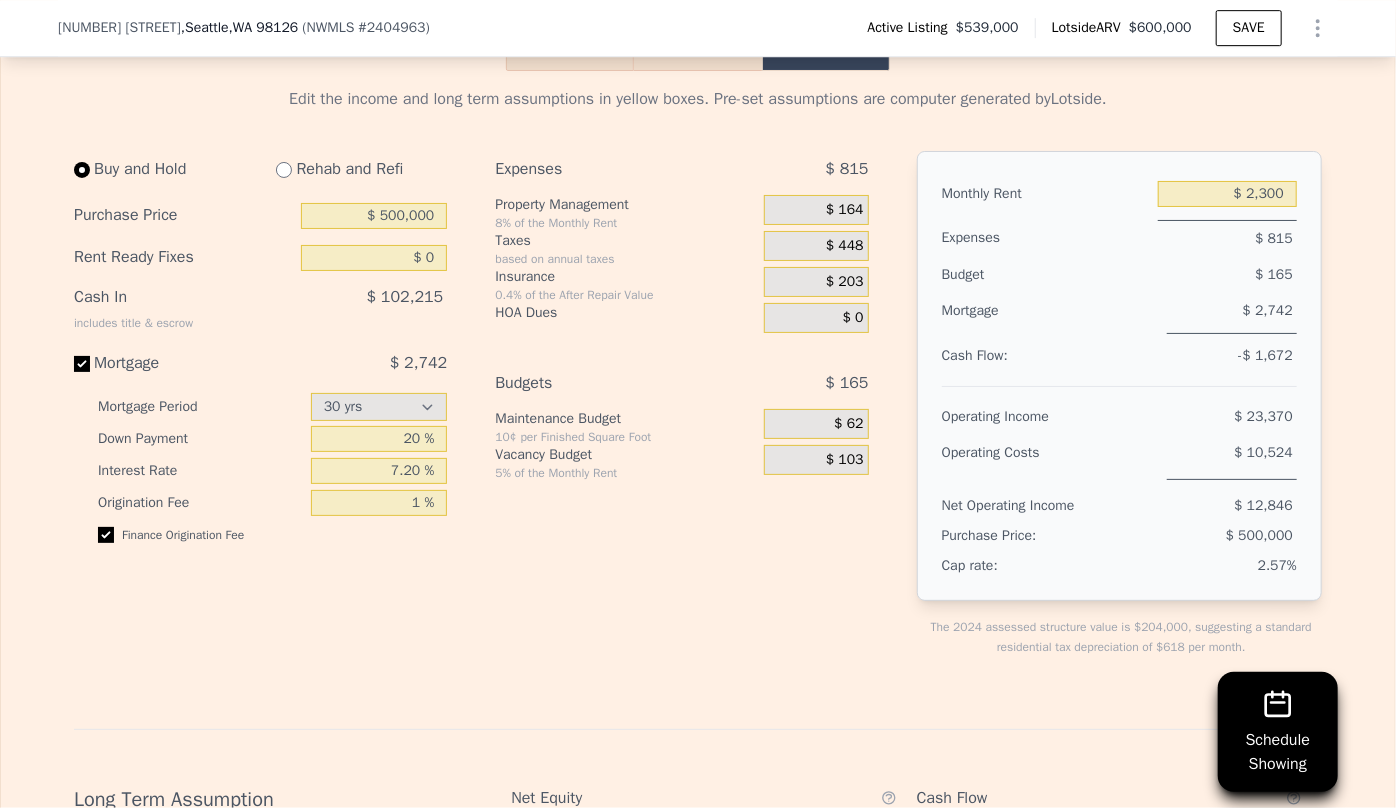 click on "Expenses" at bounding box center [1046, 238] 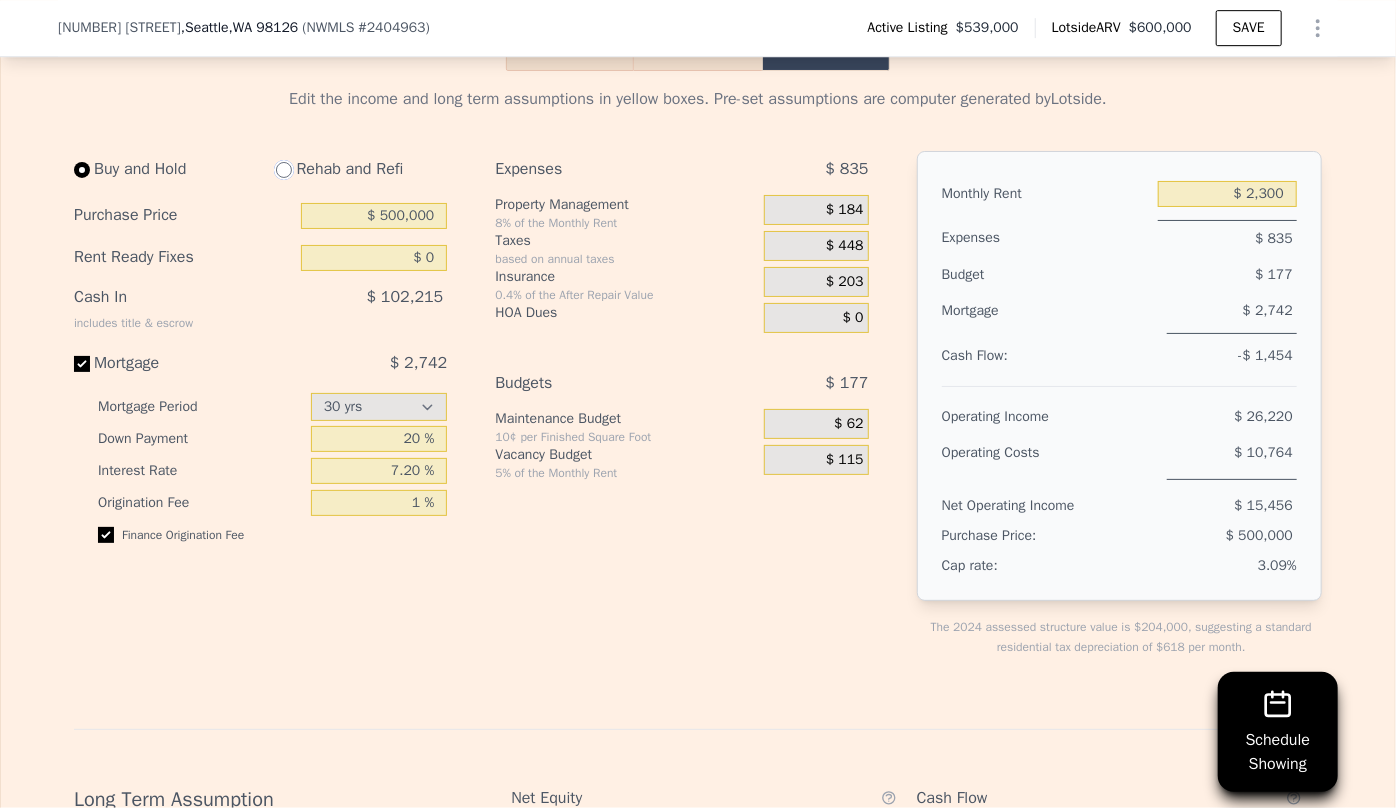 click at bounding box center [284, 170] 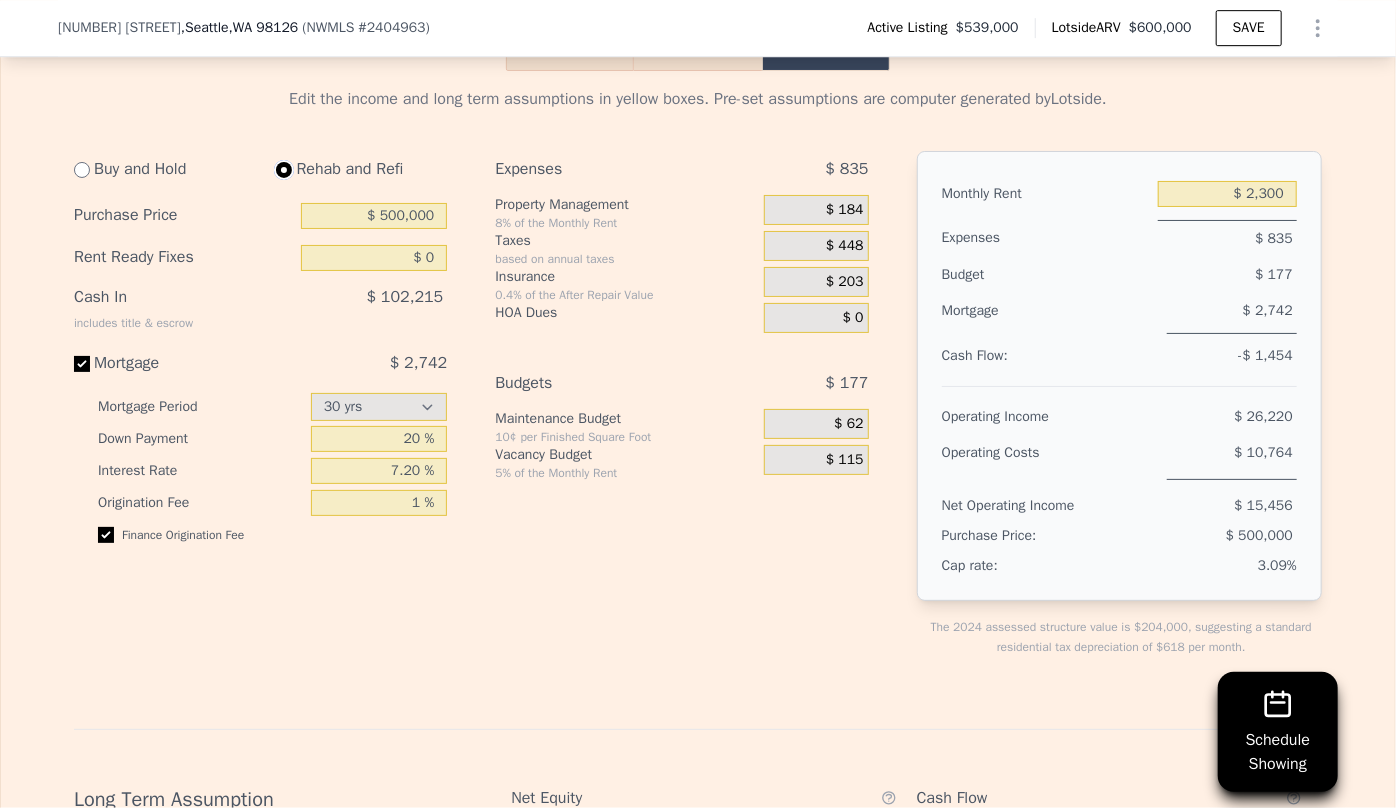 type on "$ 2,150" 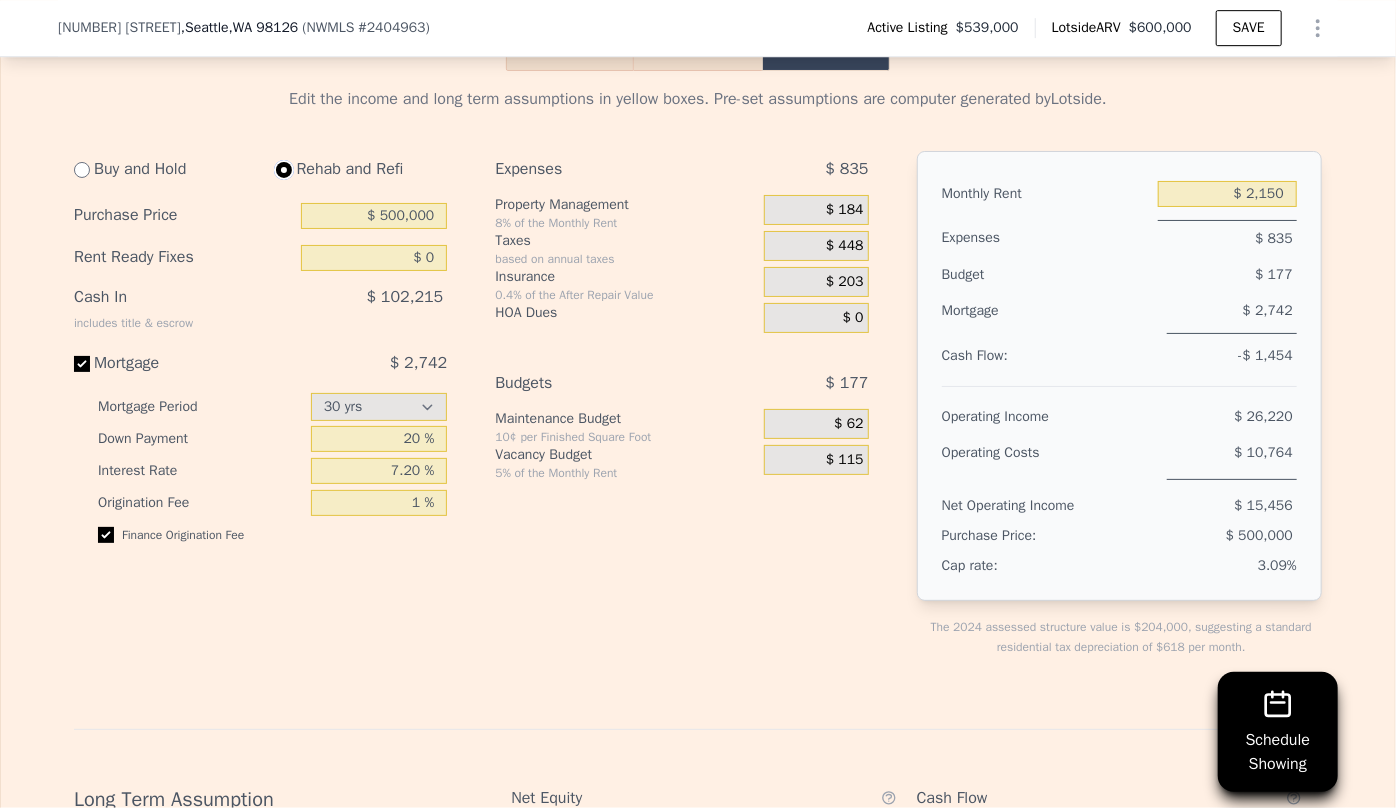 select on "30" 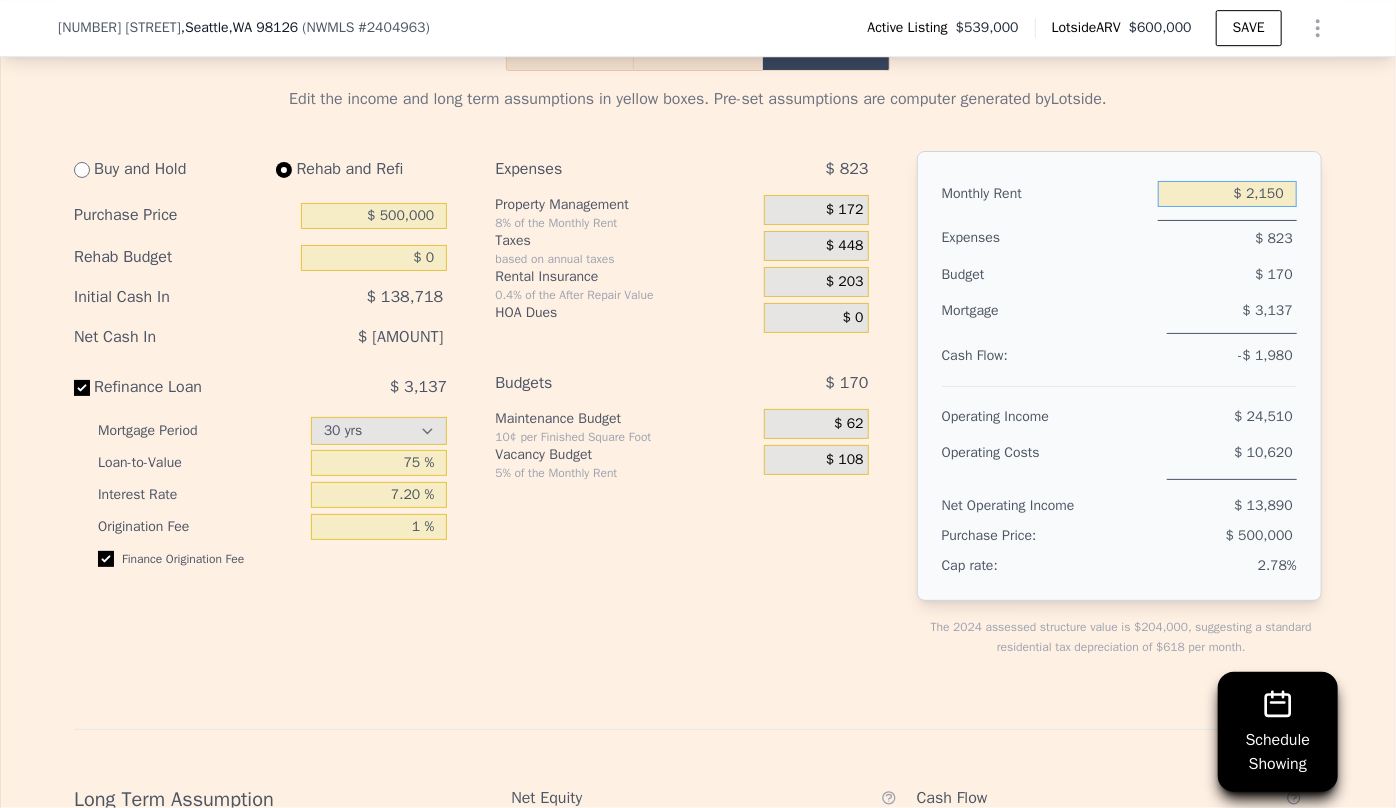 click on "$ 2,150" at bounding box center [1227, 194] 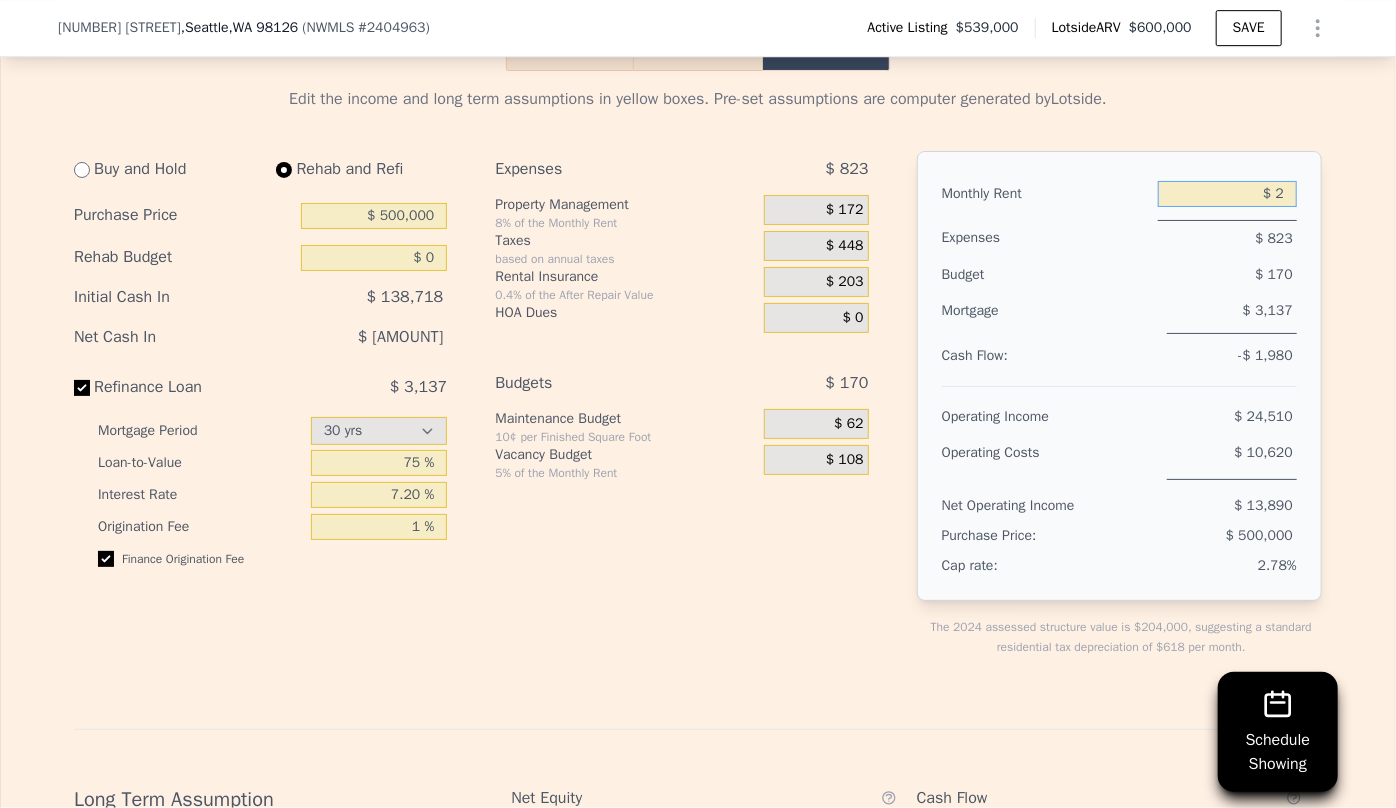 type on "$ 2" 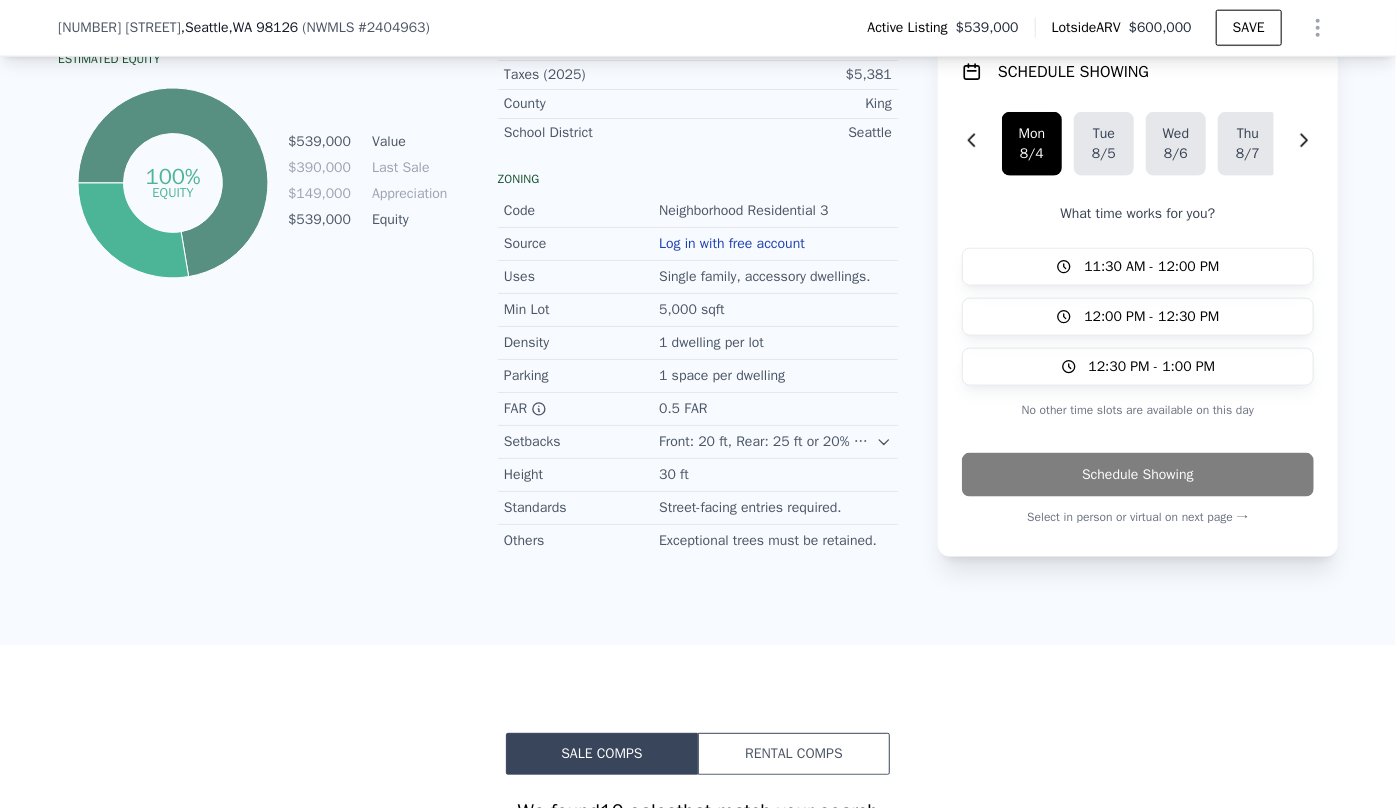 scroll, scrollTop: 1181, scrollLeft: 0, axis: vertical 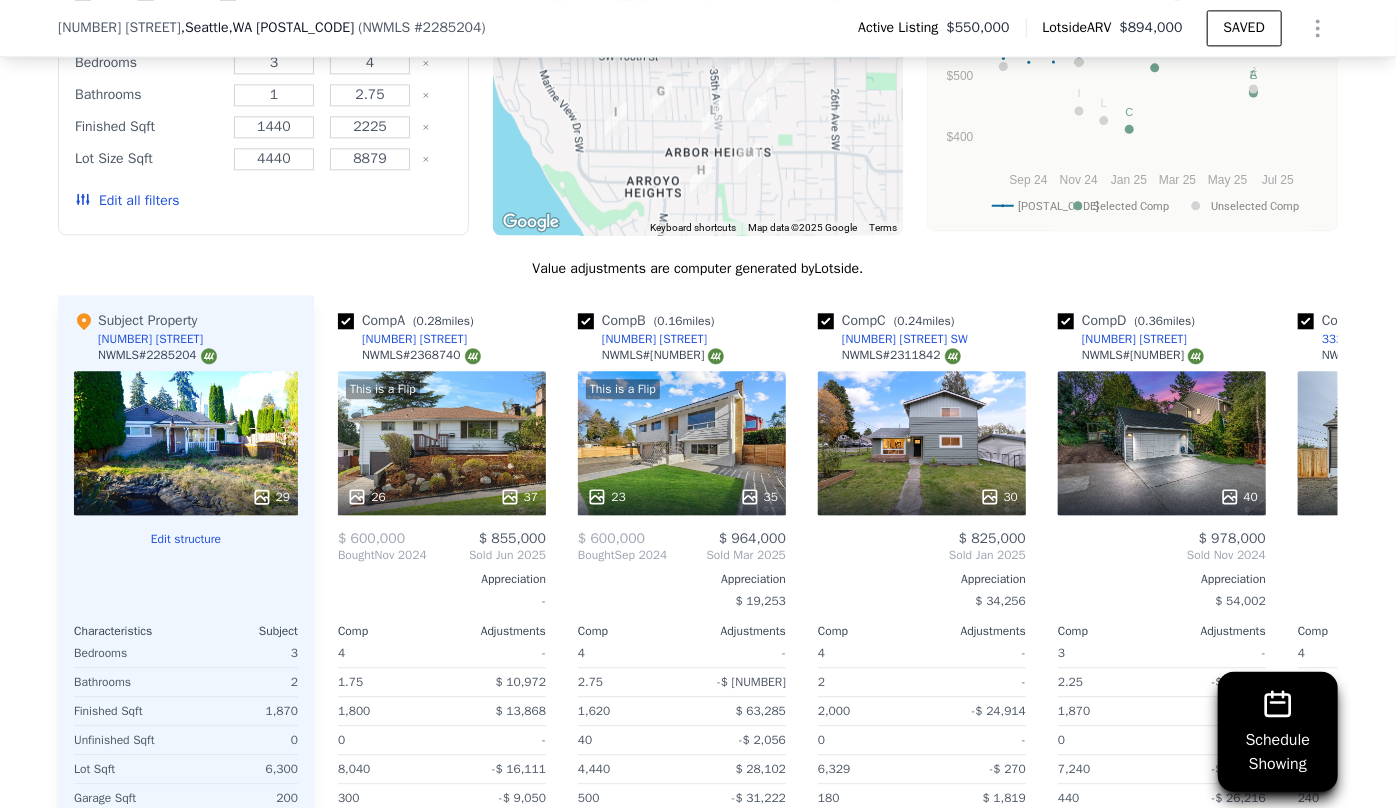 click on "Edit all filters" at bounding box center (127, 201) 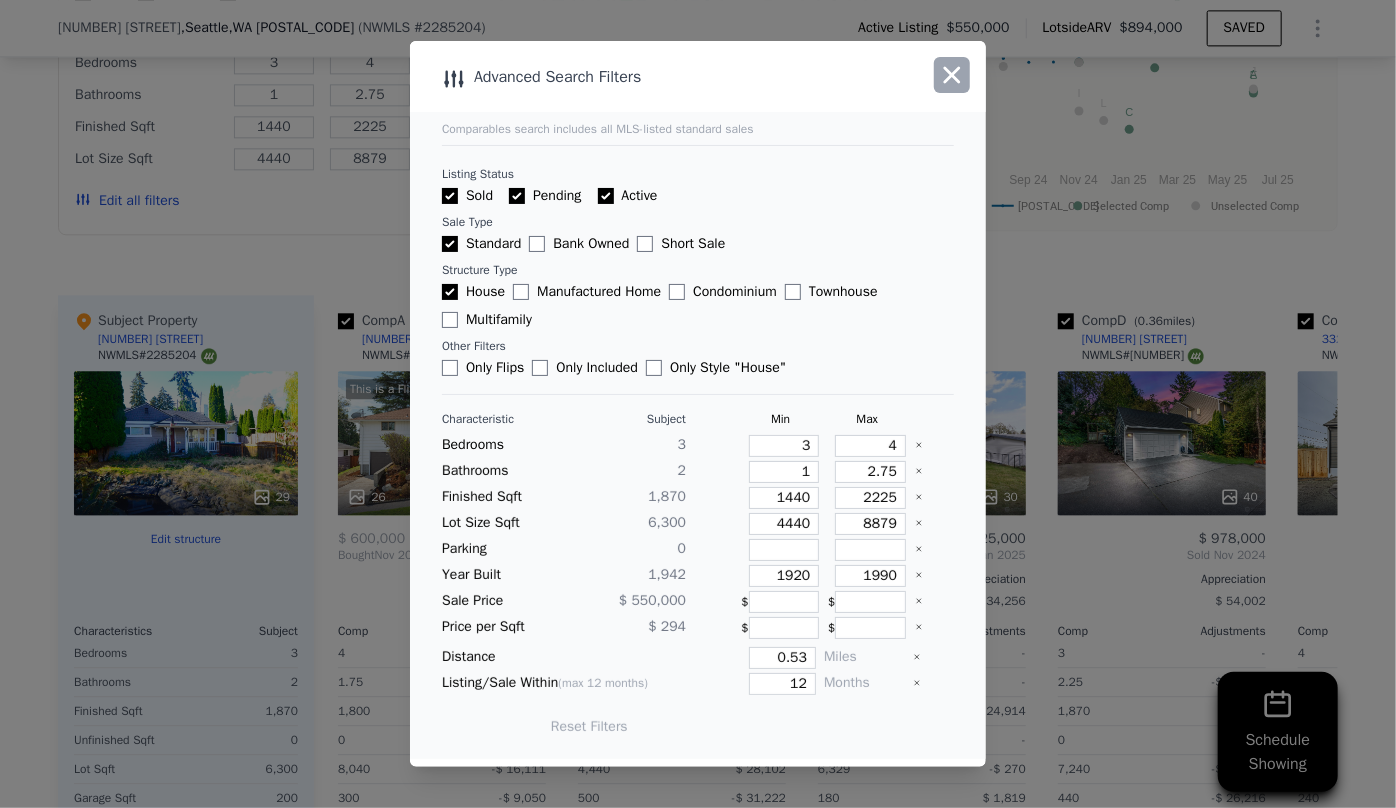 click at bounding box center [952, 75] 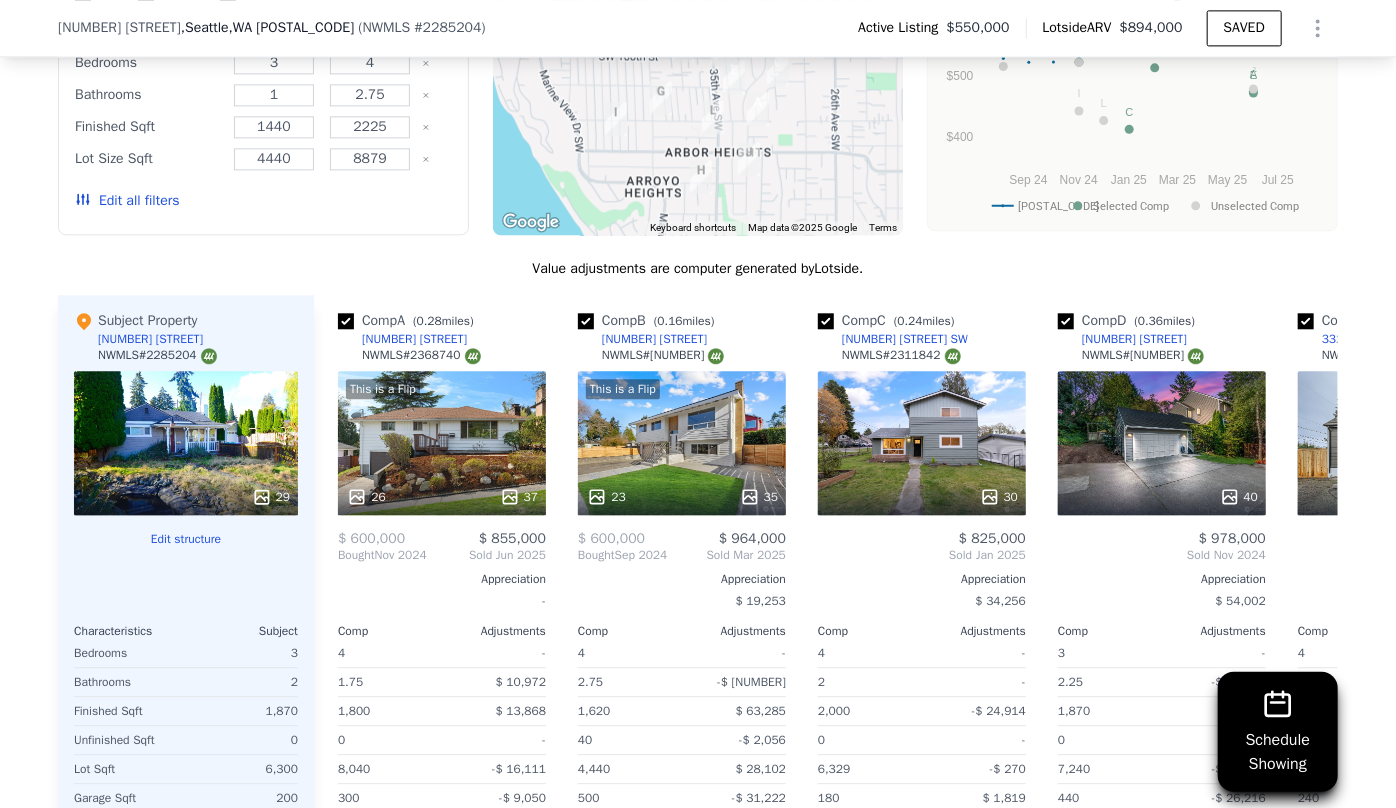 click on "Edit all filters" at bounding box center [127, 201] 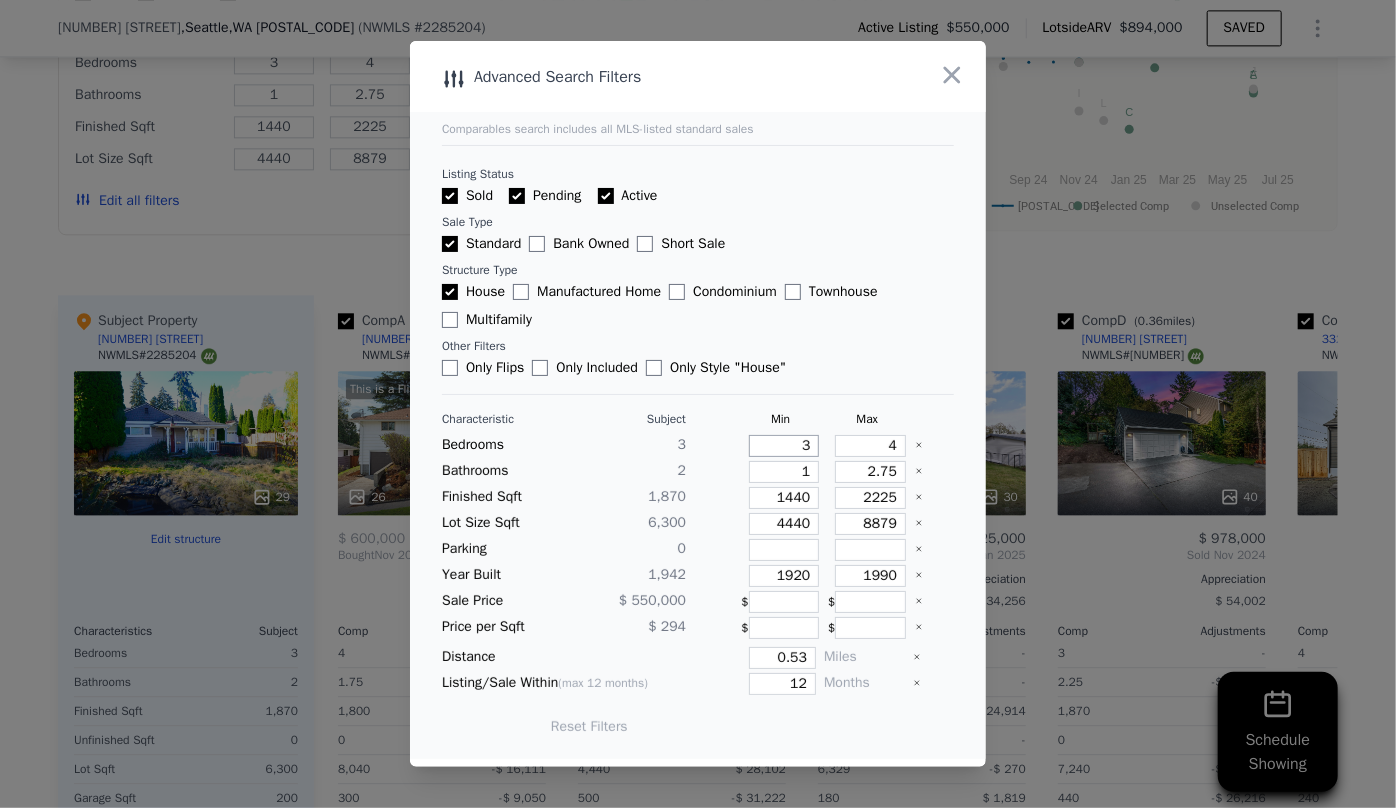 click on "3" at bounding box center [784, 446] 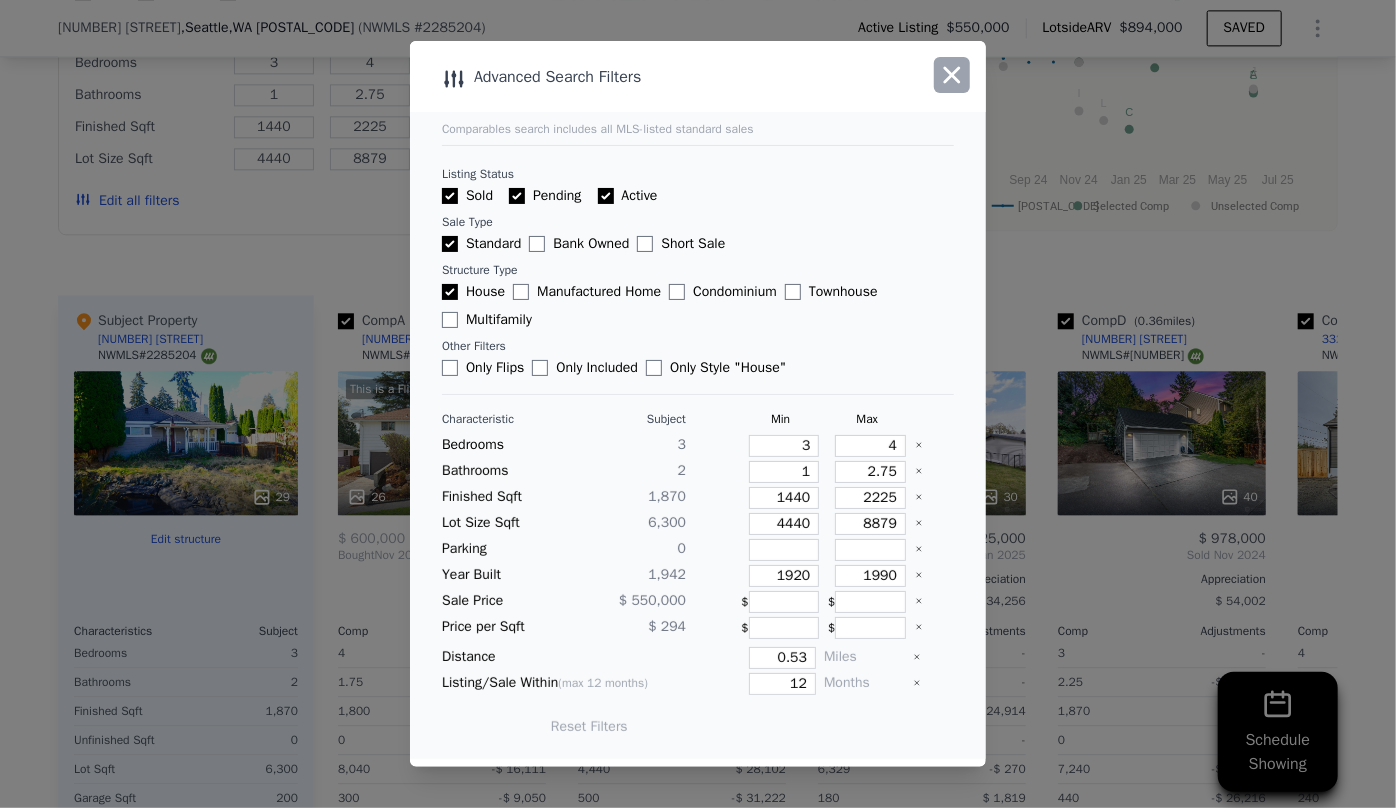 click at bounding box center (952, 75) 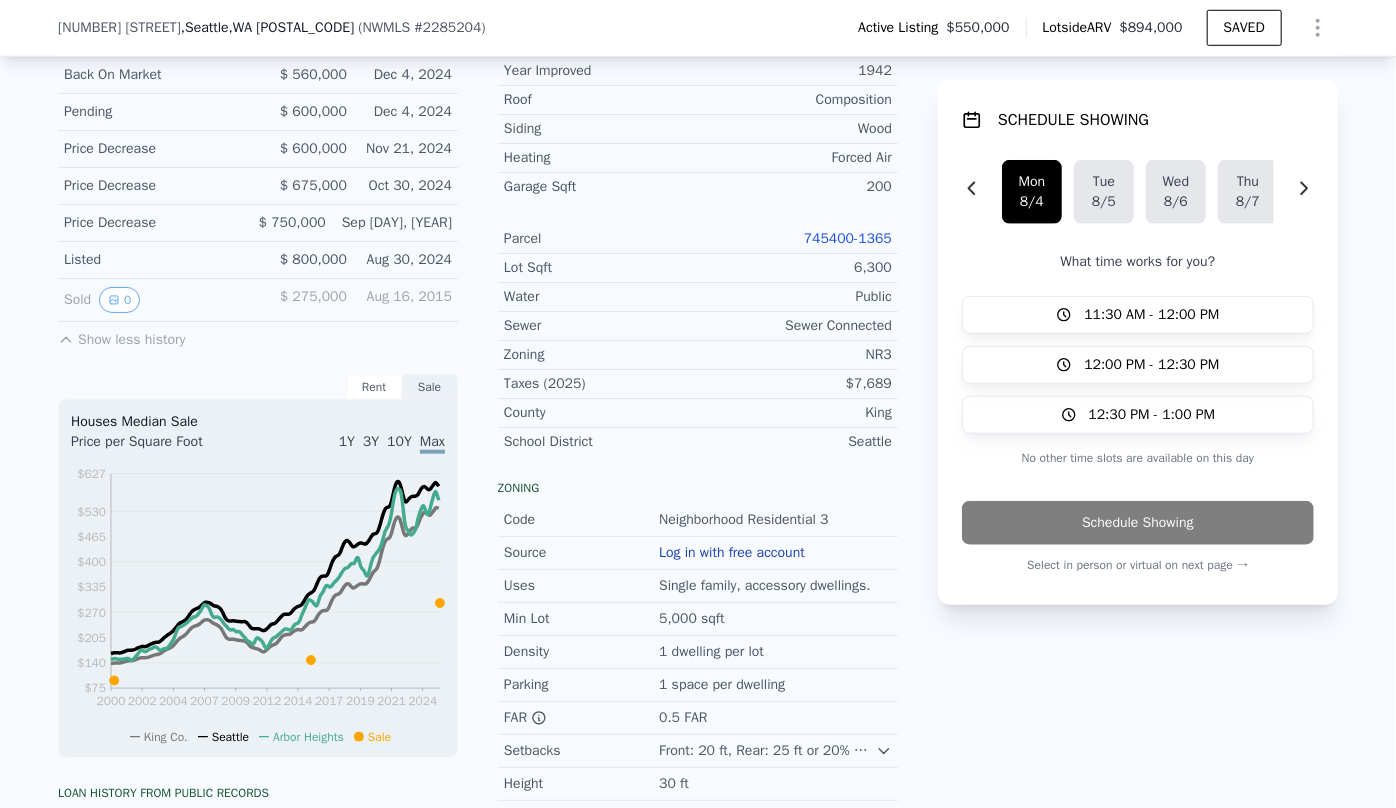 scroll, scrollTop: 546, scrollLeft: 0, axis: vertical 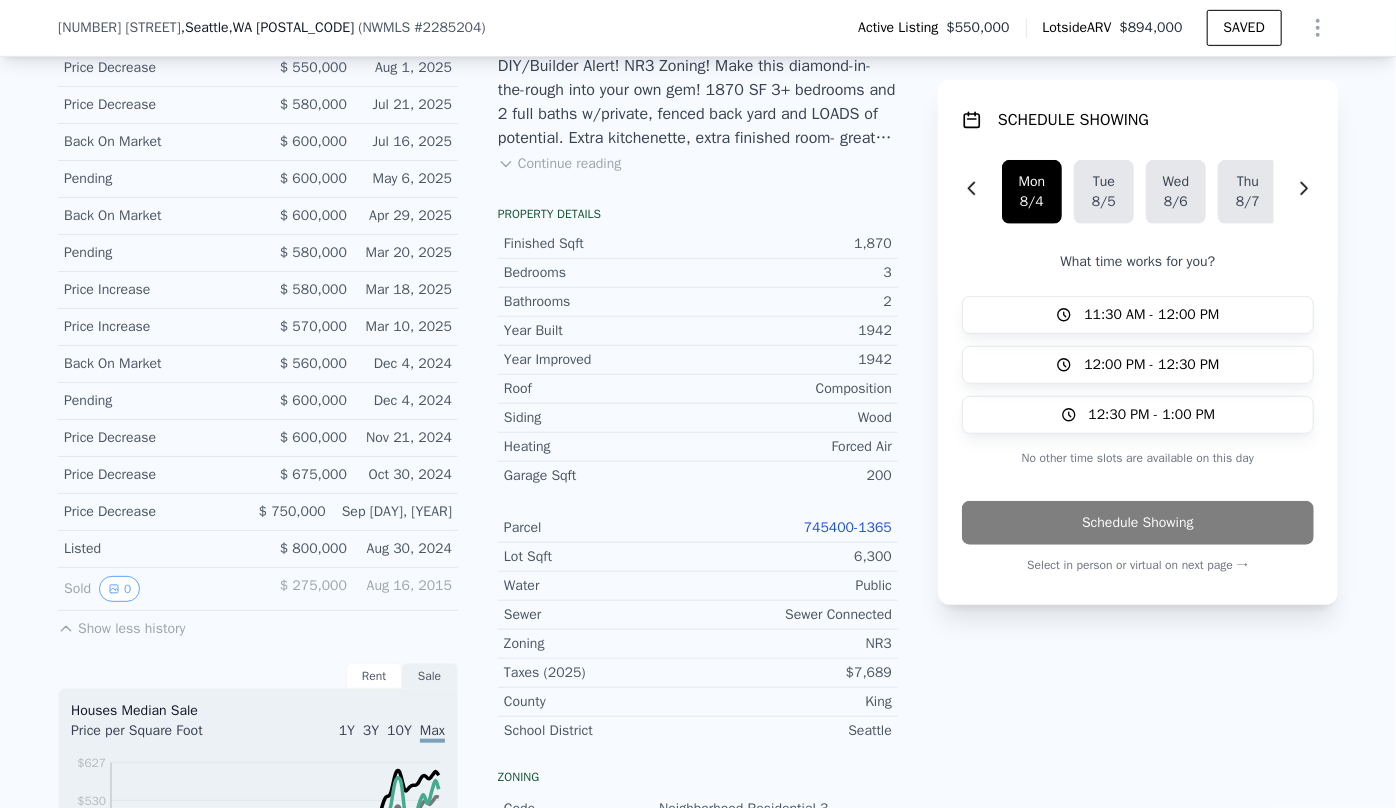 click on "745400-1365" at bounding box center [848, 527] 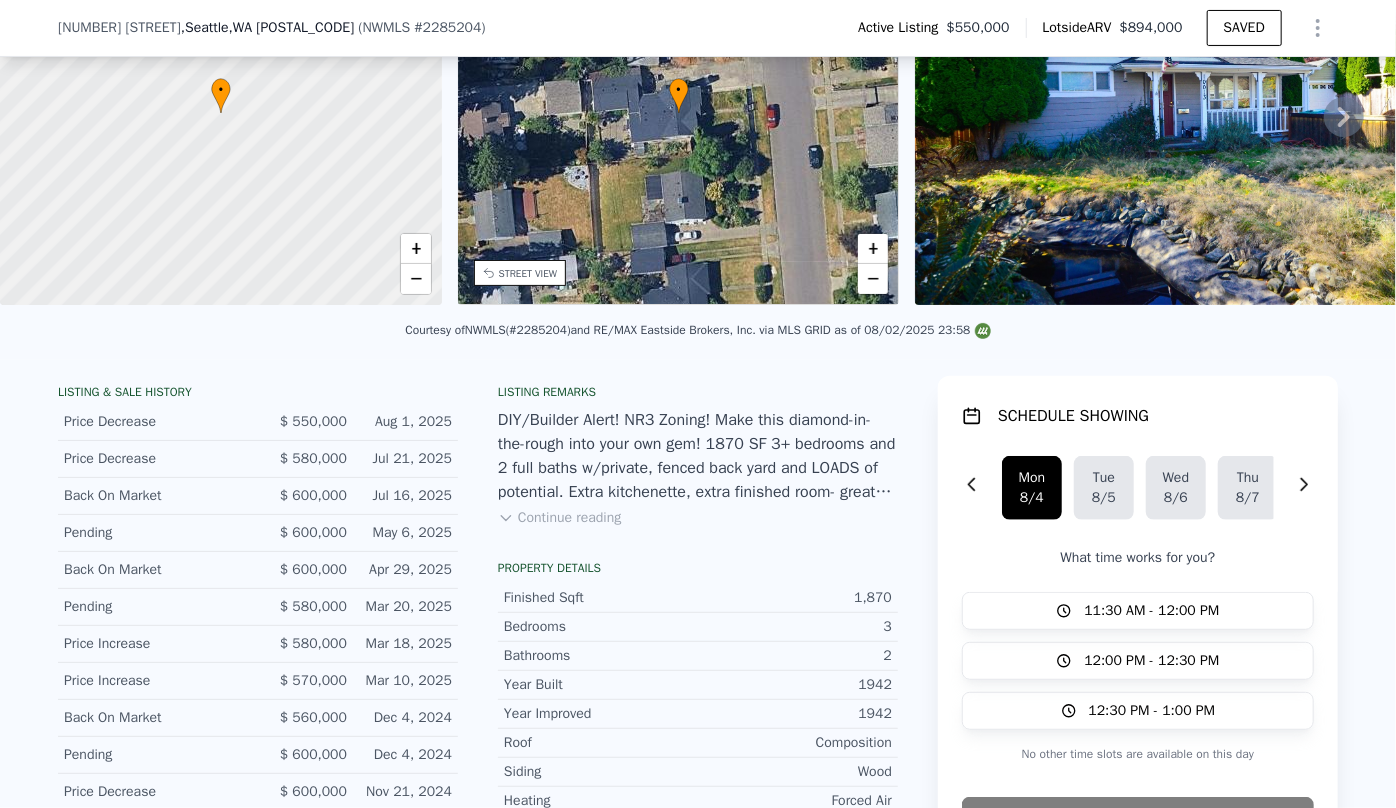 scroll, scrollTop: 182, scrollLeft: 0, axis: vertical 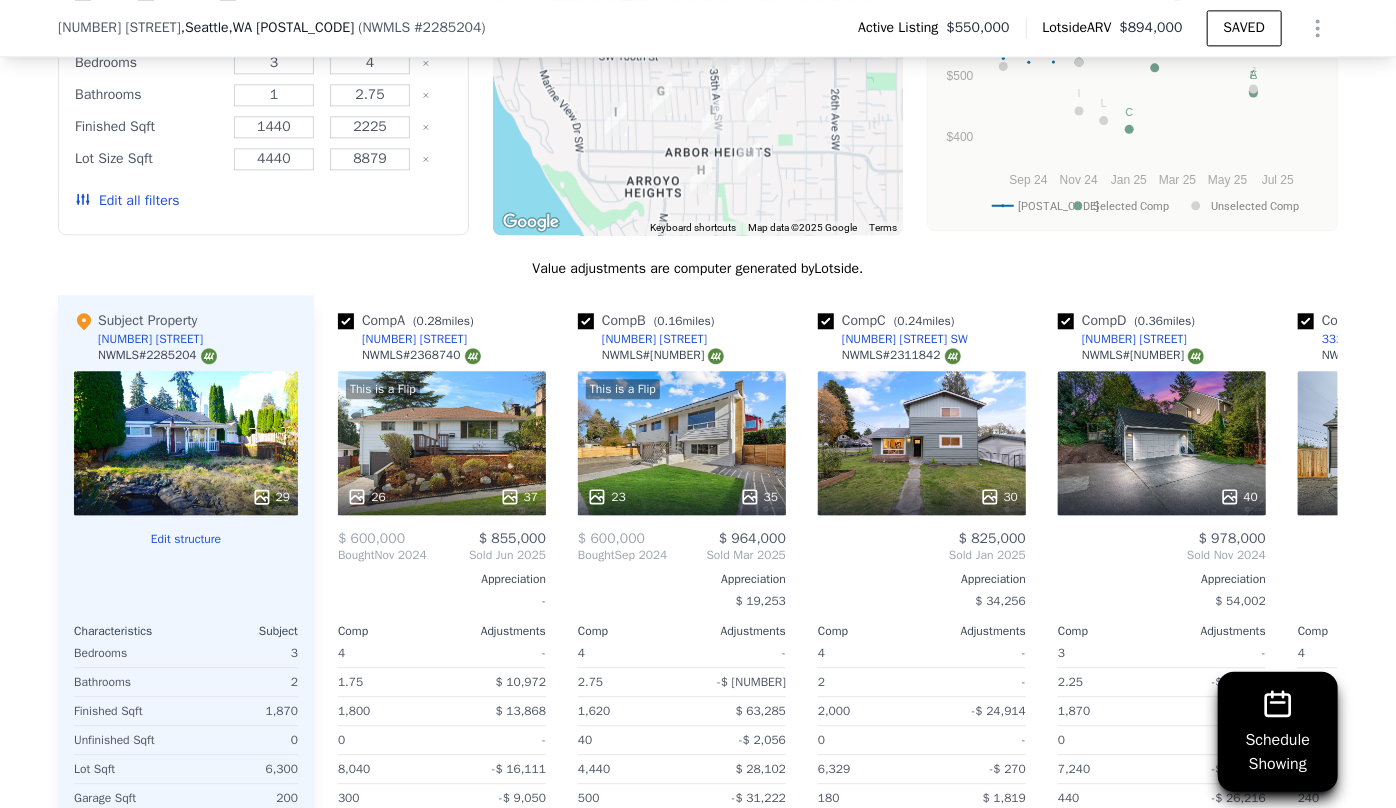 click on "Edit all filters" at bounding box center [127, 201] 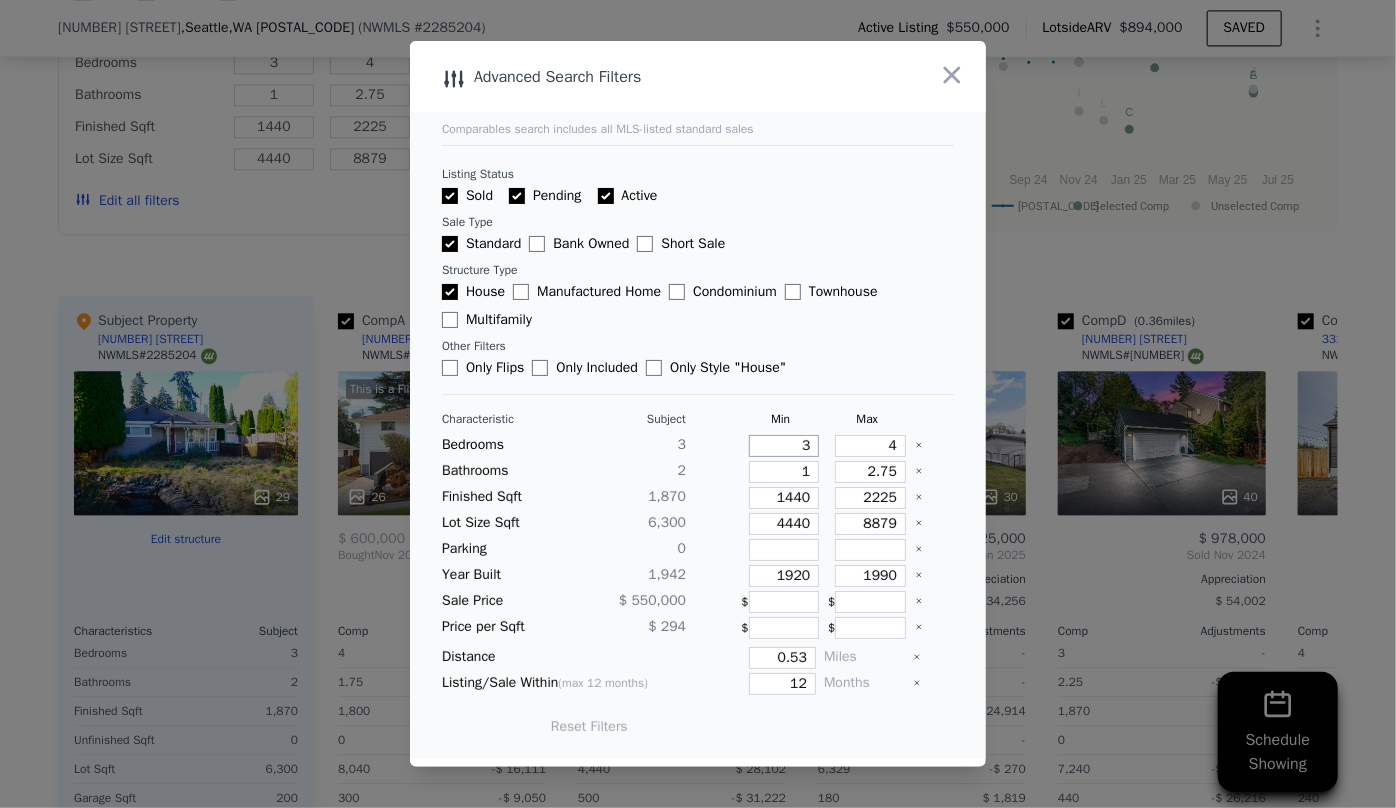drag, startPoint x: 805, startPoint y: 443, endPoint x: 730, endPoint y: 434, distance: 75.53807 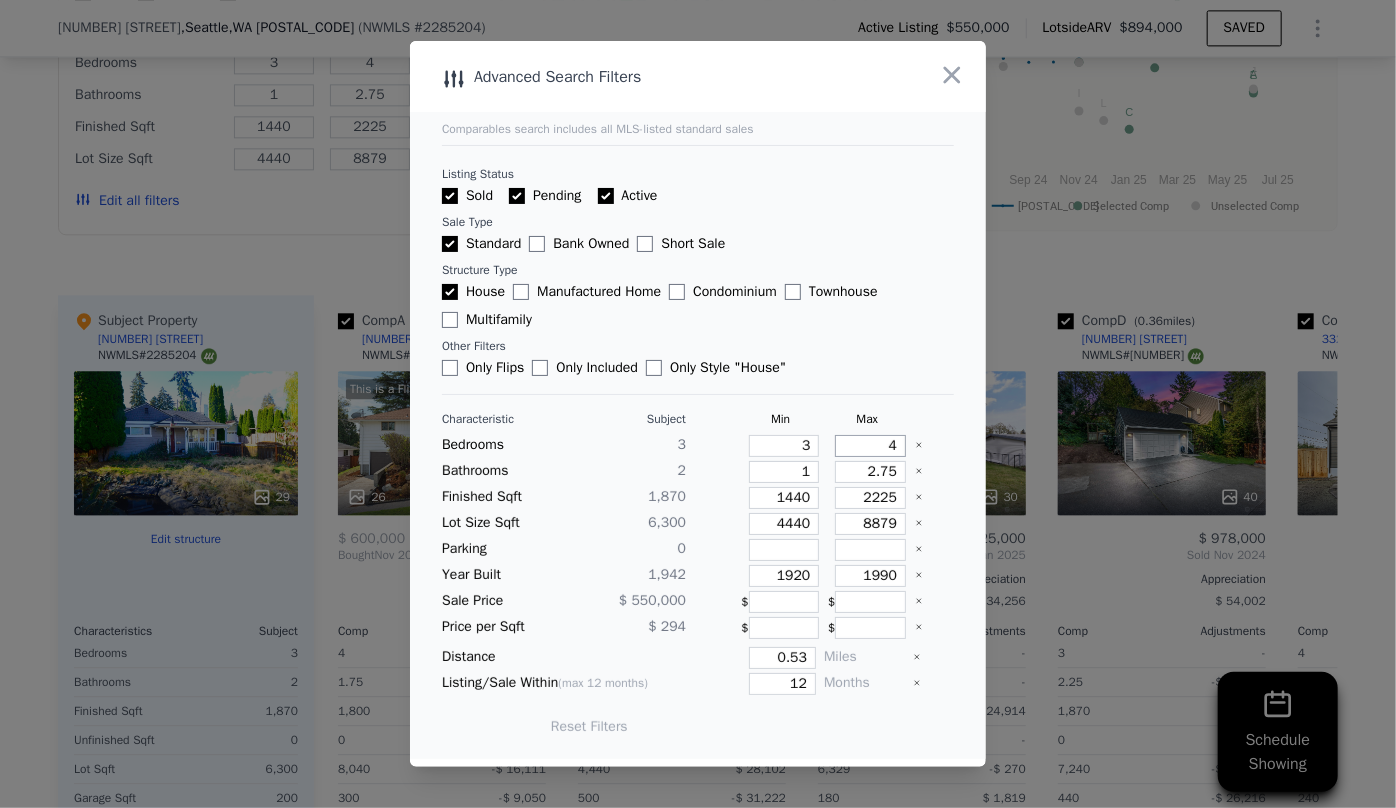 drag, startPoint x: 883, startPoint y: 441, endPoint x: 853, endPoint y: 443, distance: 30.066593 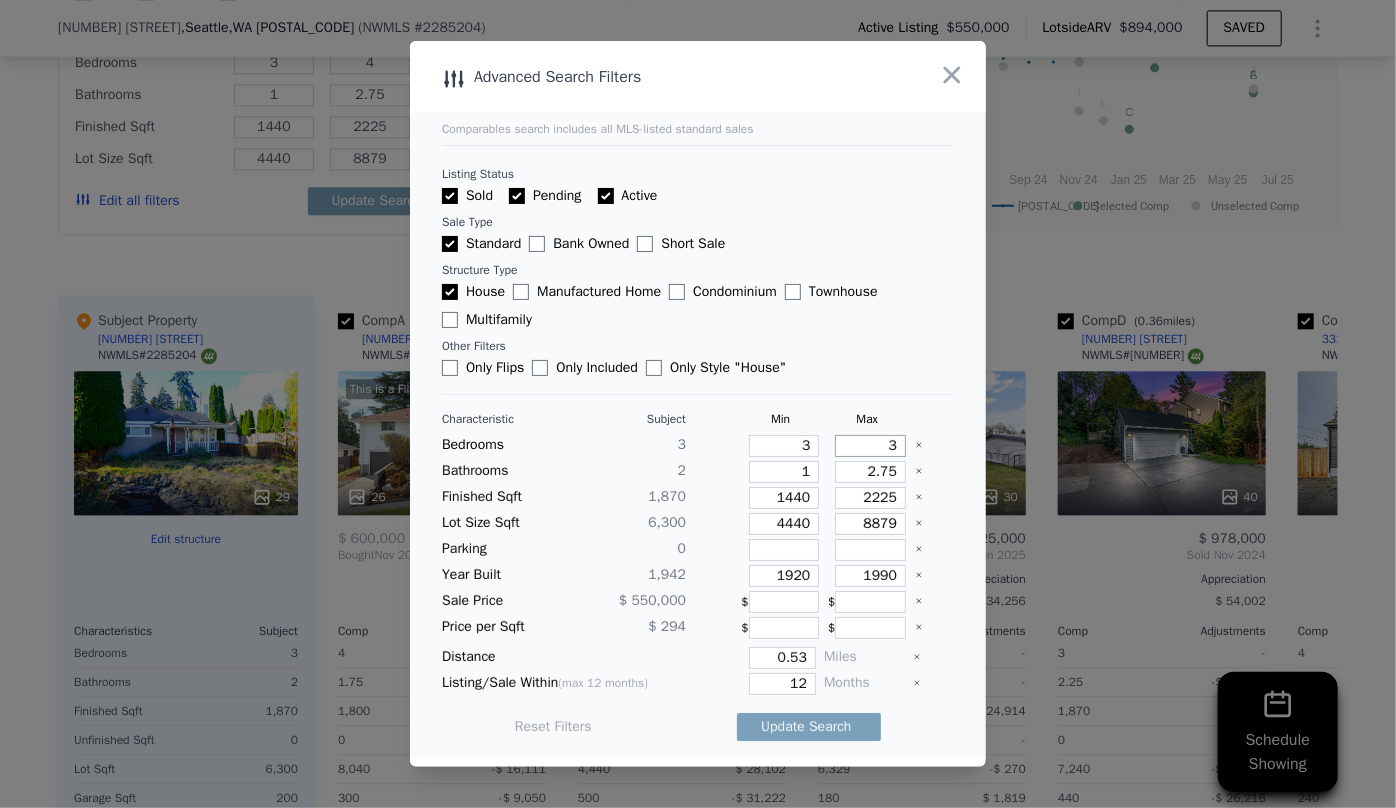 type on "3" 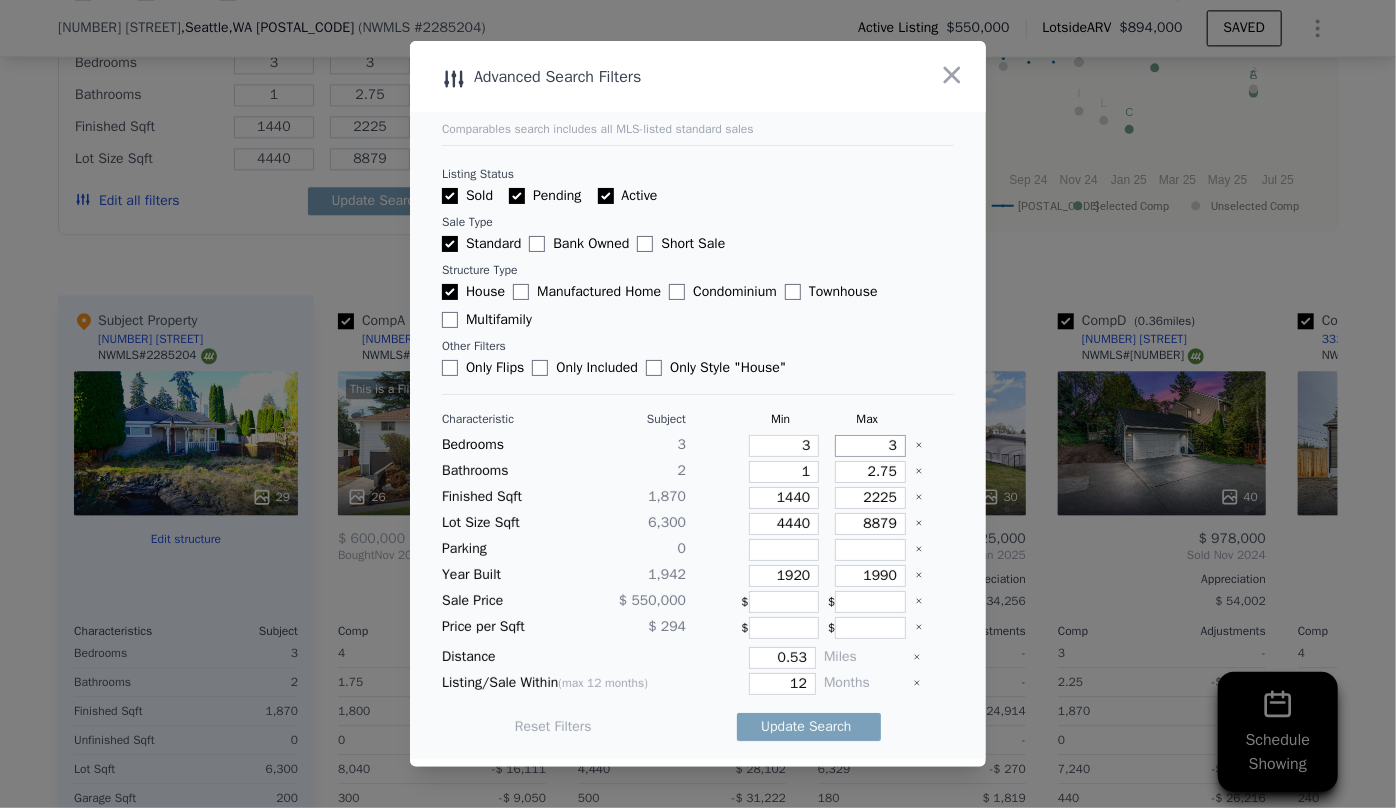 type on "3" 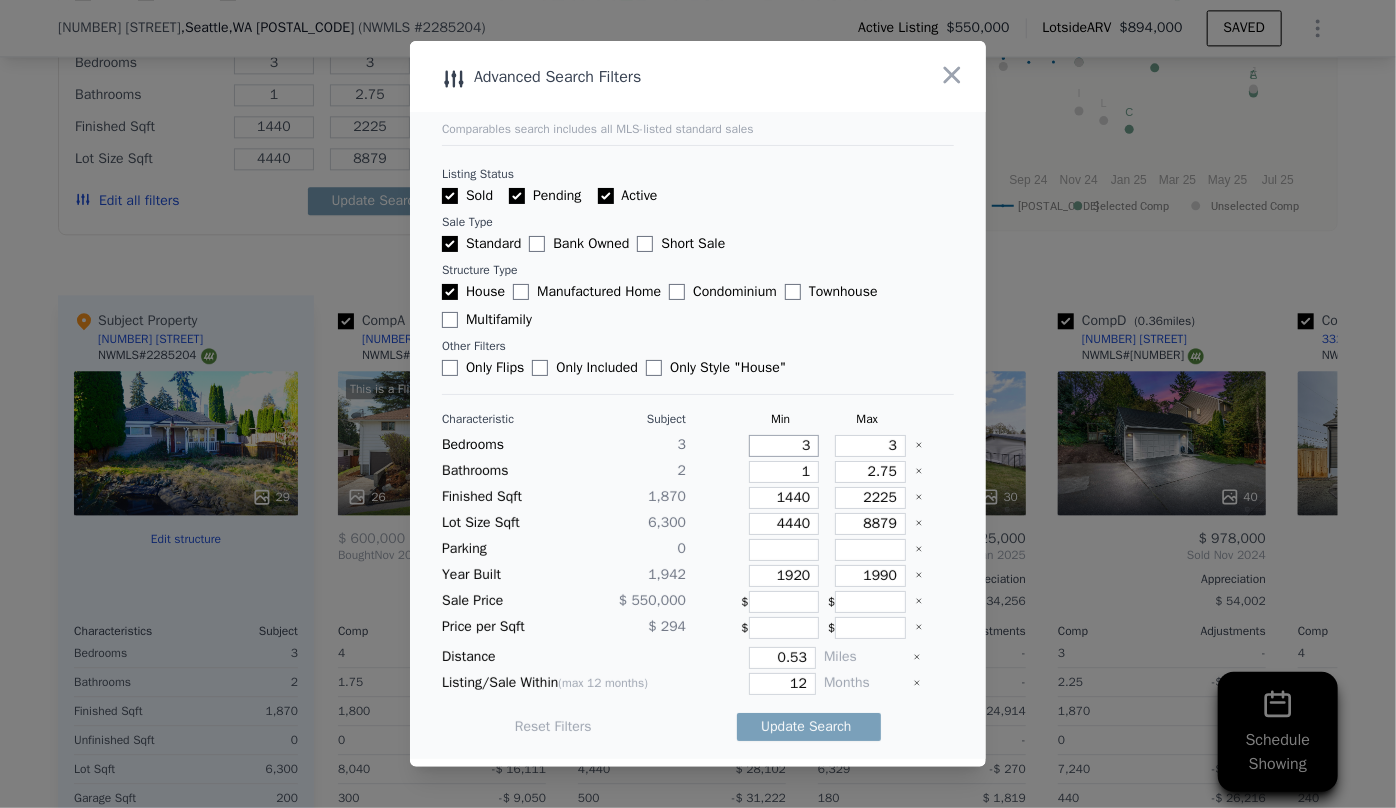 drag, startPoint x: 803, startPoint y: 448, endPoint x: 740, endPoint y: 451, distance: 63.07139 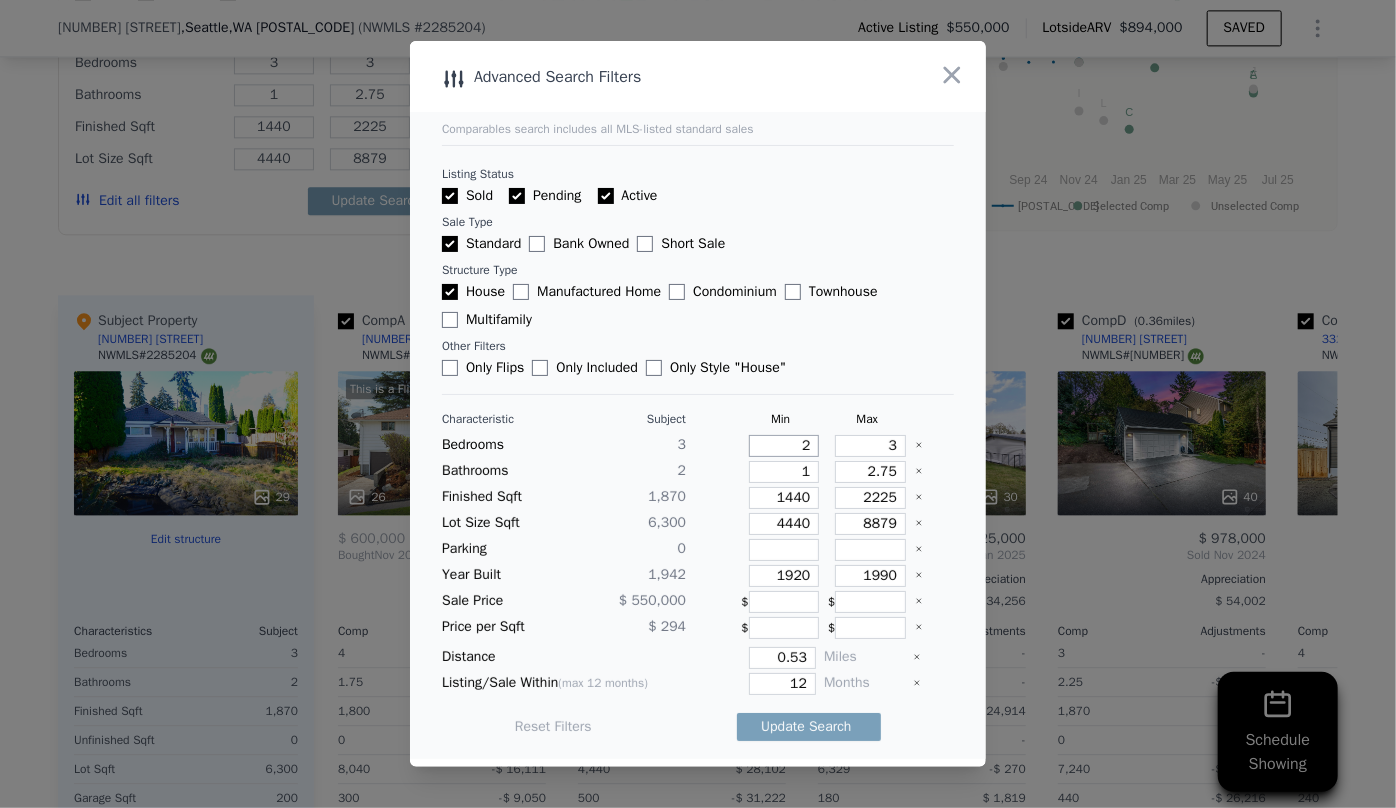 type on "2" 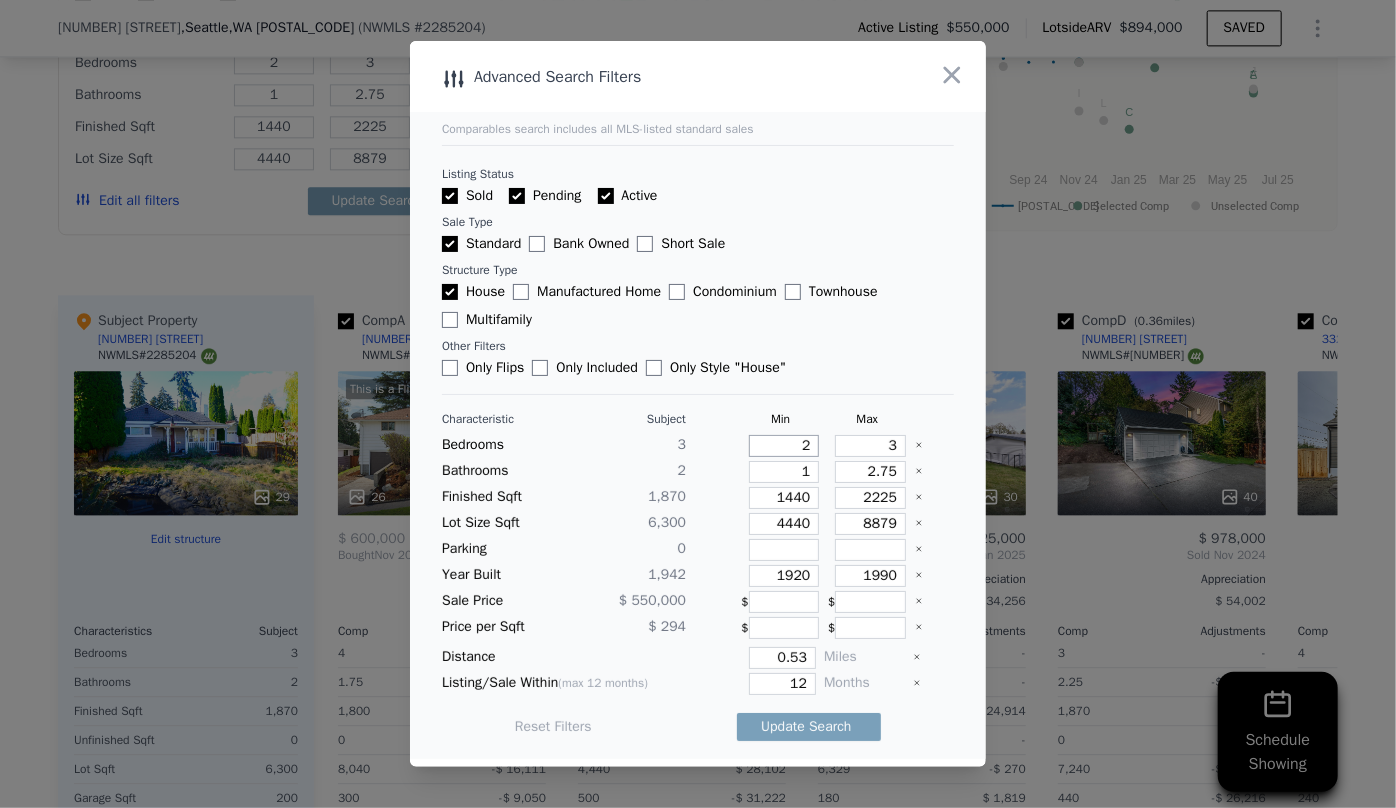 type on "2" 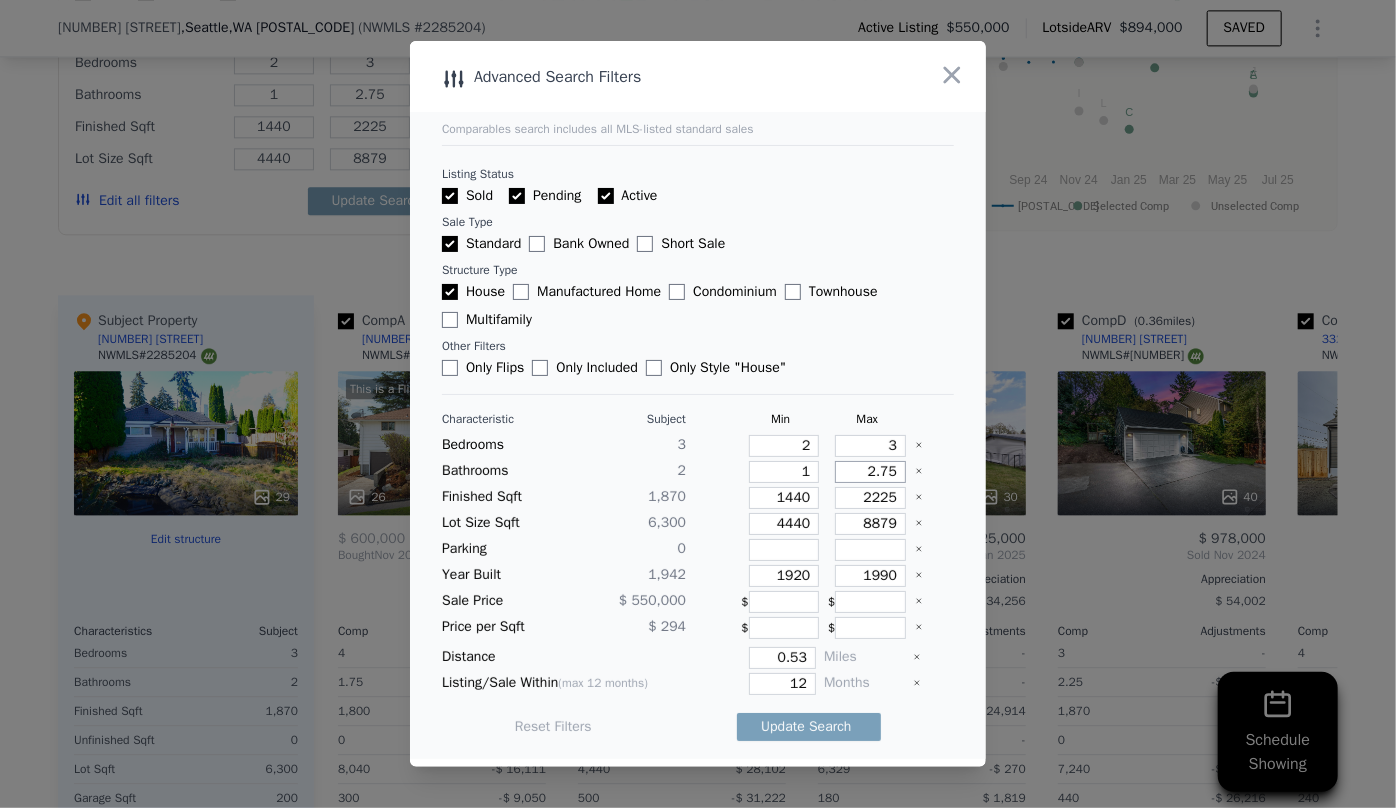 drag, startPoint x: 859, startPoint y: 474, endPoint x: 801, endPoint y: 469, distance: 58.21512 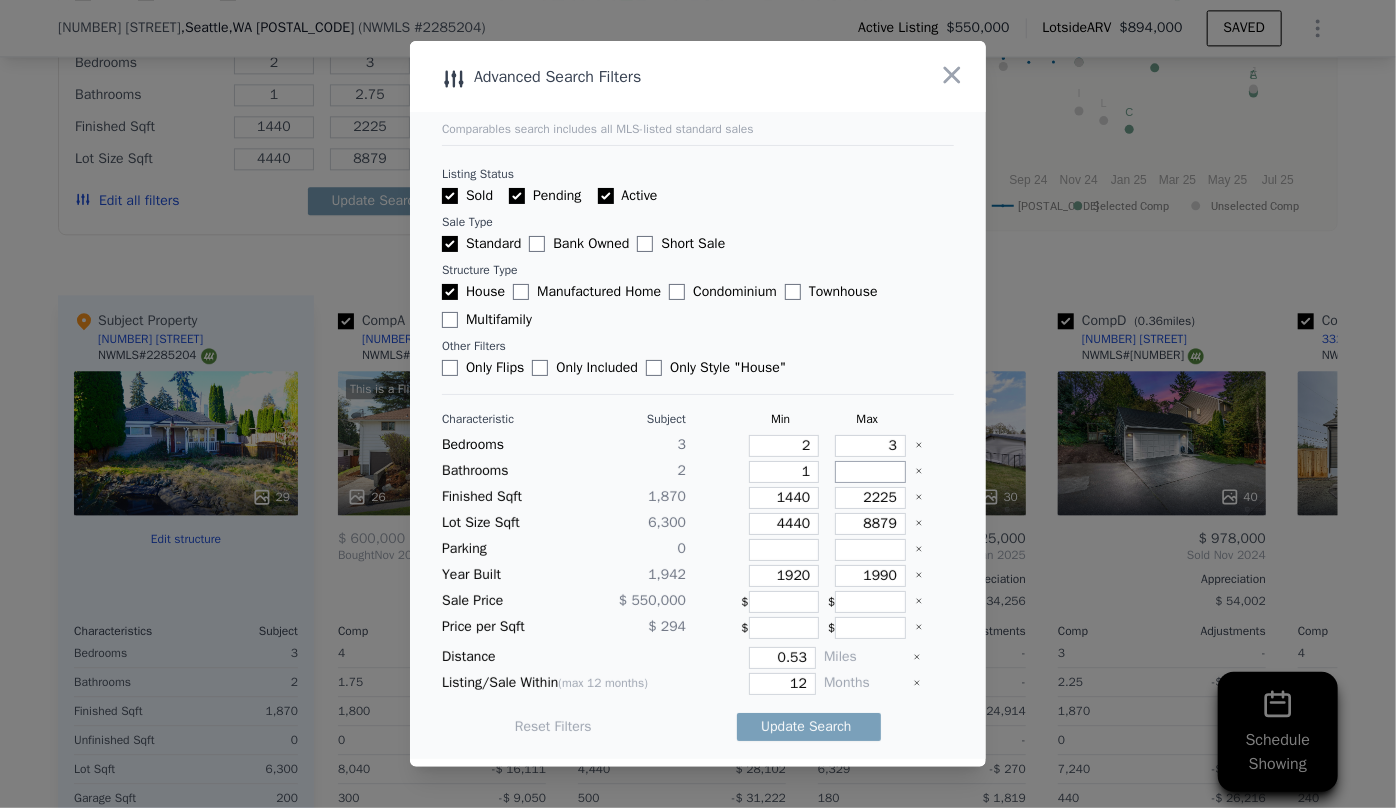 type 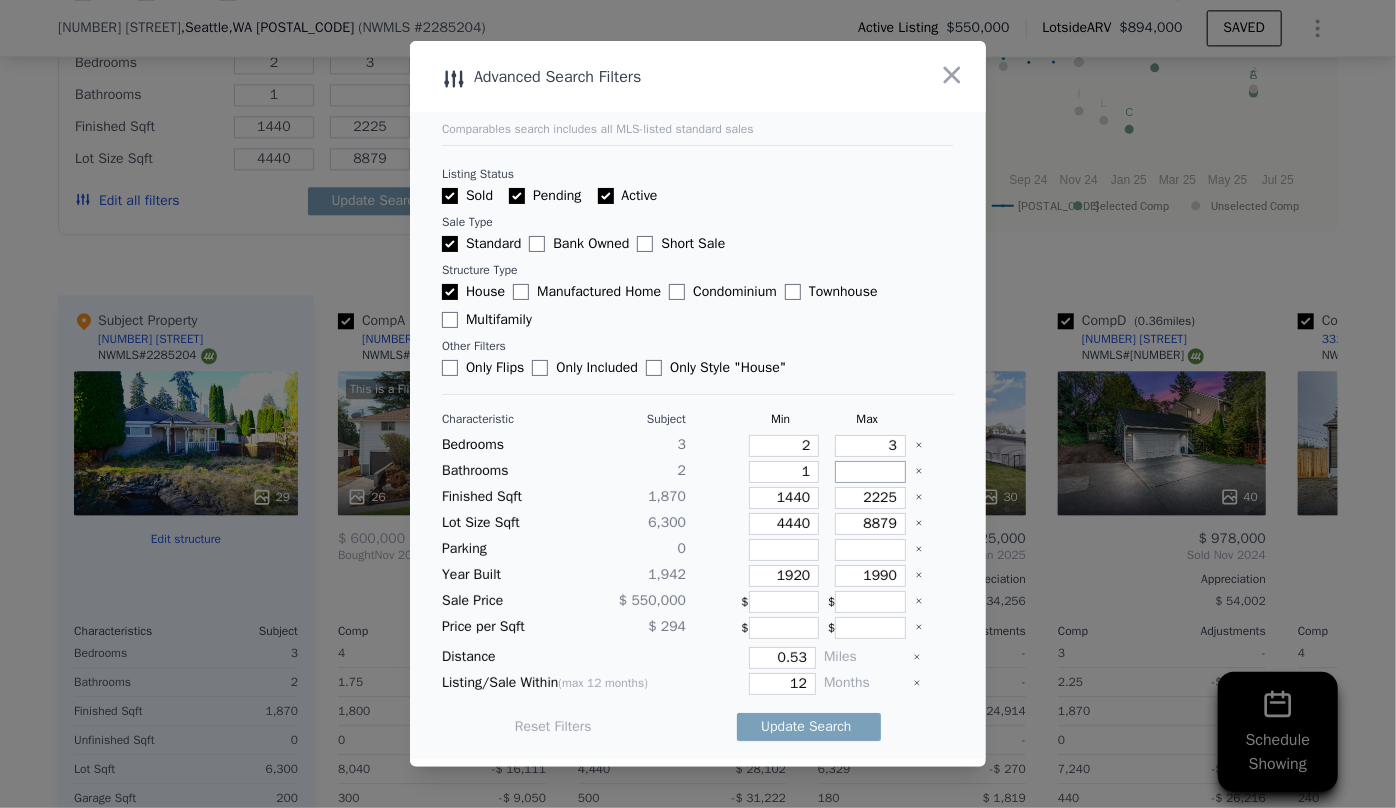 type 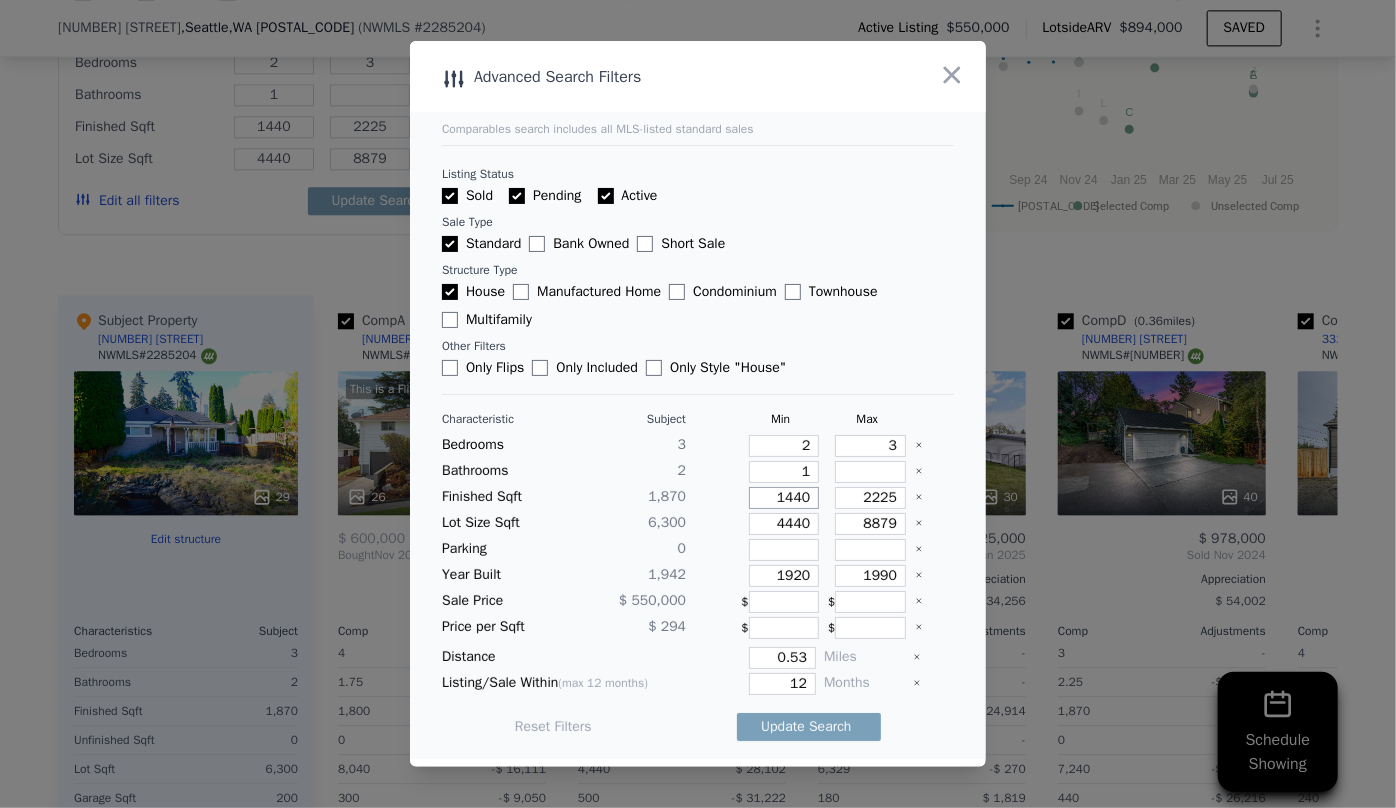 drag, startPoint x: 797, startPoint y: 493, endPoint x: 738, endPoint y: 483, distance: 59.841457 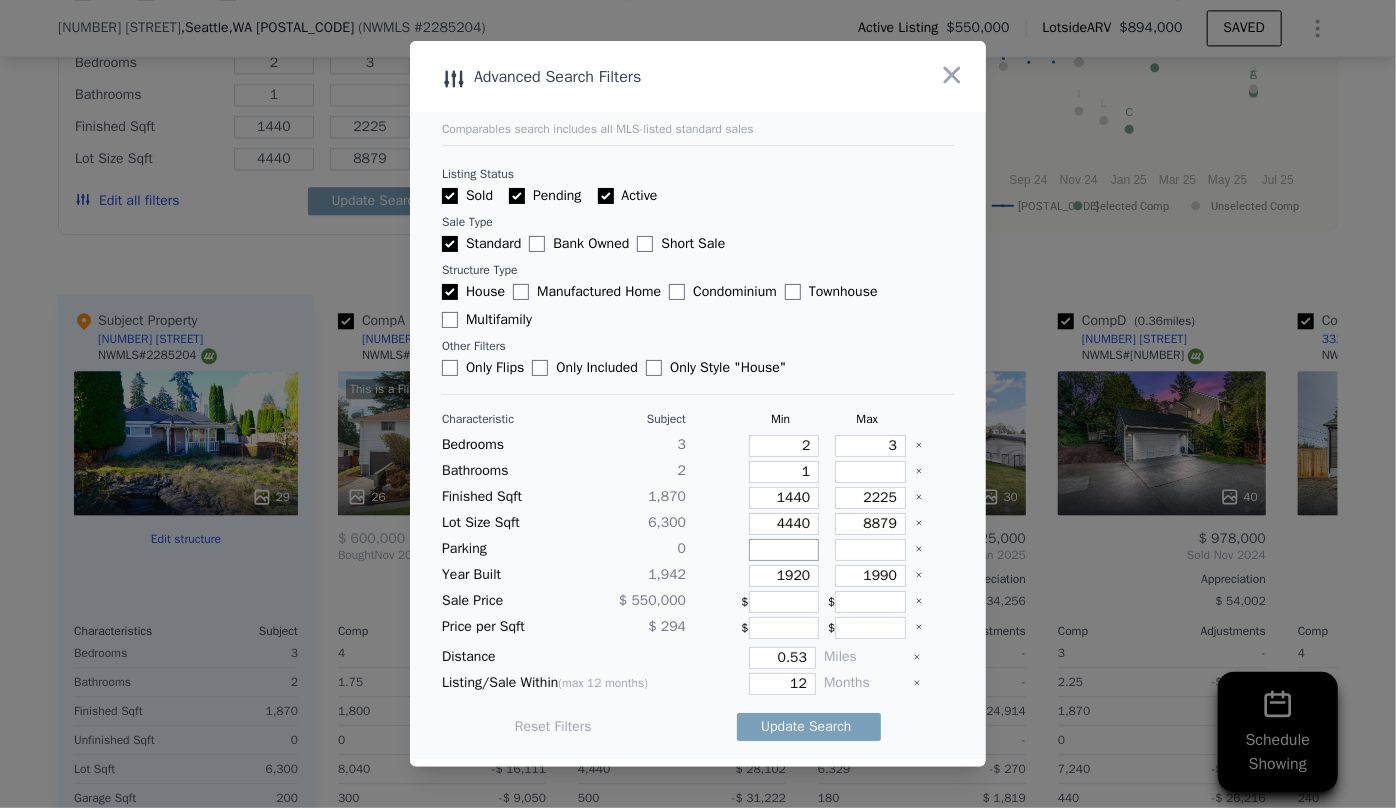 click at bounding box center [784, 550] 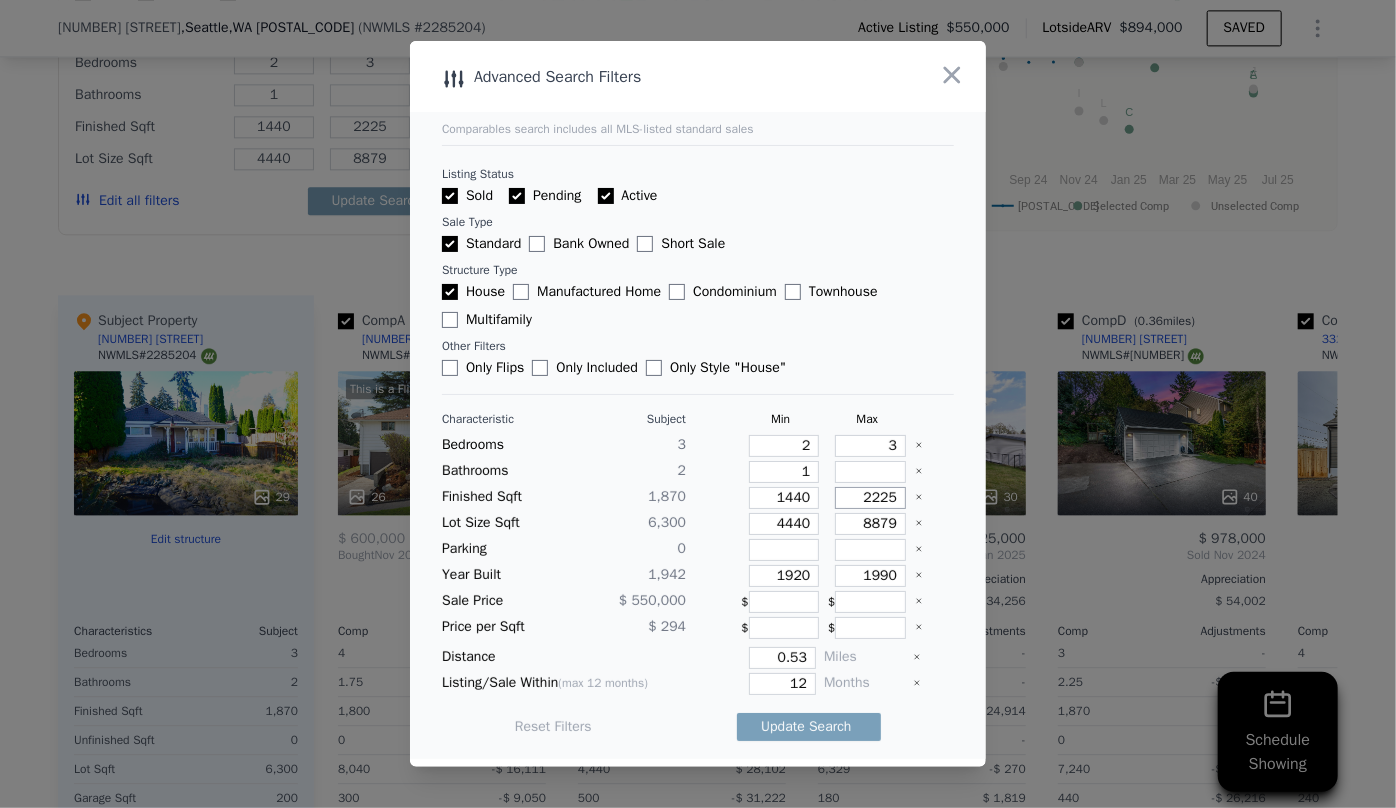 drag, startPoint x: 889, startPoint y: 496, endPoint x: 741, endPoint y: 482, distance: 148.66069 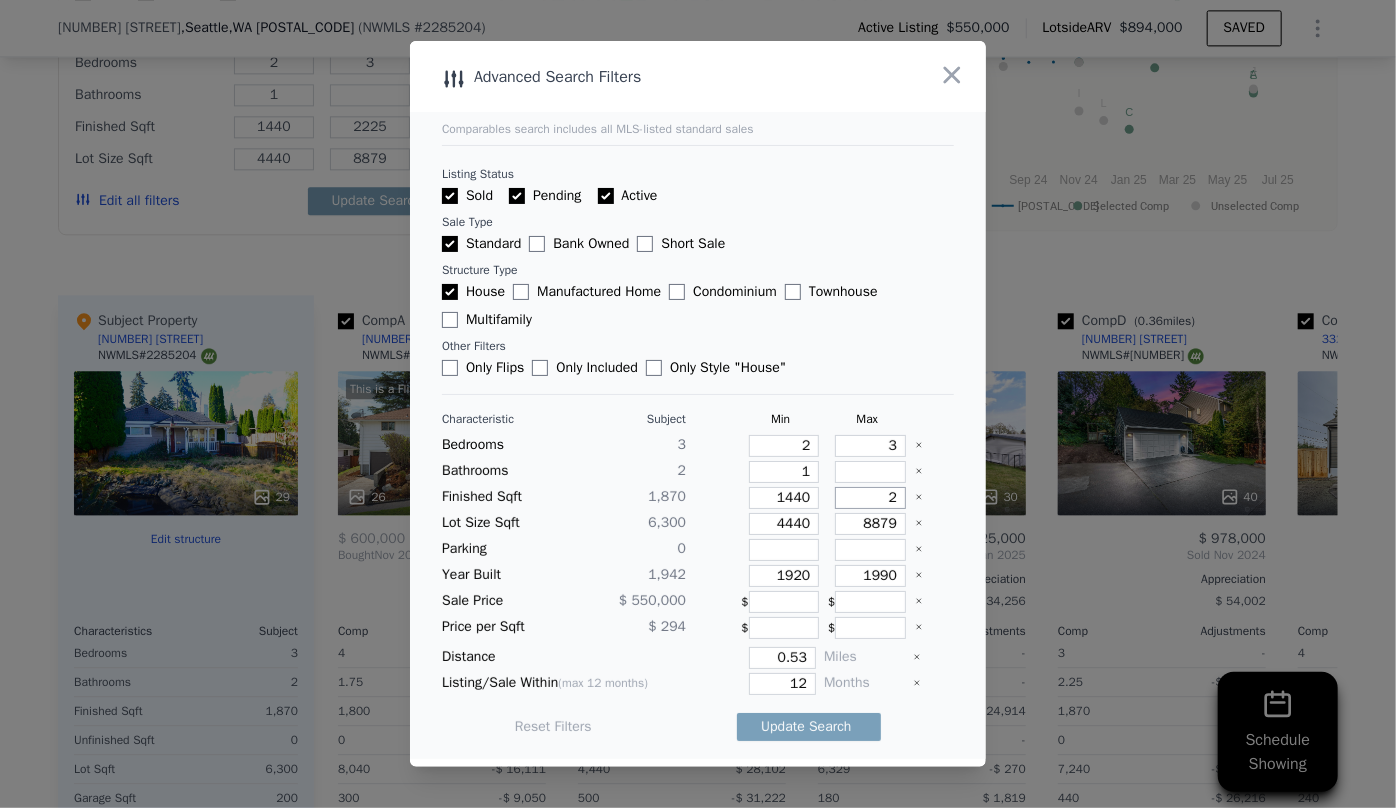 type on "2" 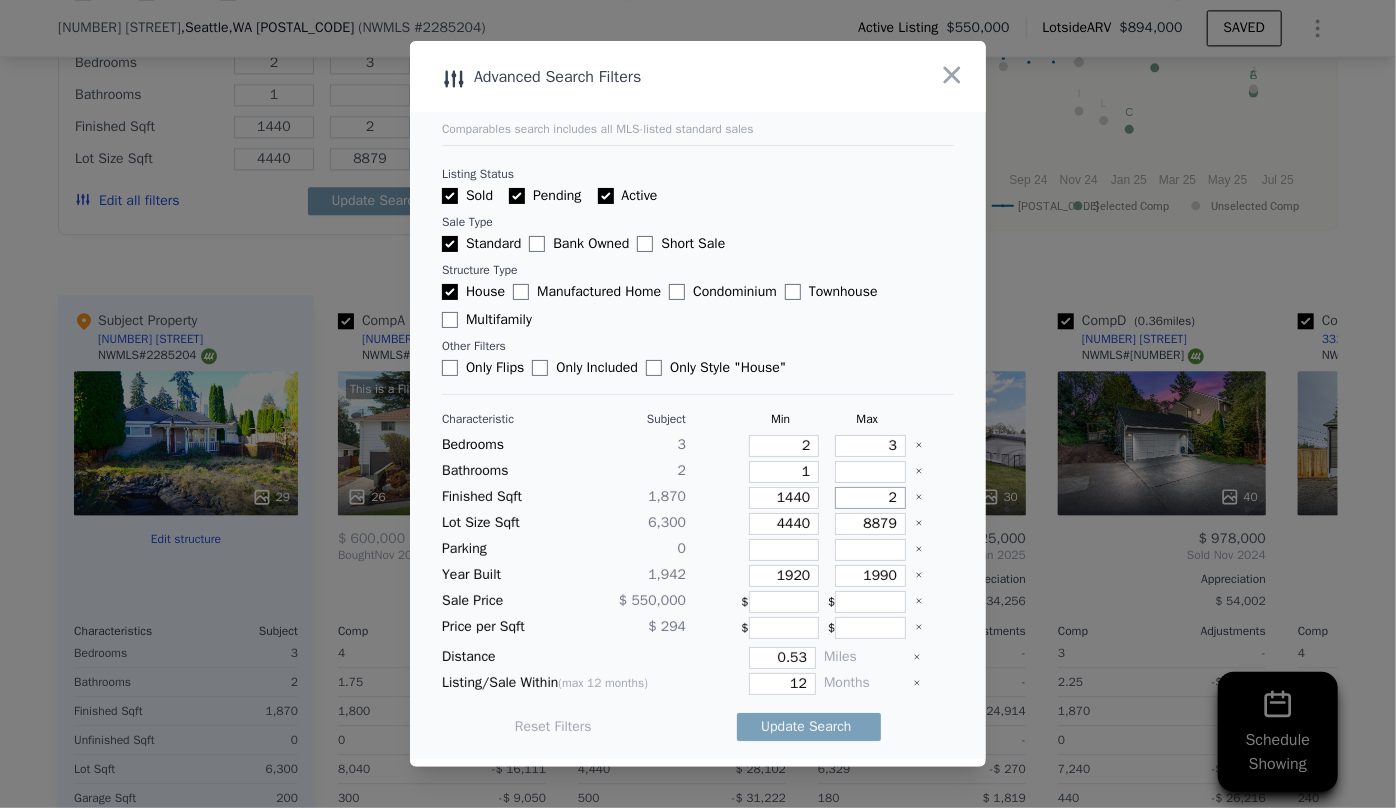 type on "20" 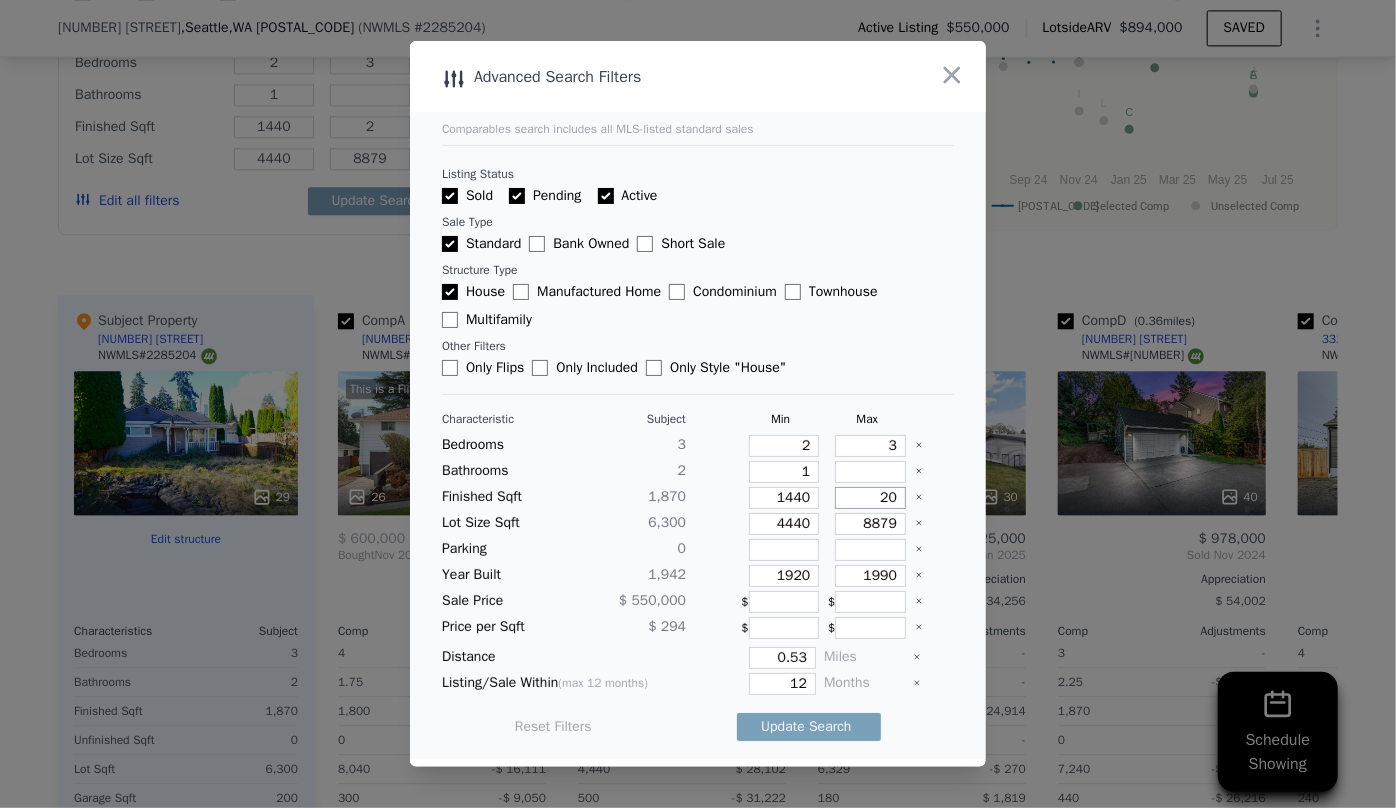 type on "20" 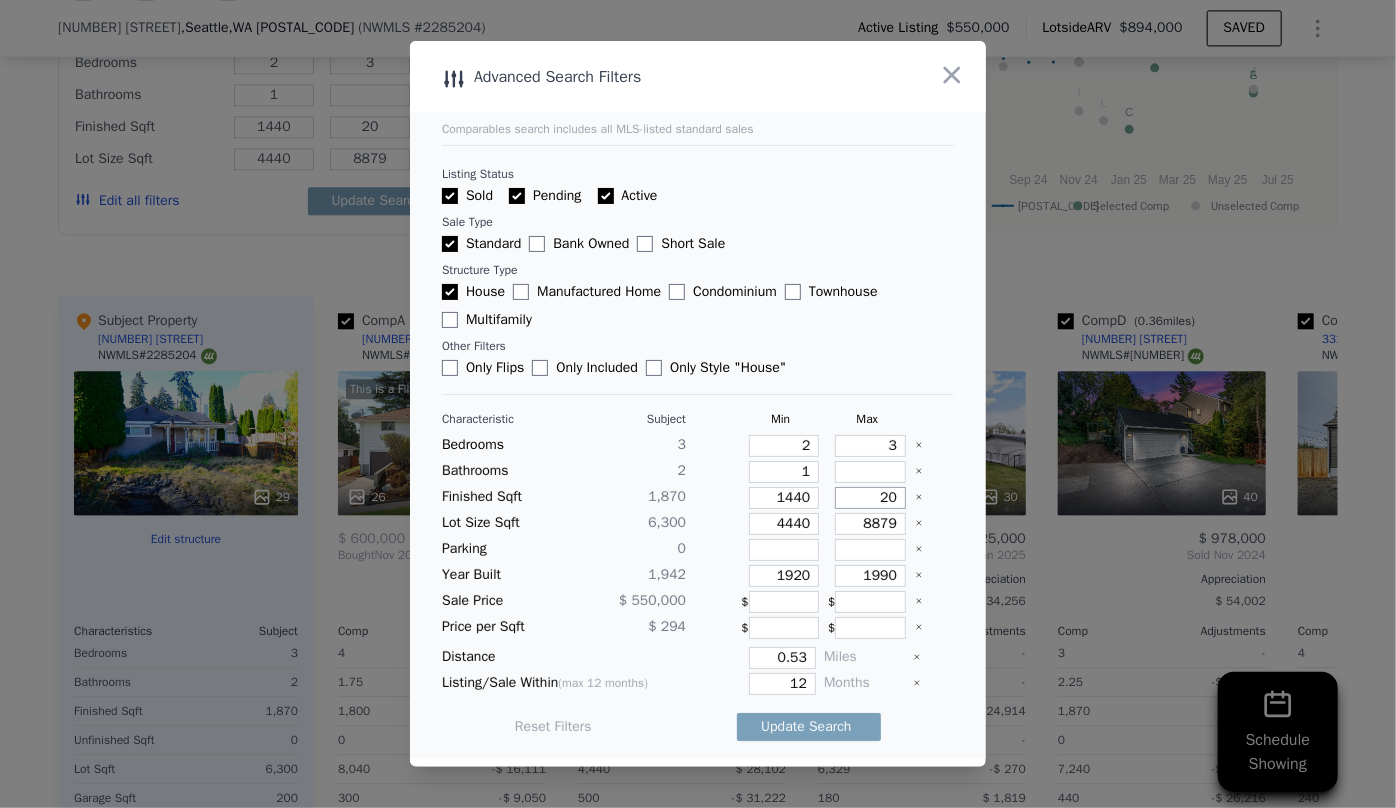 type on "200" 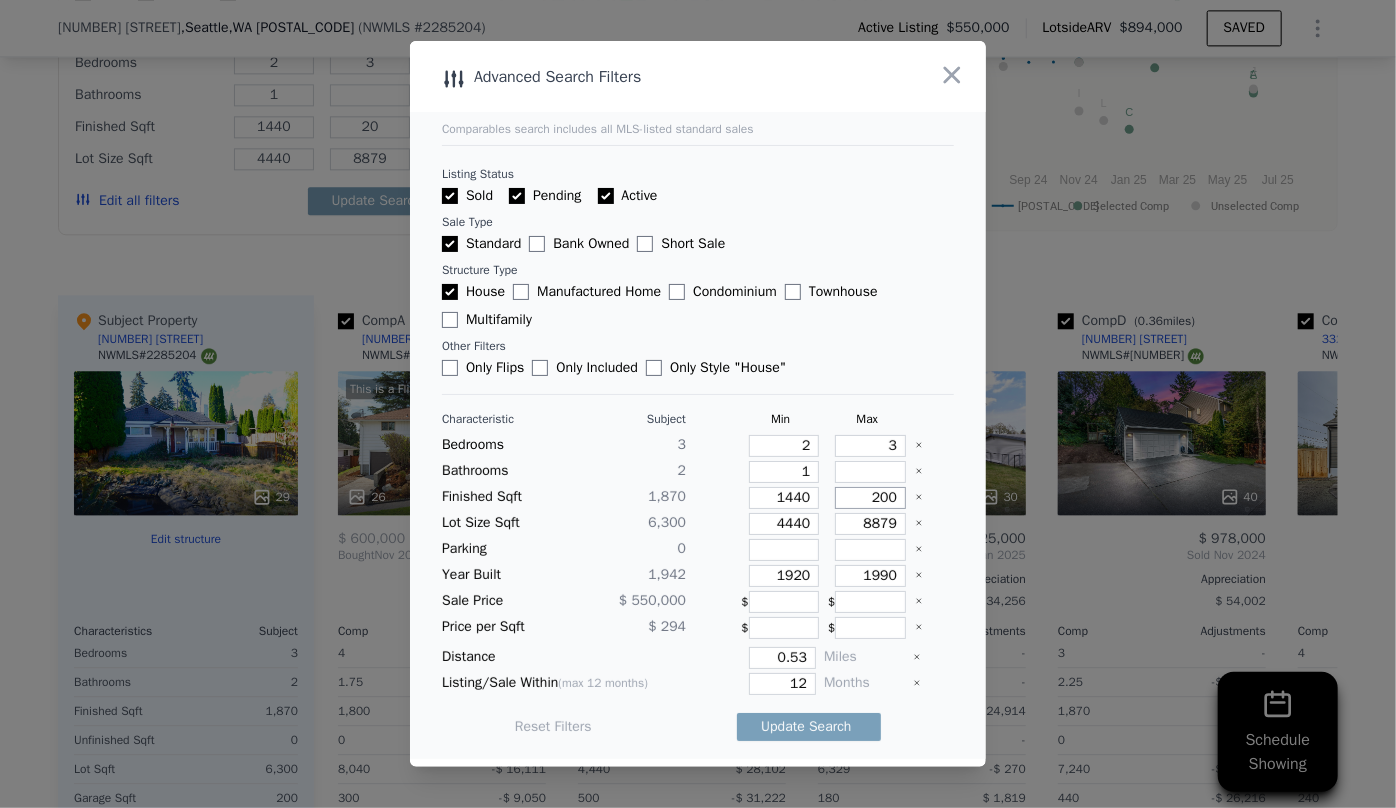 type on "200" 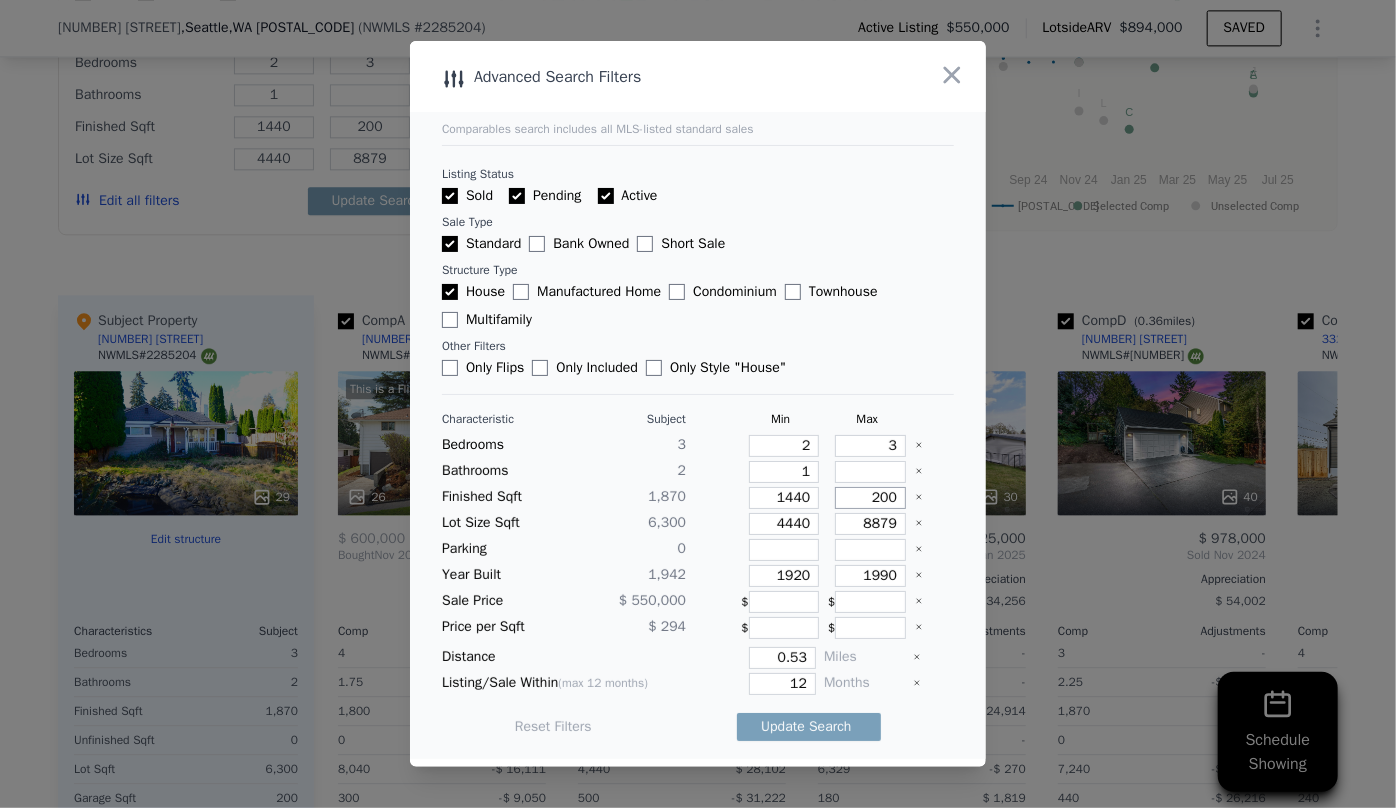 type on "2000" 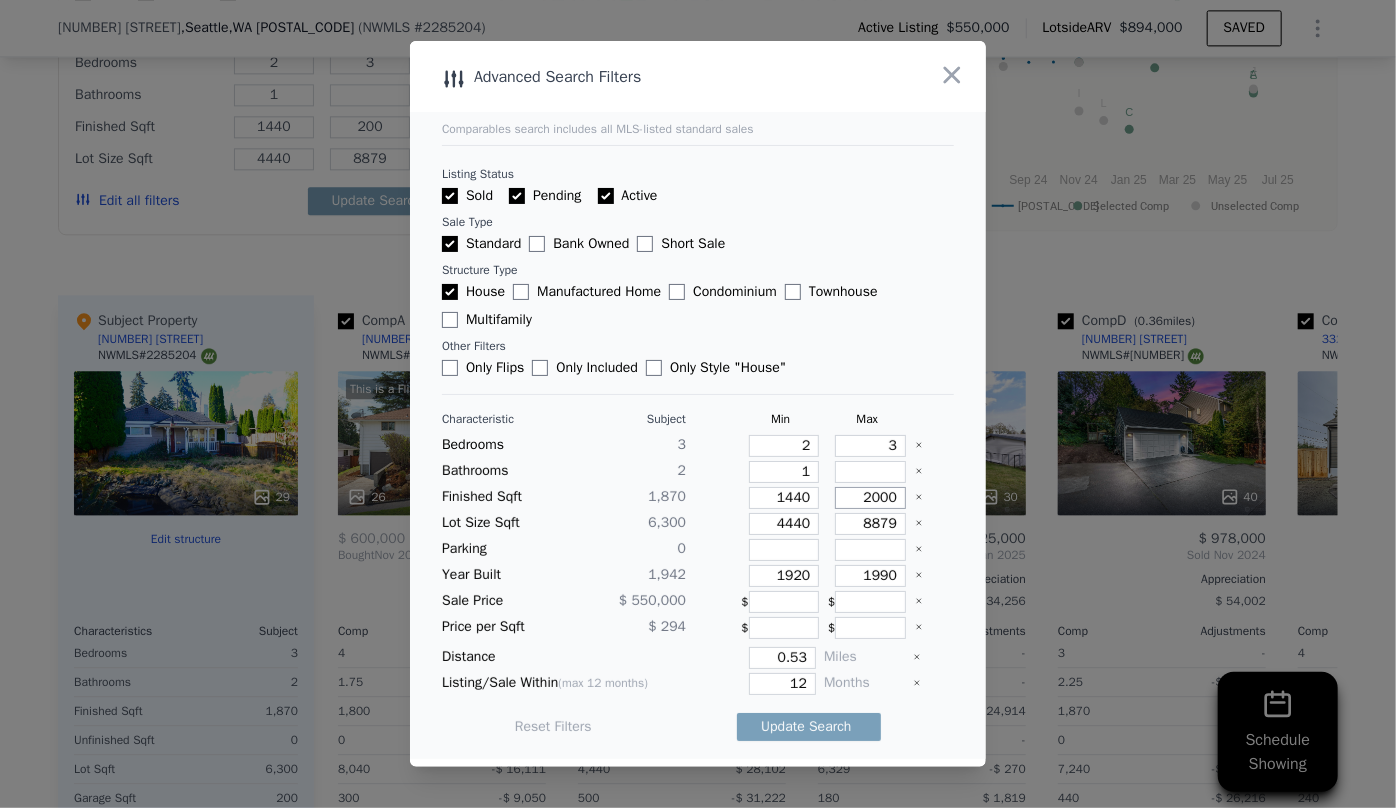 type on "2000" 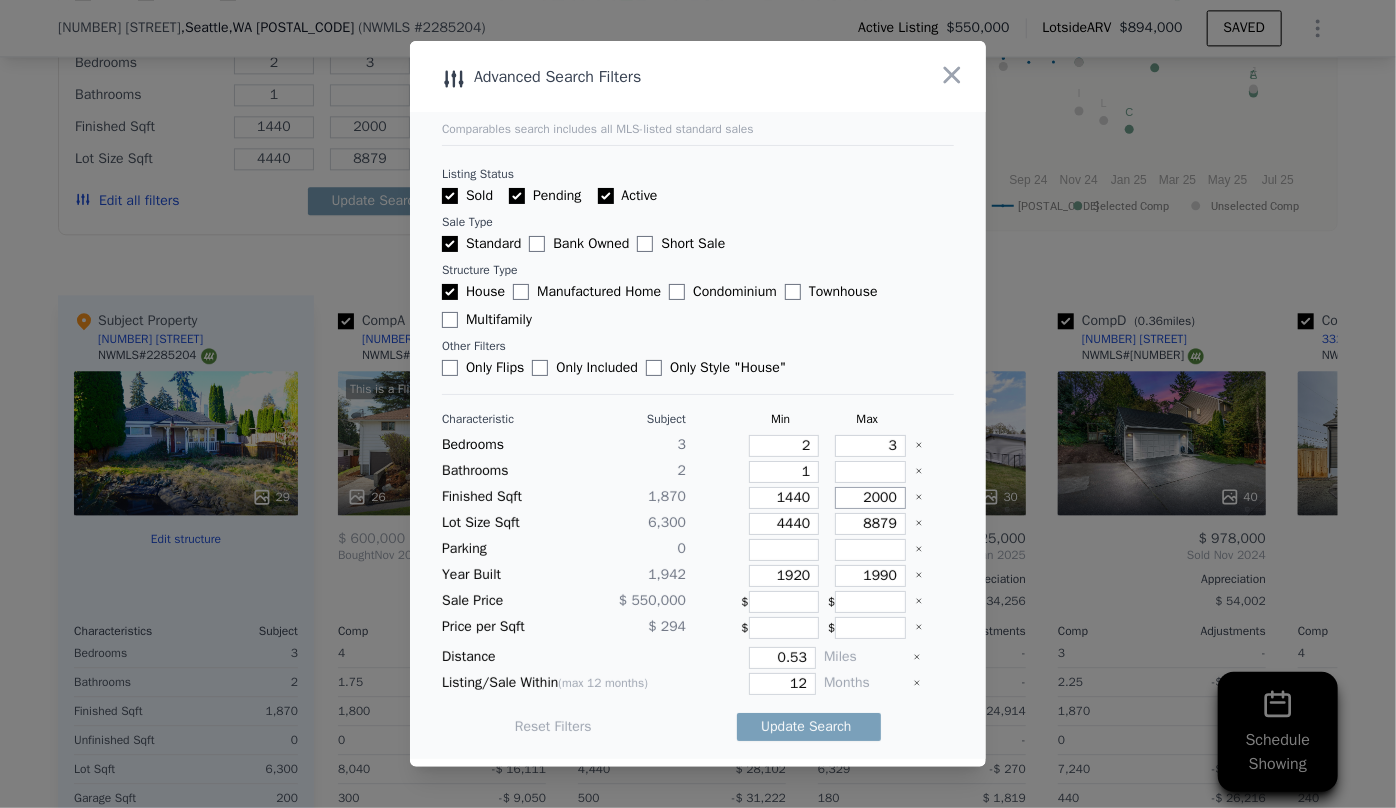 type on "2000" 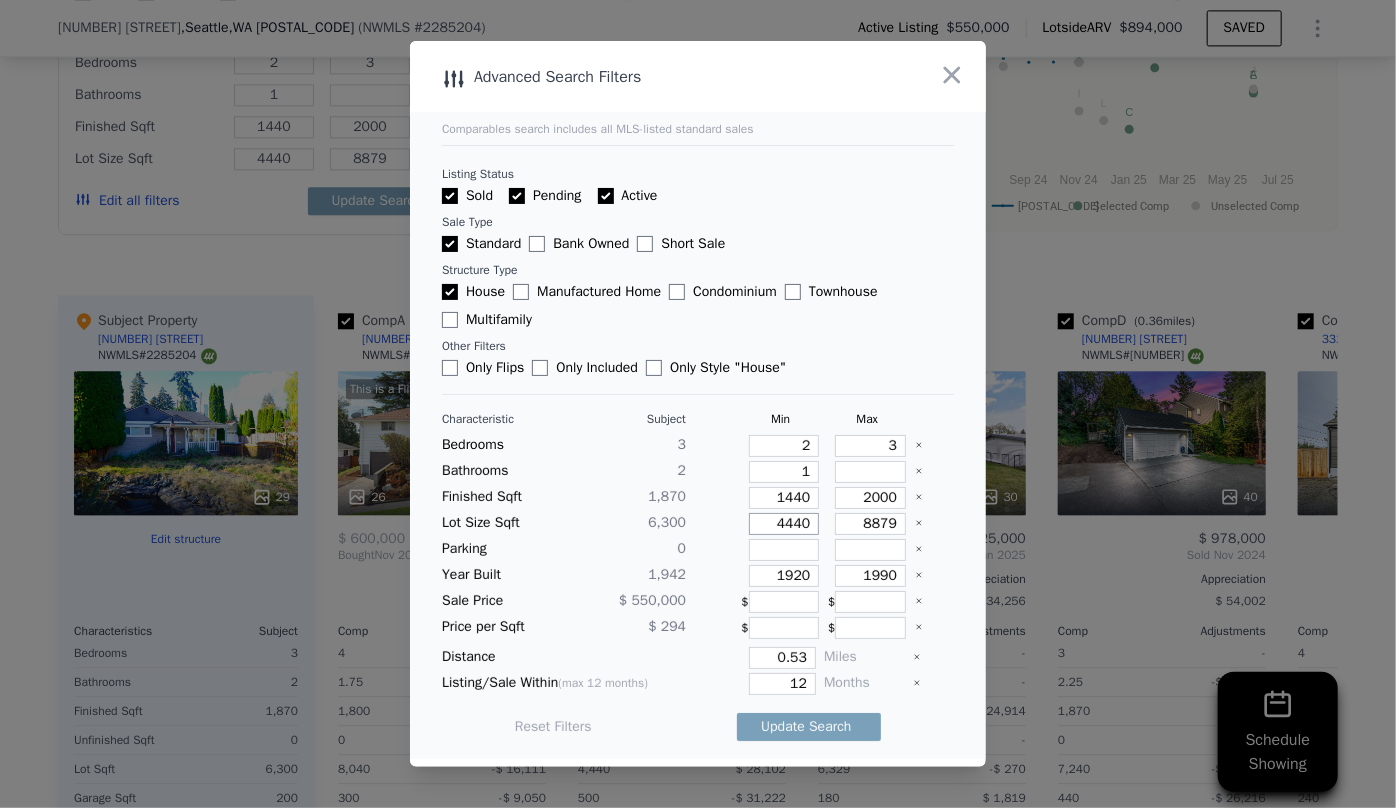 drag, startPoint x: 806, startPoint y: 527, endPoint x: 732, endPoint y: 523, distance: 74.10803 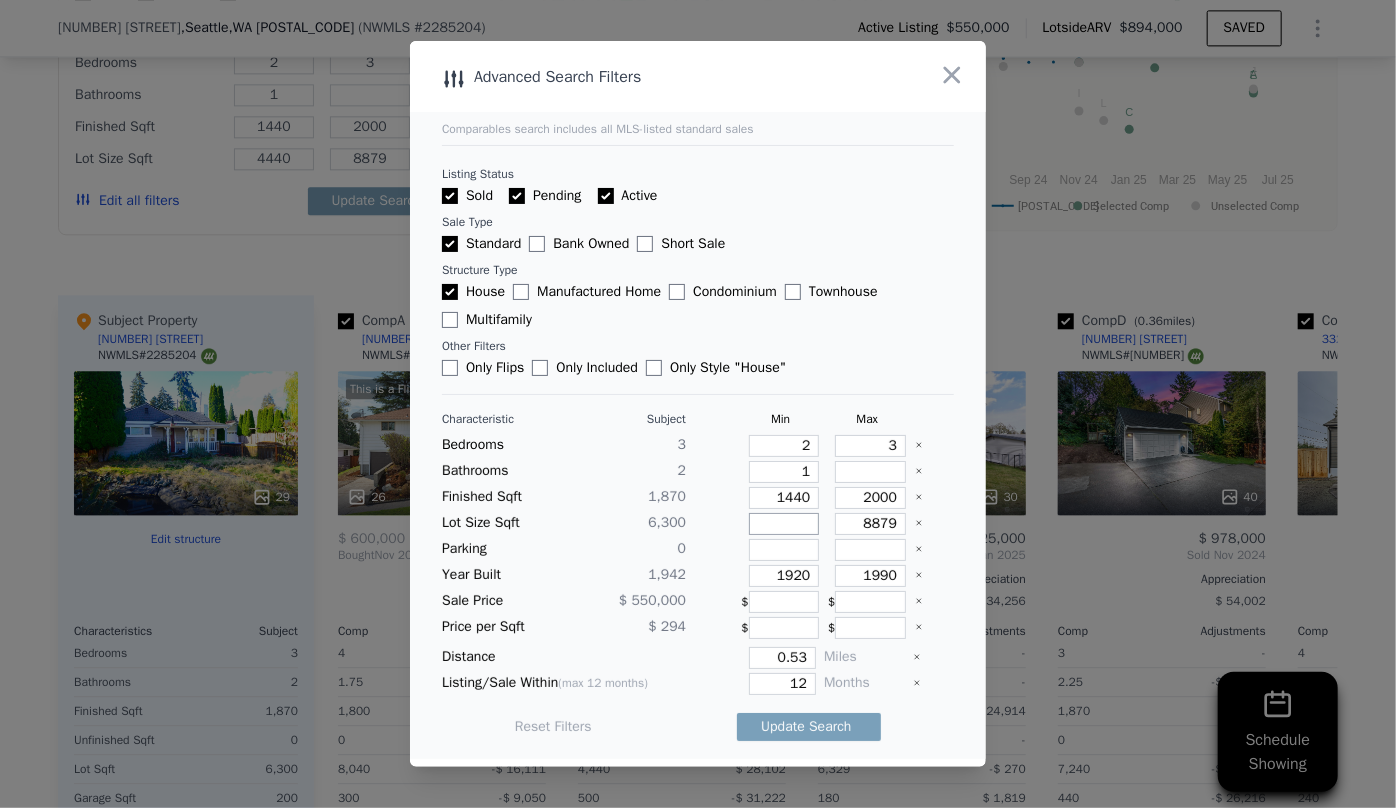 type 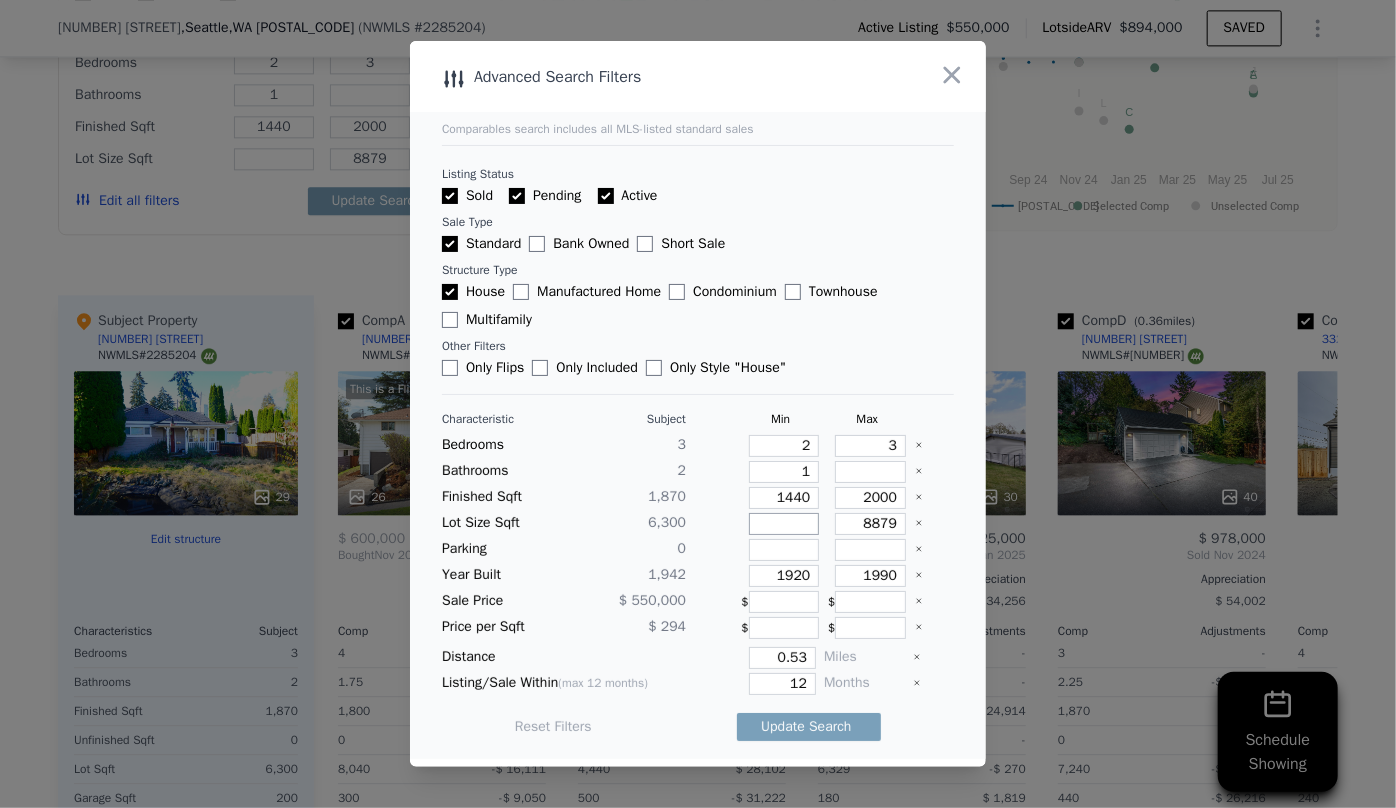 type 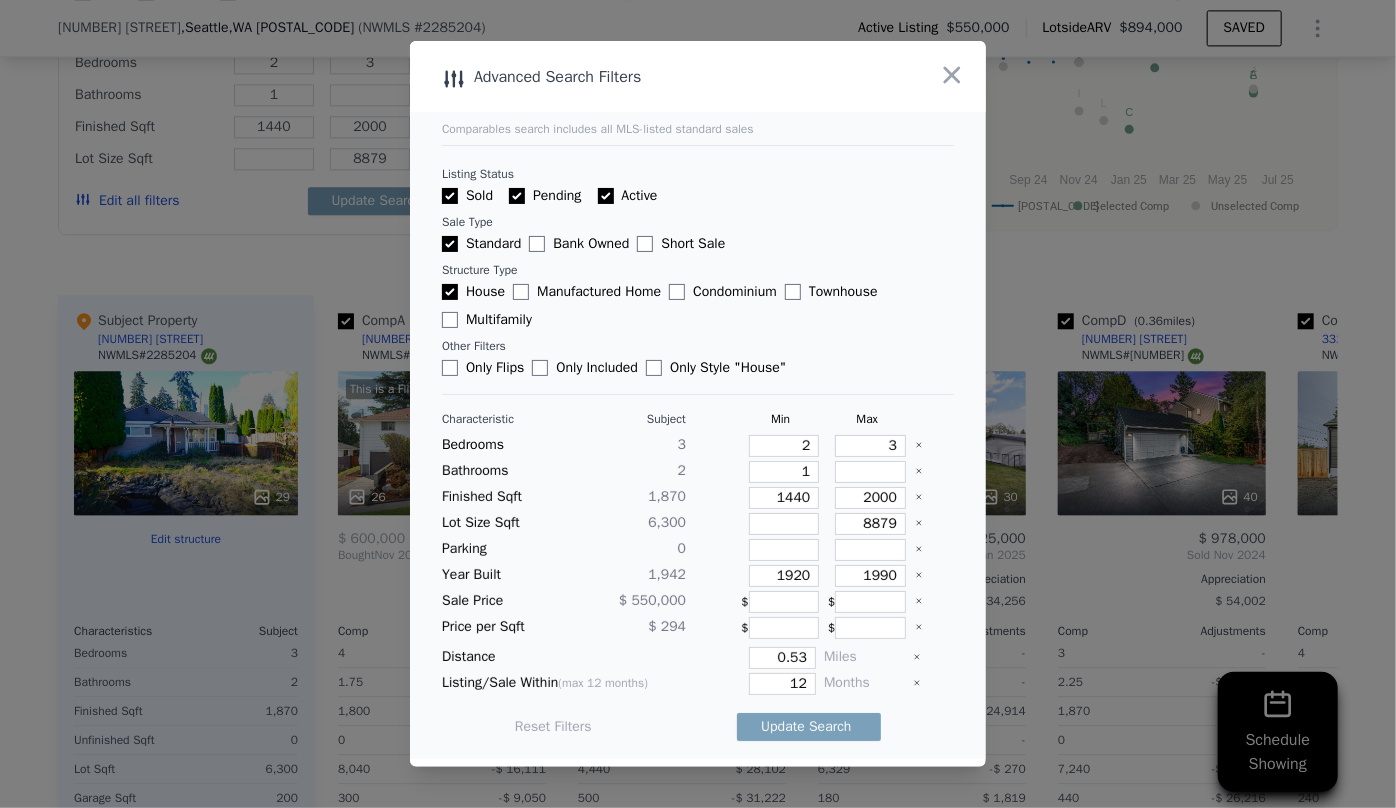 drag, startPoint x: 798, startPoint y: 562, endPoint x: 740, endPoint y: 562, distance: 58 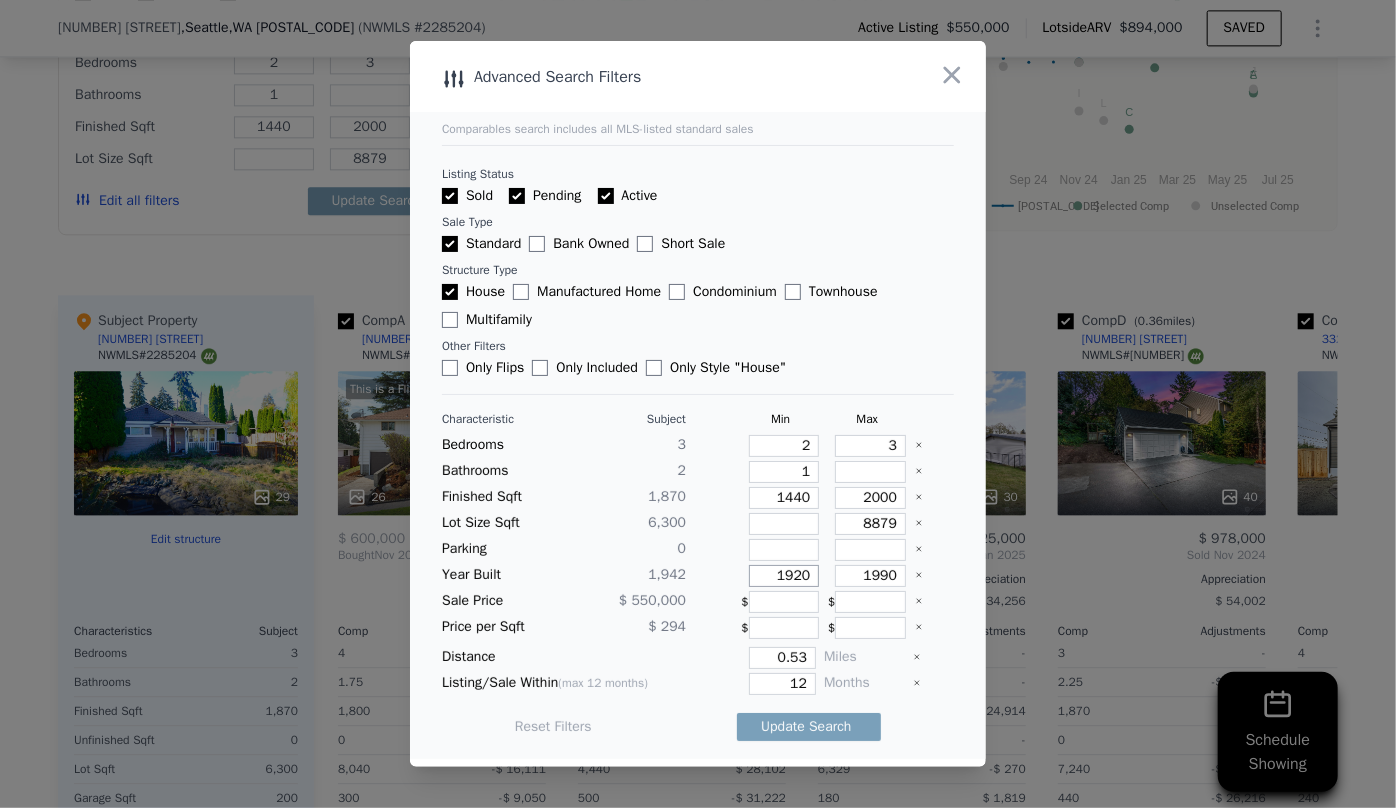 drag, startPoint x: 800, startPoint y: 577, endPoint x: 724, endPoint y: 571, distance: 76.23647 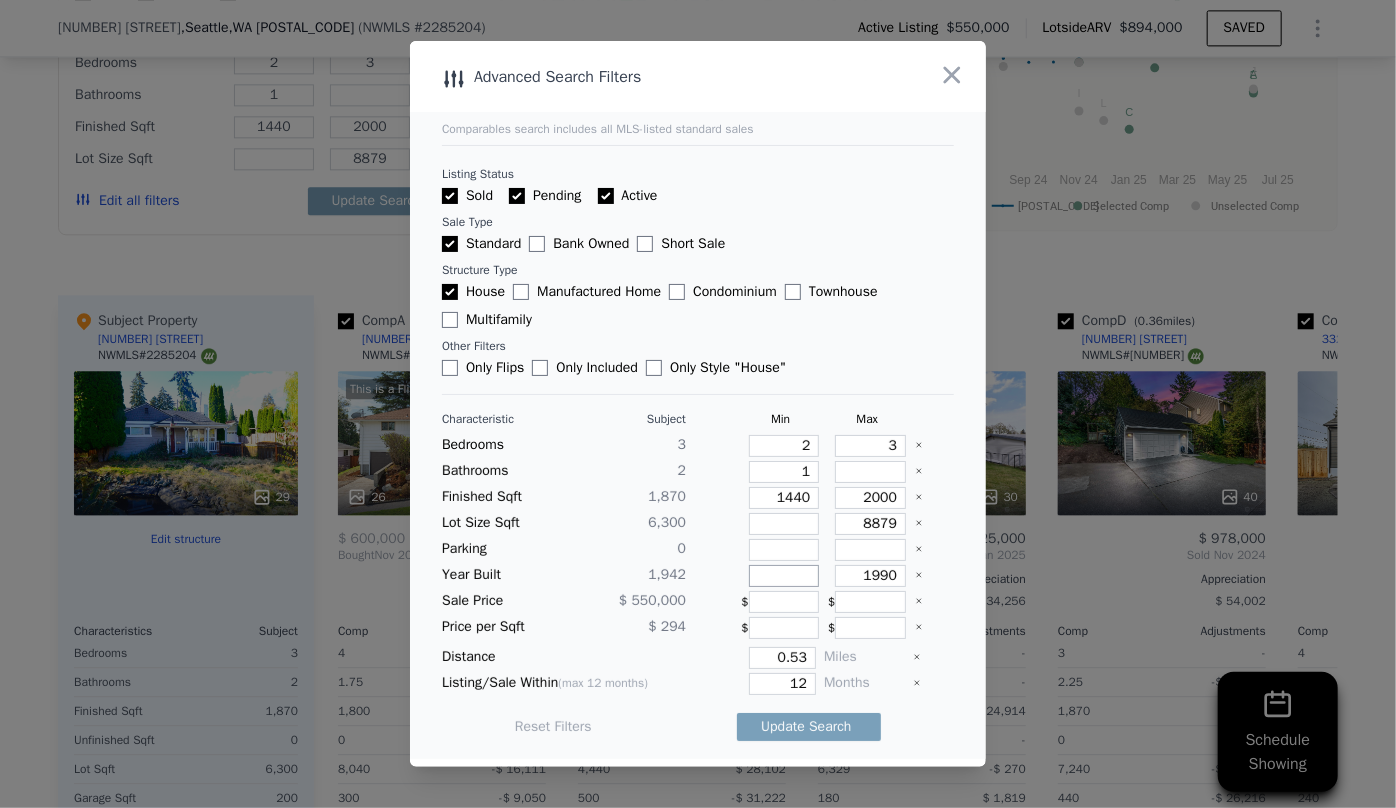 type 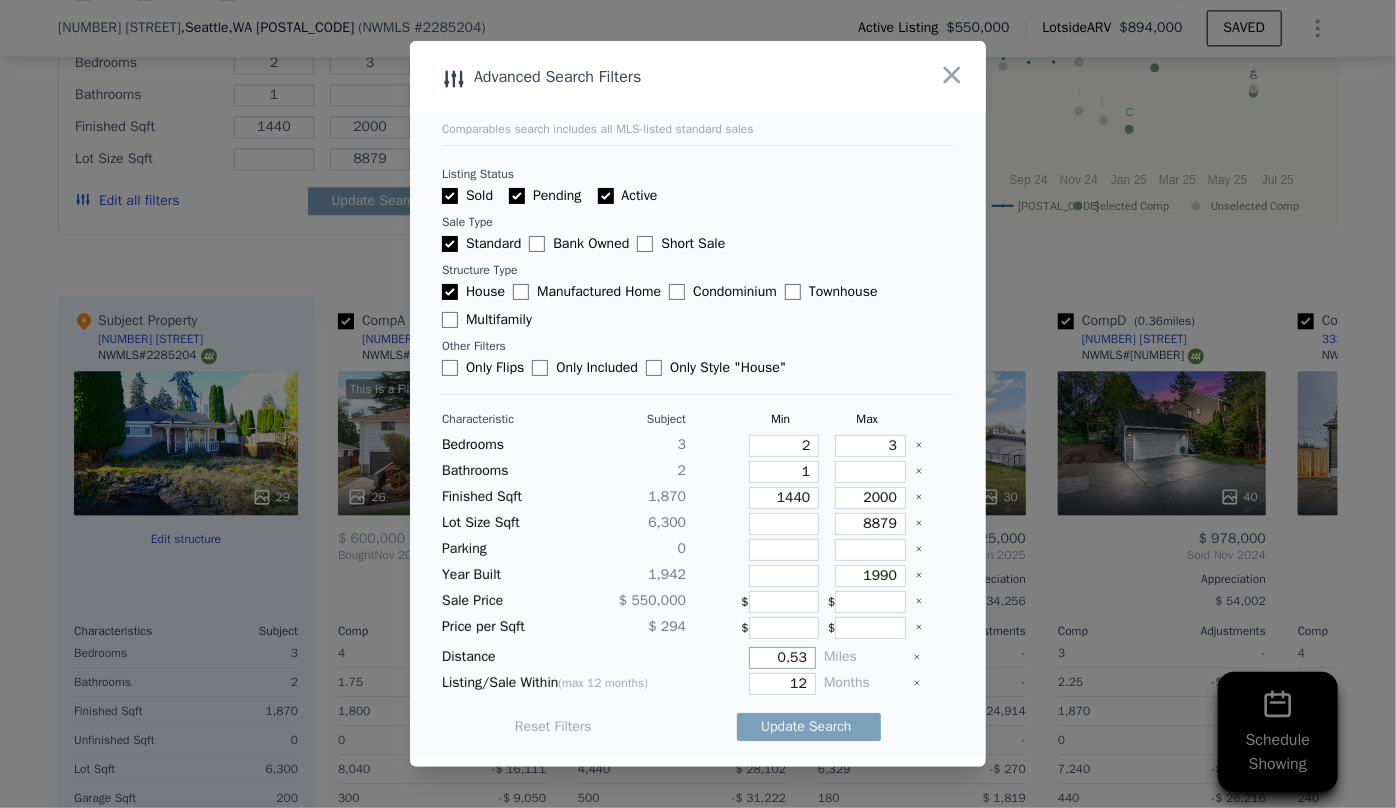 drag, startPoint x: 795, startPoint y: 664, endPoint x: 701, endPoint y: 658, distance: 94.19129 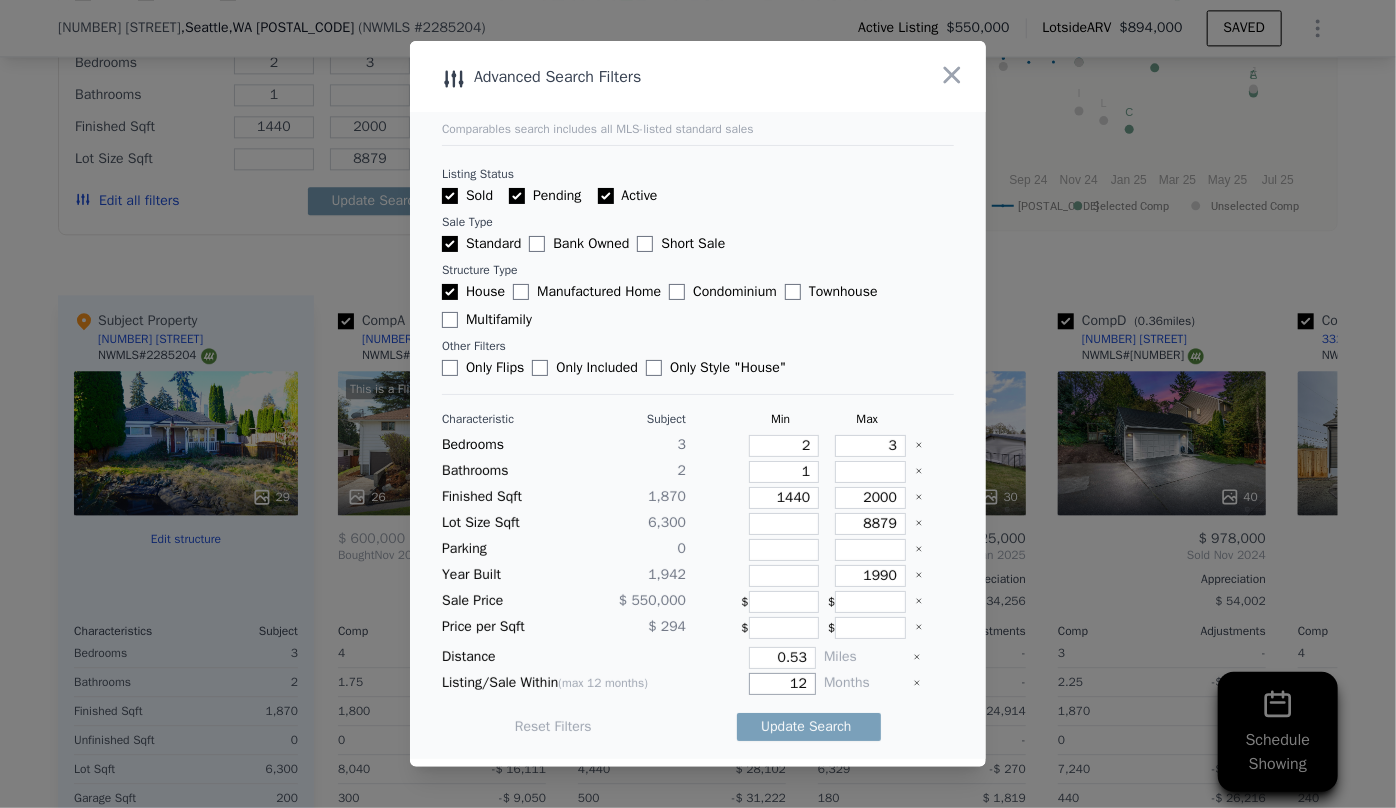 drag, startPoint x: 797, startPoint y: 686, endPoint x: 710, endPoint y: 677, distance: 87.46428 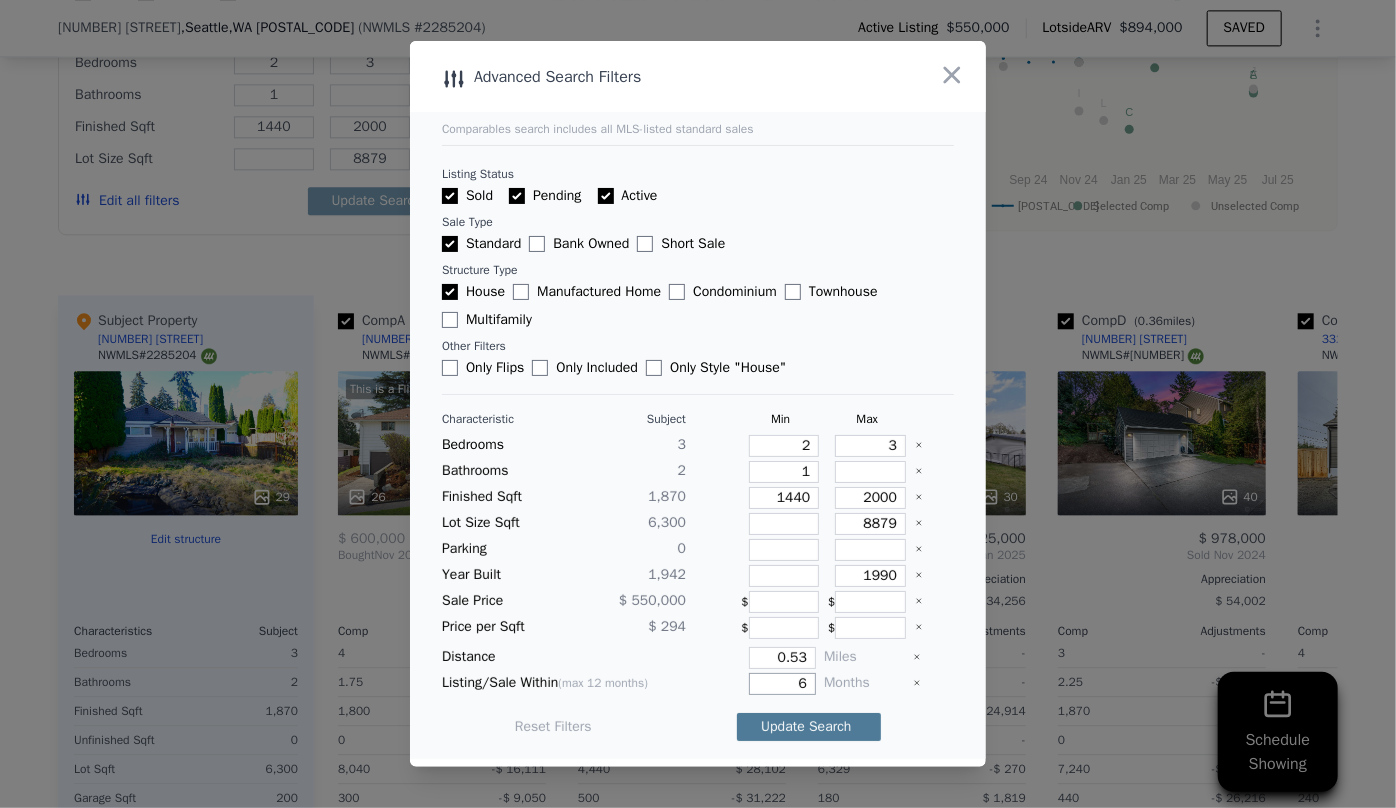 type on "6" 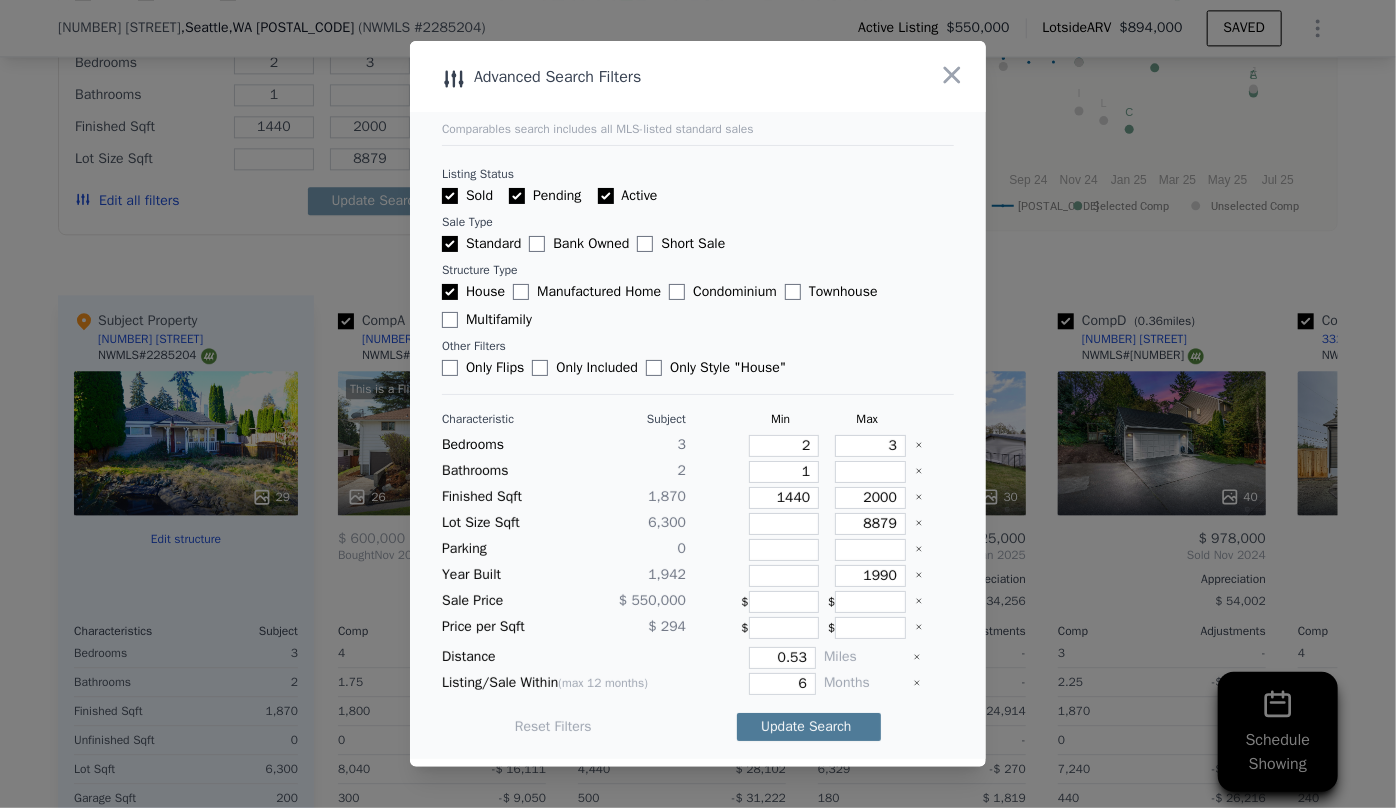 click on "Update Search" at bounding box center (809, 727) 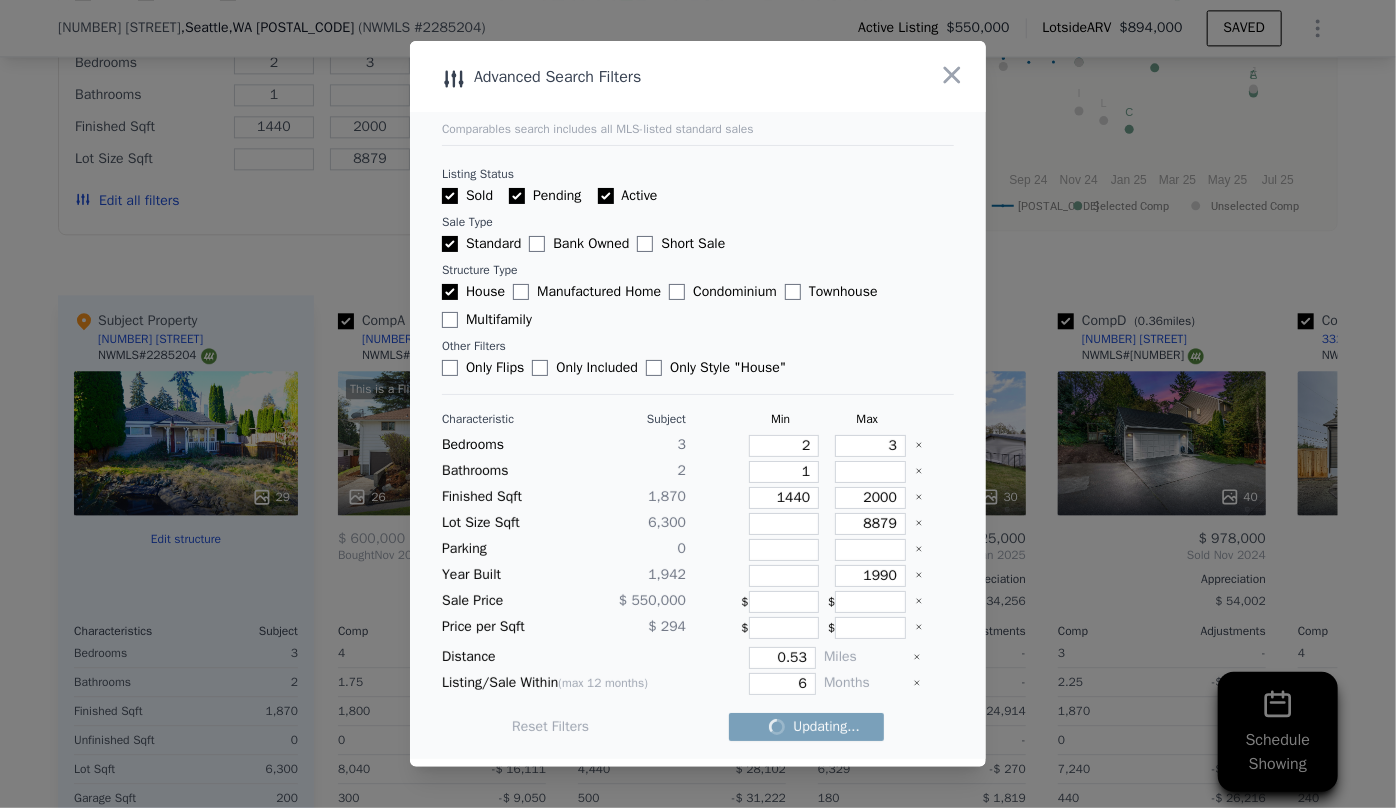 checkbox on "false" 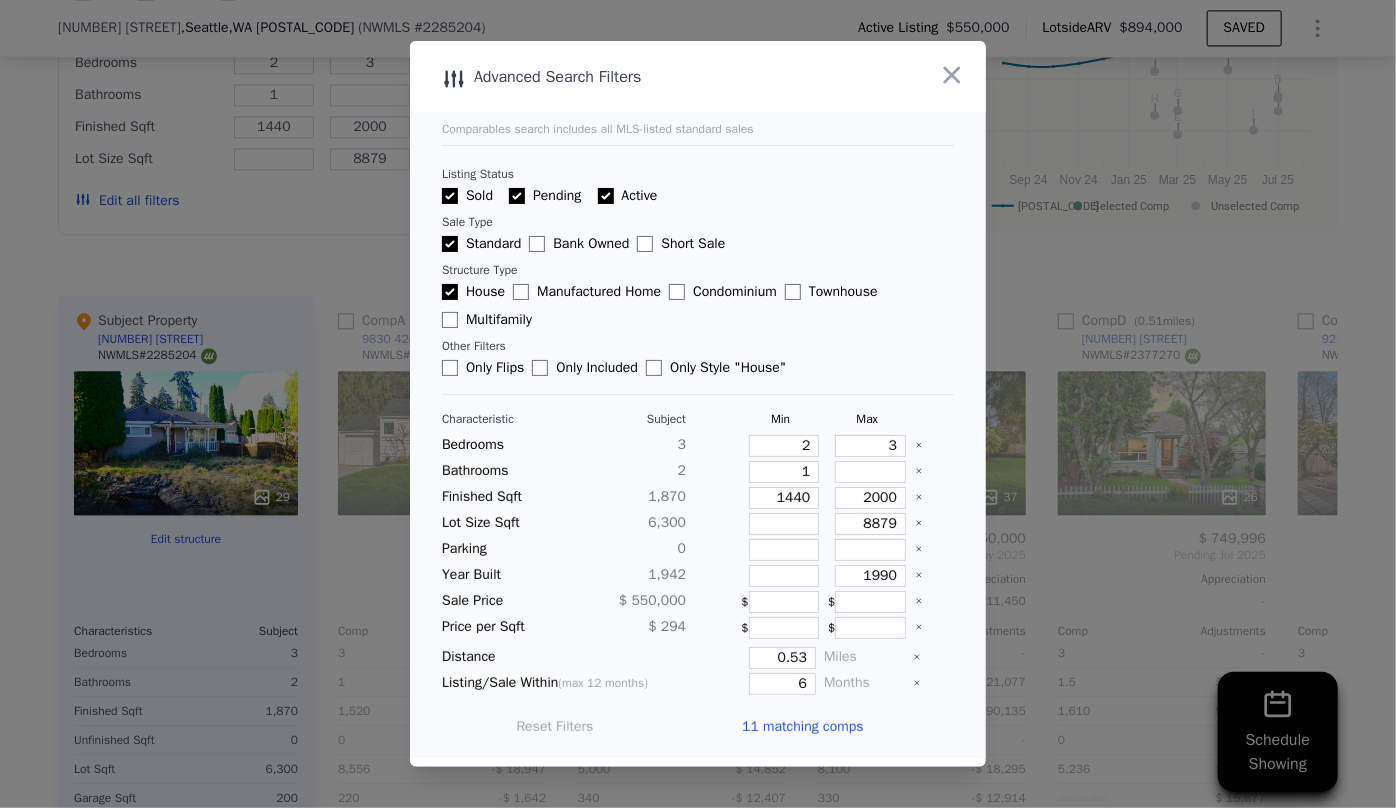 click on "11 matching comps" at bounding box center [810, 727] 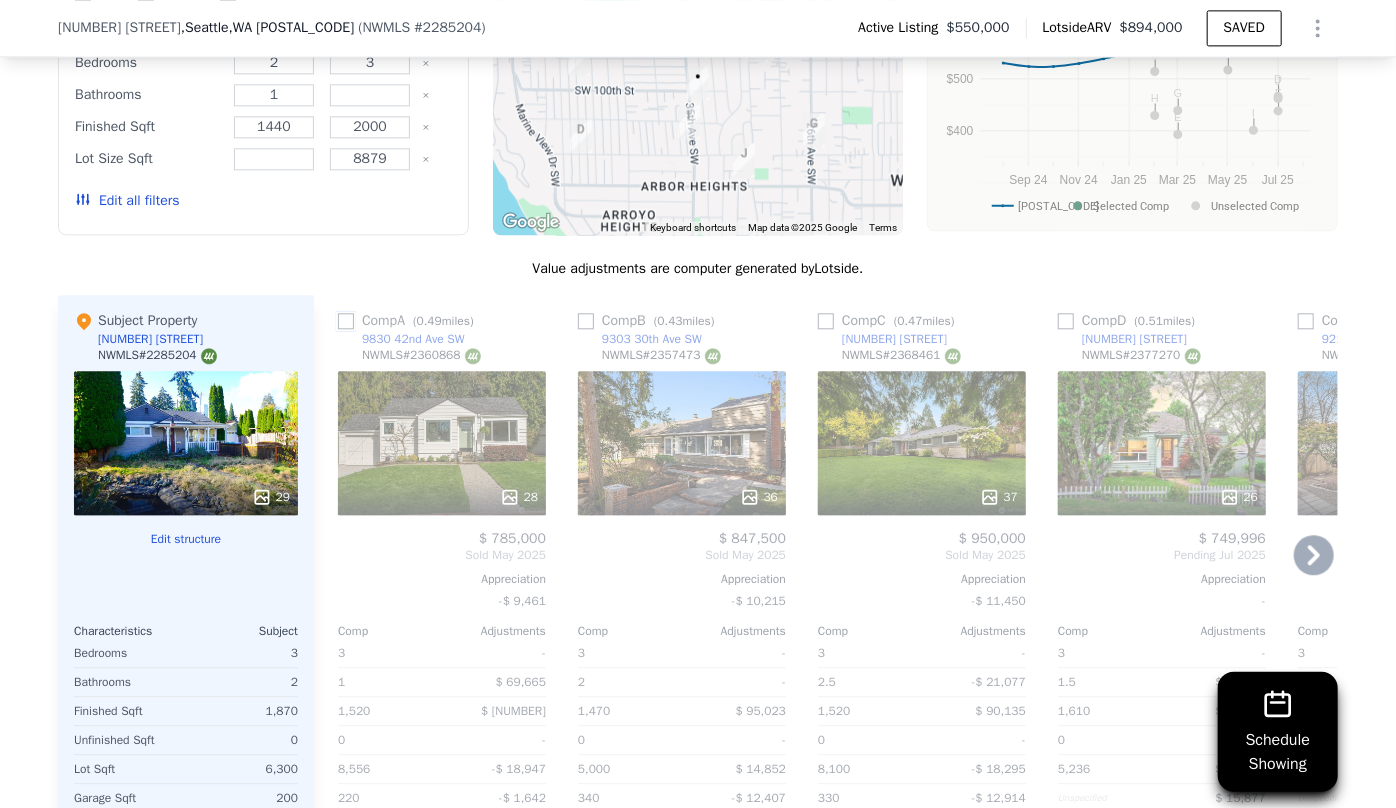click at bounding box center (346, 321) 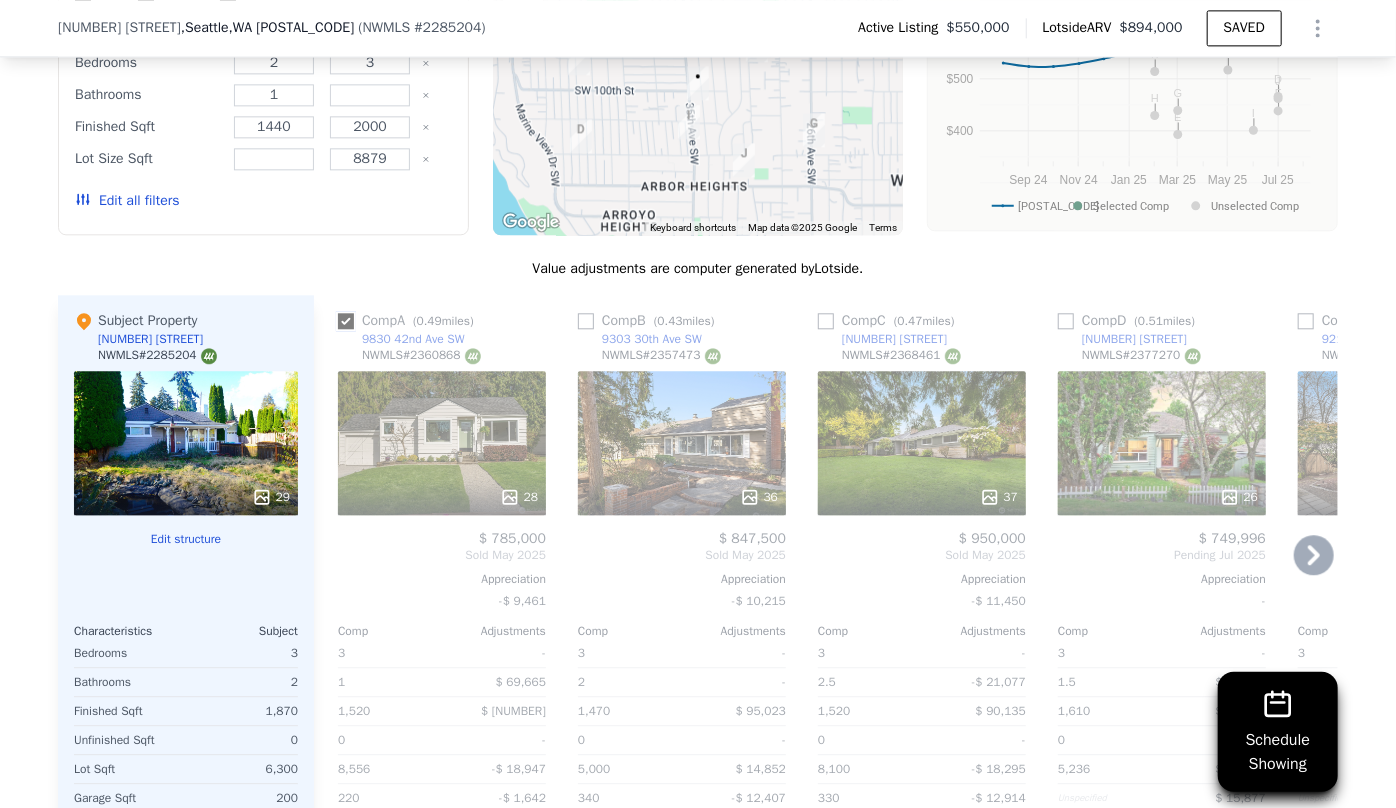 checkbox on "true" 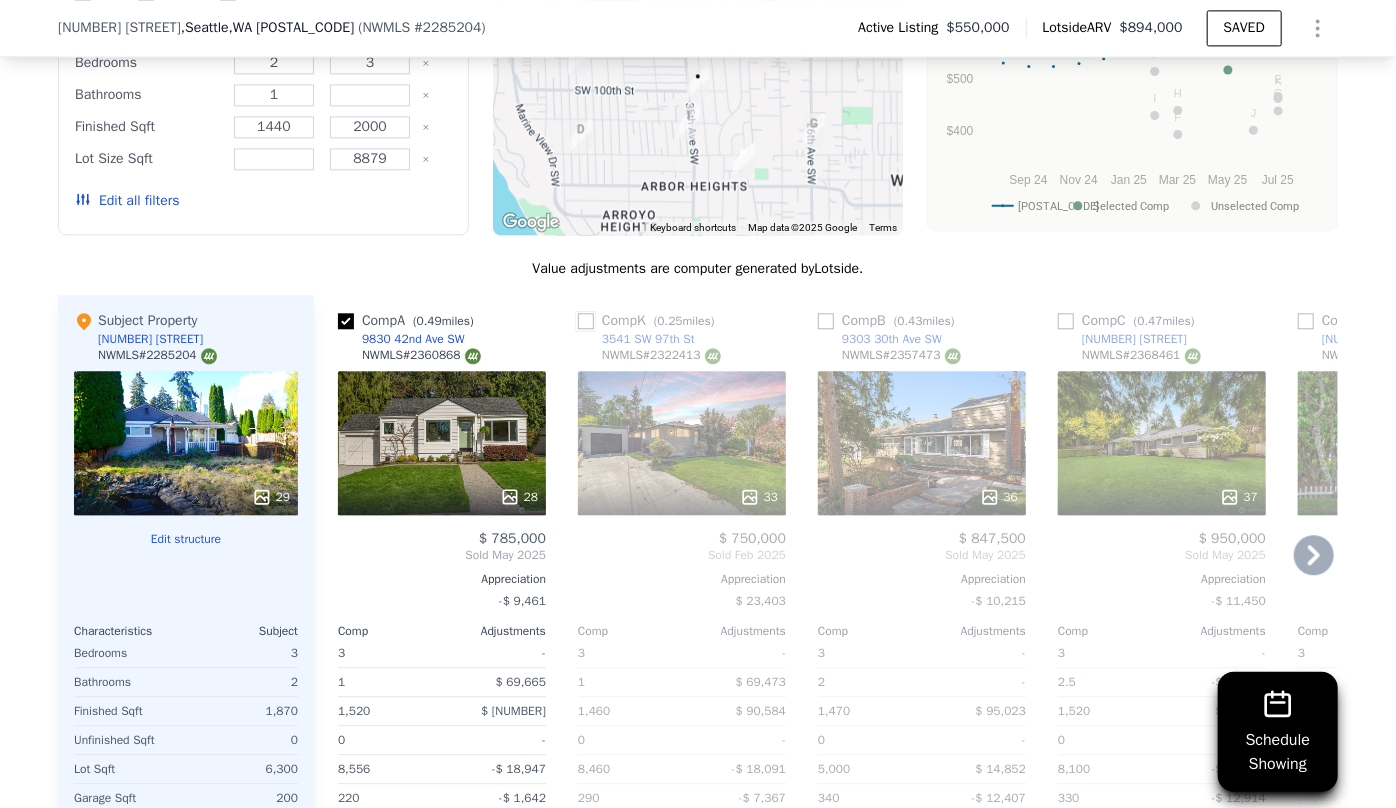 click at bounding box center (586, 321) 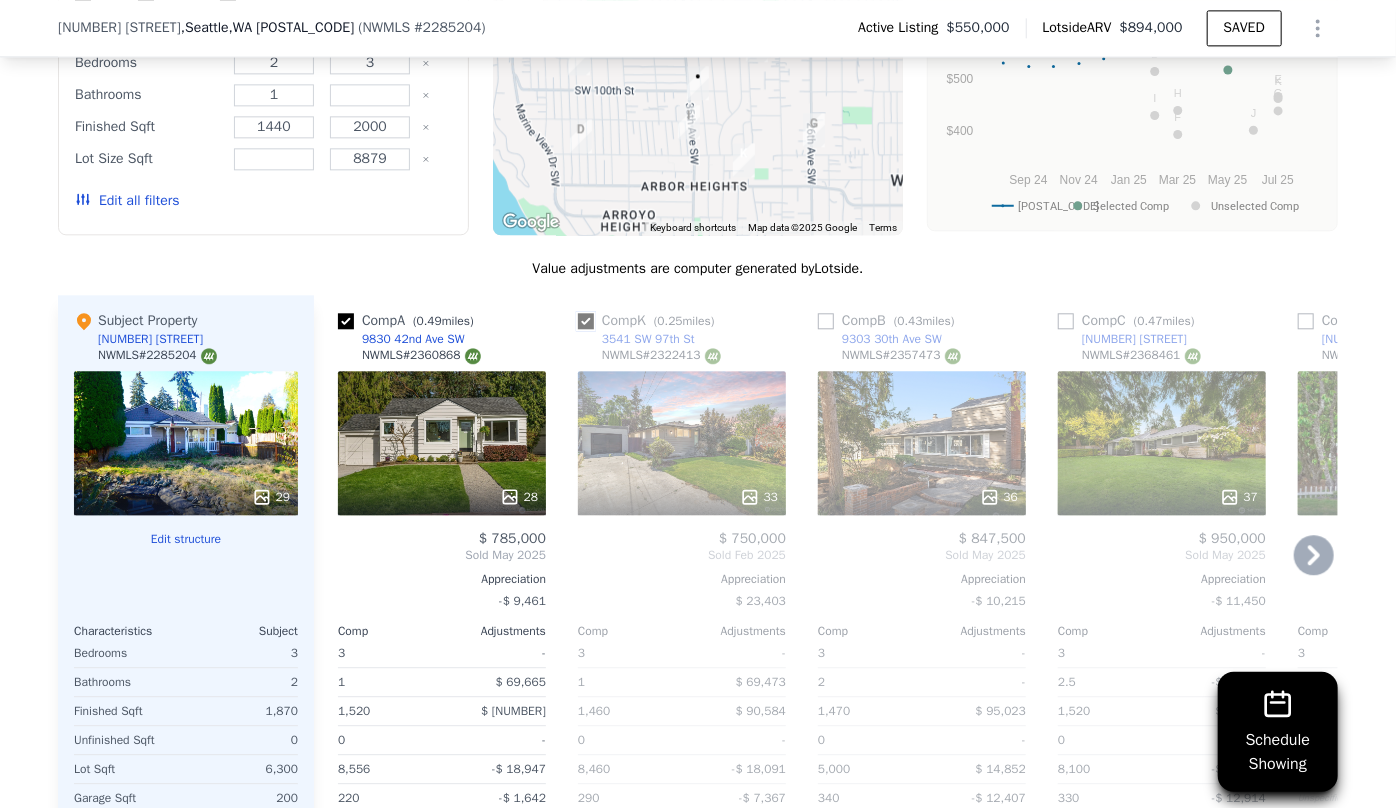 checkbox on "true" 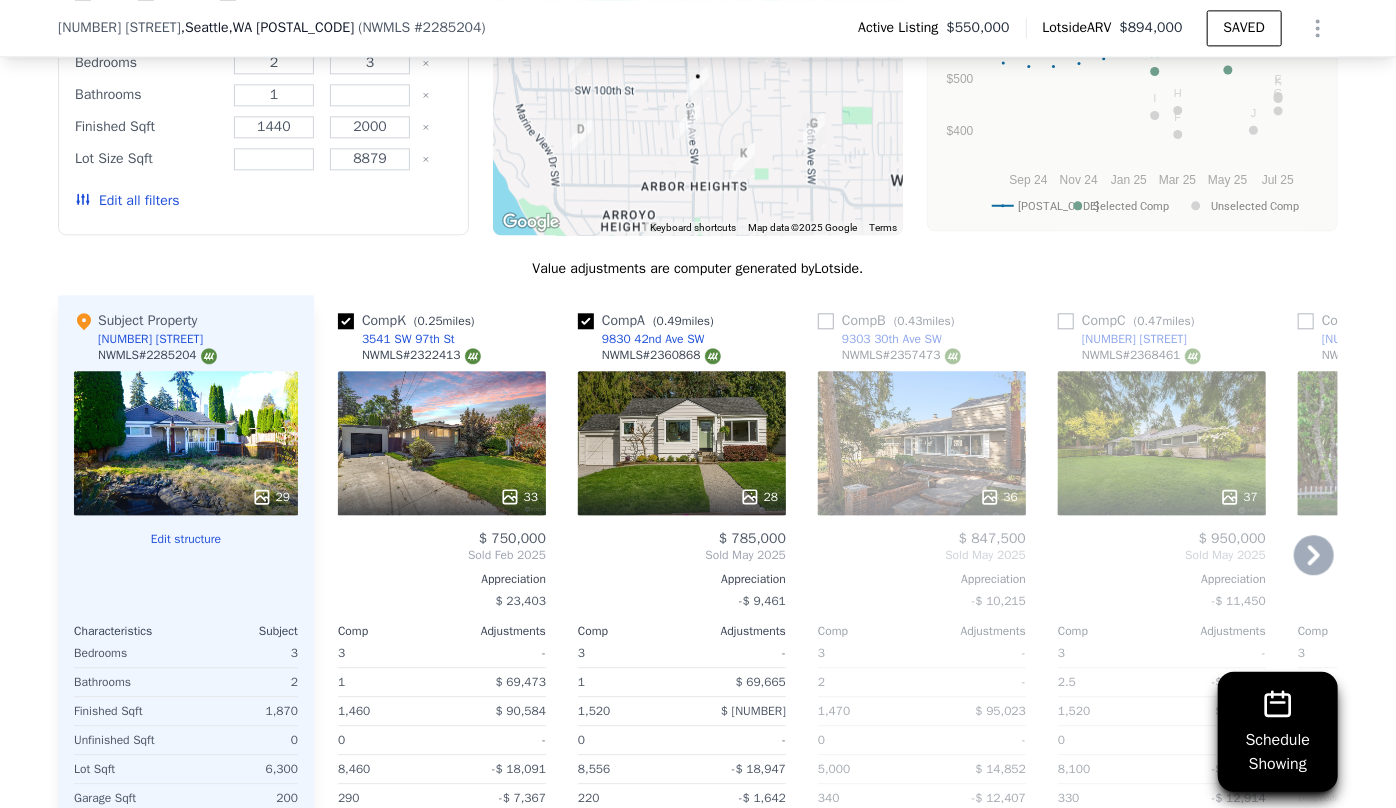 click 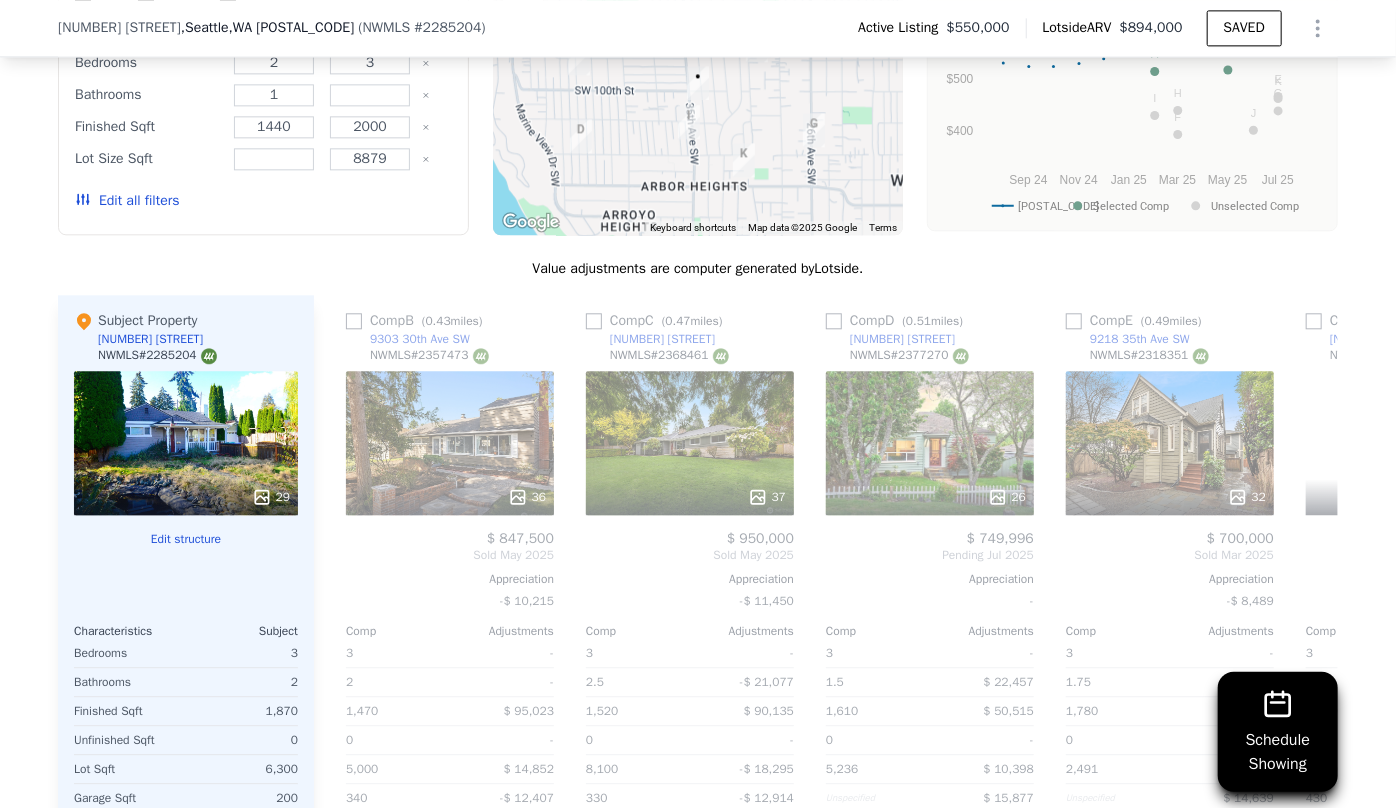 scroll, scrollTop: 0, scrollLeft: 480, axis: horizontal 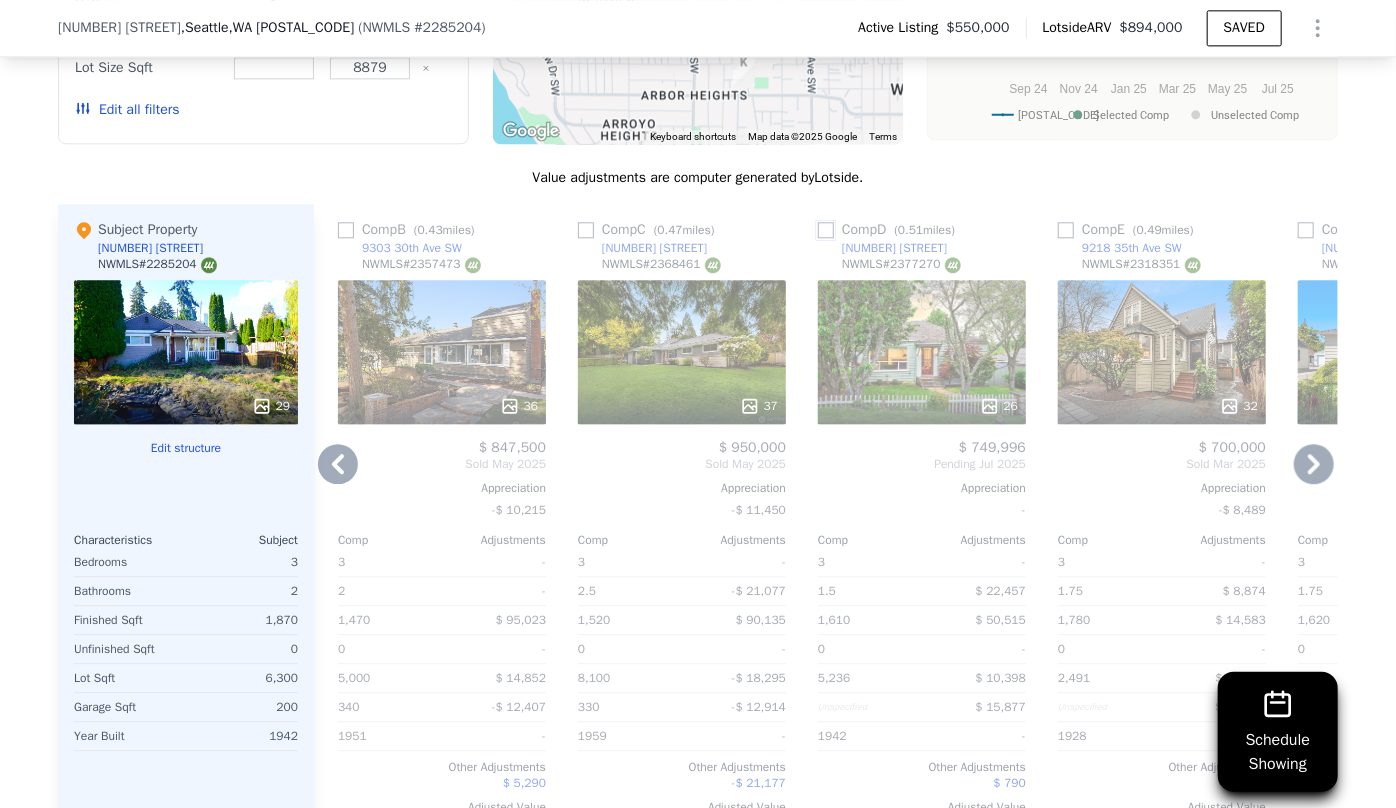 click at bounding box center [826, 230] 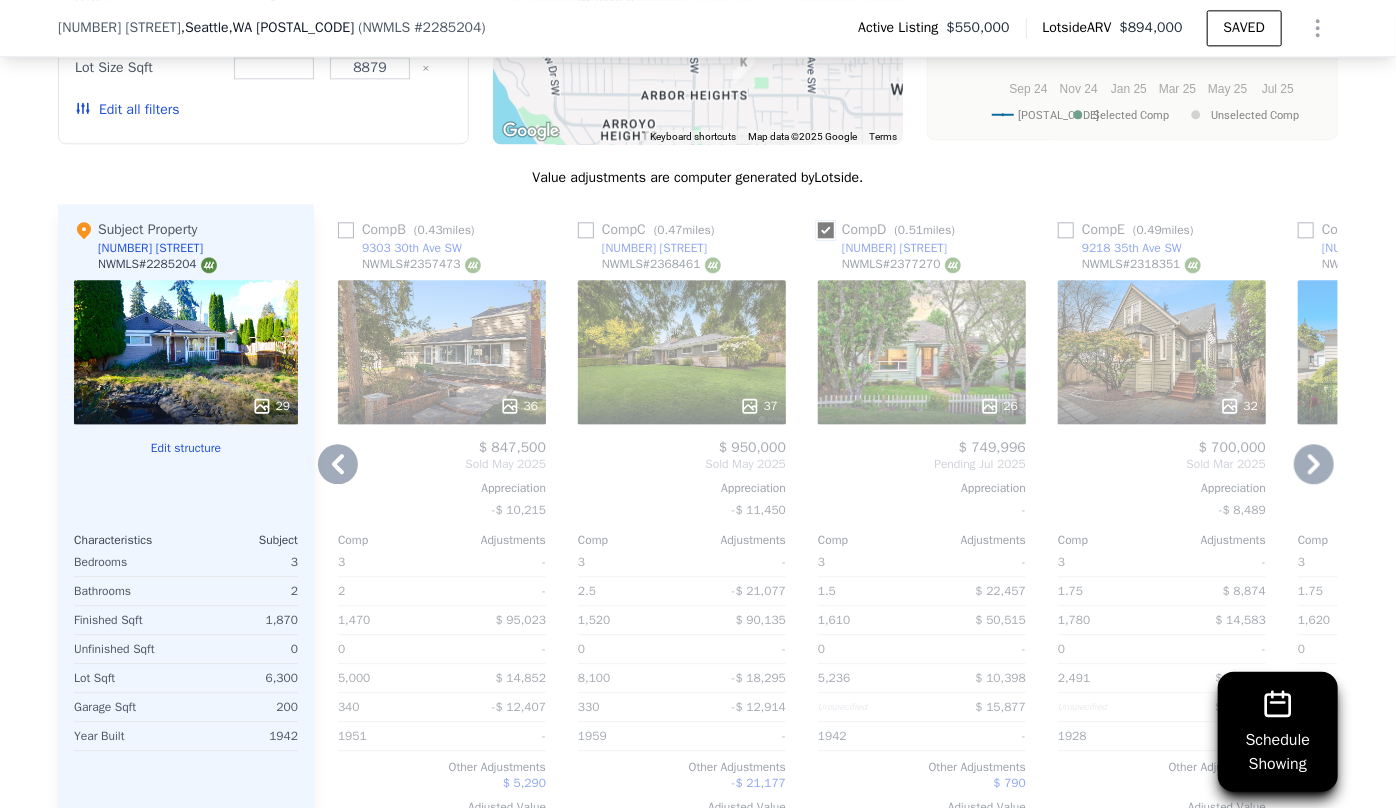 checkbox on "true" 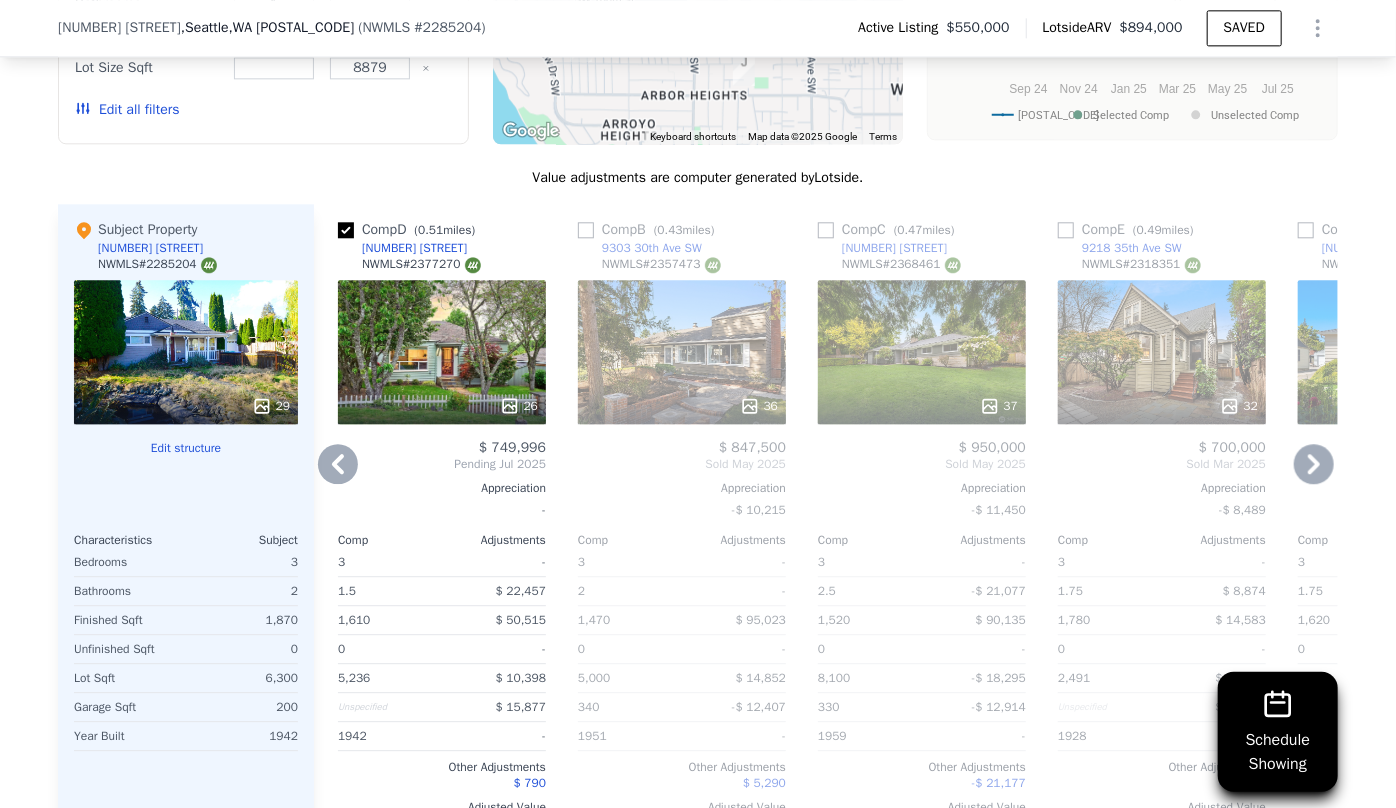 click 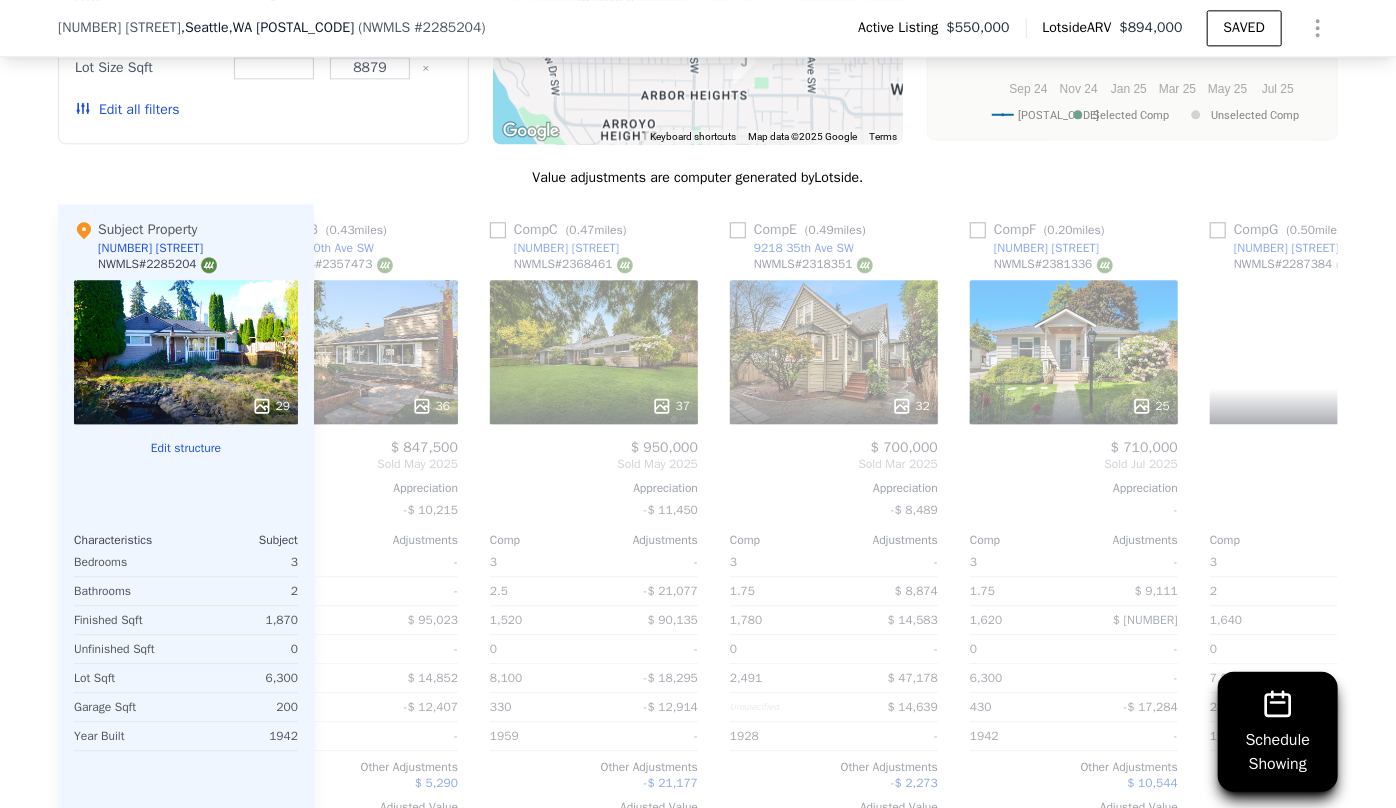 scroll, scrollTop: 0, scrollLeft: 960, axis: horizontal 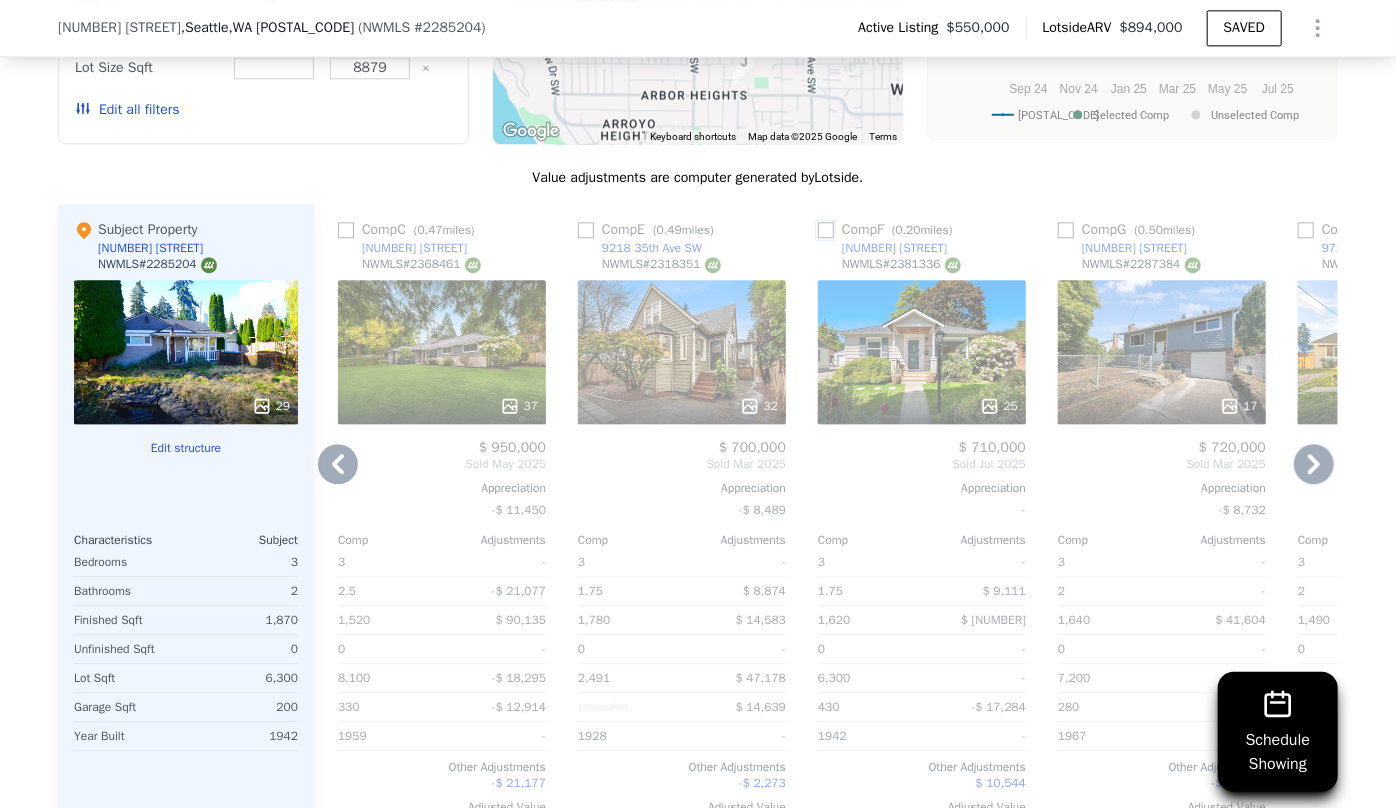 click at bounding box center (826, 230) 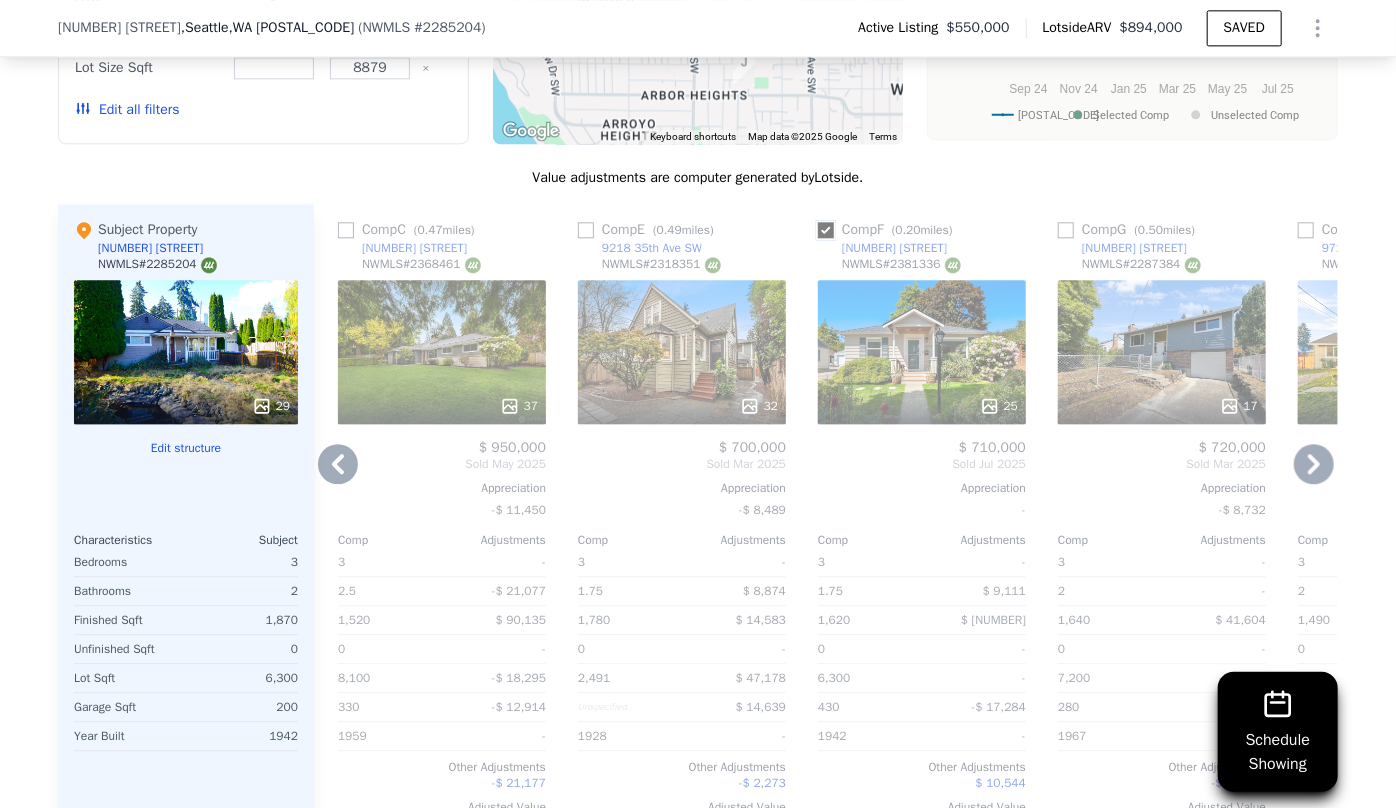 checkbox on "true" 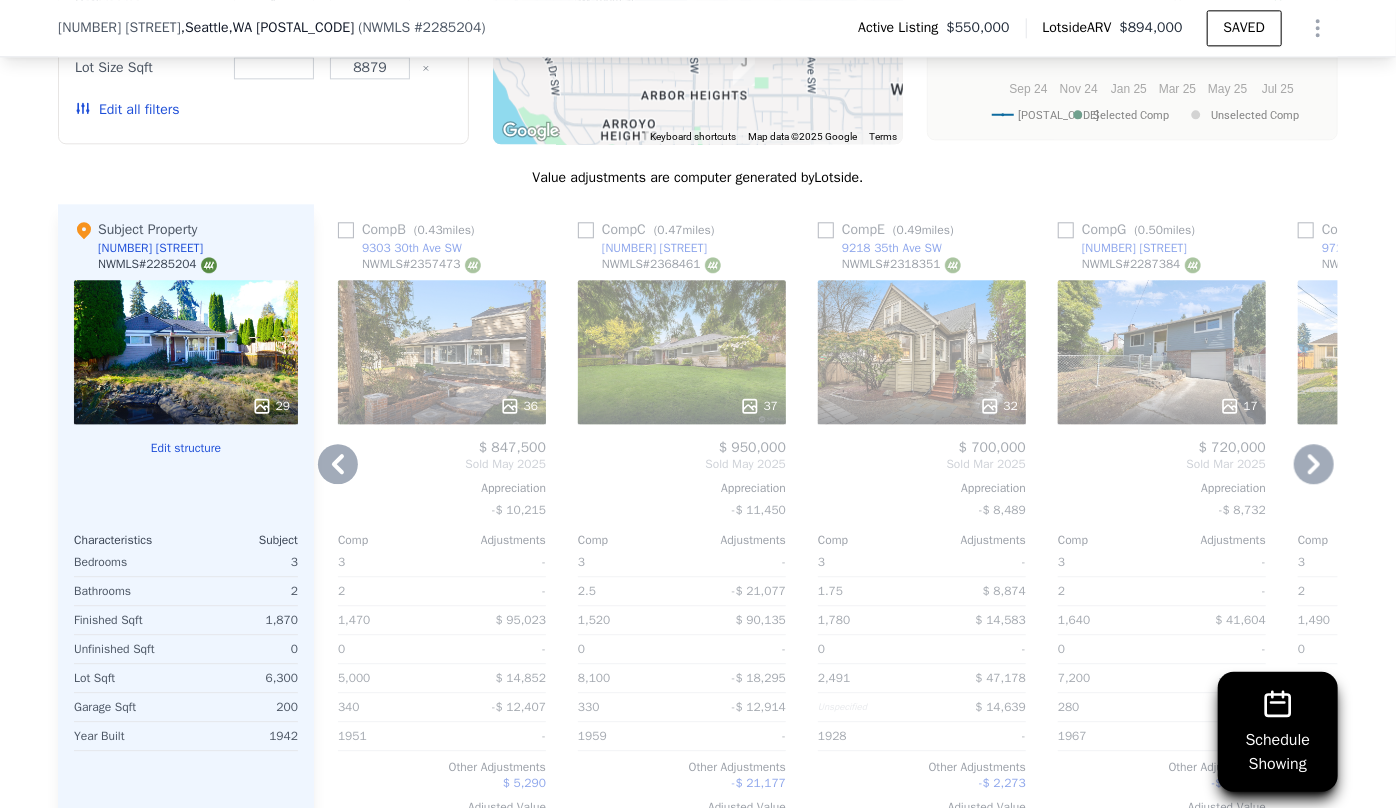click 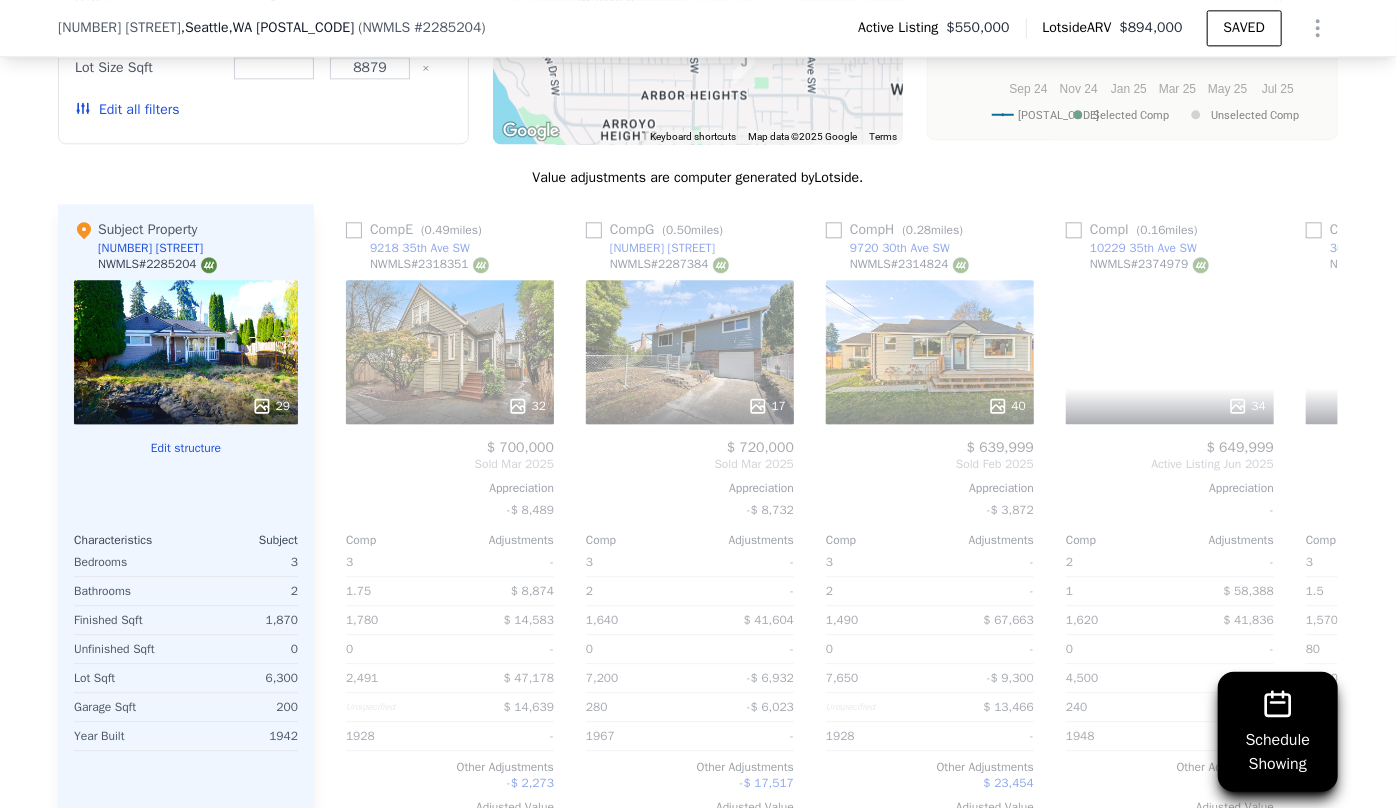 scroll, scrollTop: 0, scrollLeft: 1440, axis: horizontal 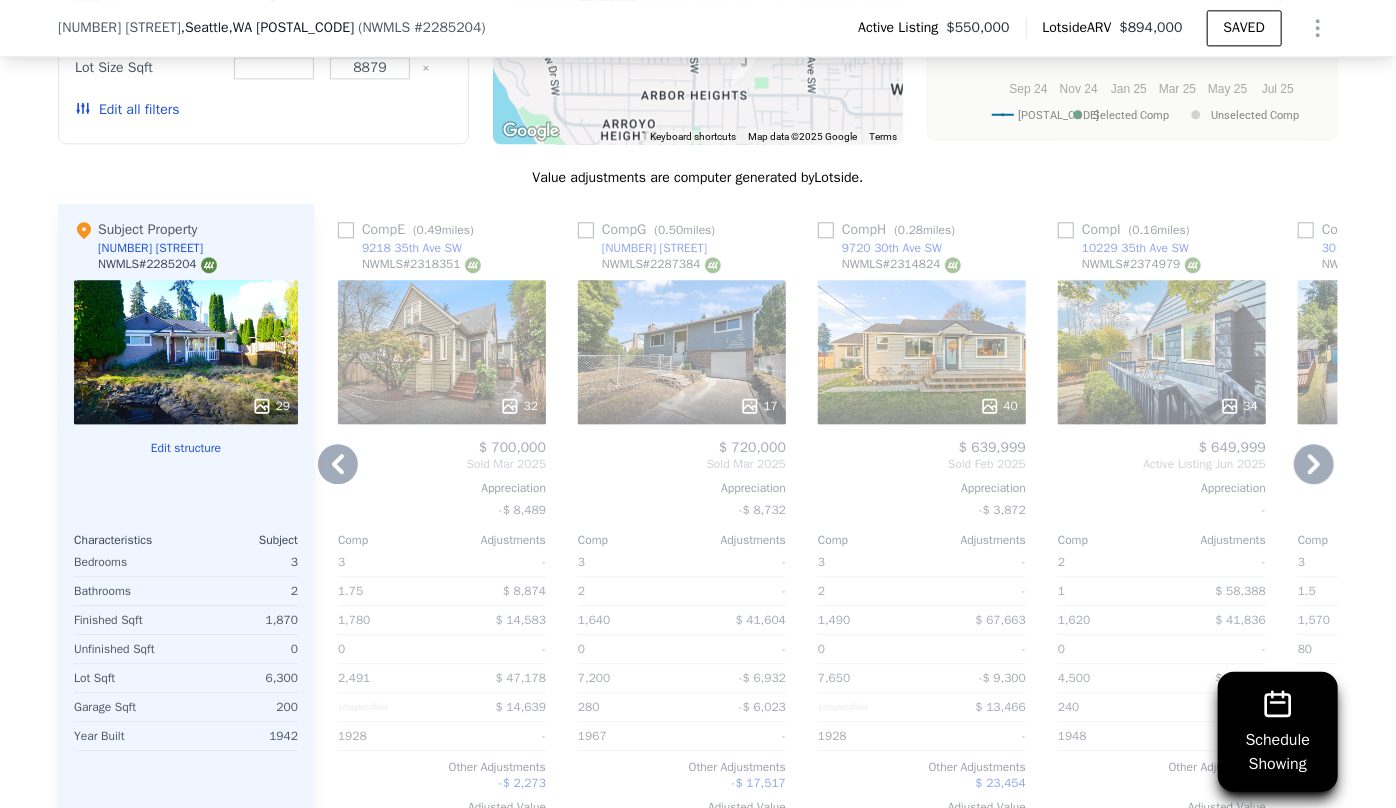 click 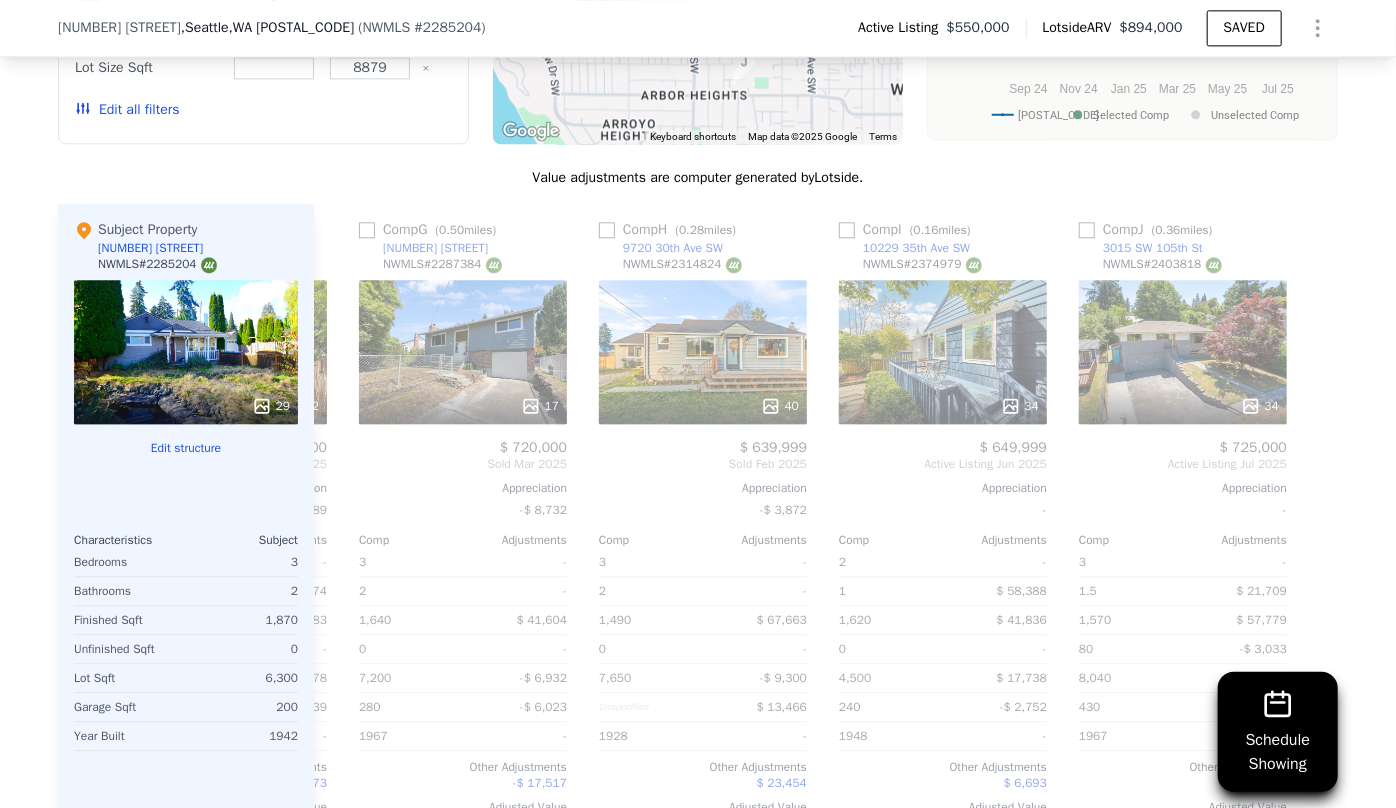 scroll, scrollTop: 0, scrollLeft: 1663, axis: horizontal 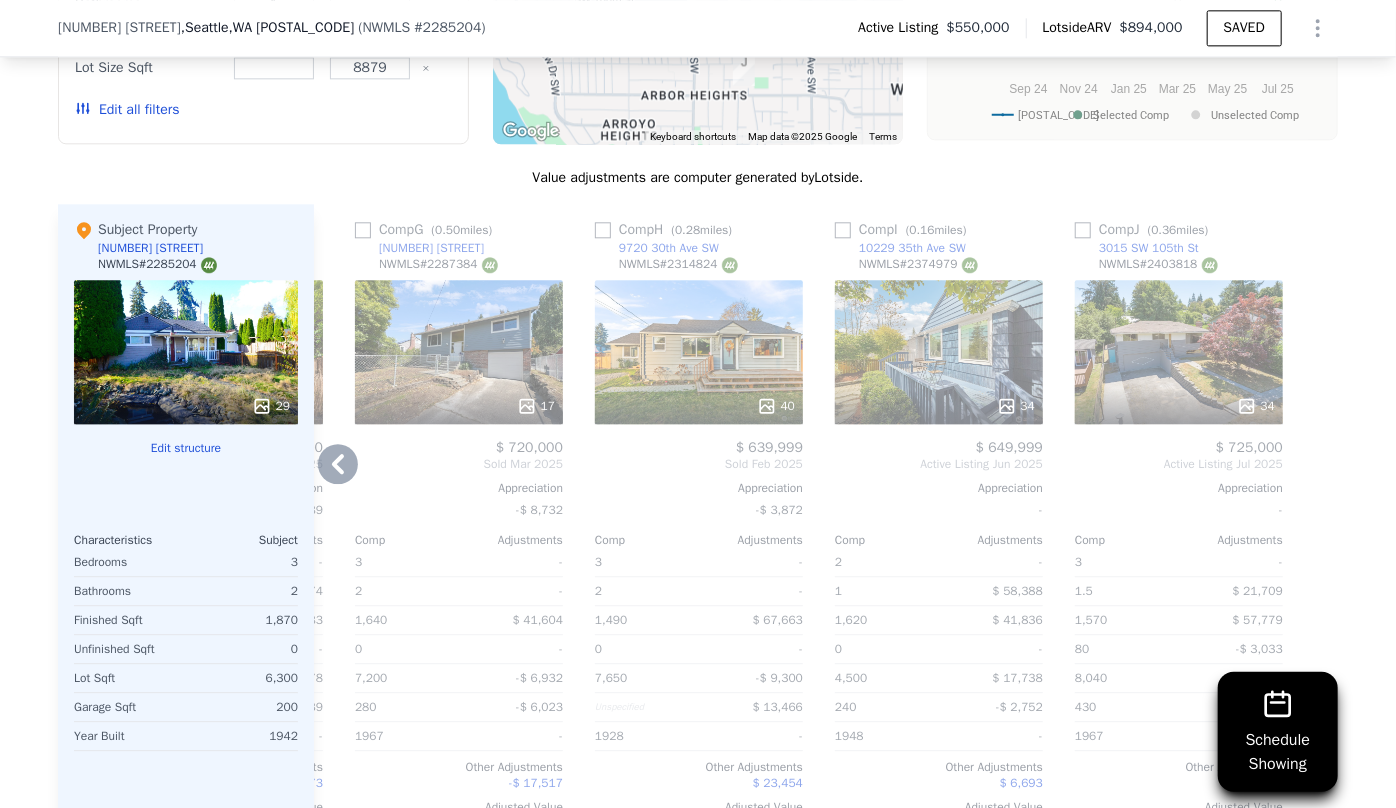 click on "Comp  H ( 0.28  miles) 9720 30th Ave SW NWMLS  # 2314824 40 $ 639,999 Sold   Feb 2025 Appreciation -$ 3,872 Comp Adjustments 3 - 2 - 1,490 $ 67,663 0 - 7,650 -$ 9,300 Unspecified $ 13,466 1928 - Other Adjustments $ 23,454 Adjusted Value $ 735,283" at bounding box center [699, 525] 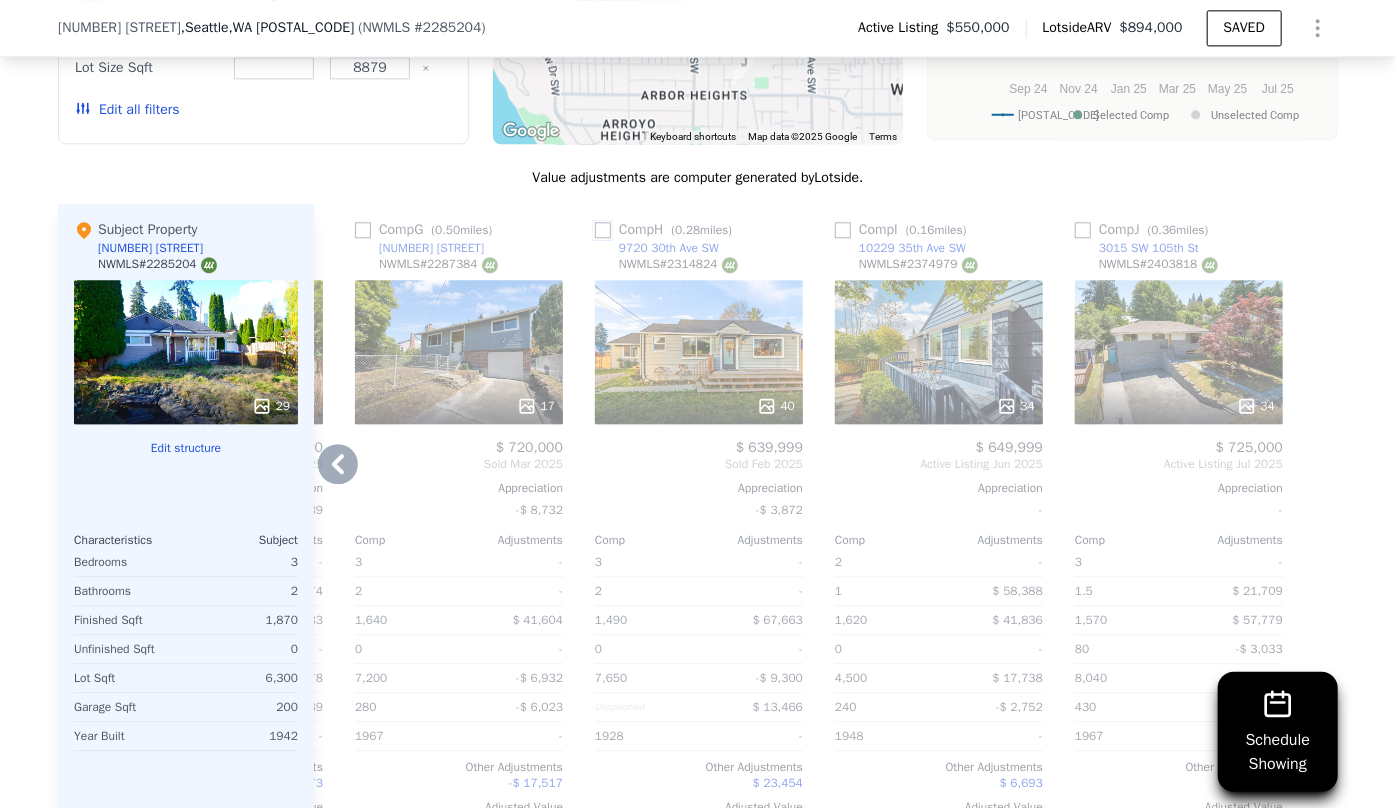 click at bounding box center [603, 230] 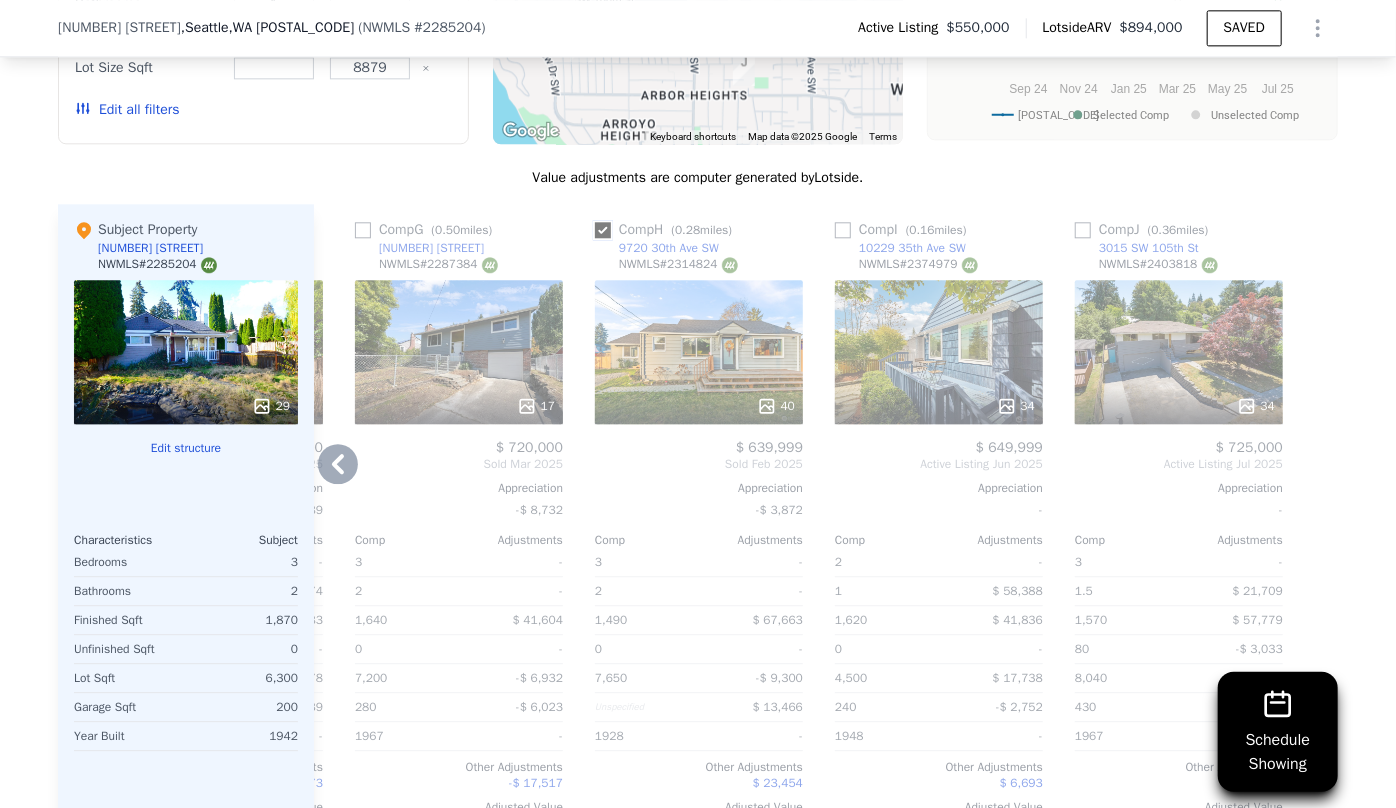 checkbox on "true" 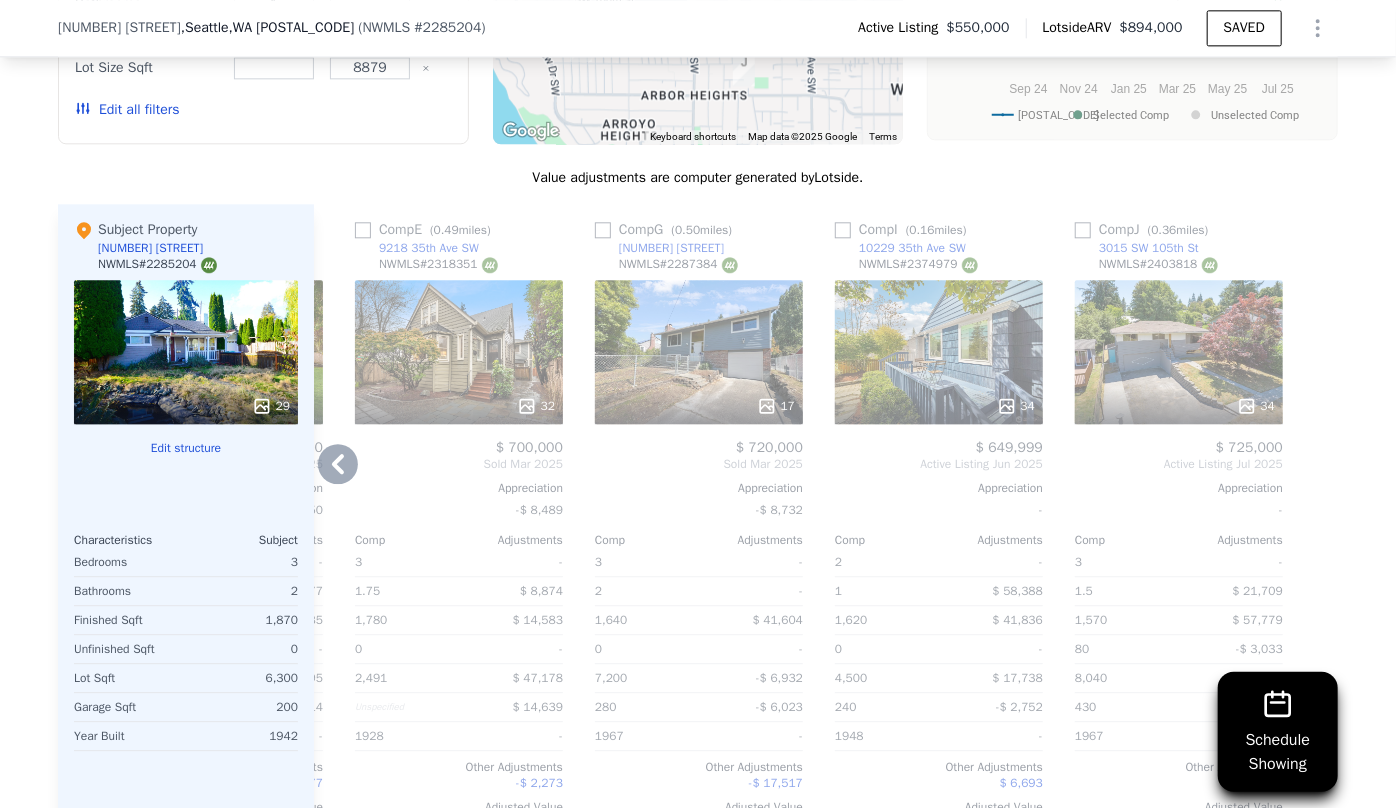 click 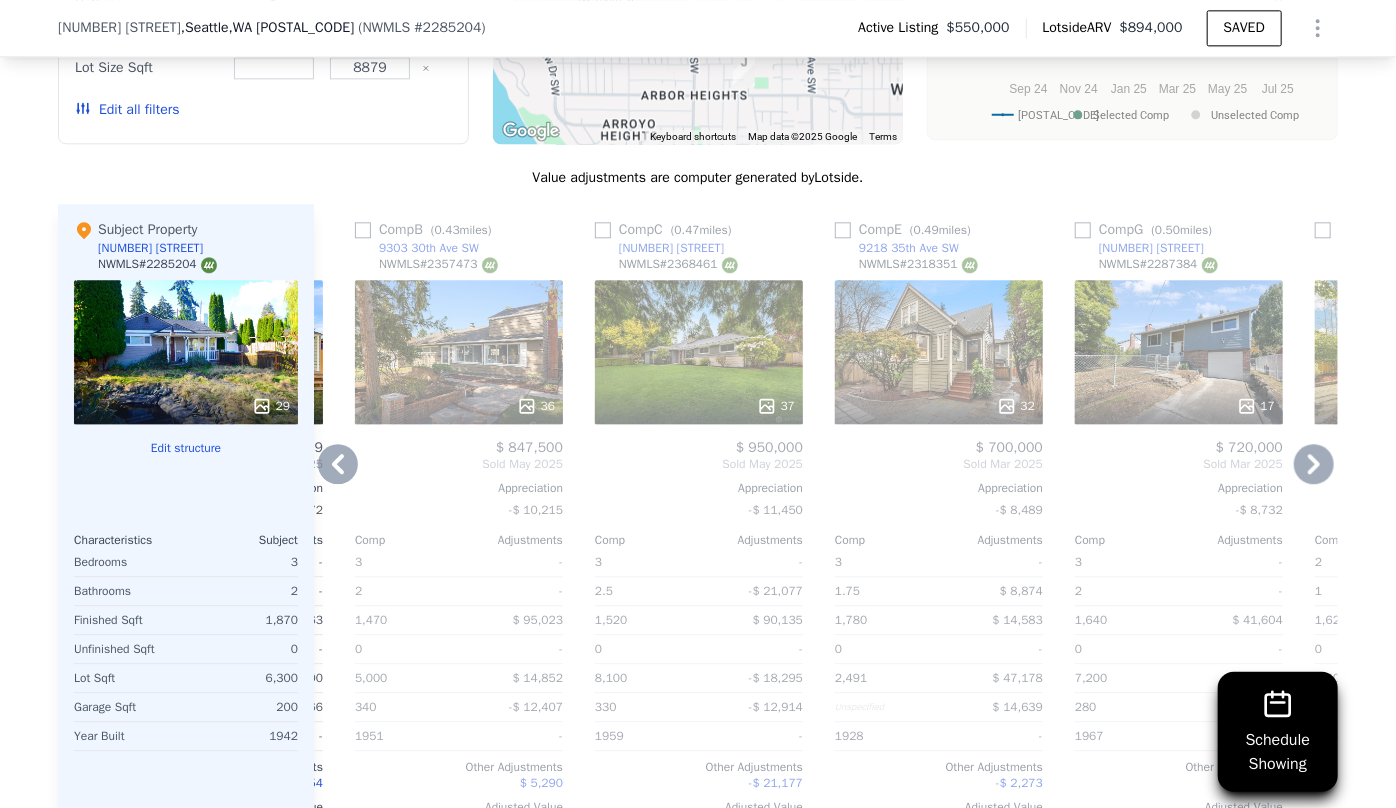 click 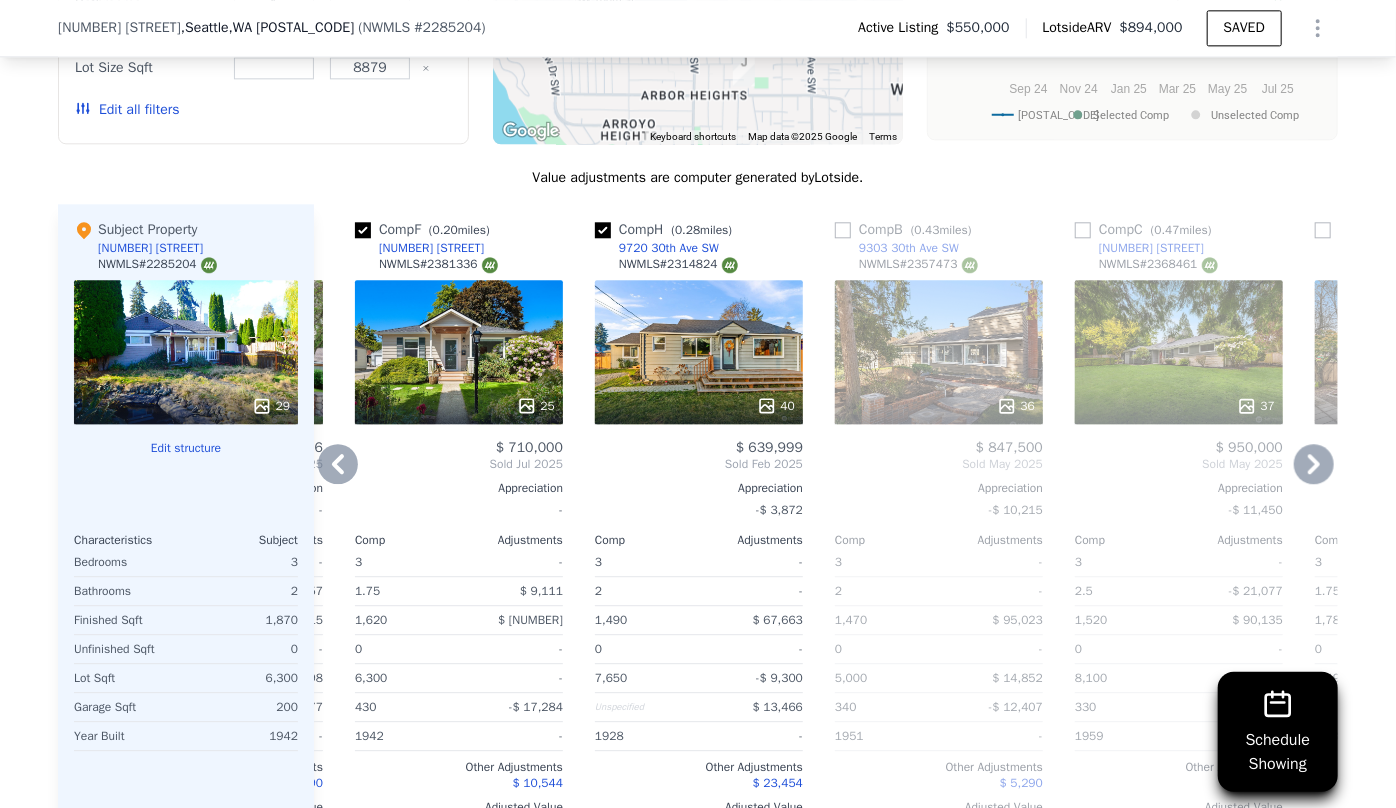 click 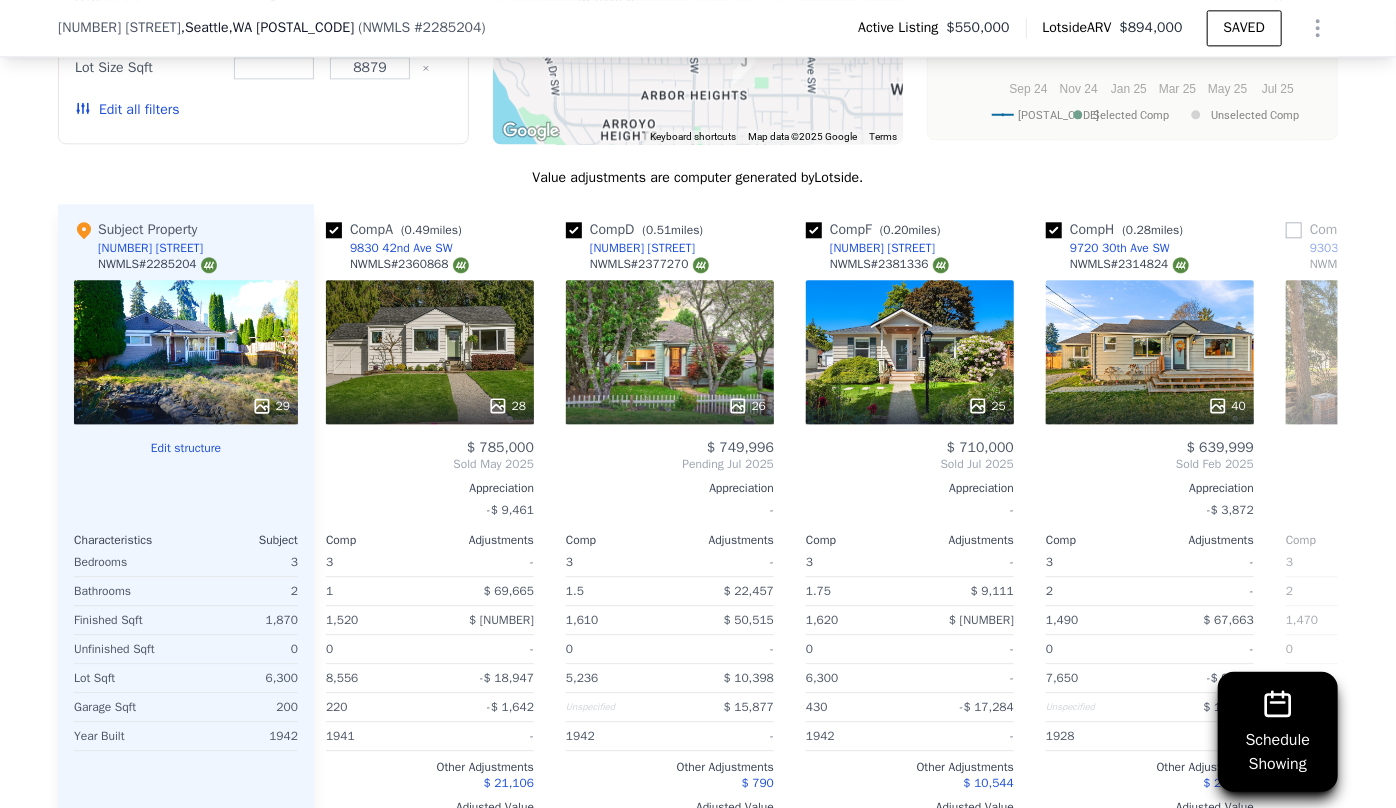 scroll, scrollTop: 0, scrollLeft: 223, axis: horizontal 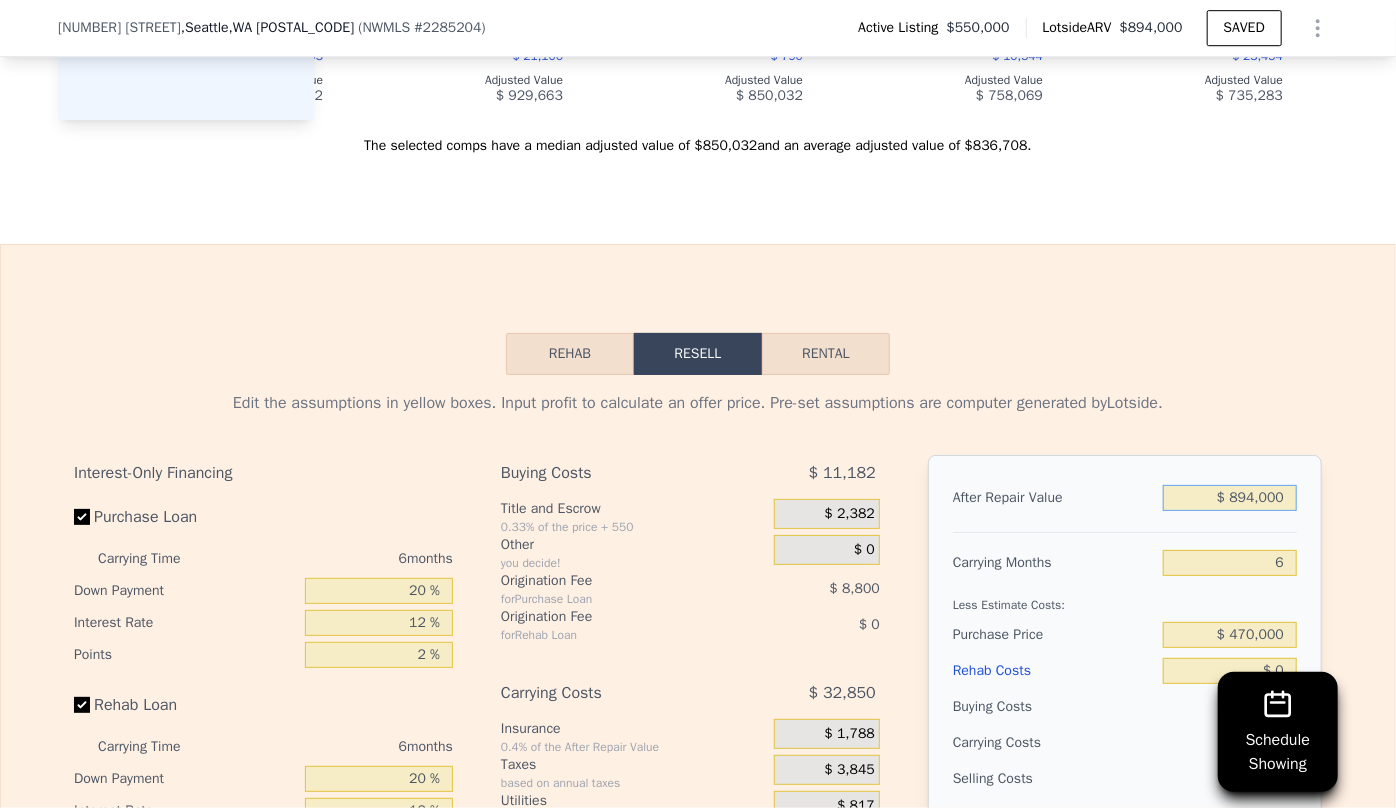 click on "$ 894,000" at bounding box center [1230, 498] 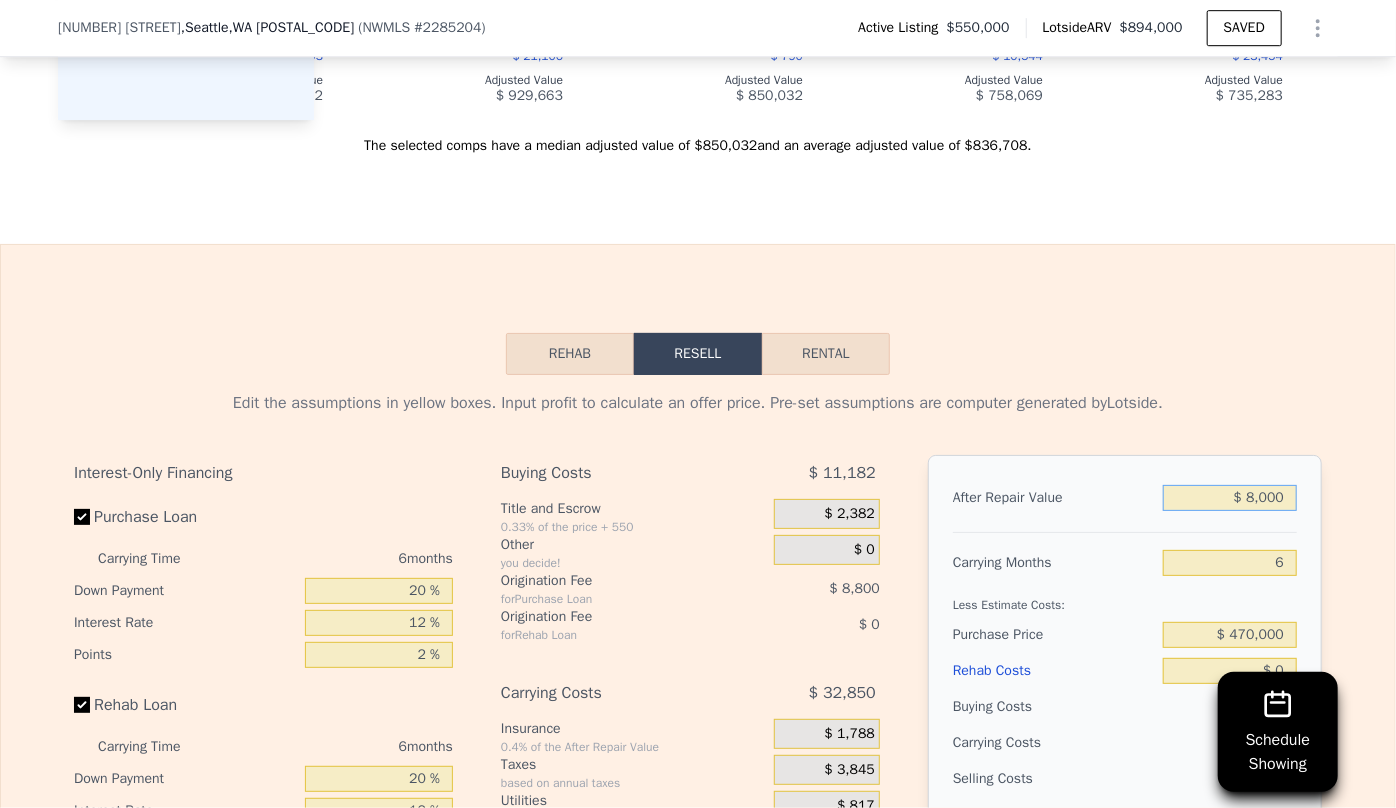 type on "$ 000" 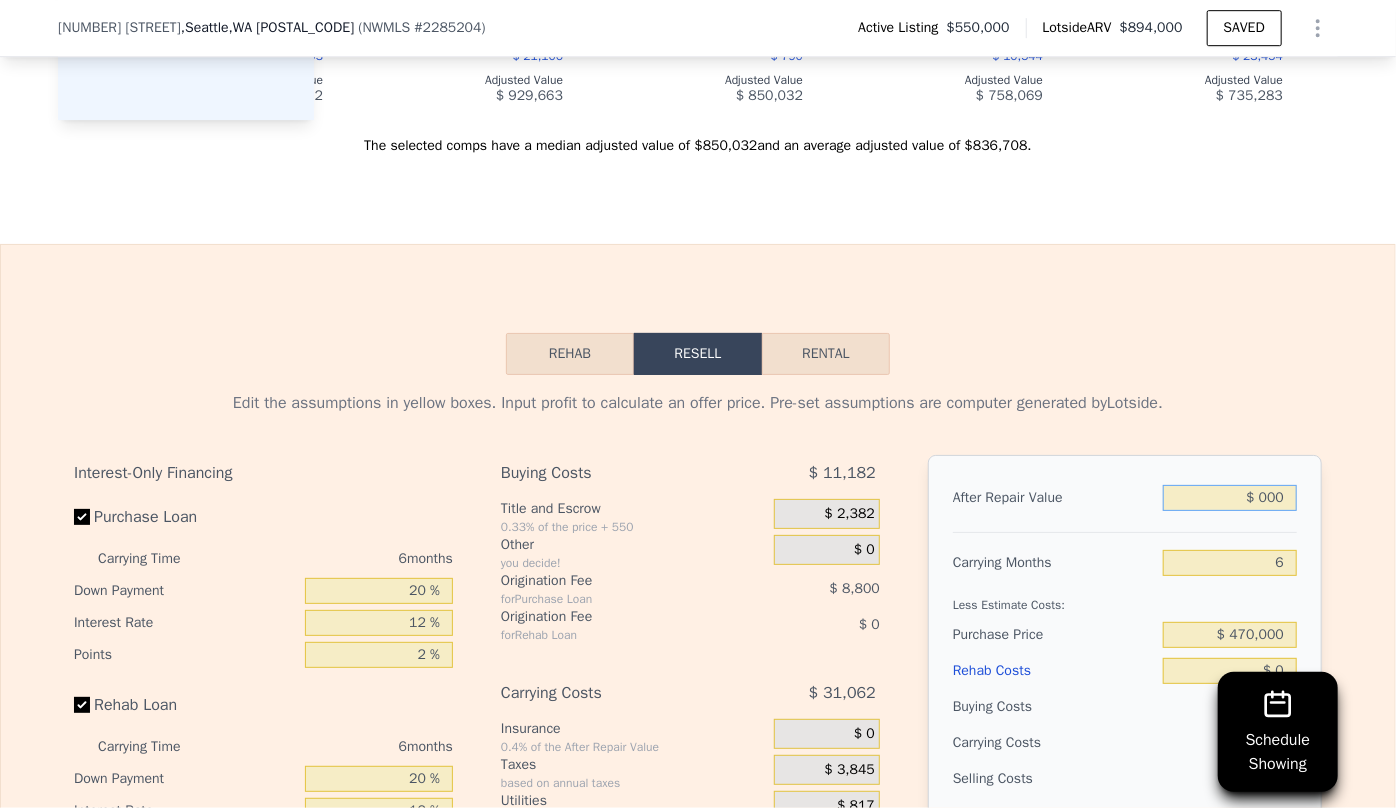 type on "-$ [NUMBER]" 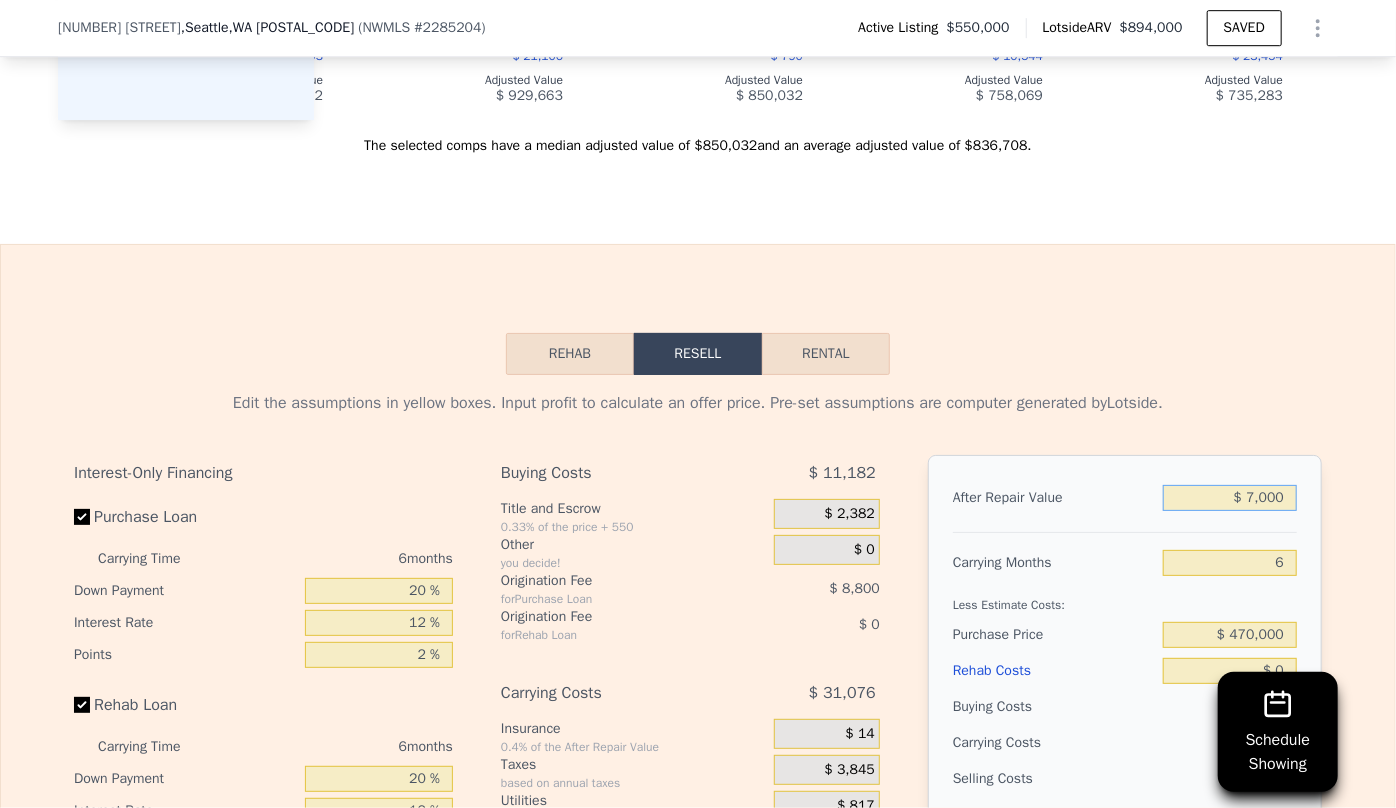 type on "-$ 586,306" 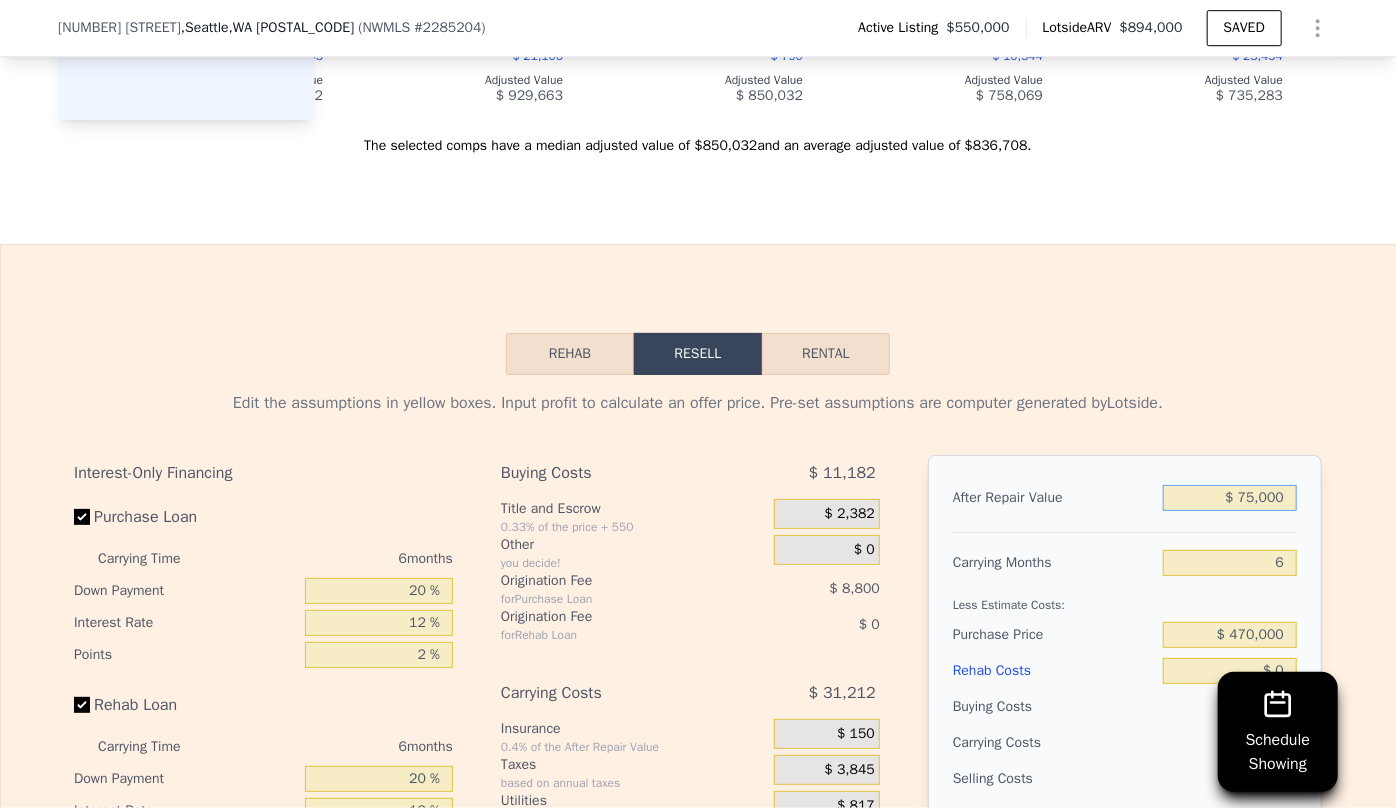 type on "-$ 523,279" 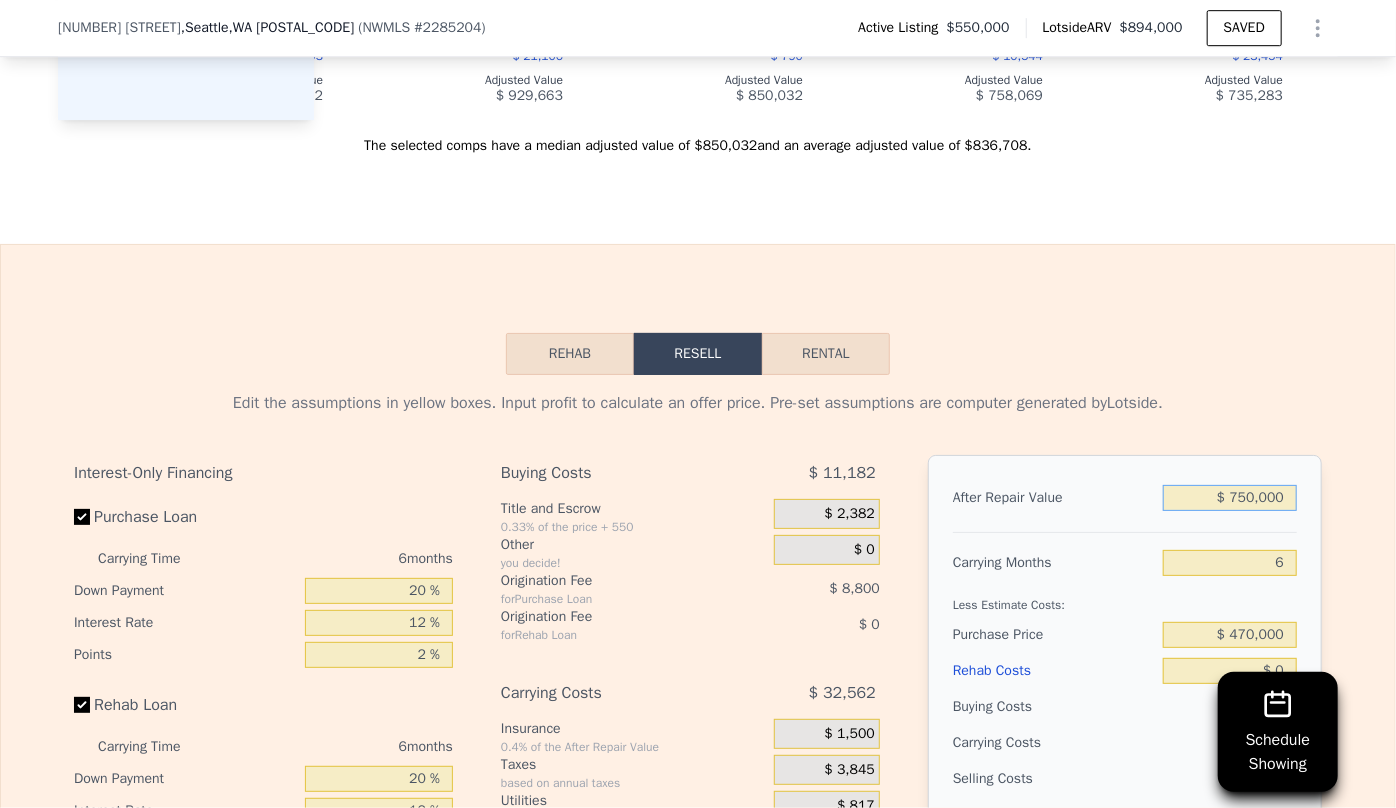 type on "$ 102,358" 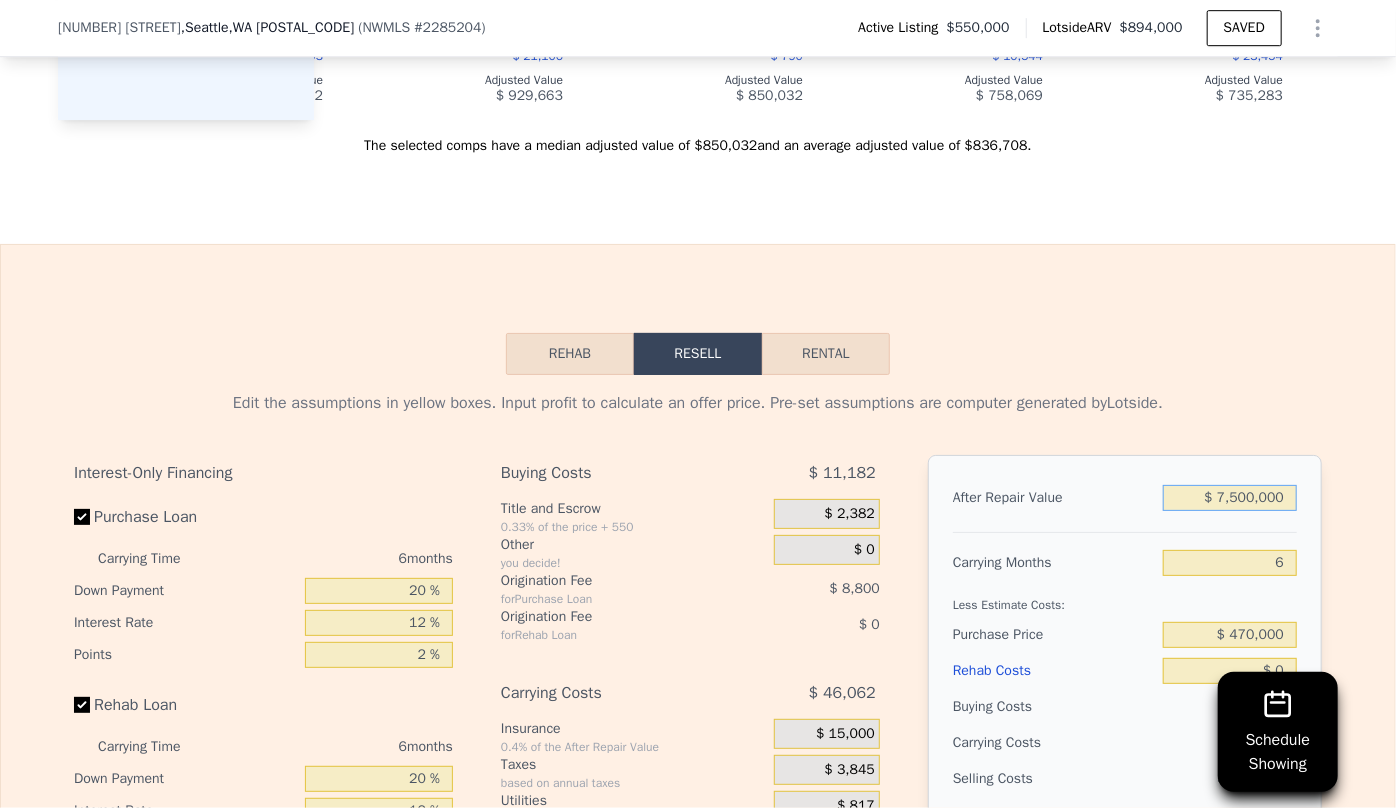 type on "$ [NUMBER]" 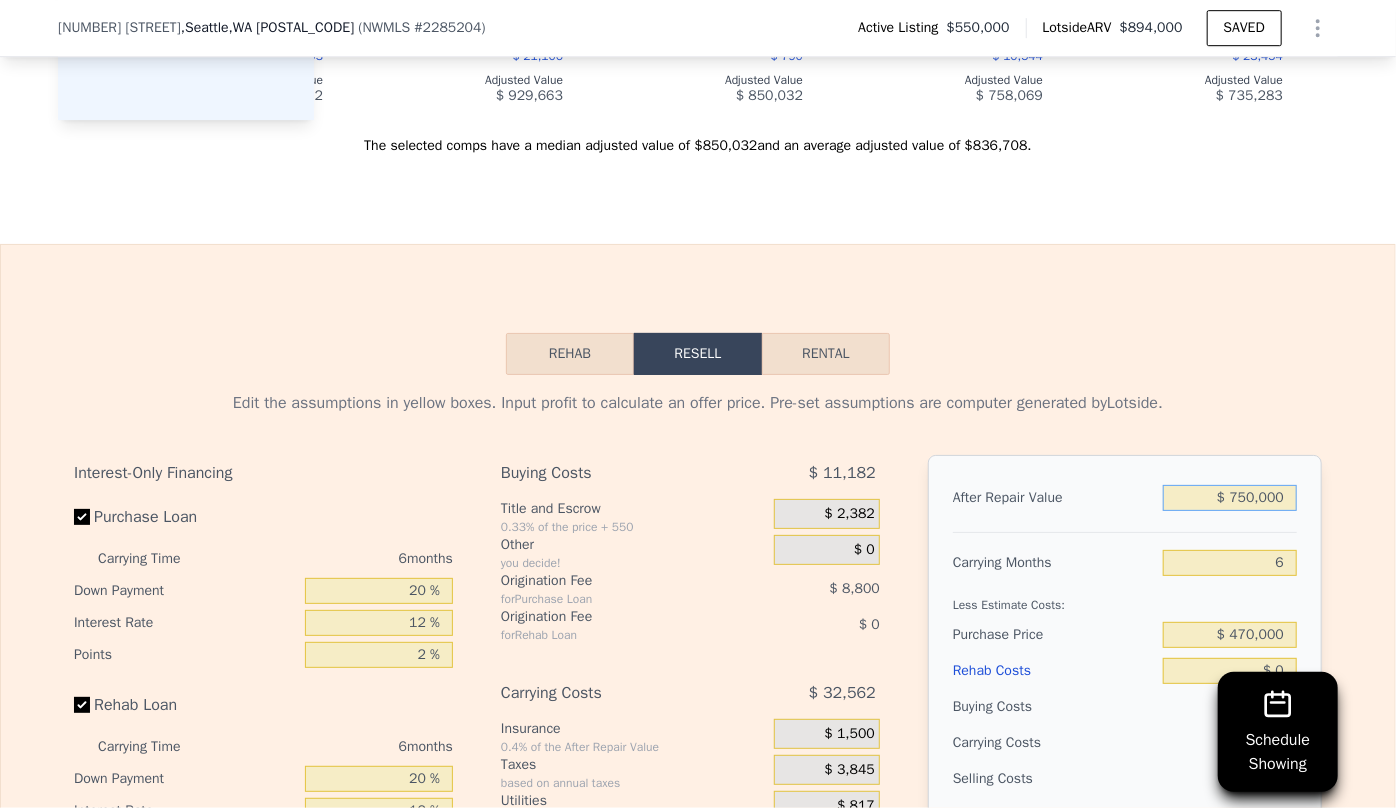 type on "$ 102,358" 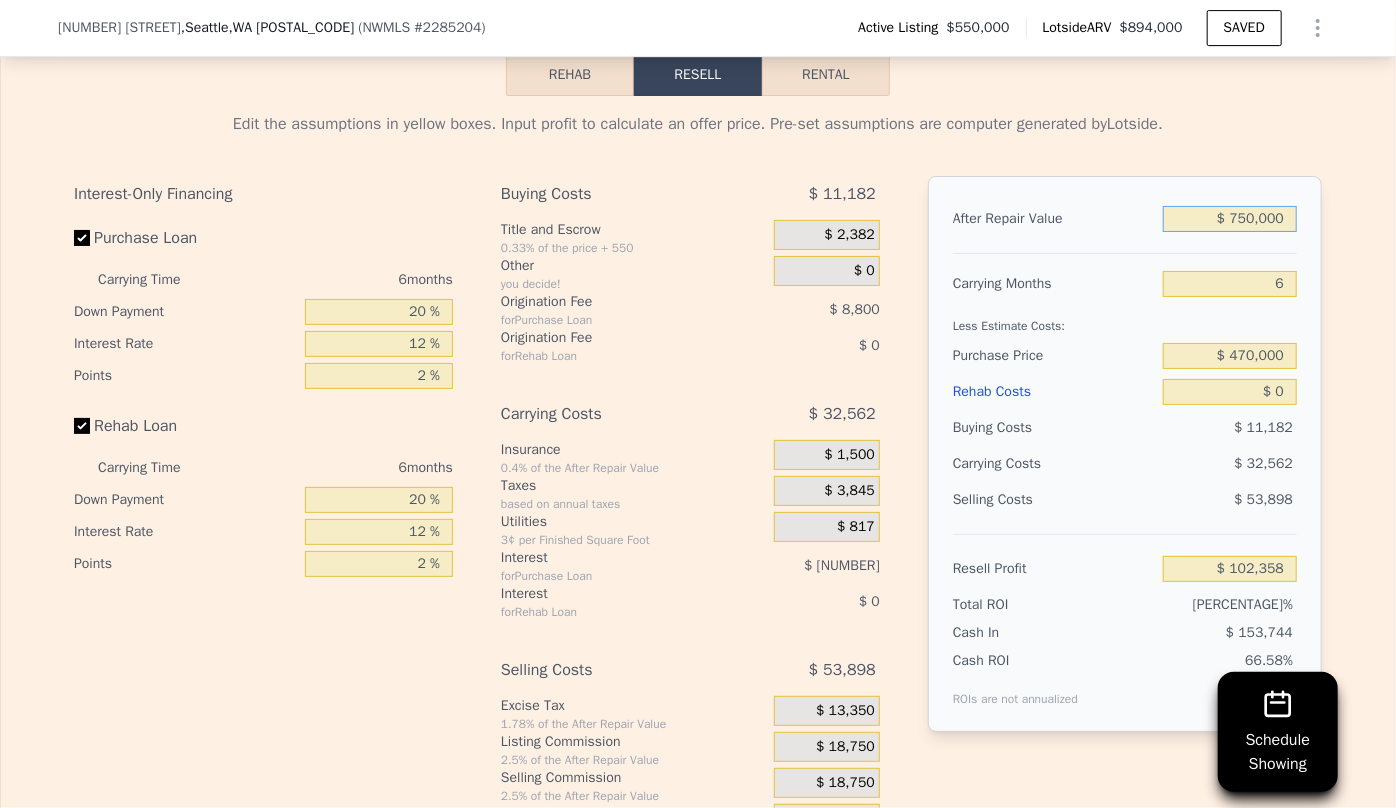 scroll, scrollTop: 3546, scrollLeft: 0, axis: vertical 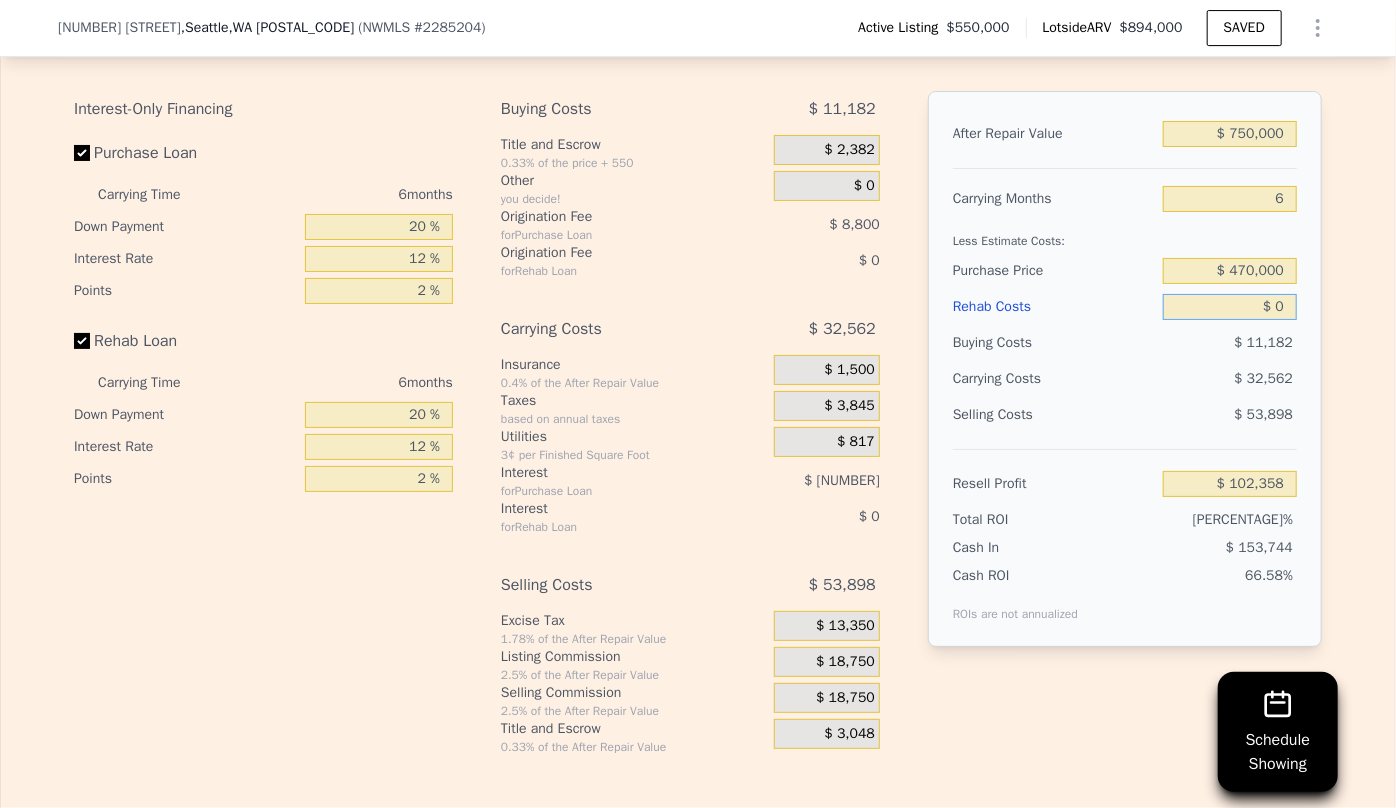 click on "$ 0" at bounding box center [1230, 307] 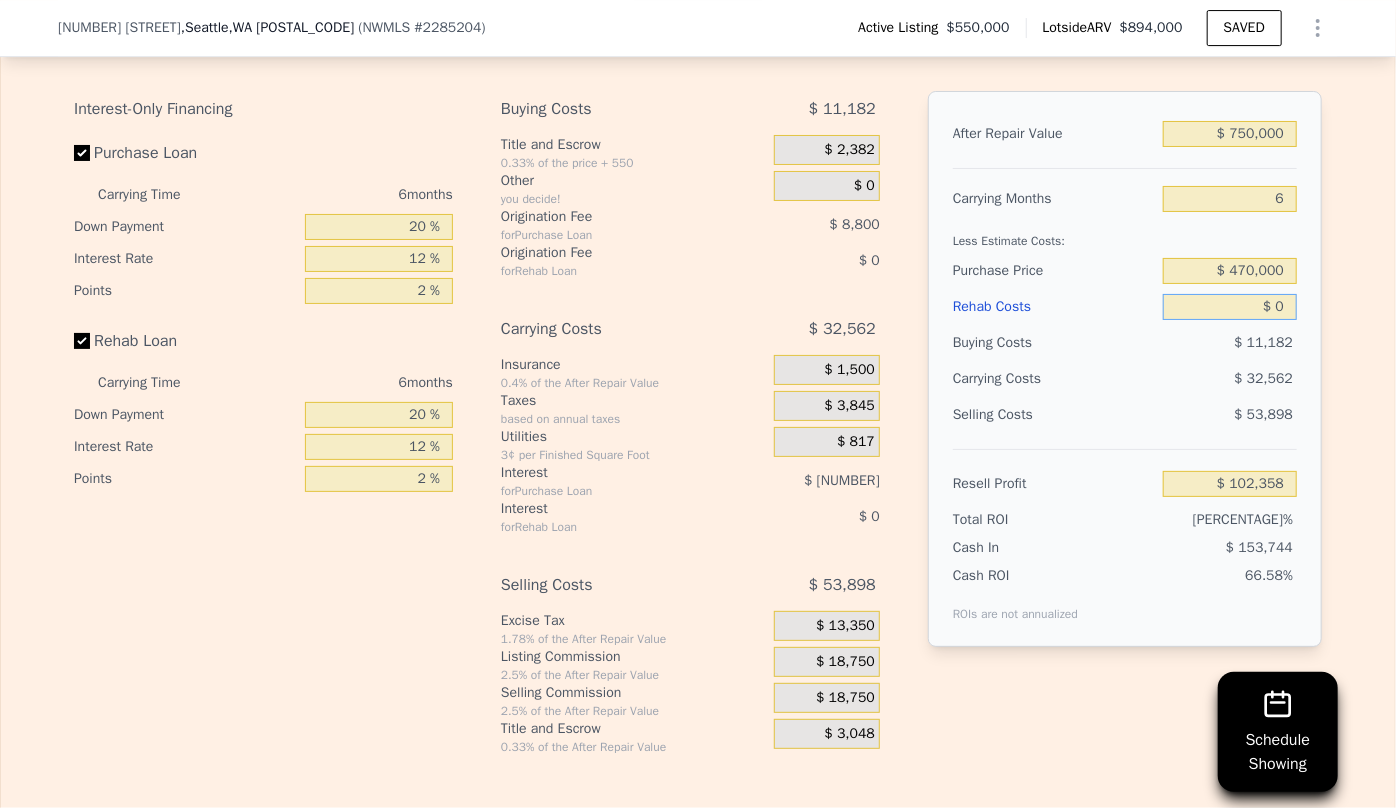 type on "$ 90" 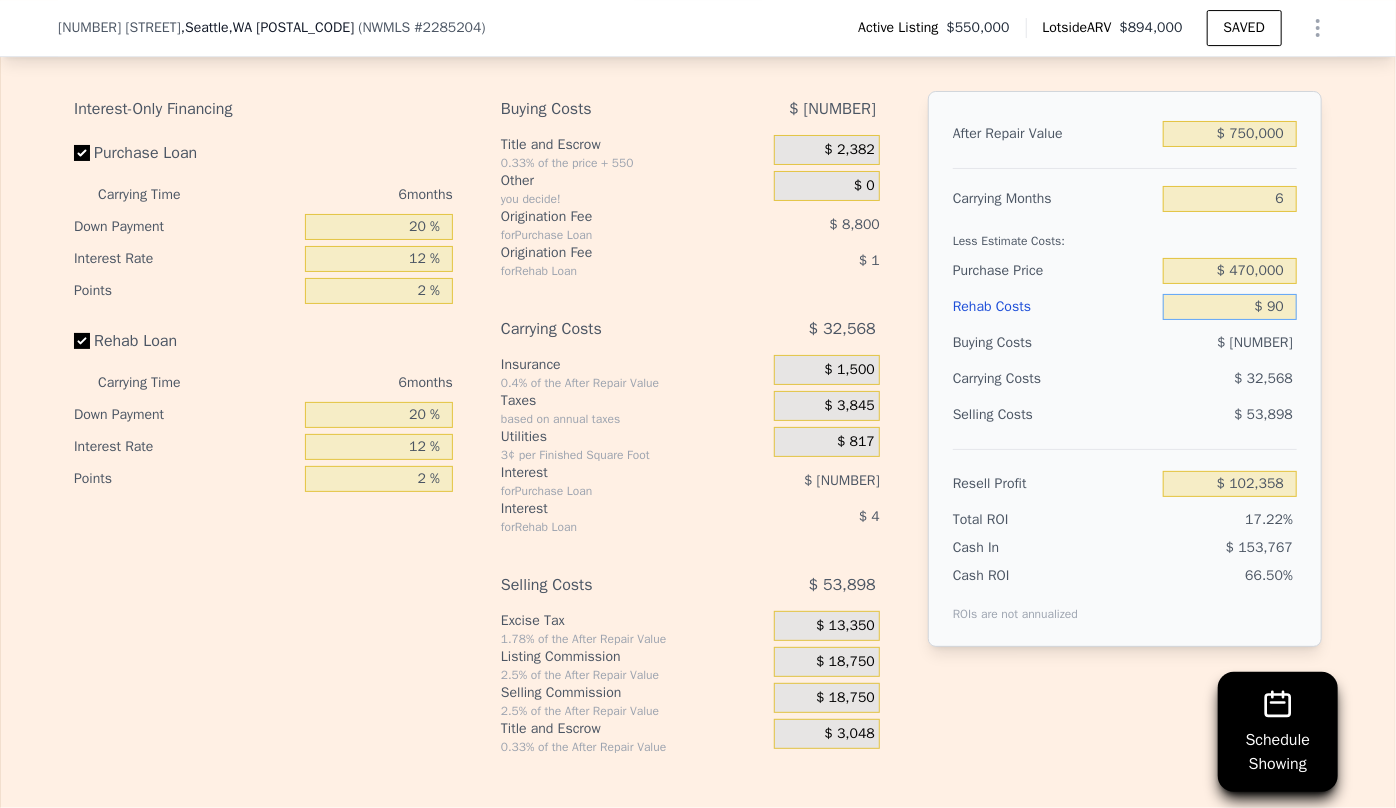 type on "$ 102,261" 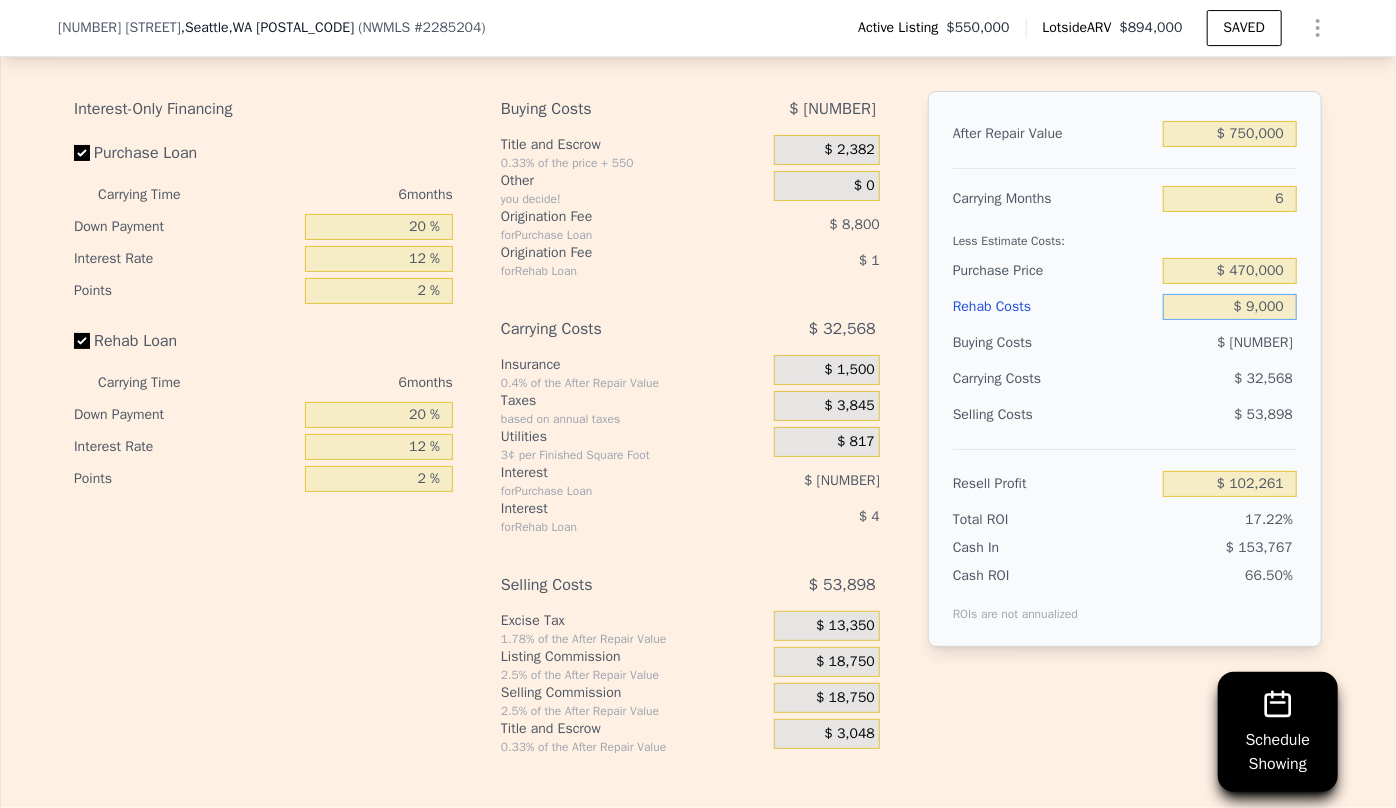 type on "$ 90,000" 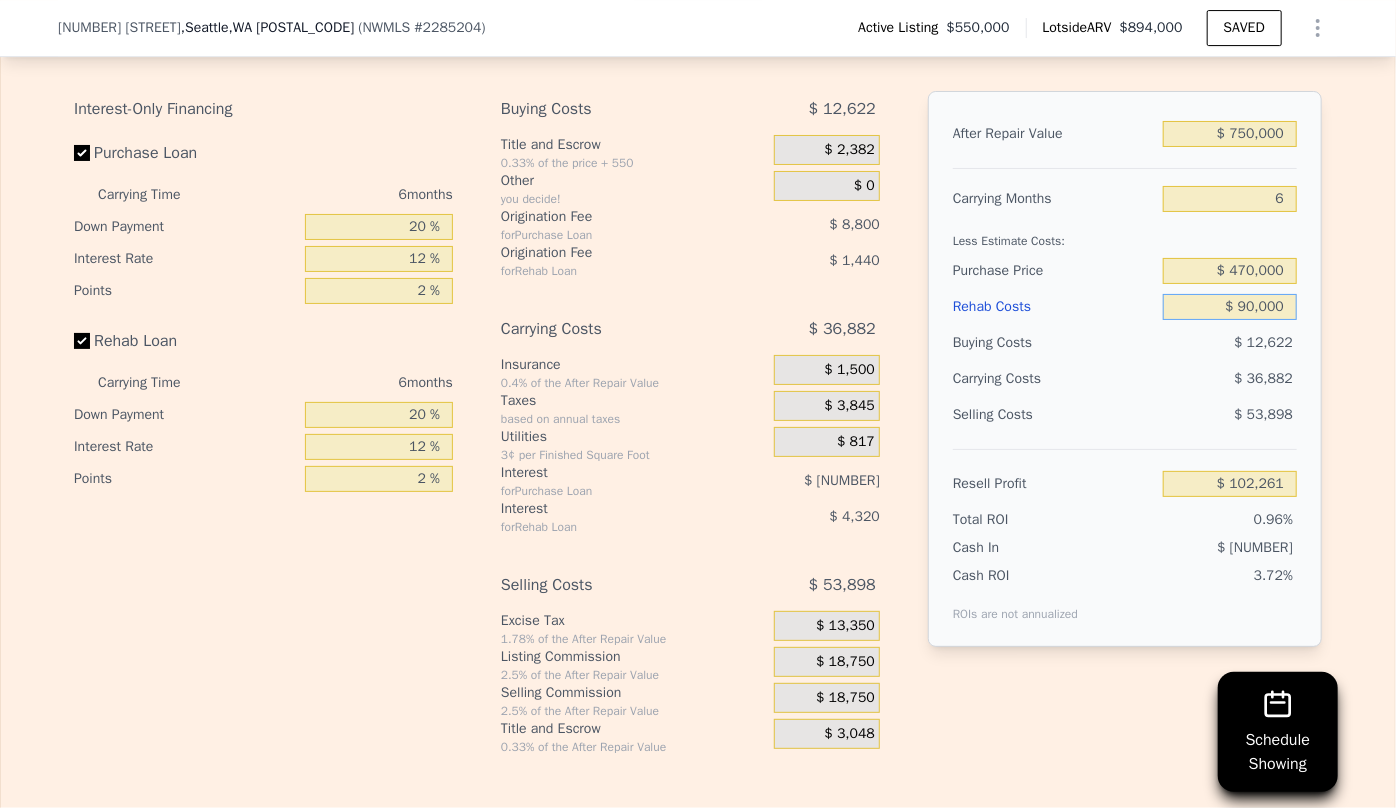 type on "$ 6,598" 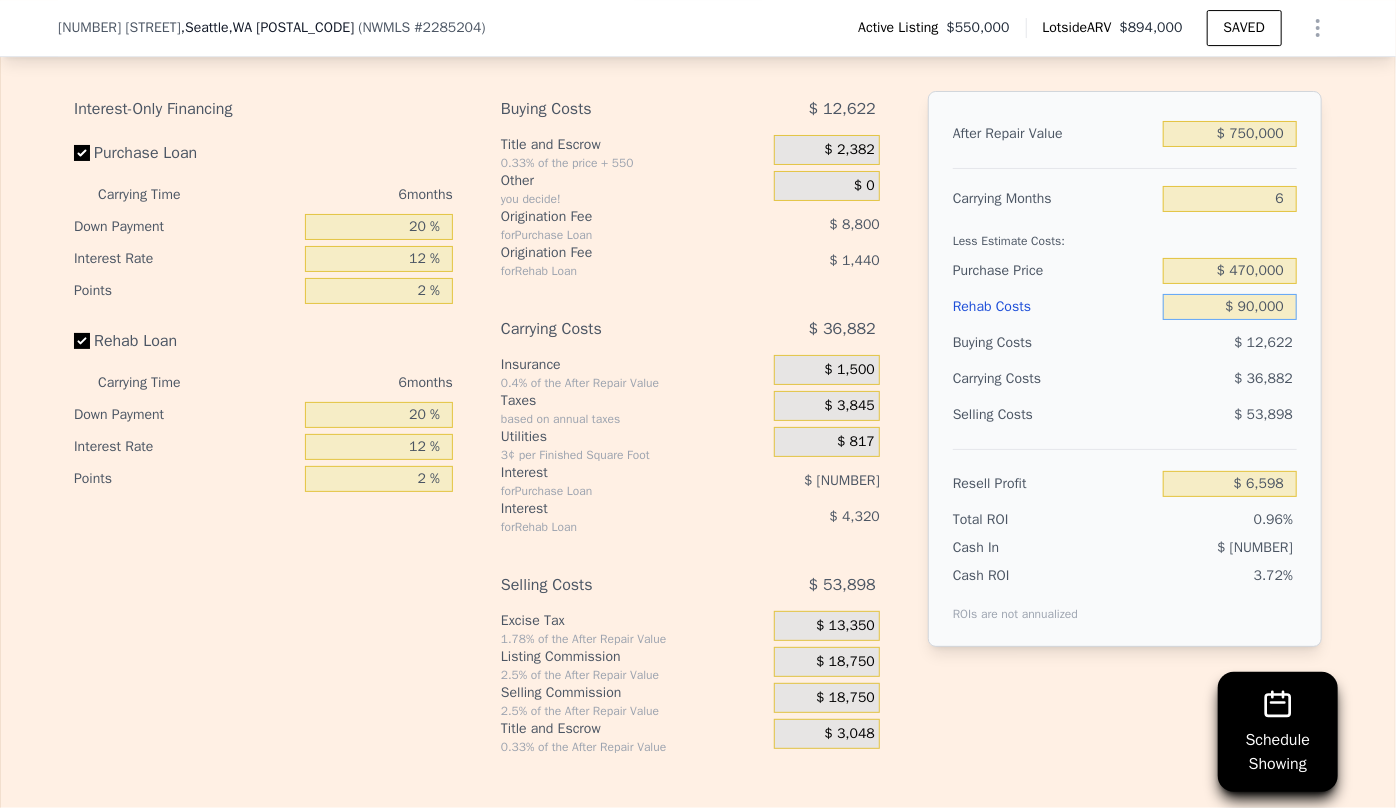 click on "$ 90,000" at bounding box center [1230, 307] 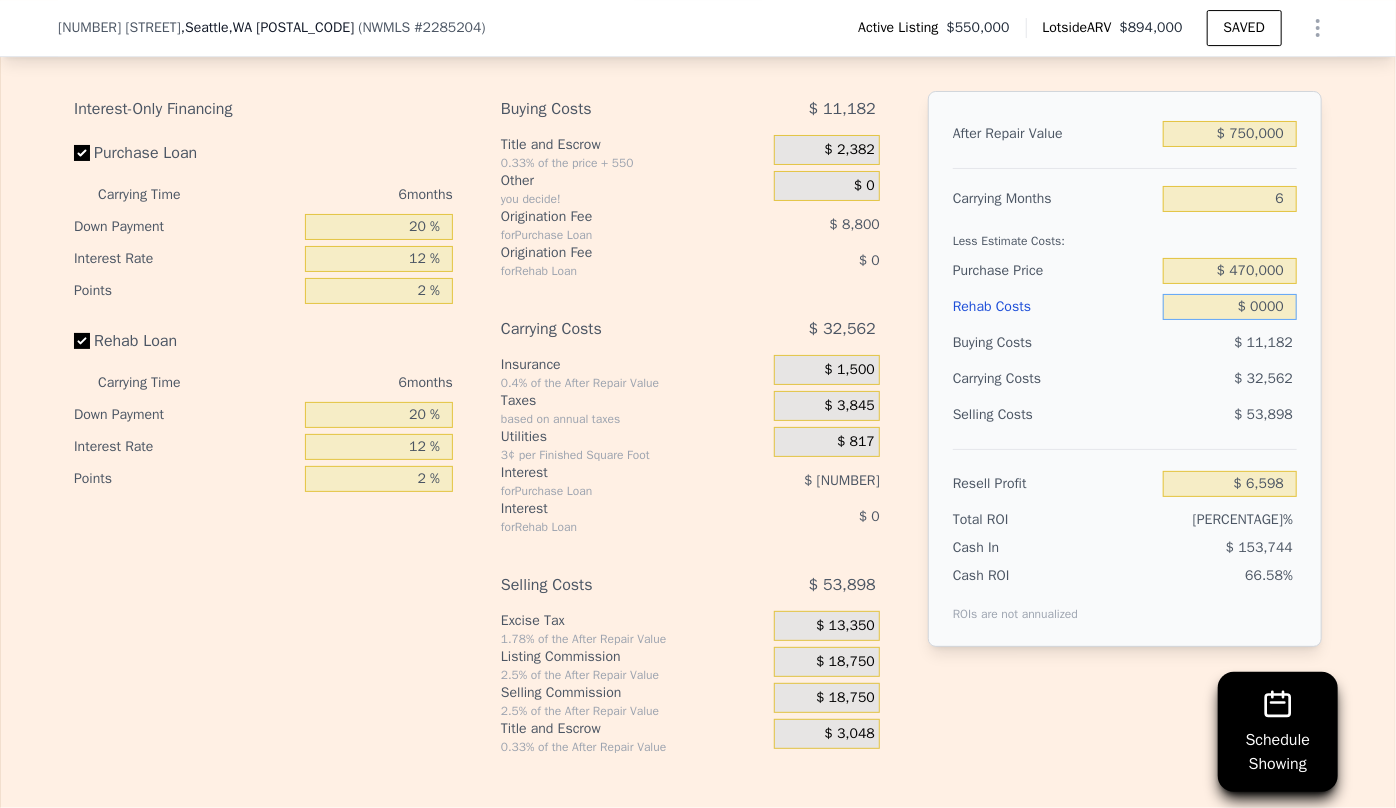 type on "$ 102,358" 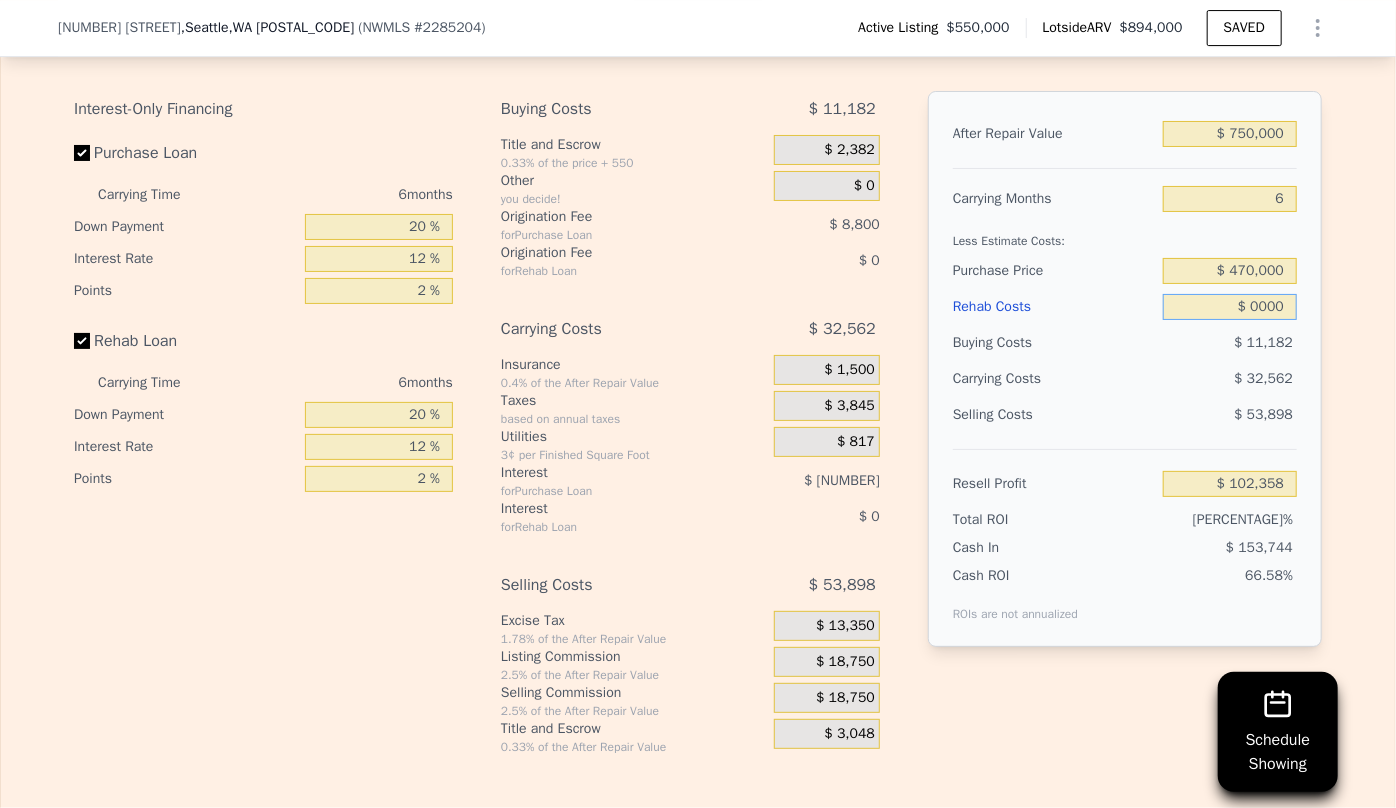 type on "$ 70,000" 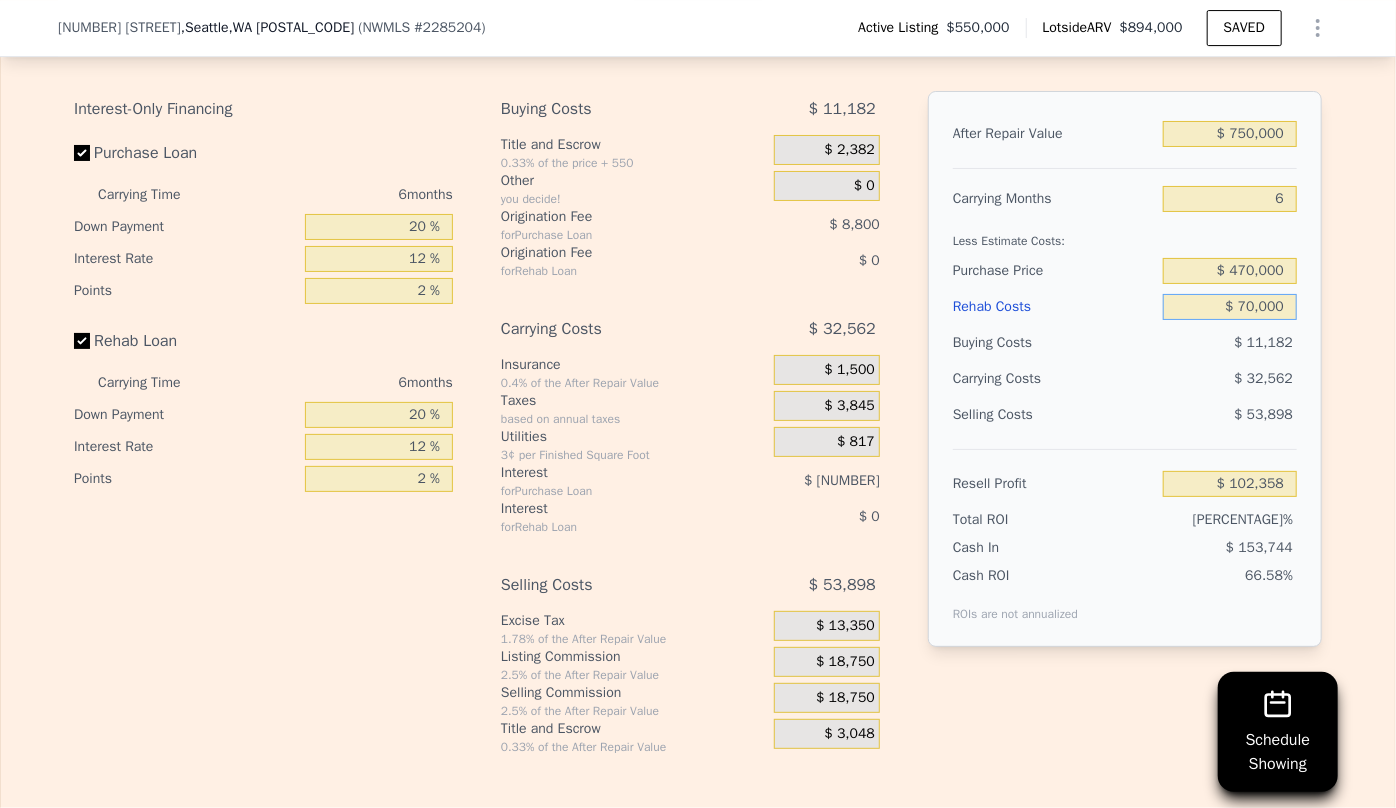 type on "$ 27,878" 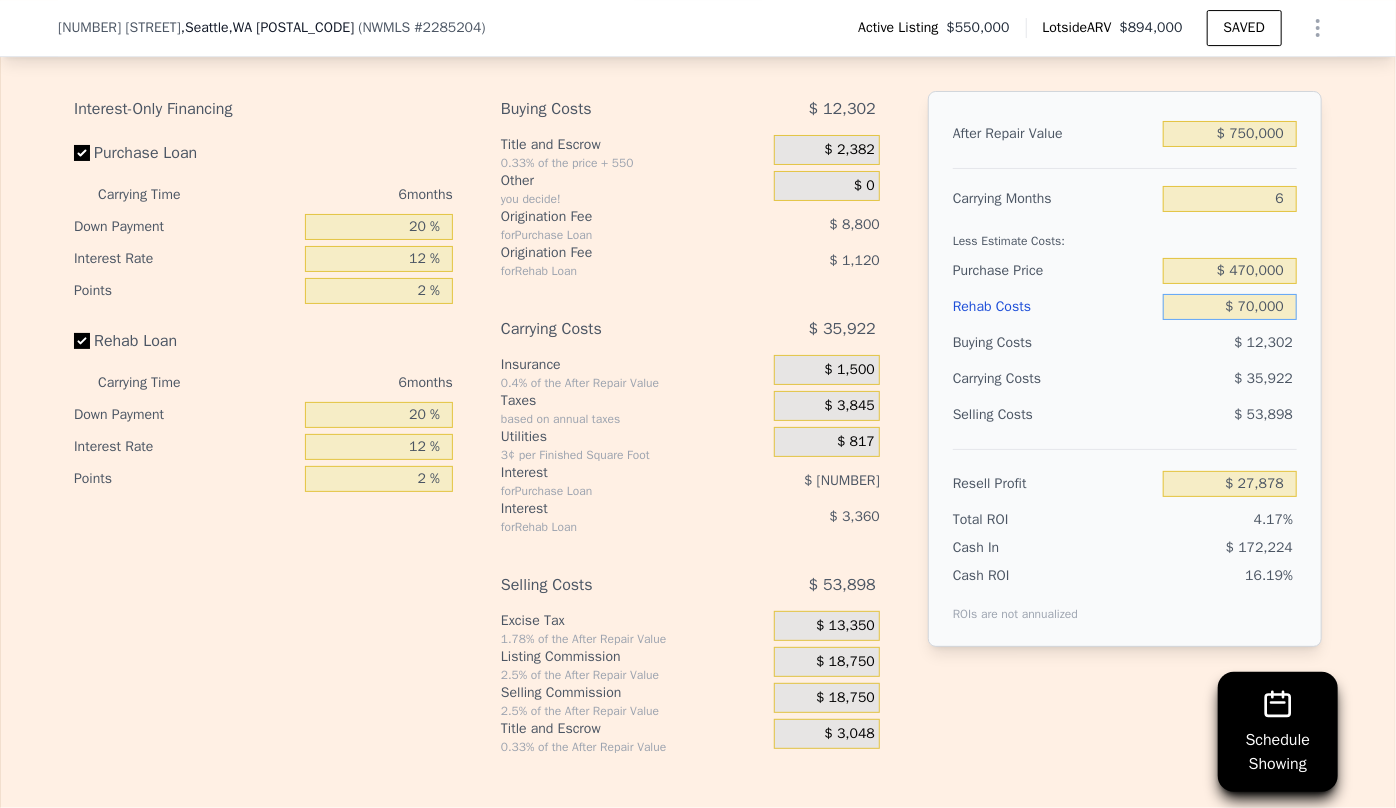 type on "$ 70,000" 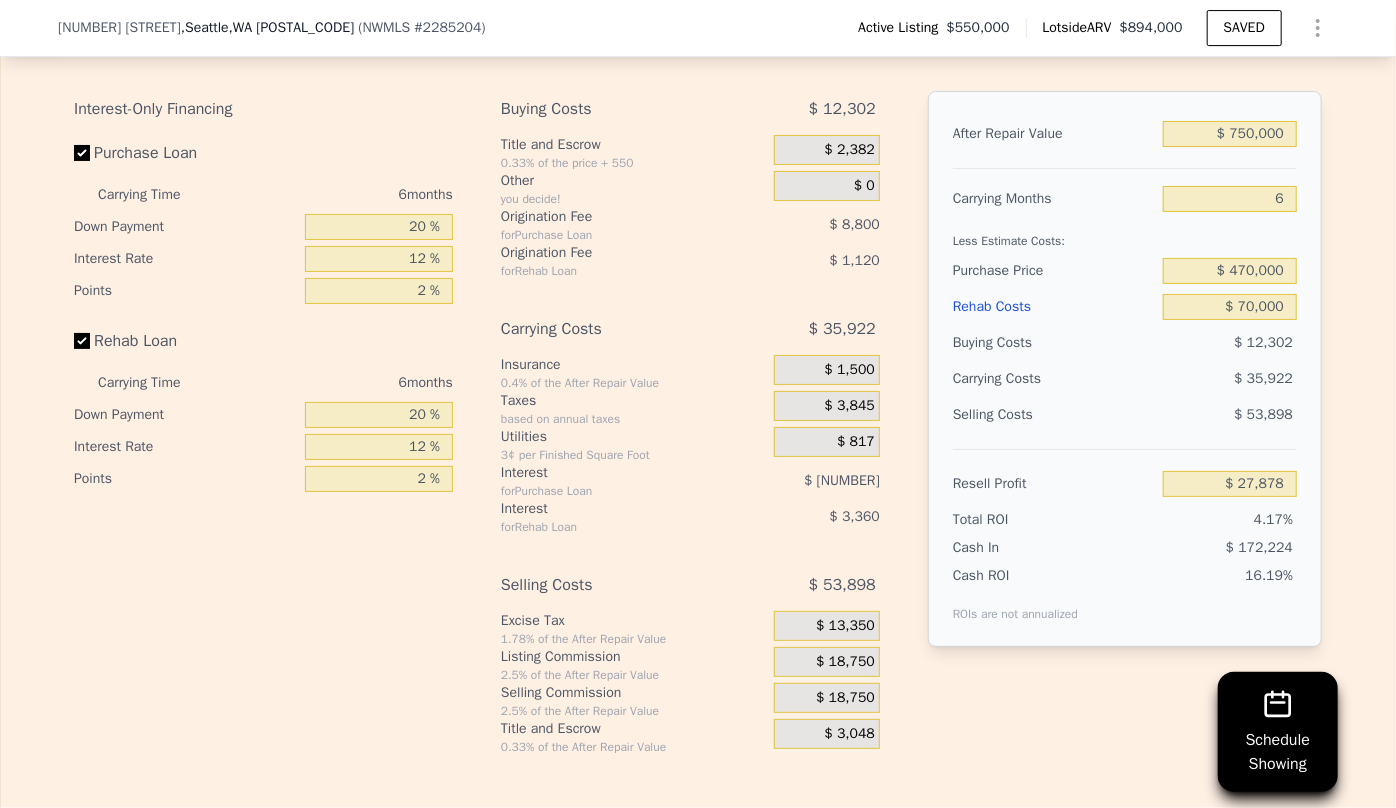 click on "Selling Costs $ [NUMBER]" at bounding box center (1125, 423) 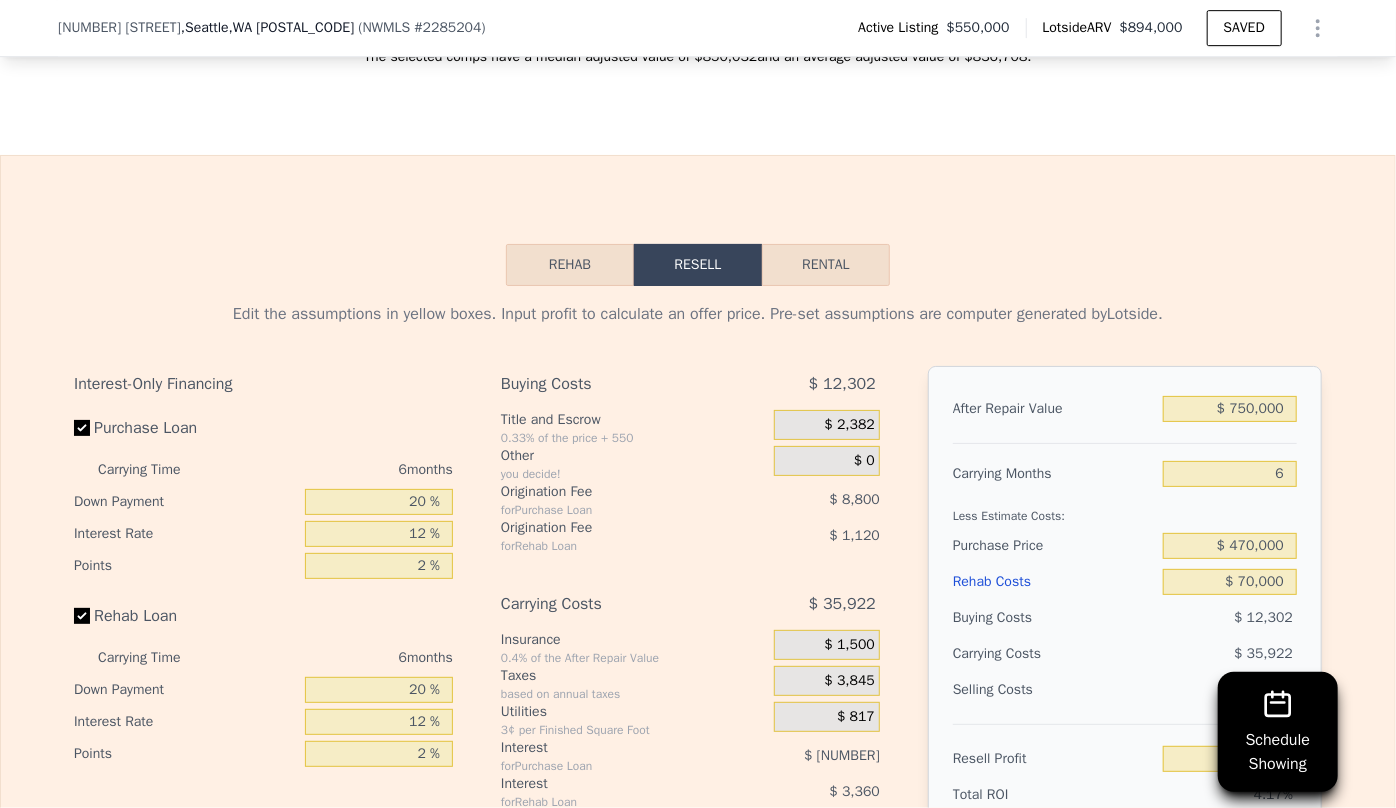 scroll, scrollTop: 3182, scrollLeft: 0, axis: vertical 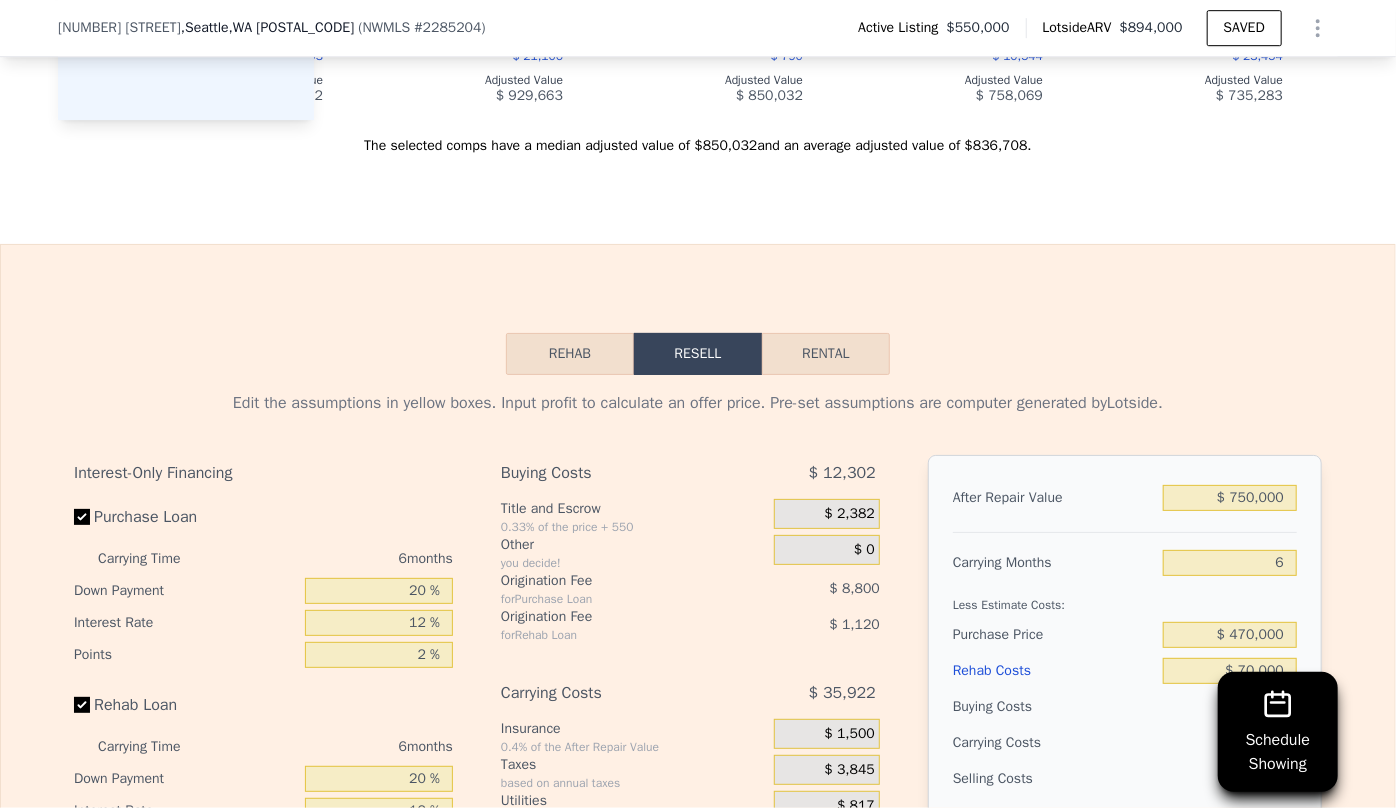 drag, startPoint x: 829, startPoint y: 380, endPoint x: 830, endPoint y: 390, distance: 10.049875 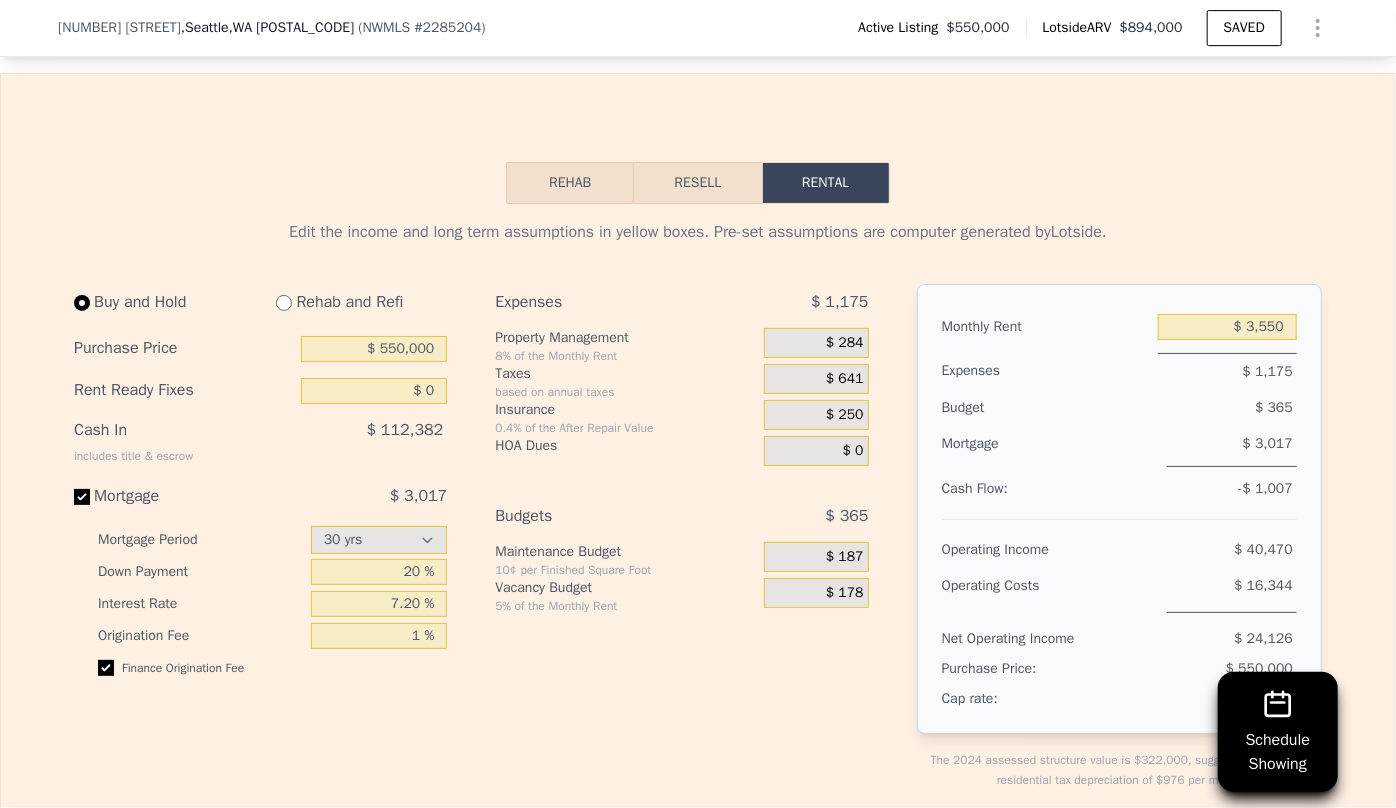 scroll, scrollTop: 3364, scrollLeft: 0, axis: vertical 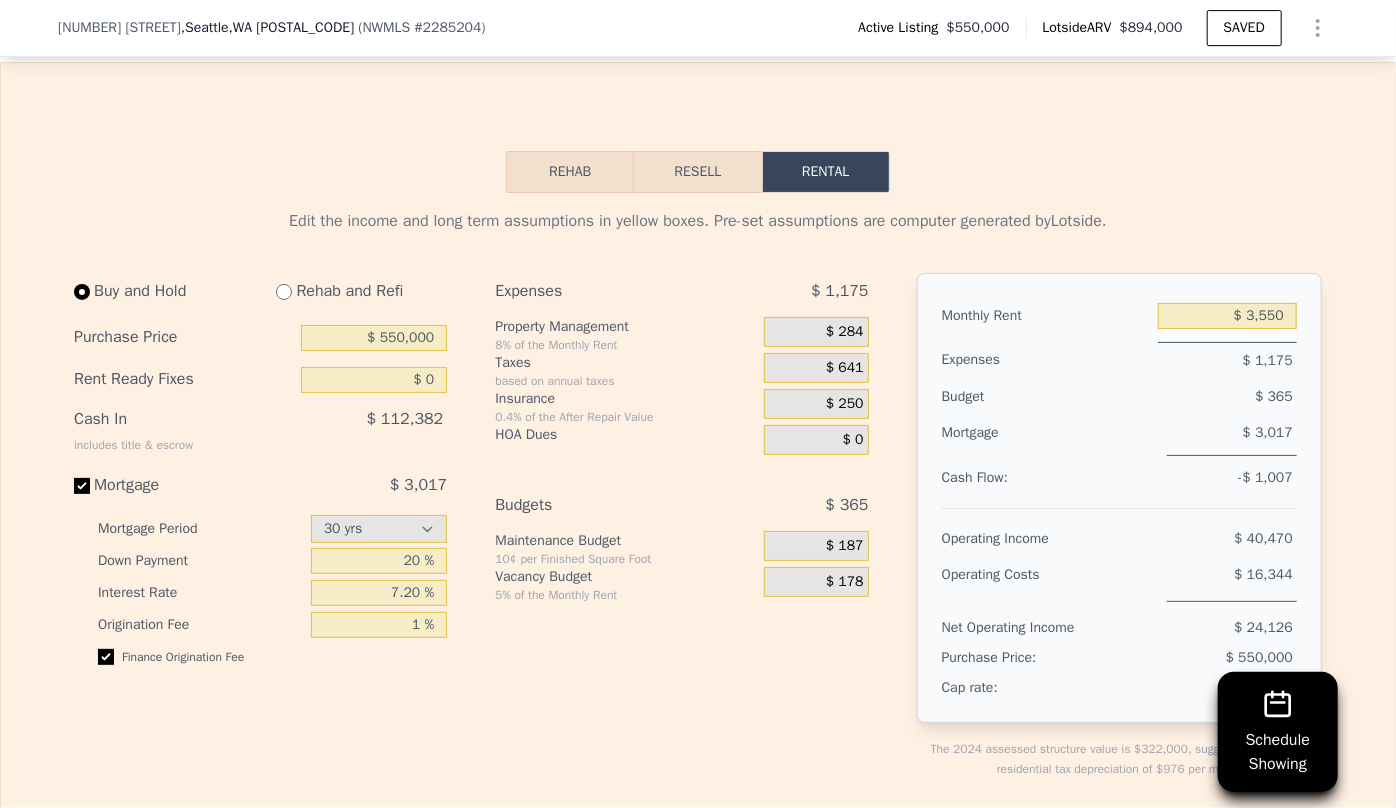 click on "Rehab and Refi" at bounding box center (353, 291) 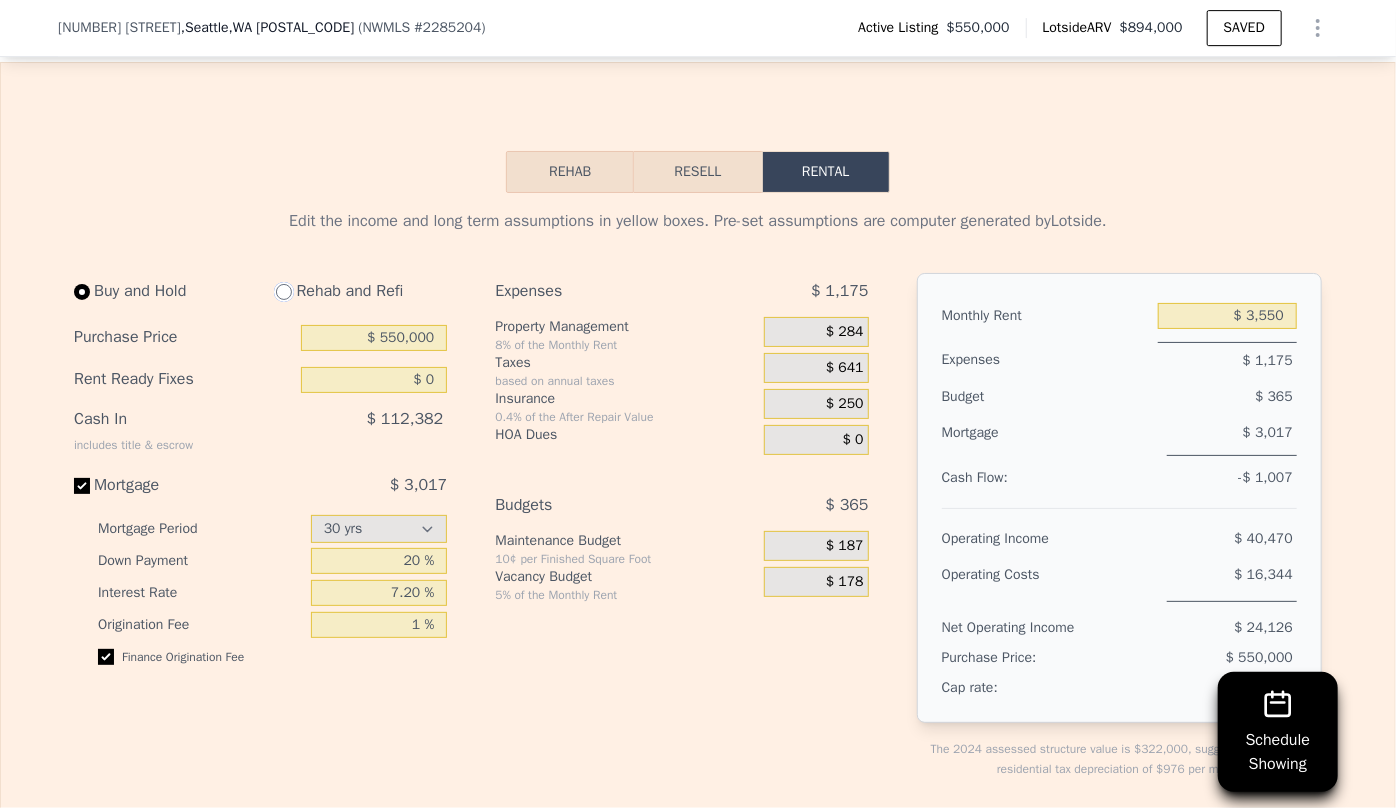 click at bounding box center (284, 292) 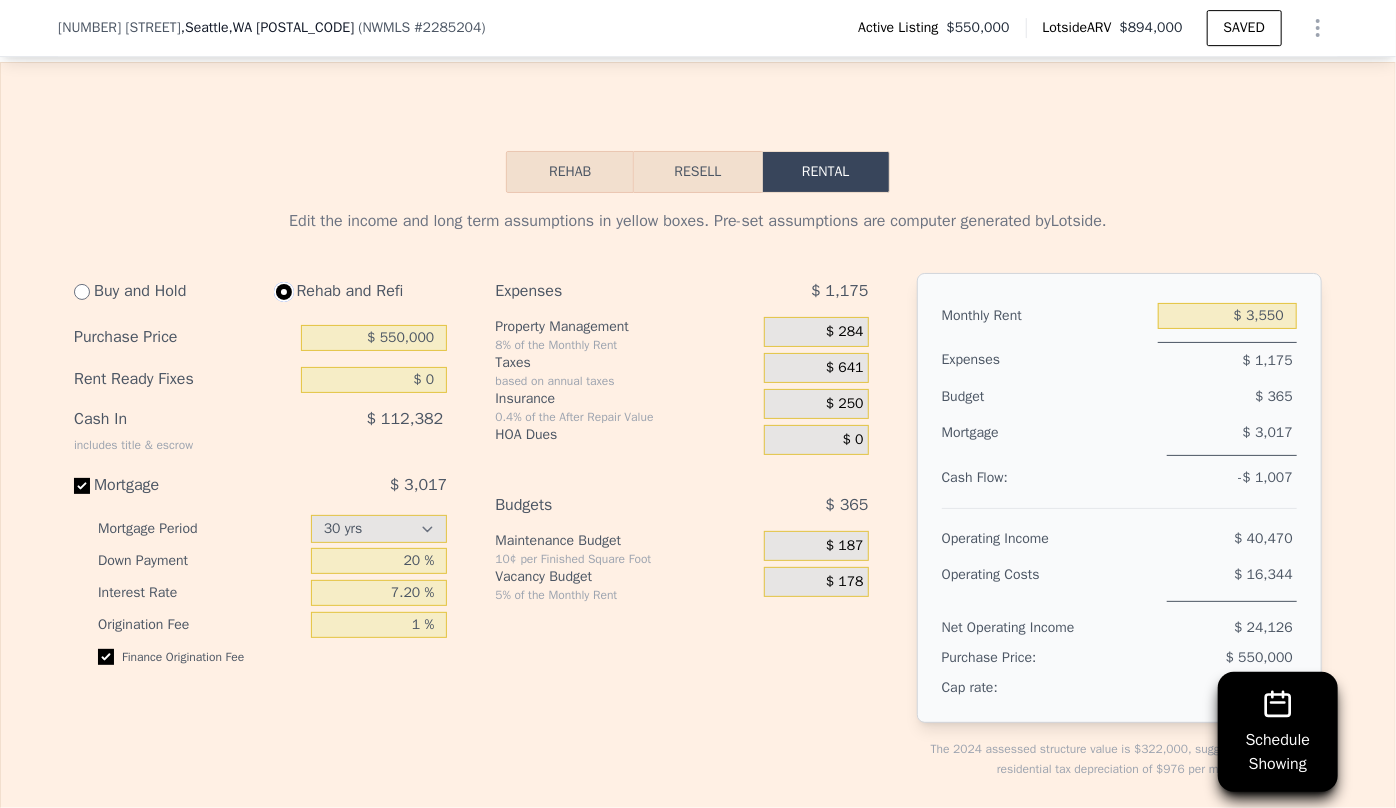 type on "$ 70,000" 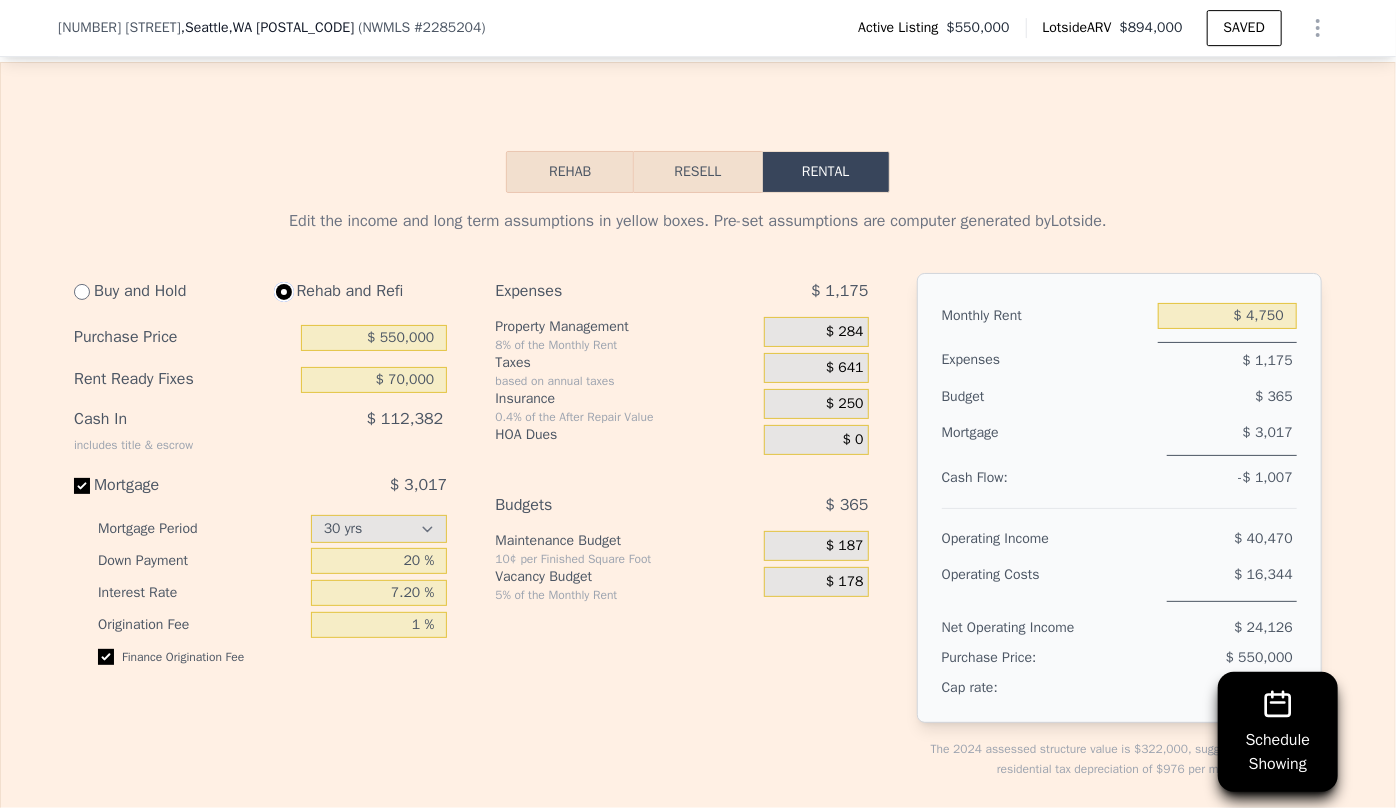 select on "30" 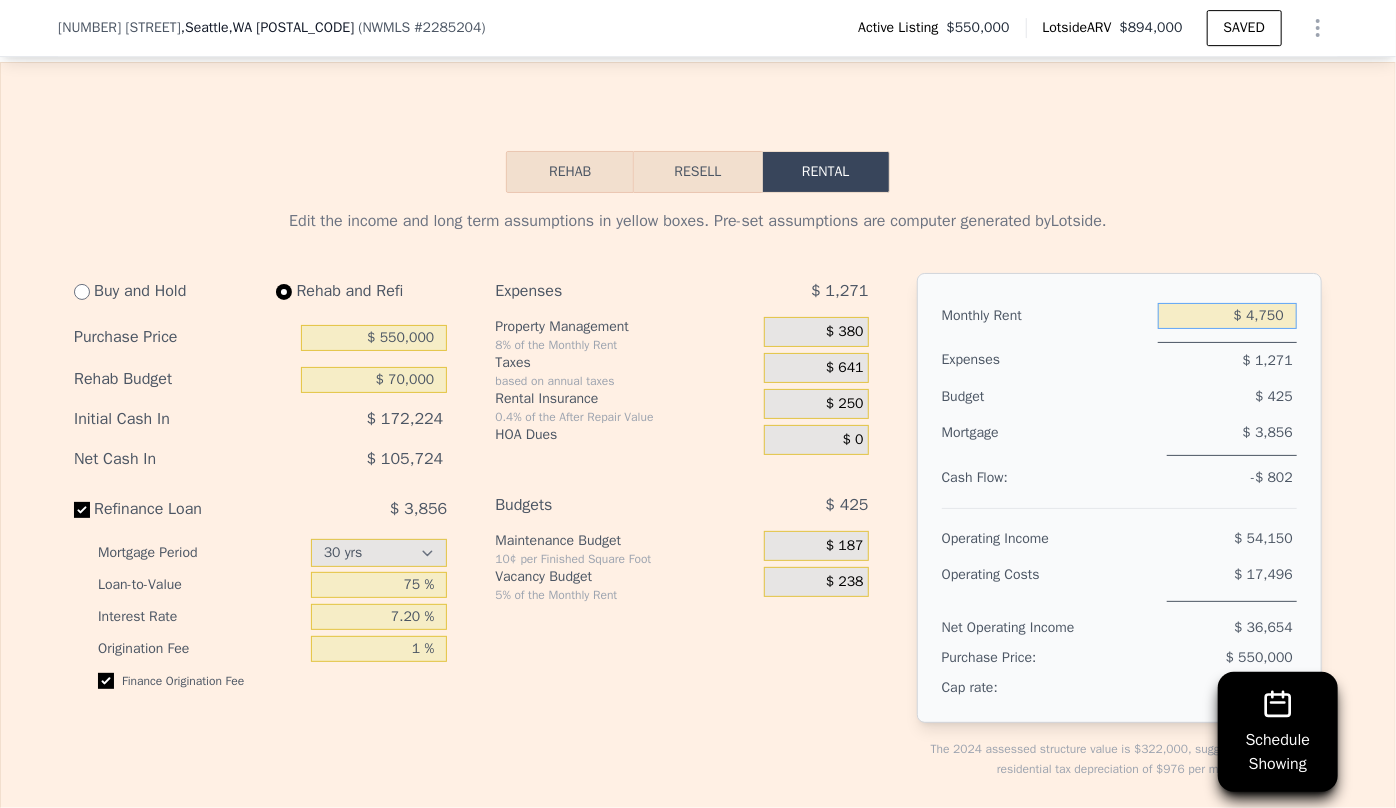click on "$ 4,750" at bounding box center [1227, 316] 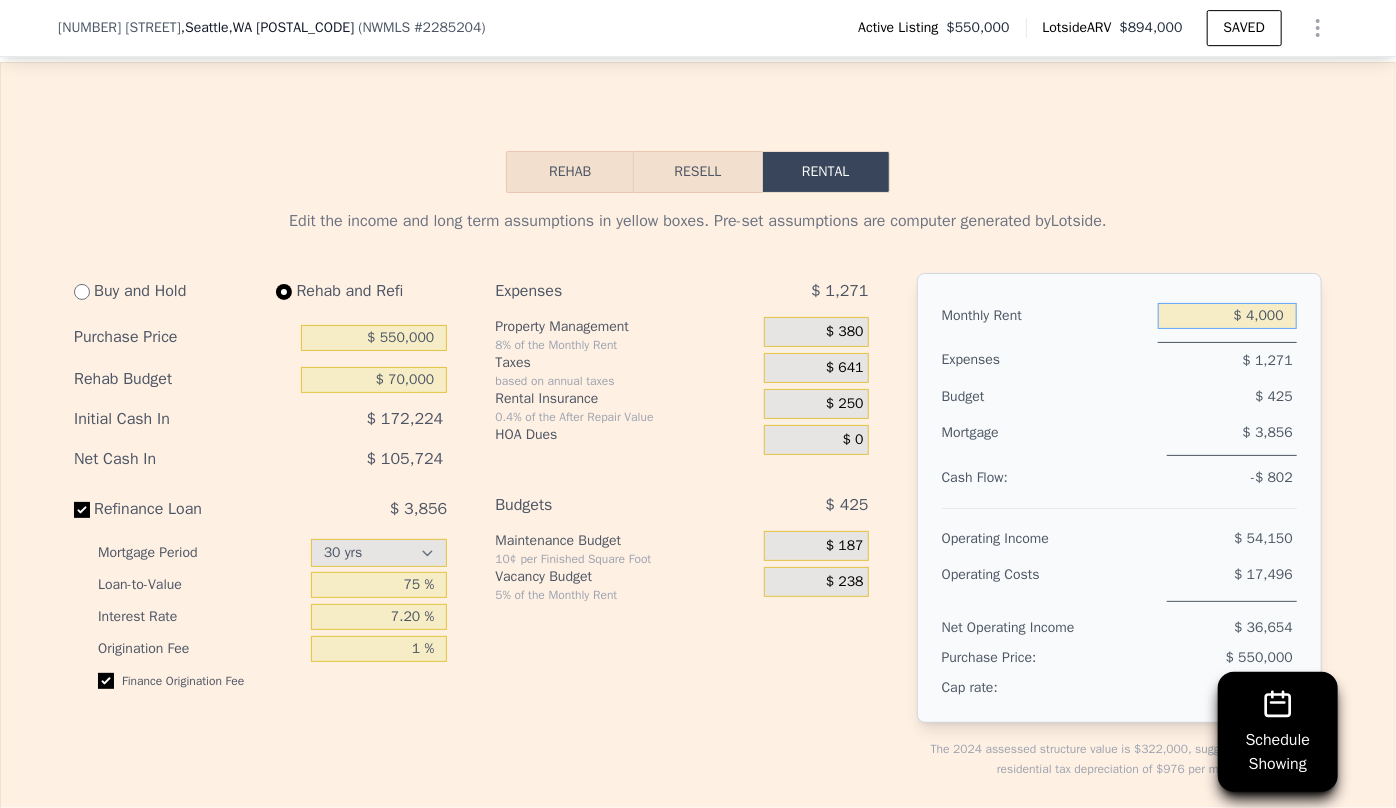 type on "$ 4,000" 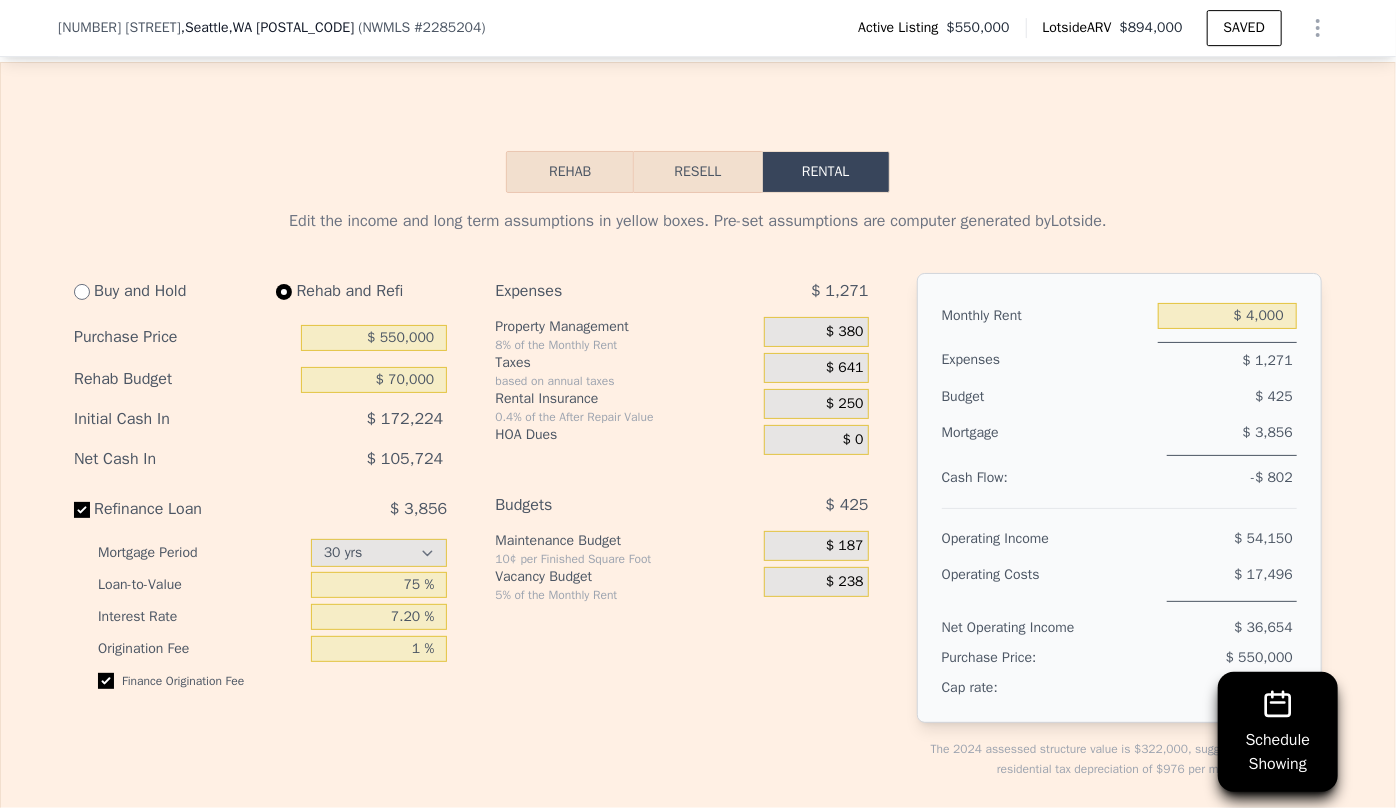 click on "$ 425" at bounding box center [1192, 397] 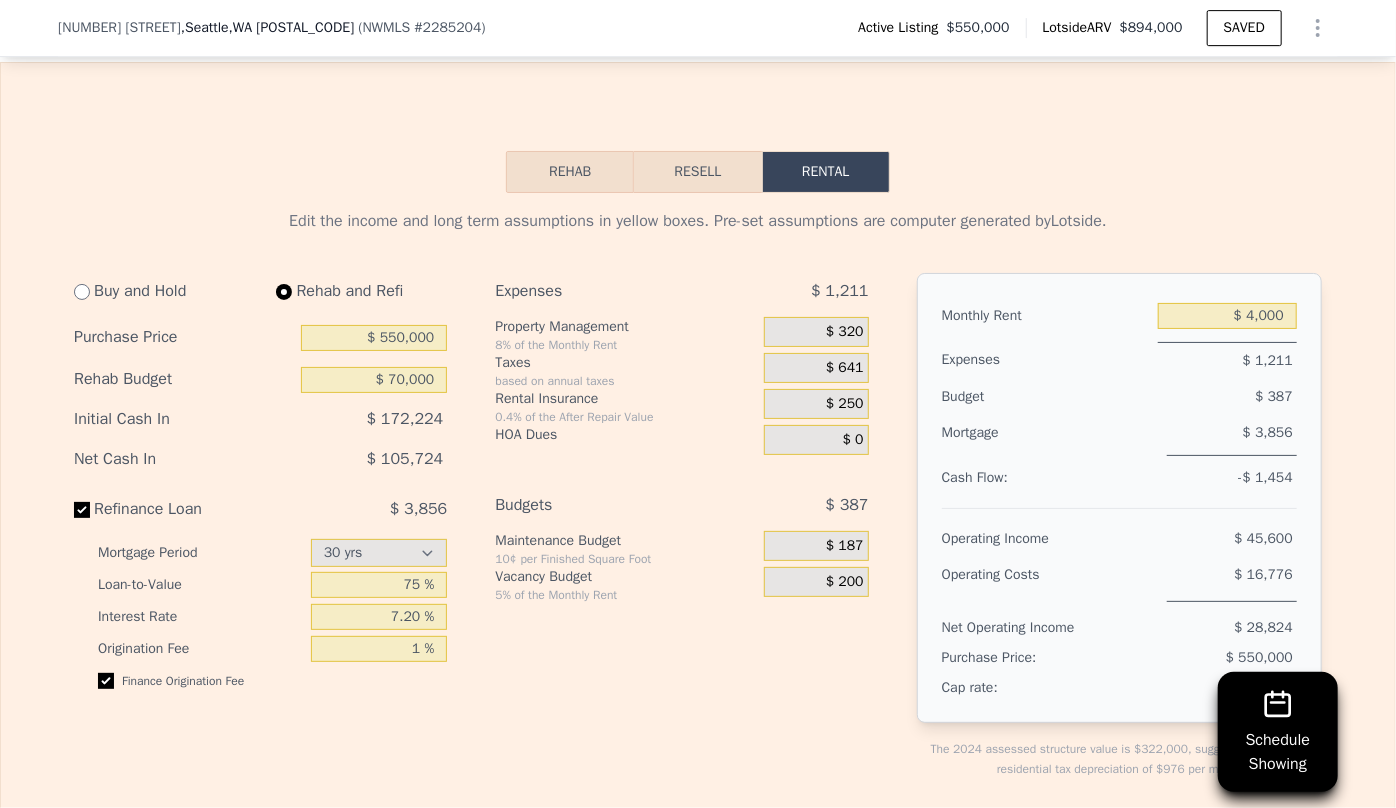 click on "$ 320" at bounding box center (845, 332) 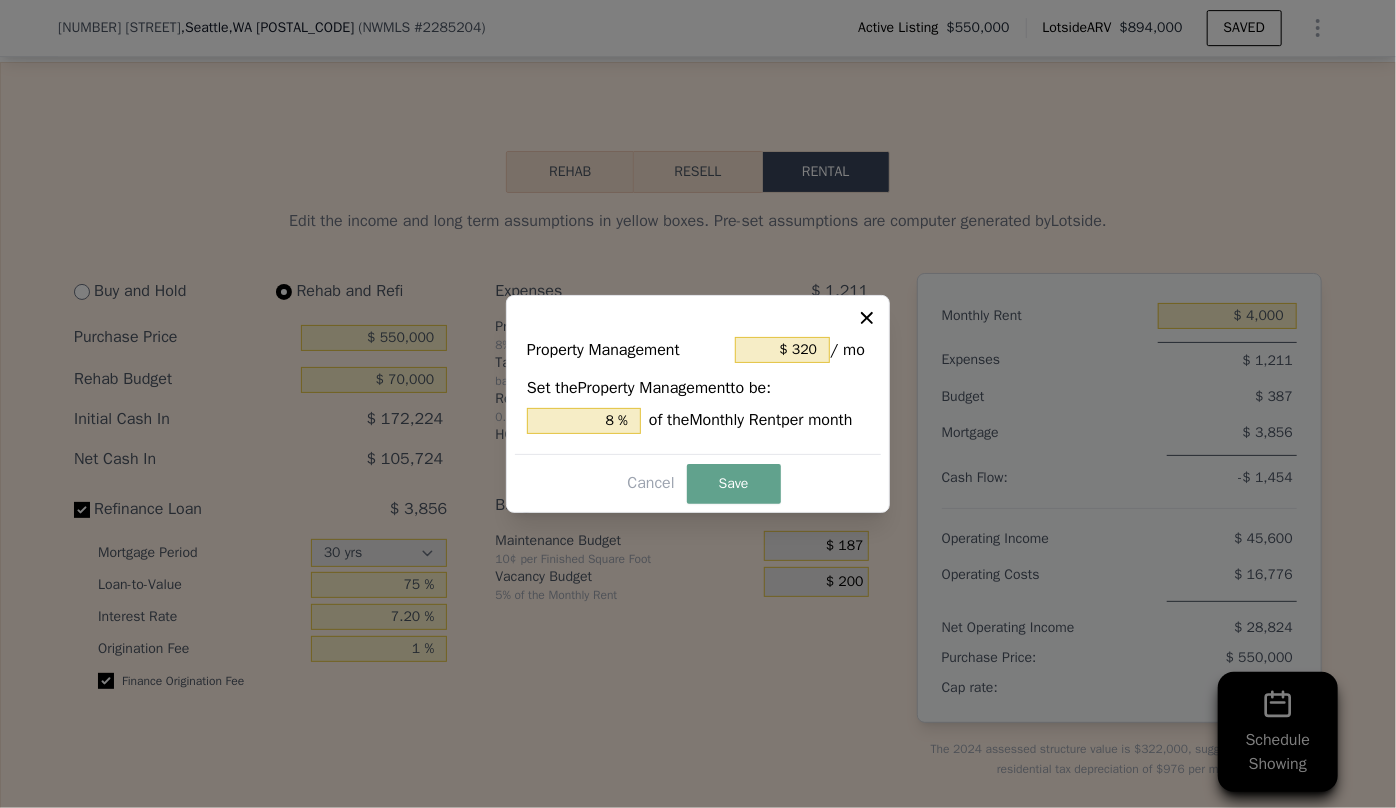 type 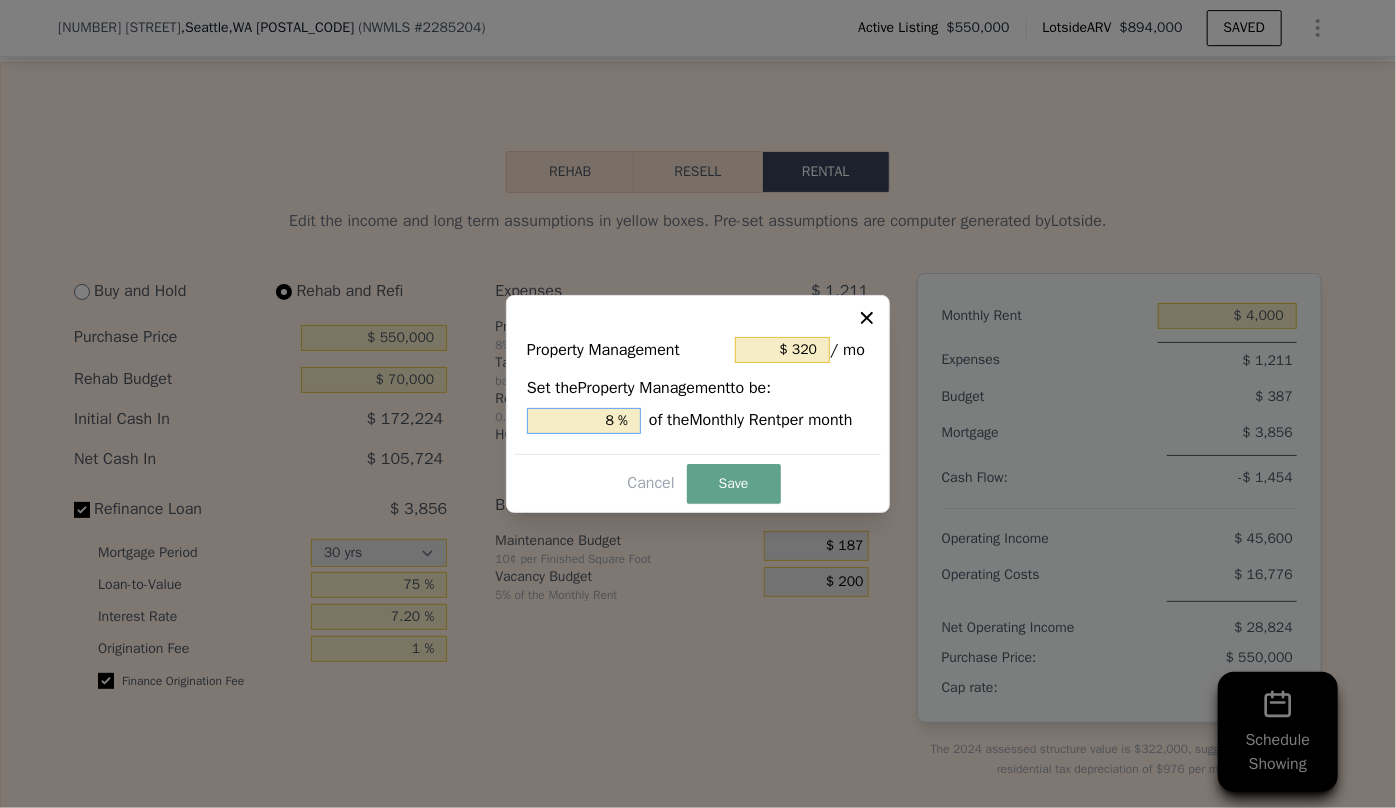 click on "8 %" at bounding box center (584, 421) 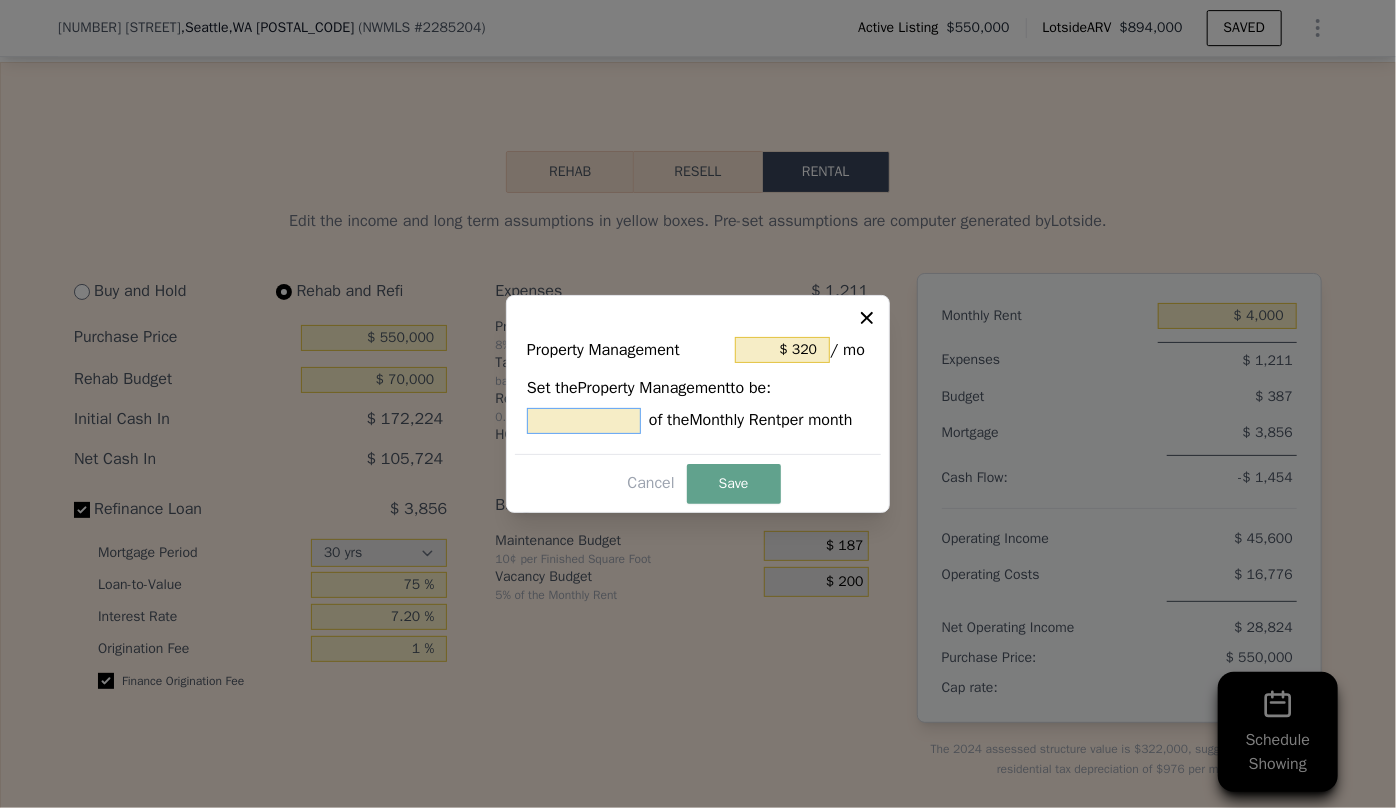 type on "$ 0" 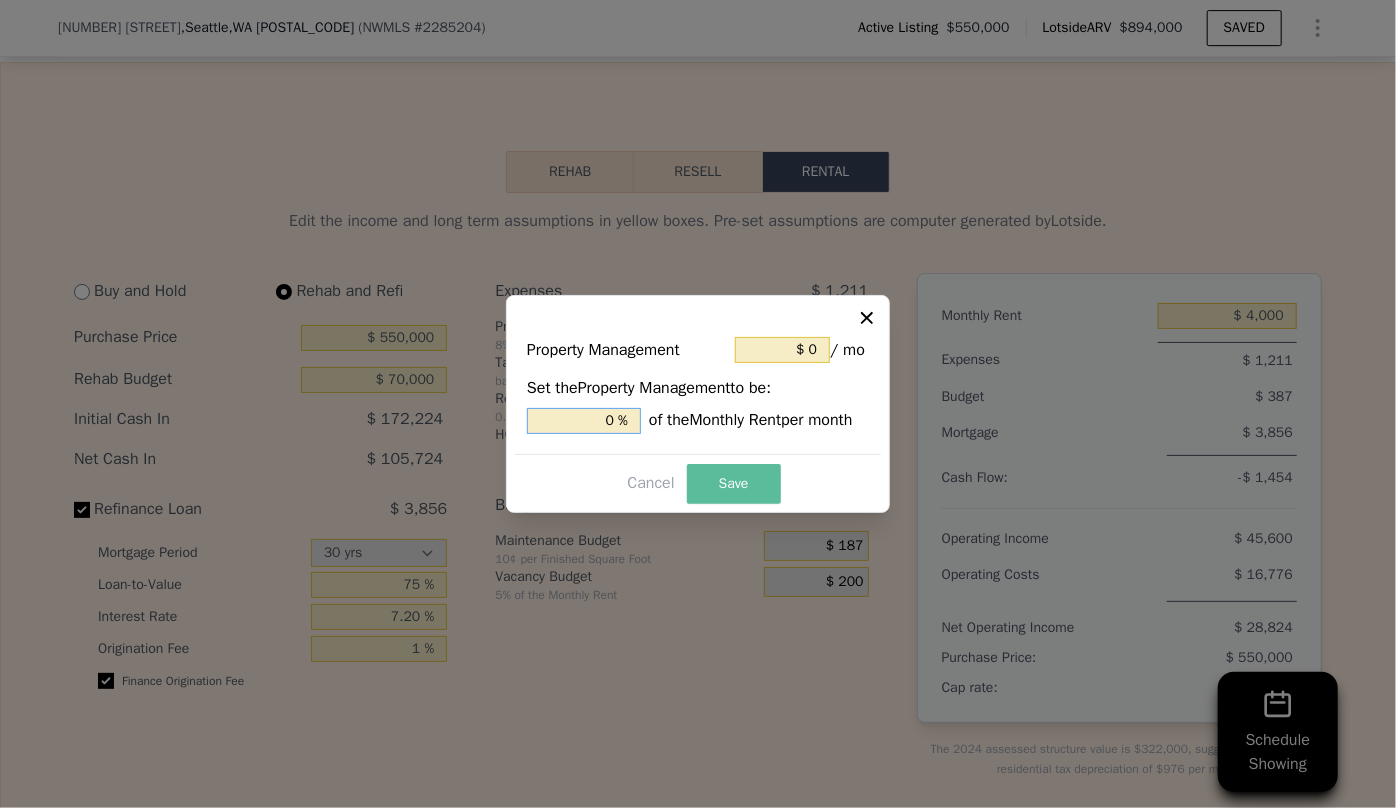 type on "0 %" 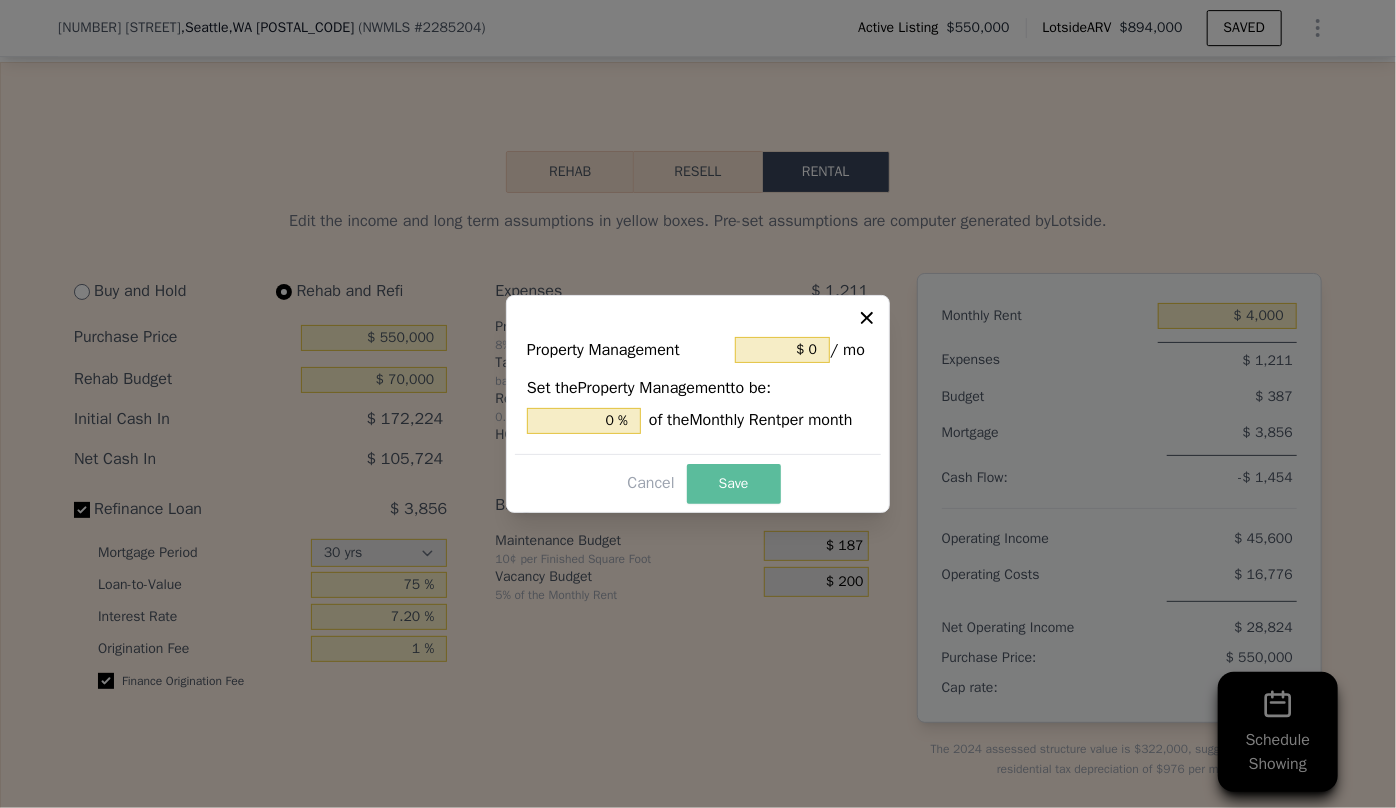 click on "Save" at bounding box center (734, 484) 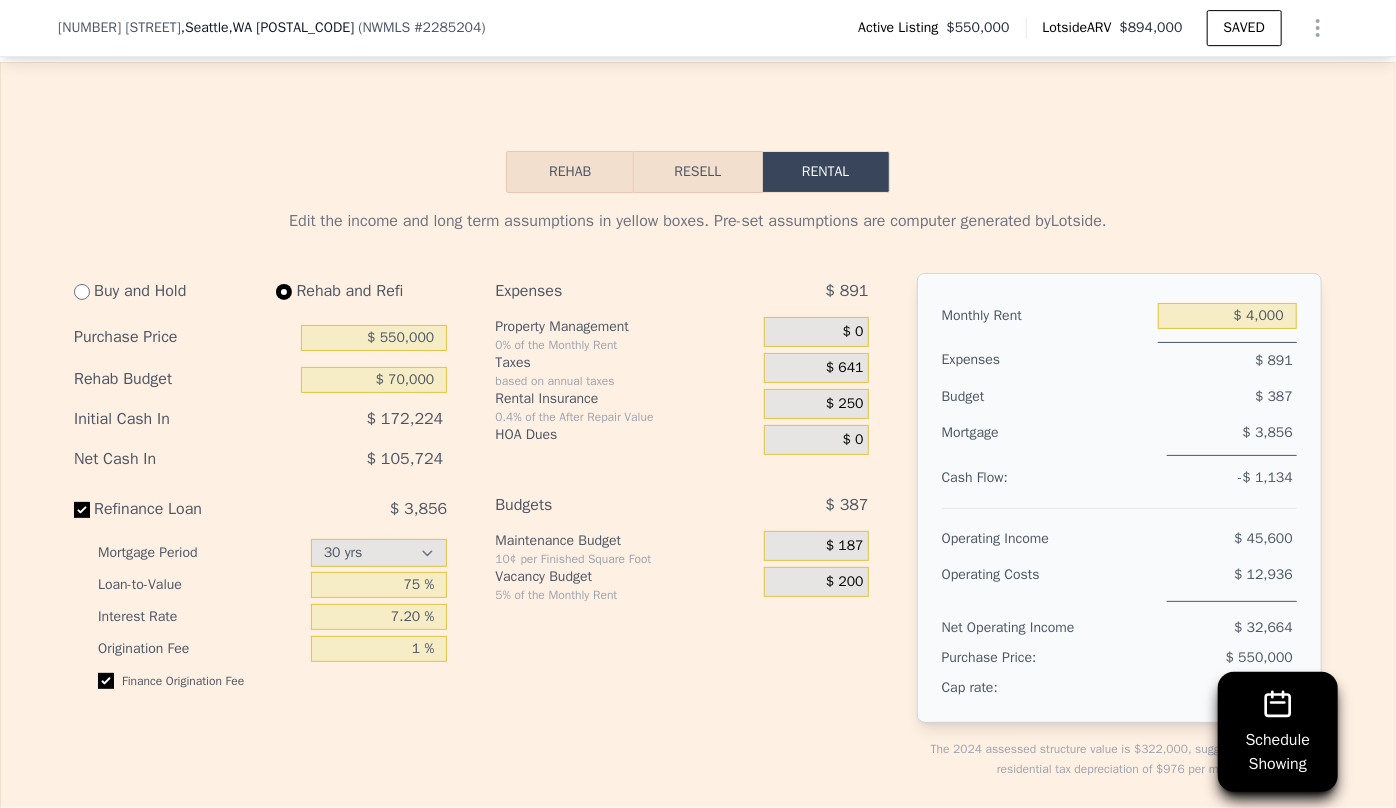 click on "Resell" at bounding box center [697, 172] 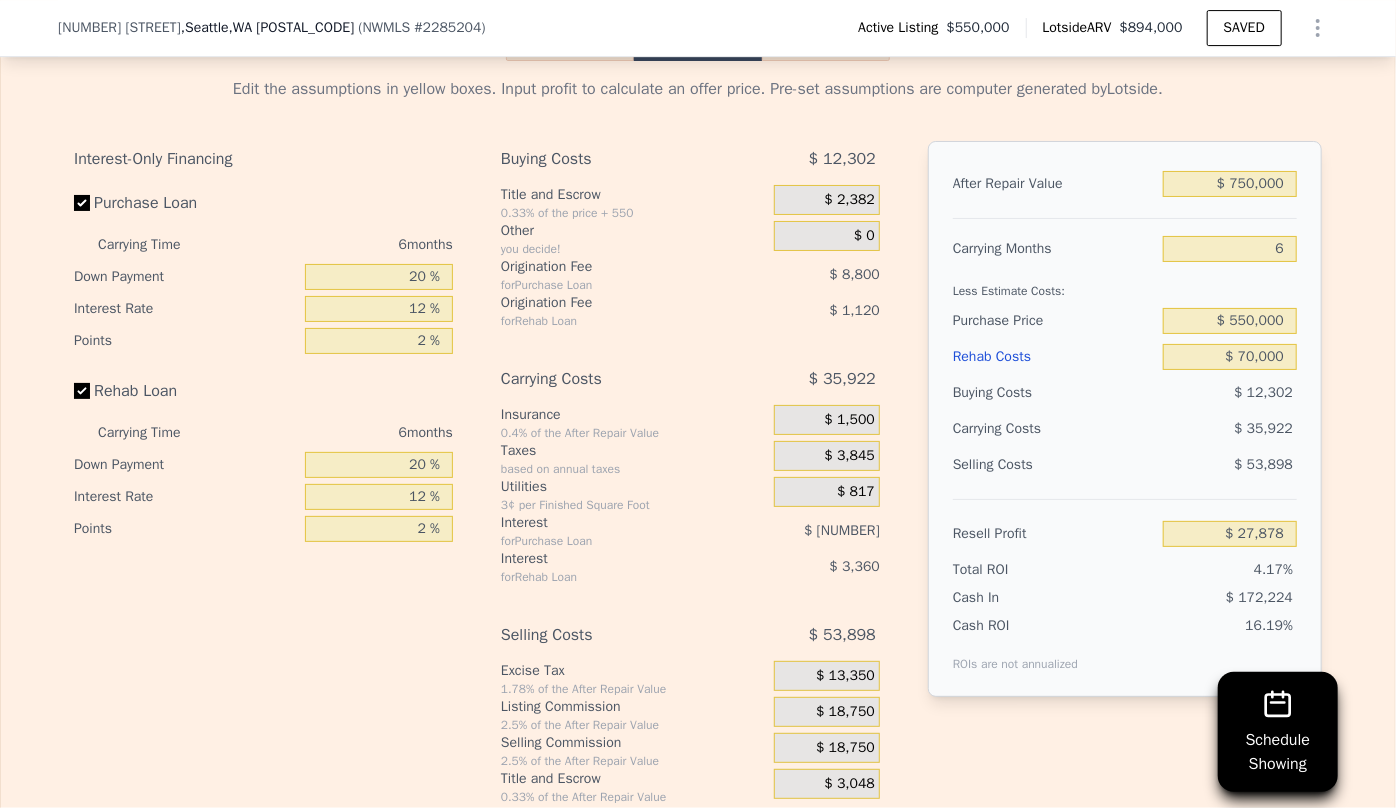 scroll, scrollTop: 3455, scrollLeft: 0, axis: vertical 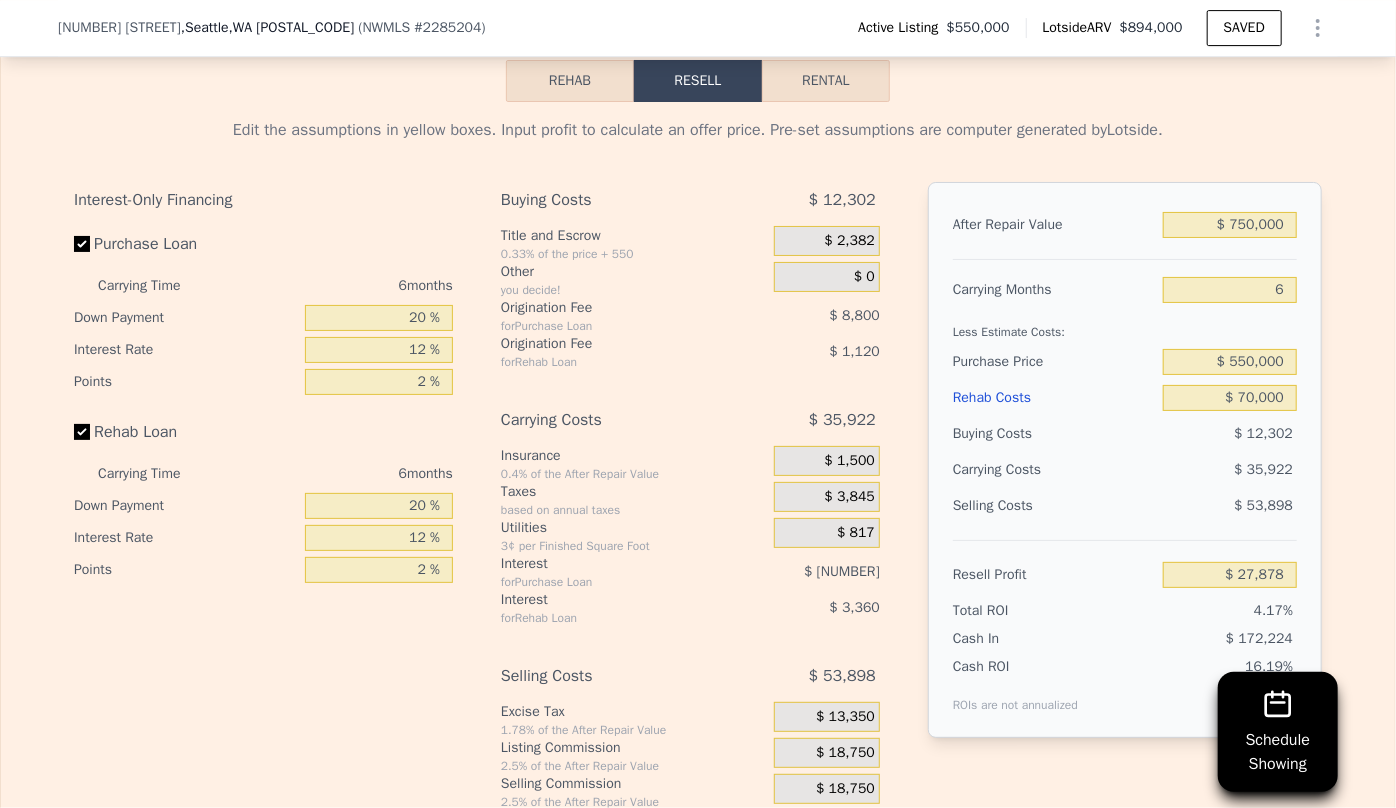 drag, startPoint x: 1395, startPoint y: 428, endPoint x: 1395, endPoint y: 460, distance: 32 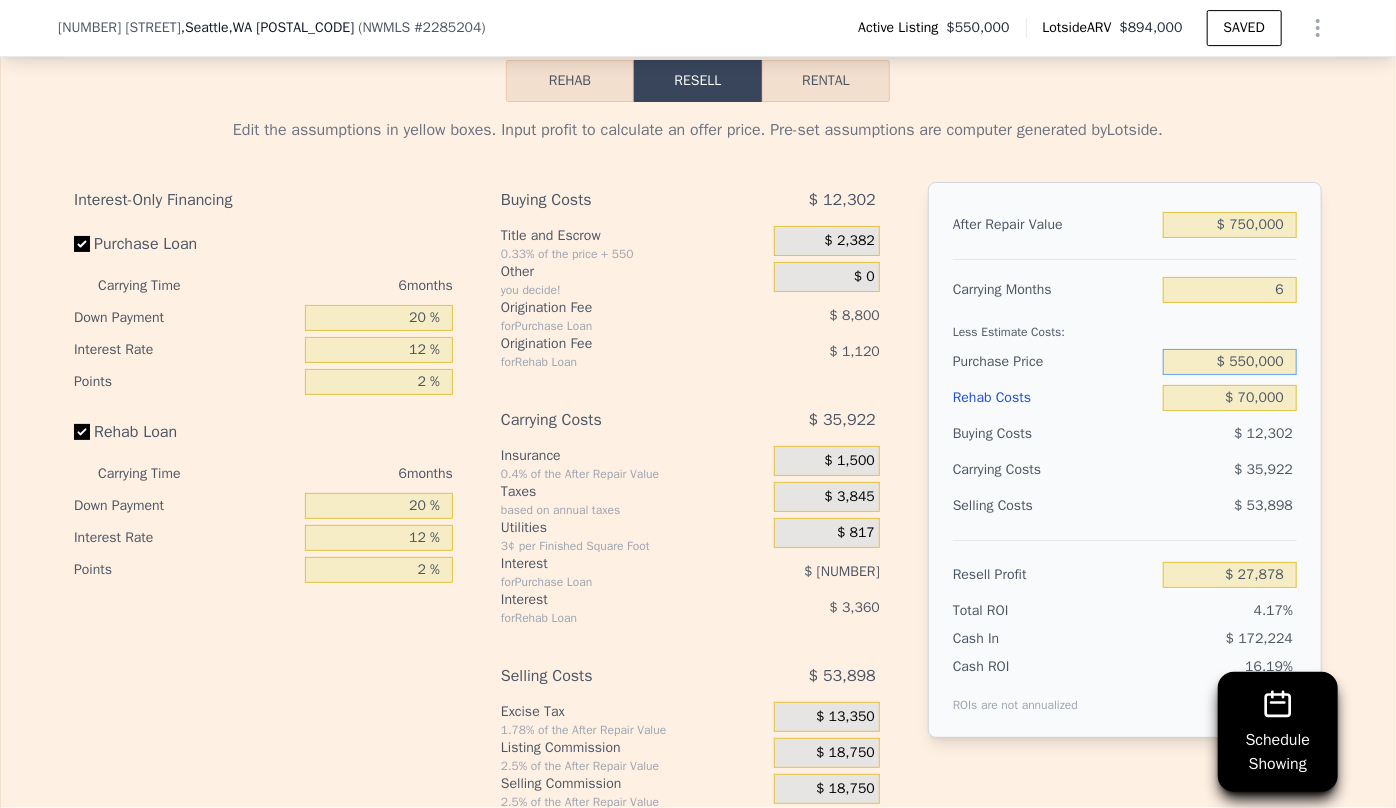 click on "$ 550,000" at bounding box center (1230, 362) 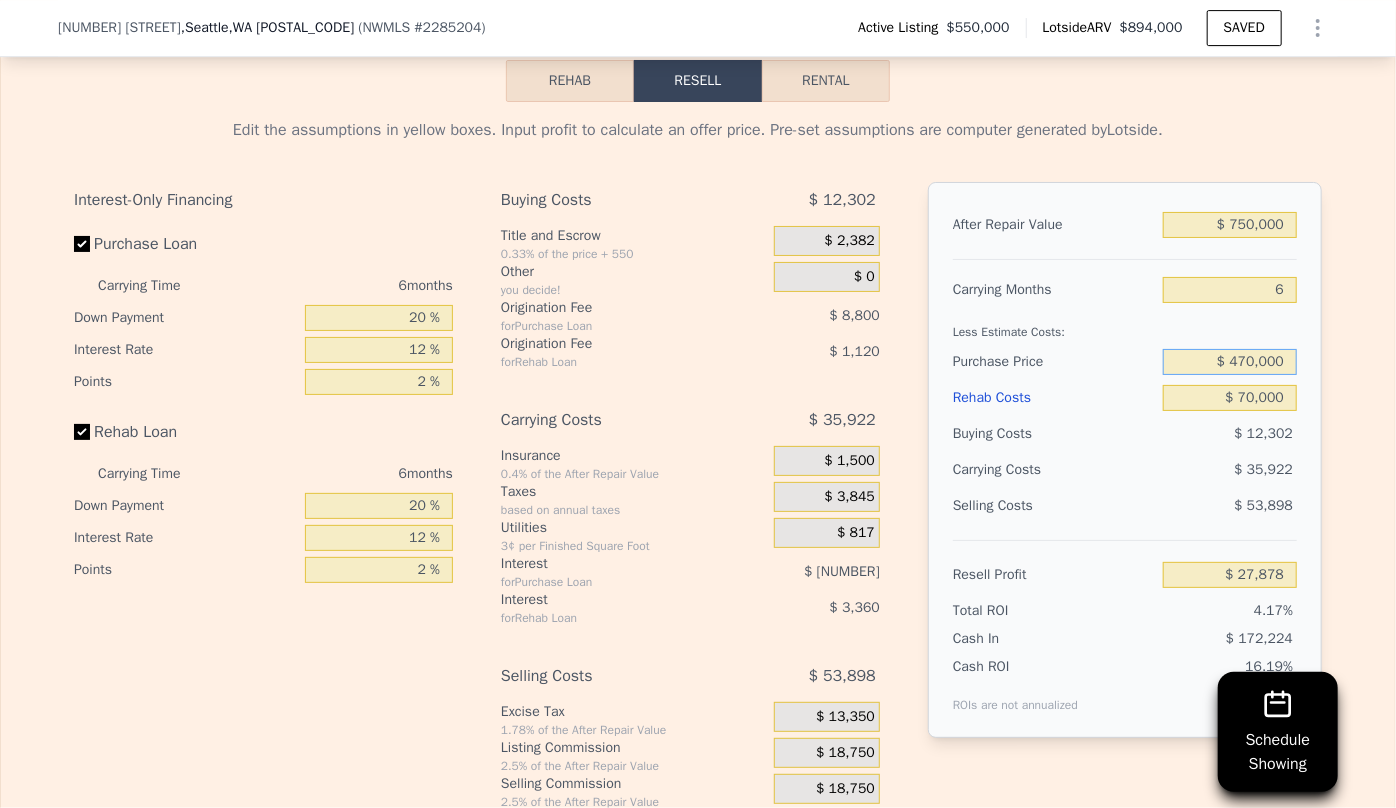 type on "$ 470,000" 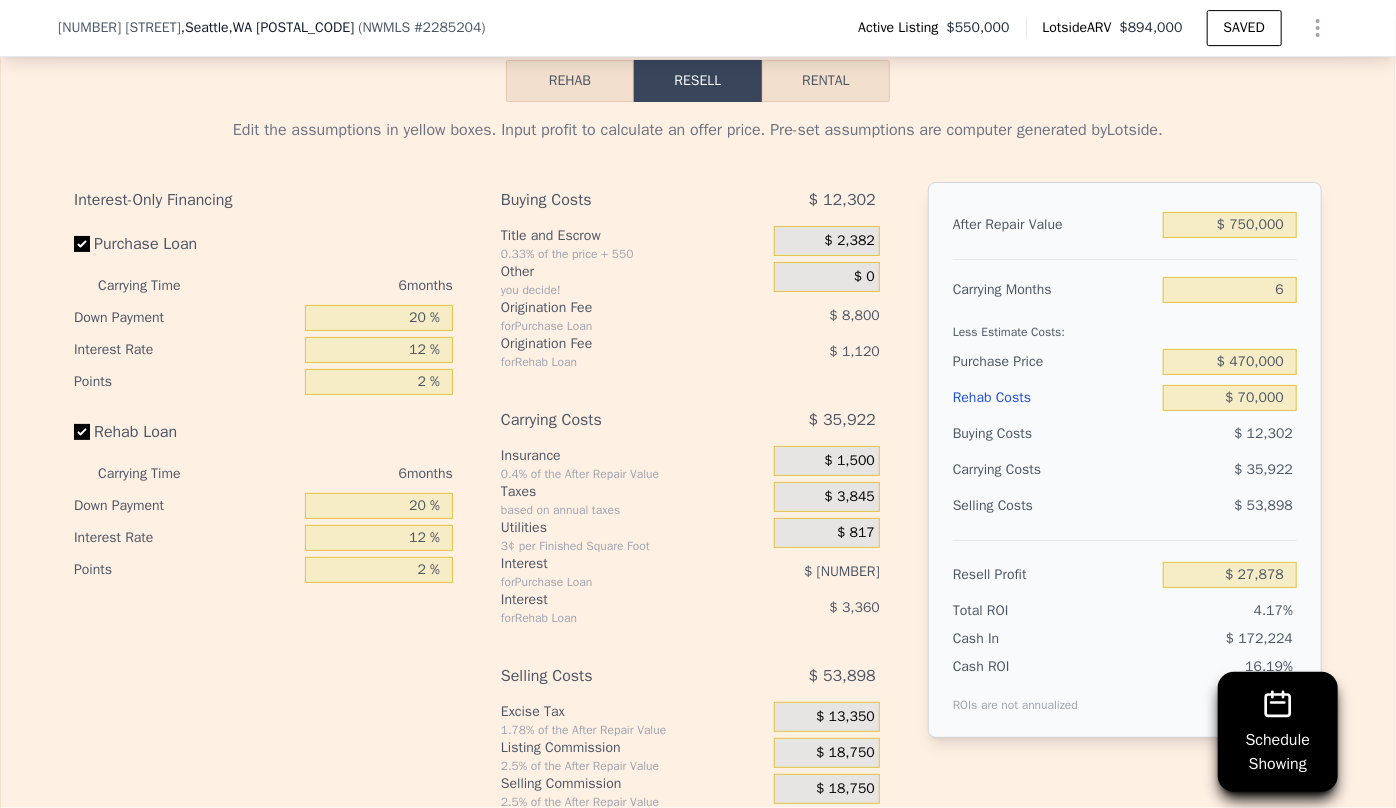 click on "$ 35,922" at bounding box center [1191, 470] 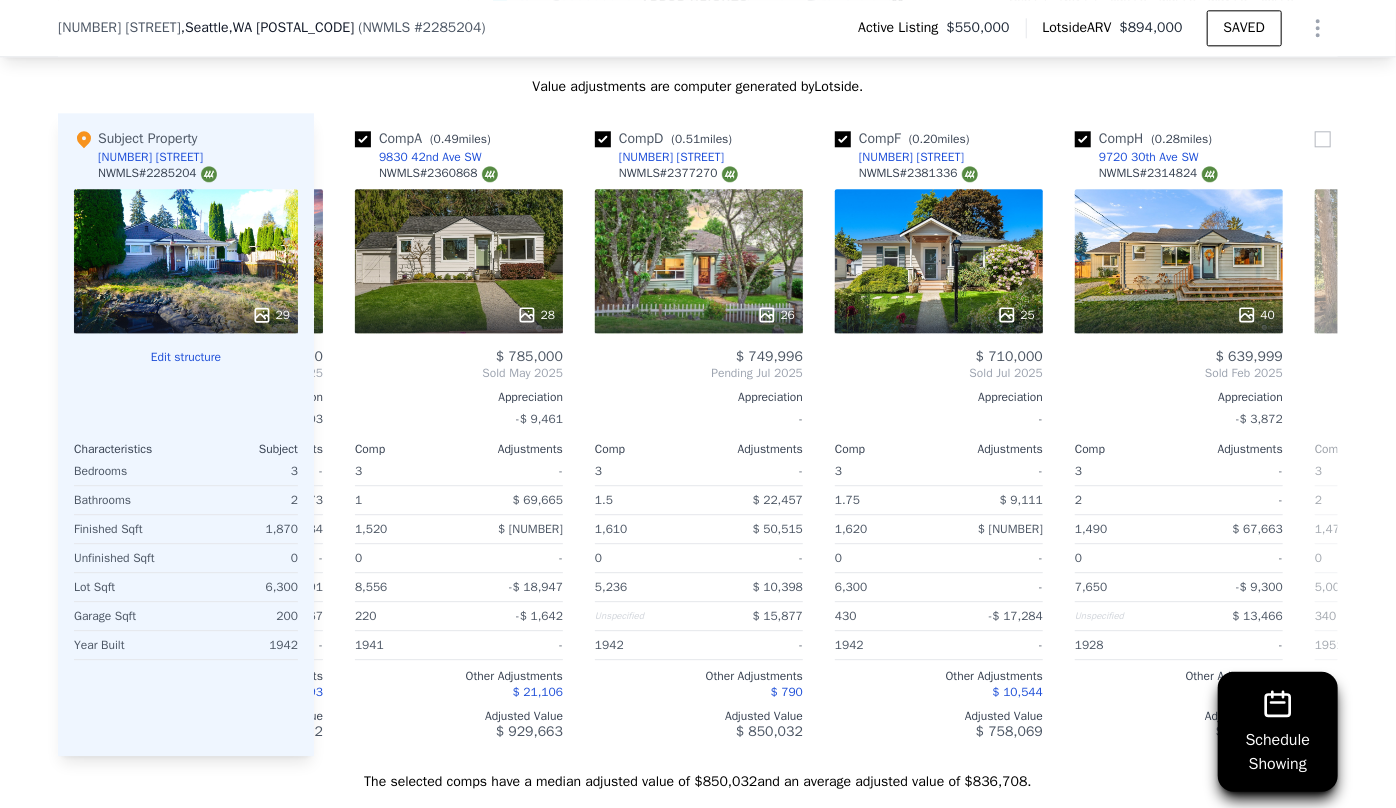 scroll, scrollTop: 2455, scrollLeft: 0, axis: vertical 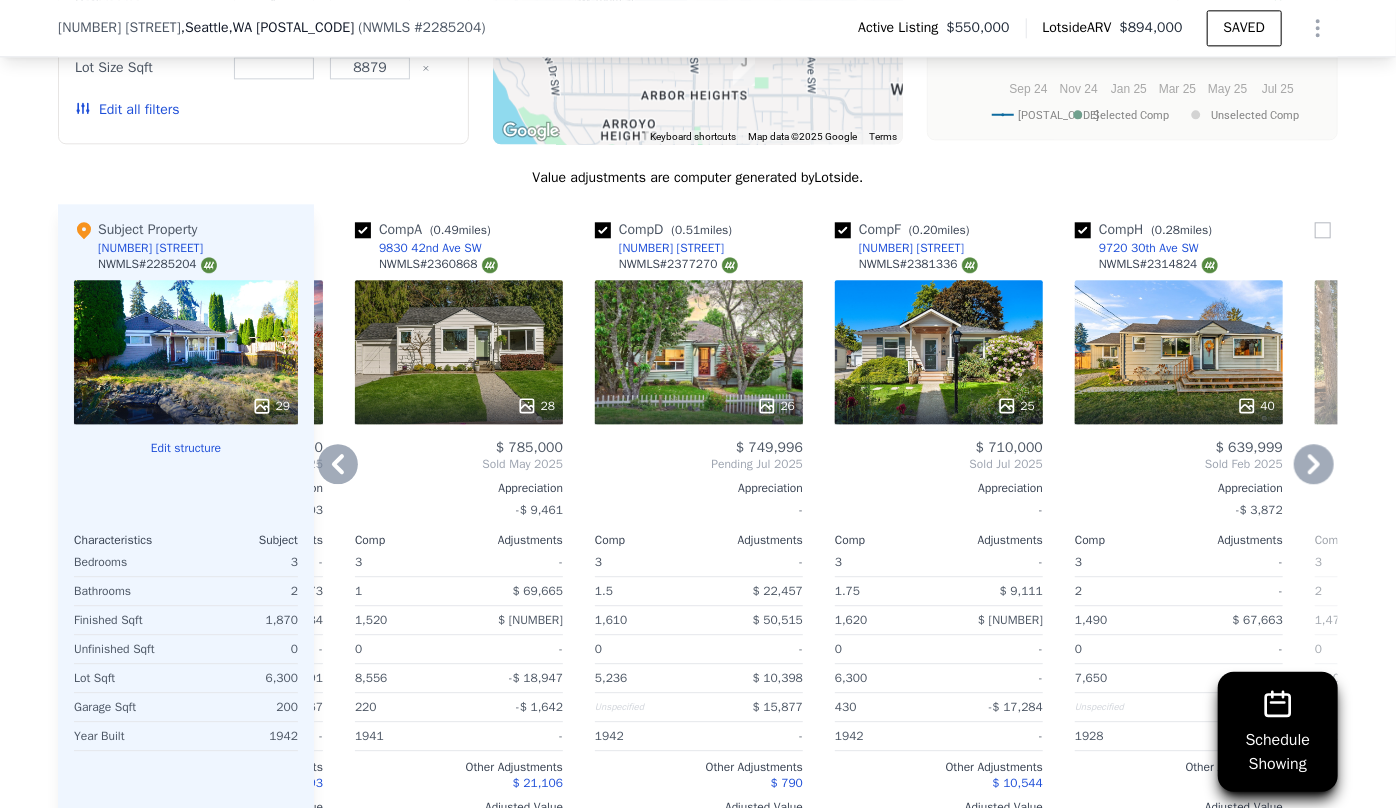 click 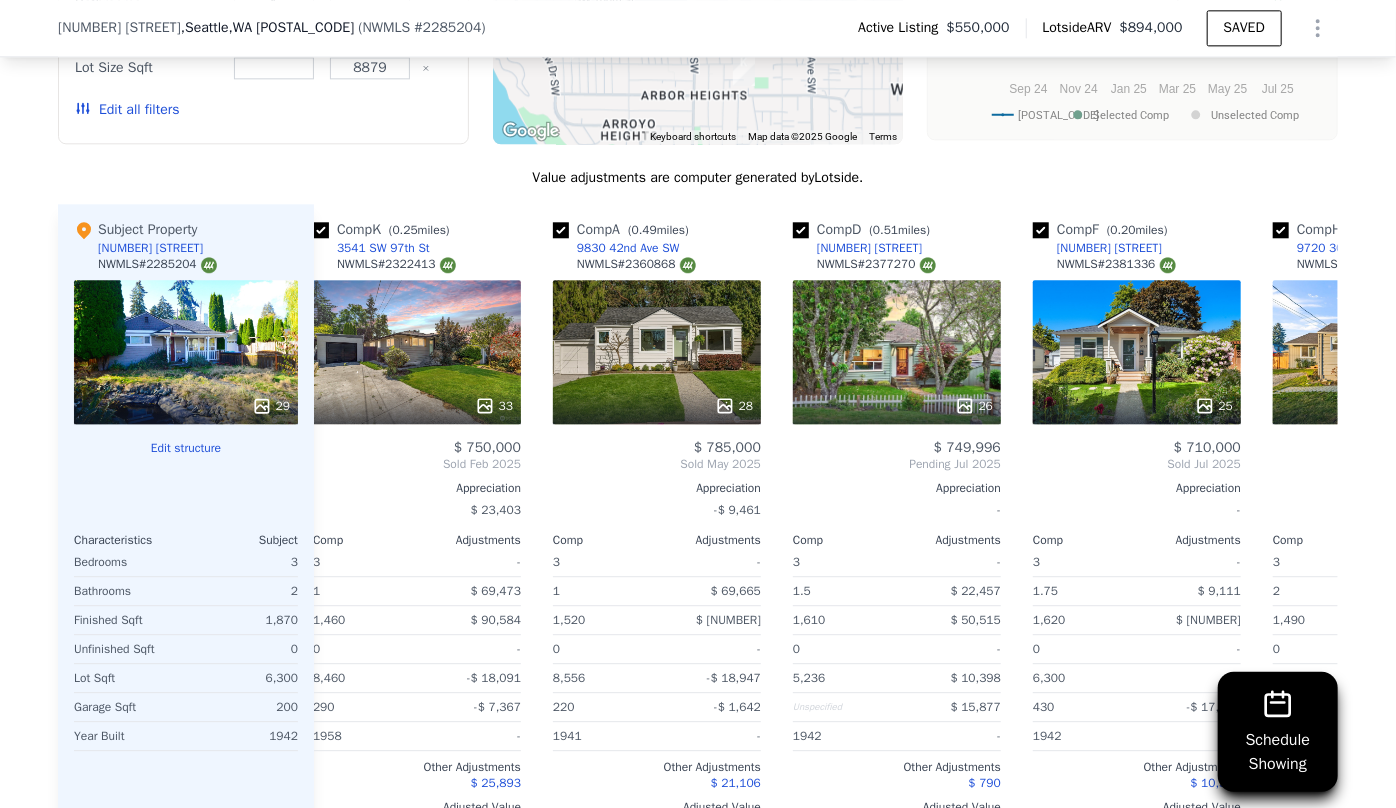 scroll, scrollTop: 0, scrollLeft: 0, axis: both 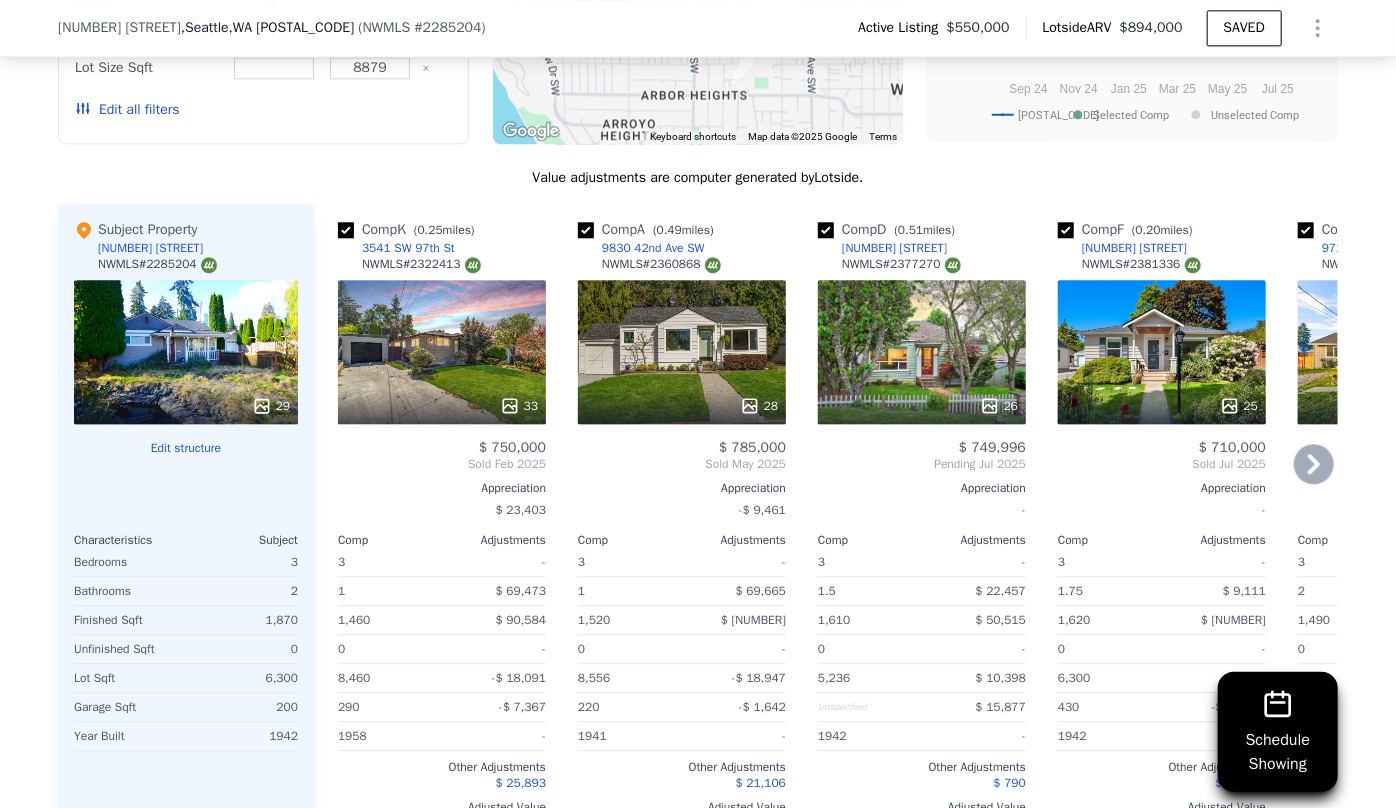 click on "Comp K ( 0.25 miles) 3541 SW 97th St NWMLS # 2322413 33 $ 750,000 Sold Feb [YEAR] Appreciation $ 23,403 Comp Adjustments 3 - 1 $ 69,473 1,460 $ 90,584 0 - 8,460 -$ 18,091 290 -$ 7,367 1958 - Other Adjustments $ 25,893 Adjusted Value $ 910,492" at bounding box center (442, 525) 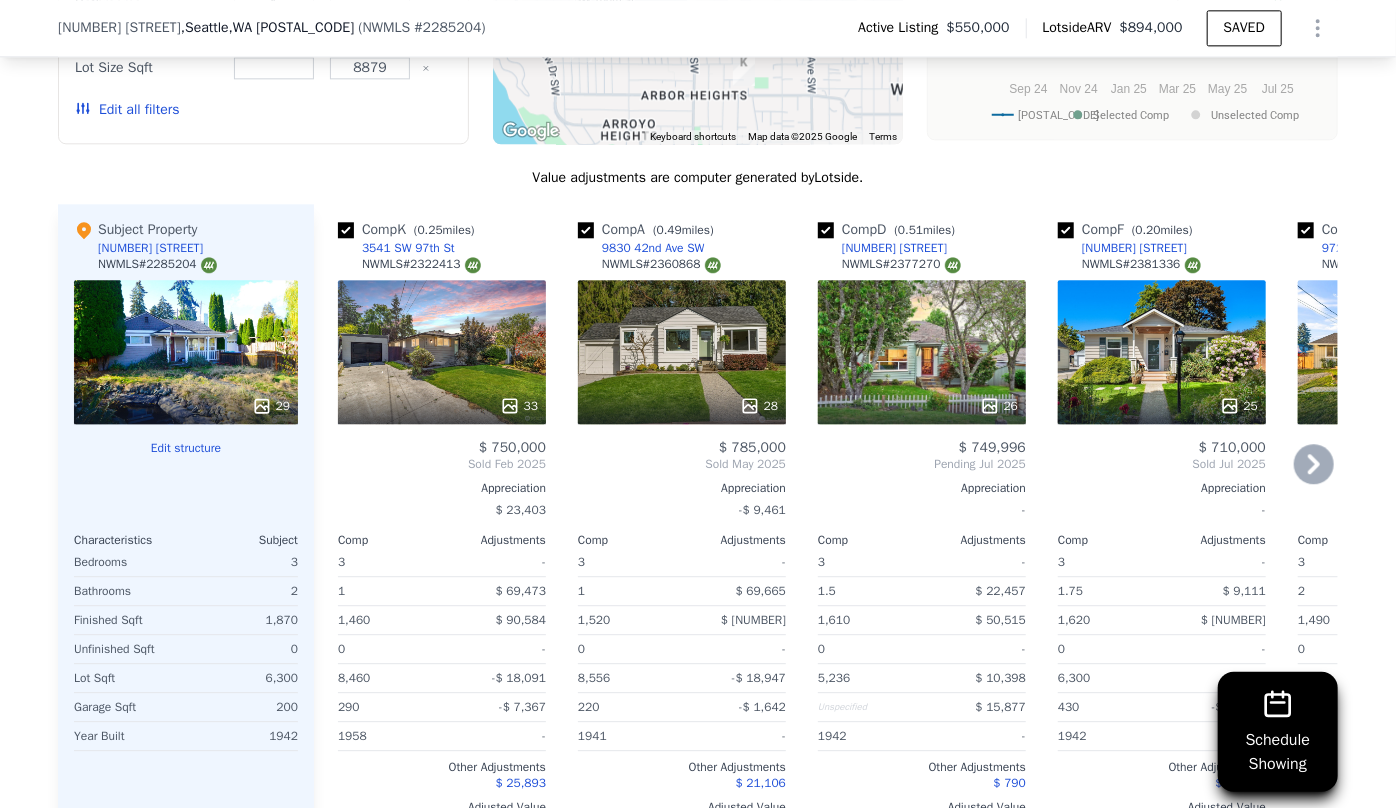 click 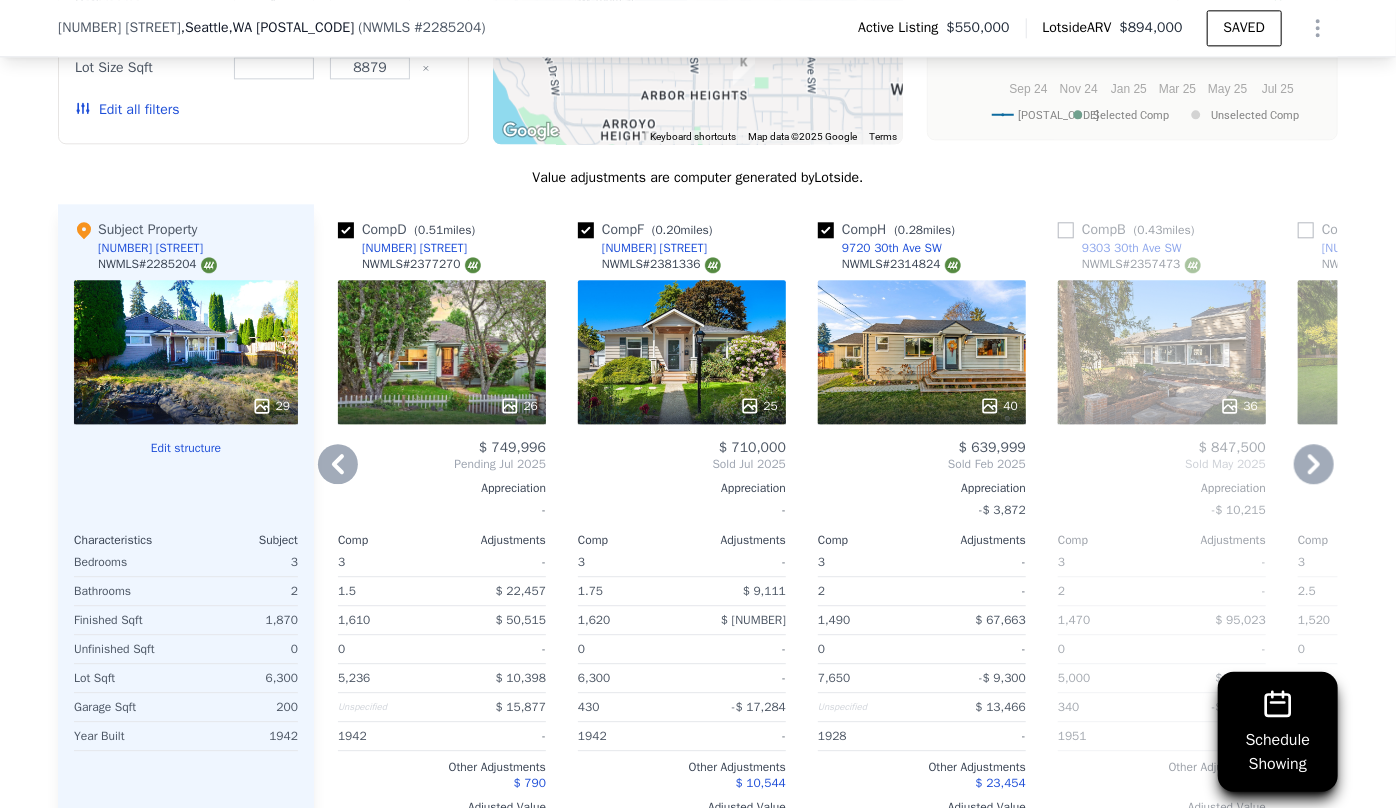click 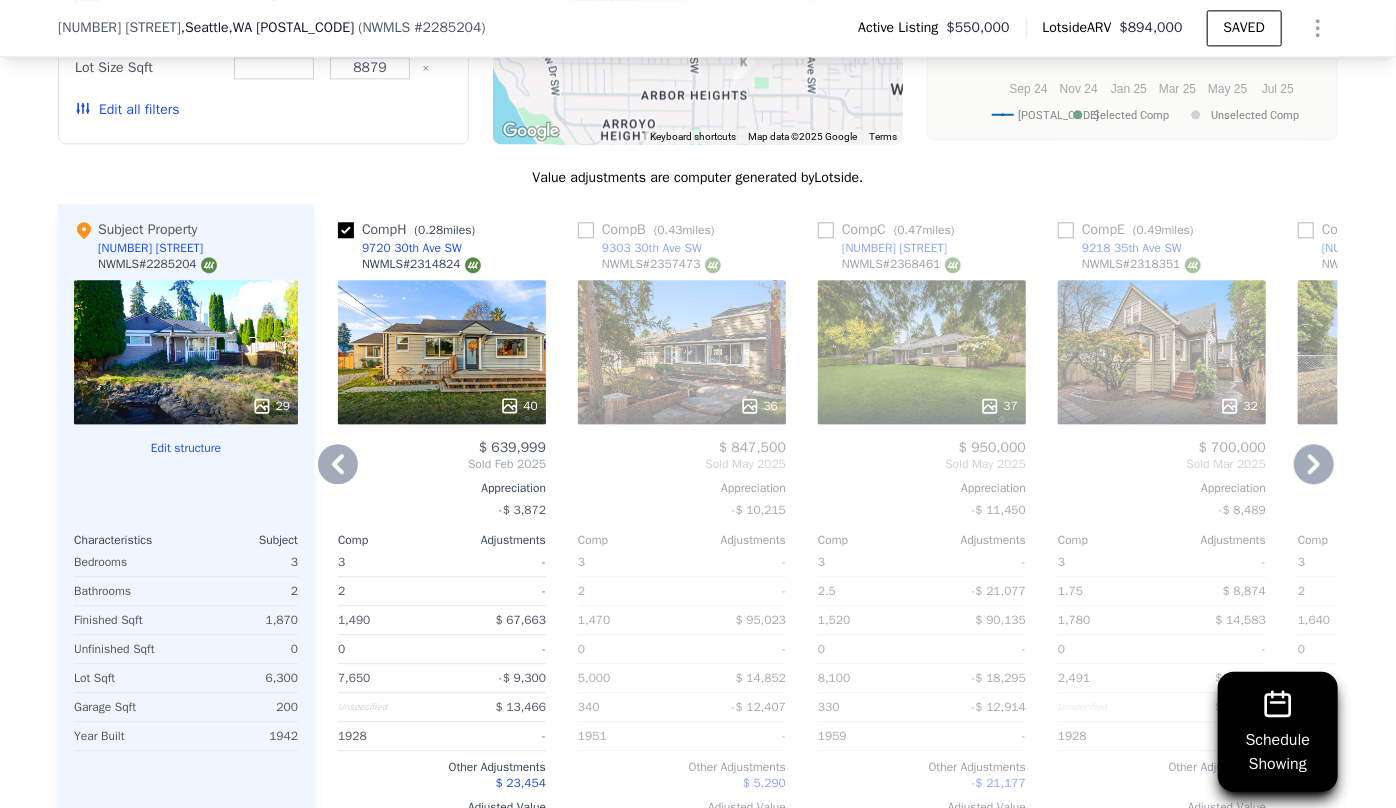 click 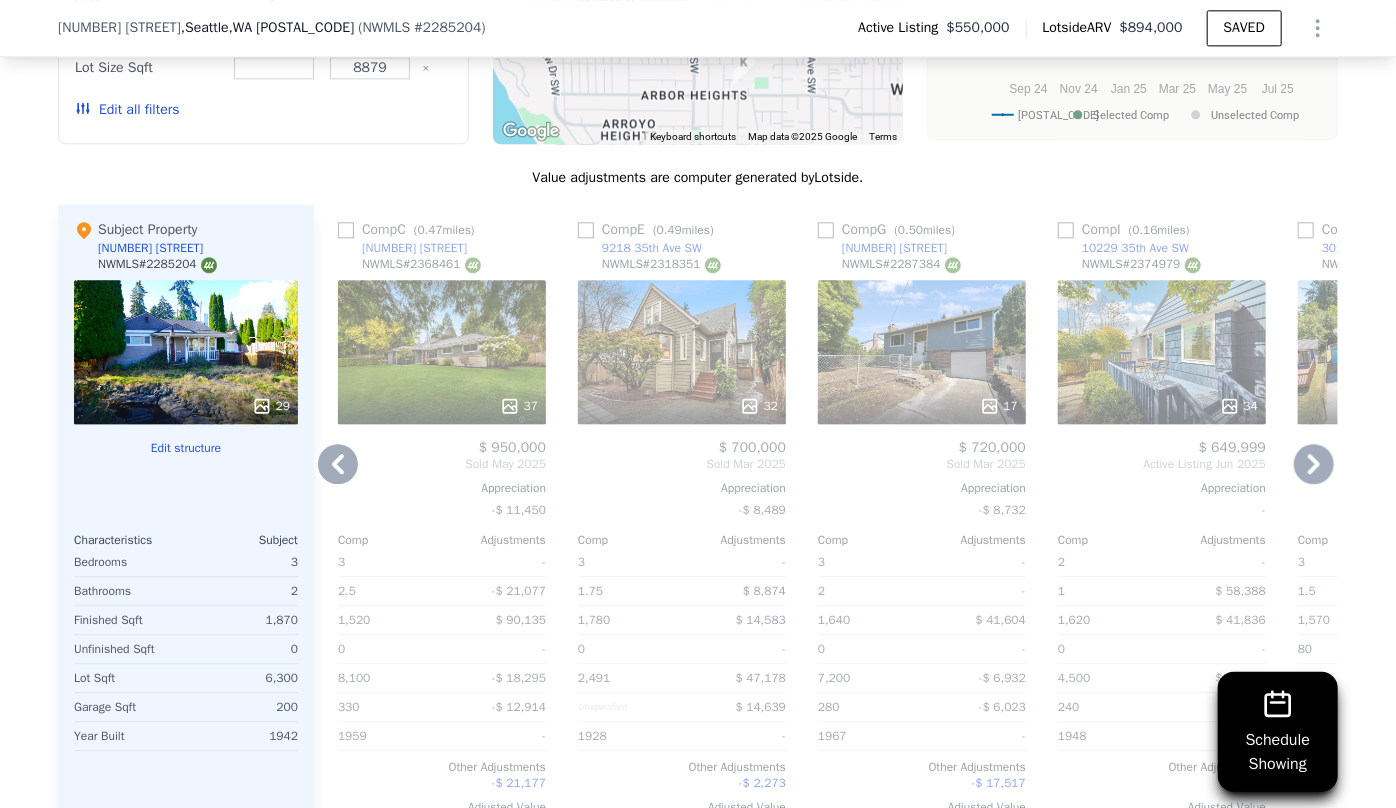 click 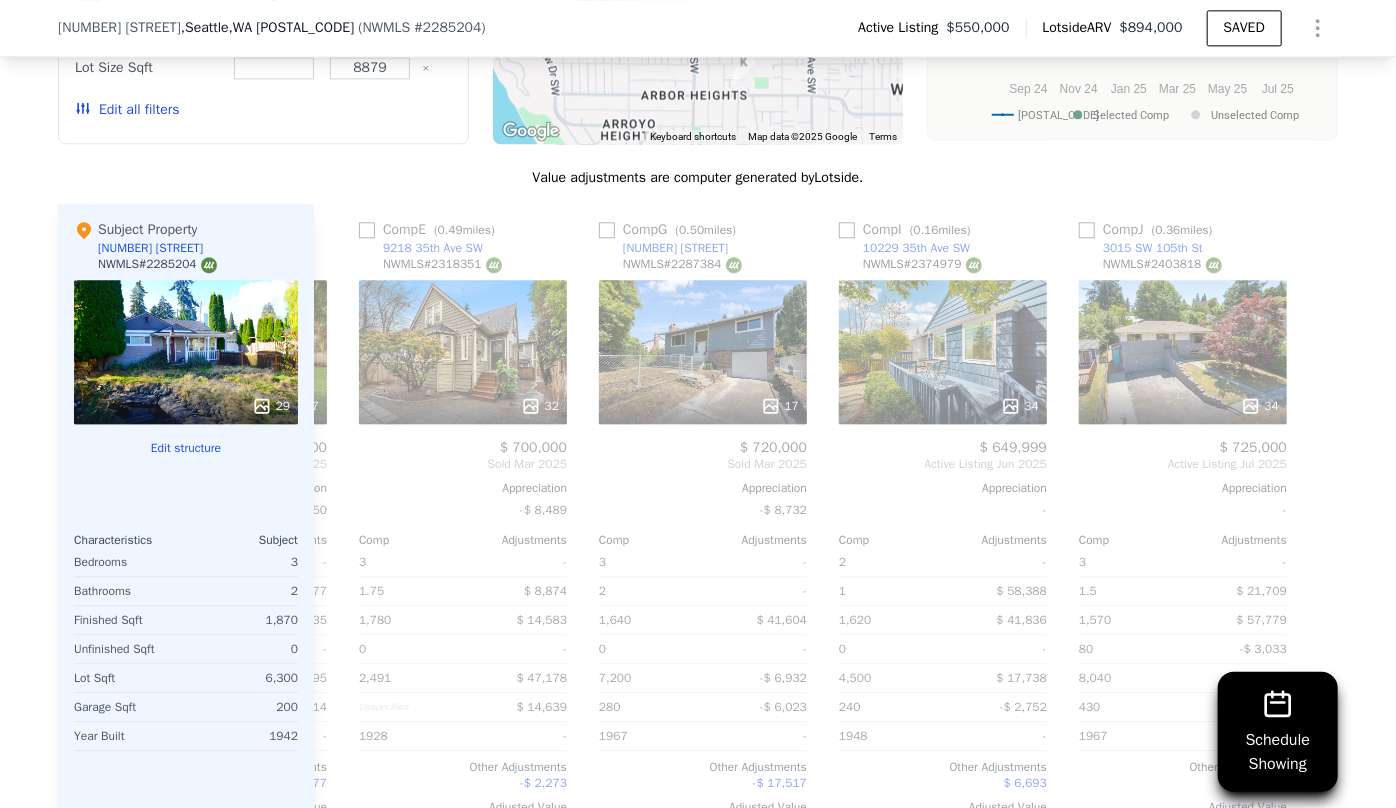 scroll, scrollTop: 0, scrollLeft: 1663, axis: horizontal 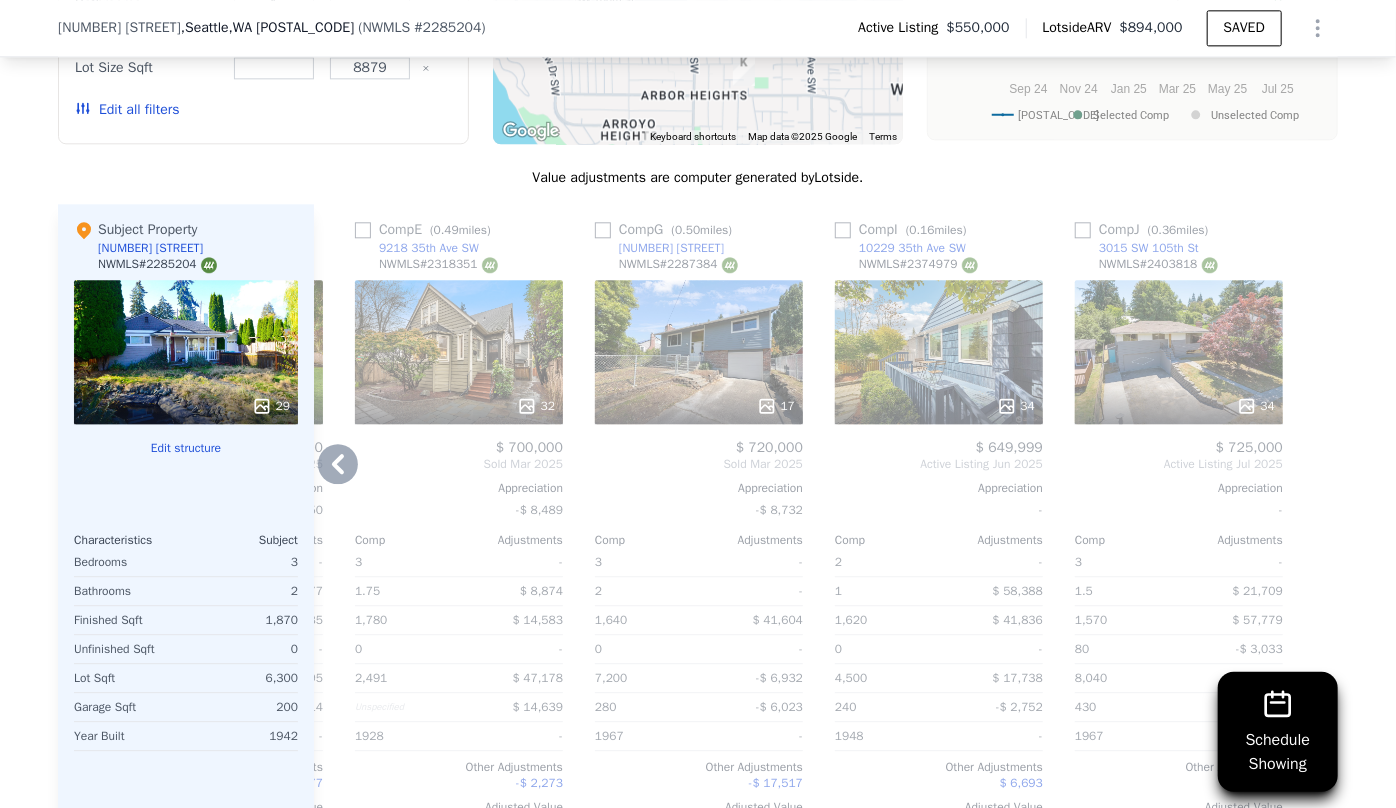 click on "34" at bounding box center [939, 352] 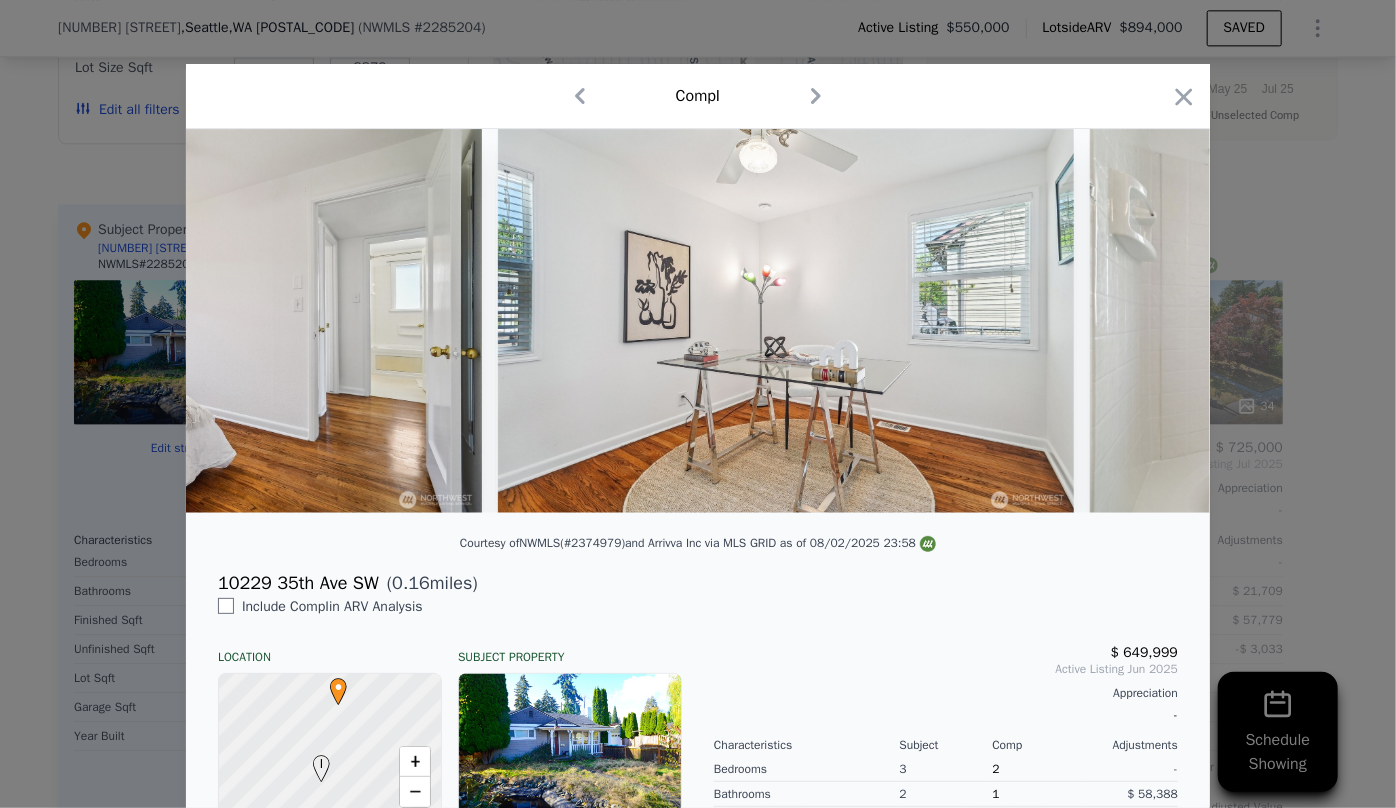 scroll, scrollTop: 0, scrollLeft: 7617, axis: horizontal 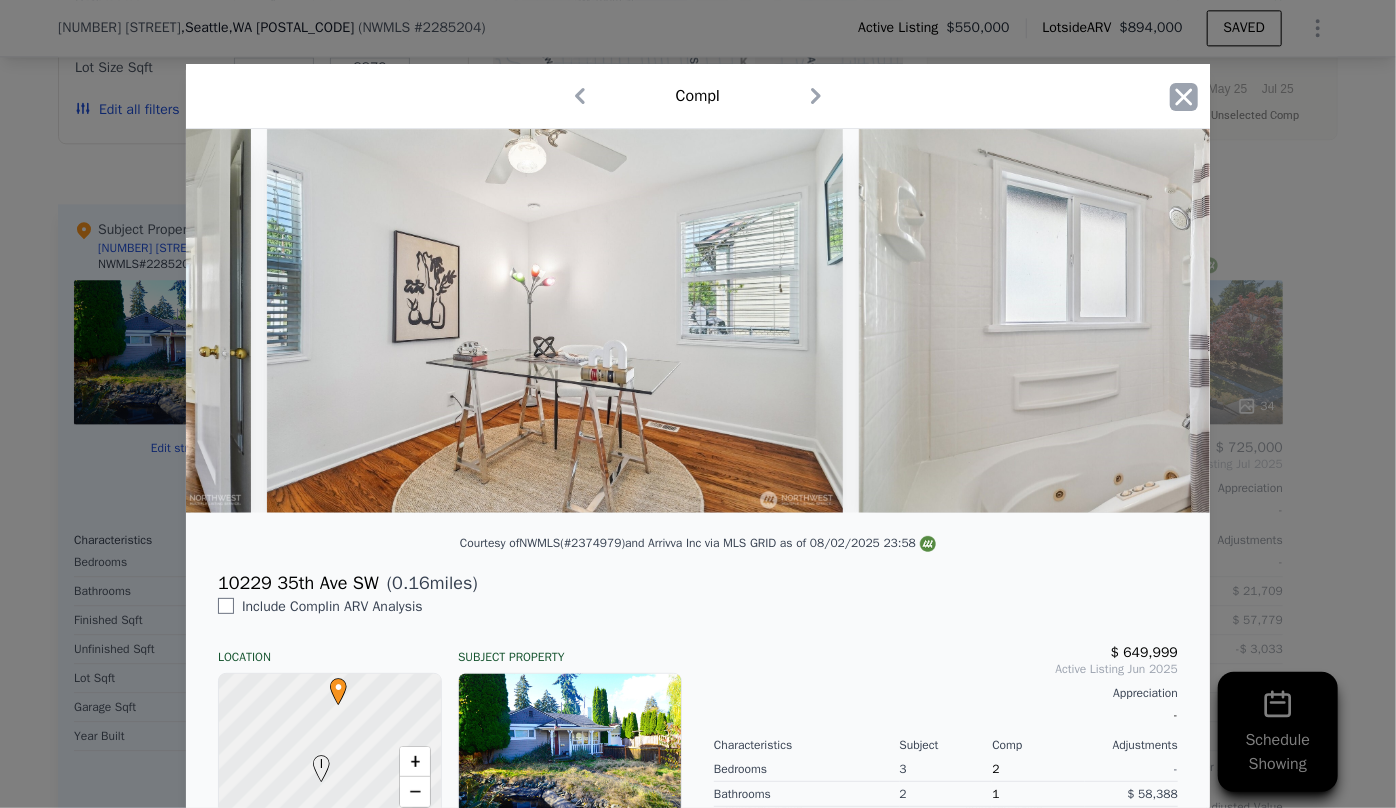 click 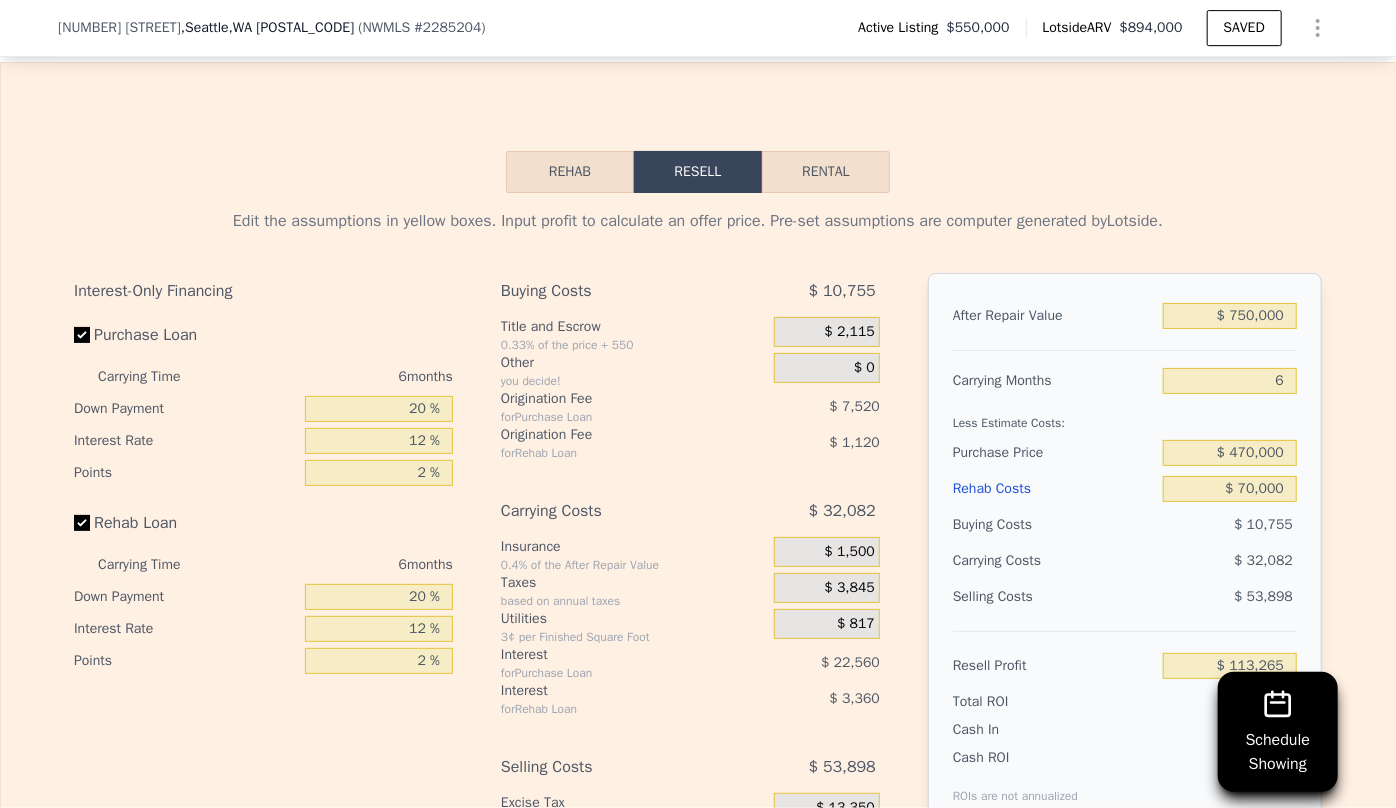 scroll, scrollTop: 3546, scrollLeft: 0, axis: vertical 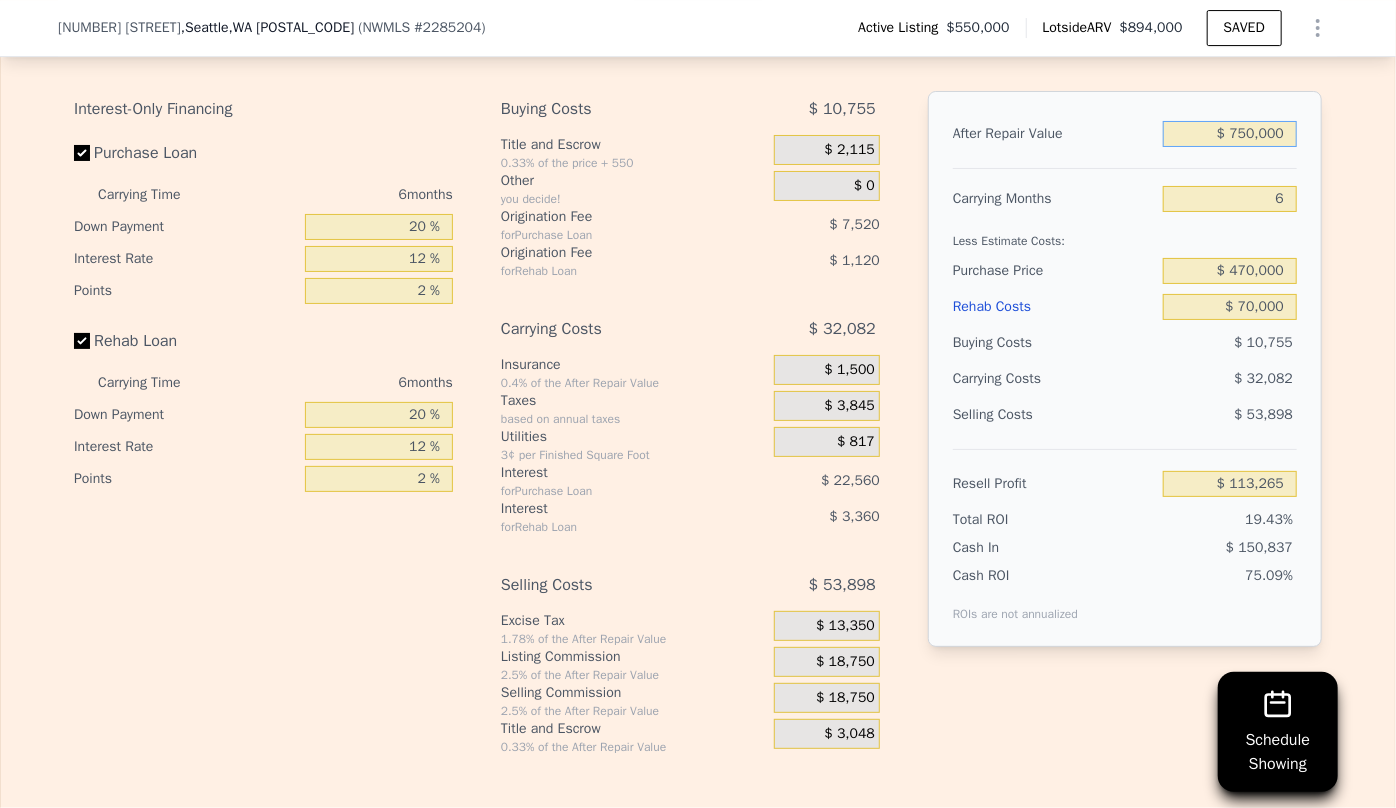click on "$ 750,000" at bounding box center (1230, 134) 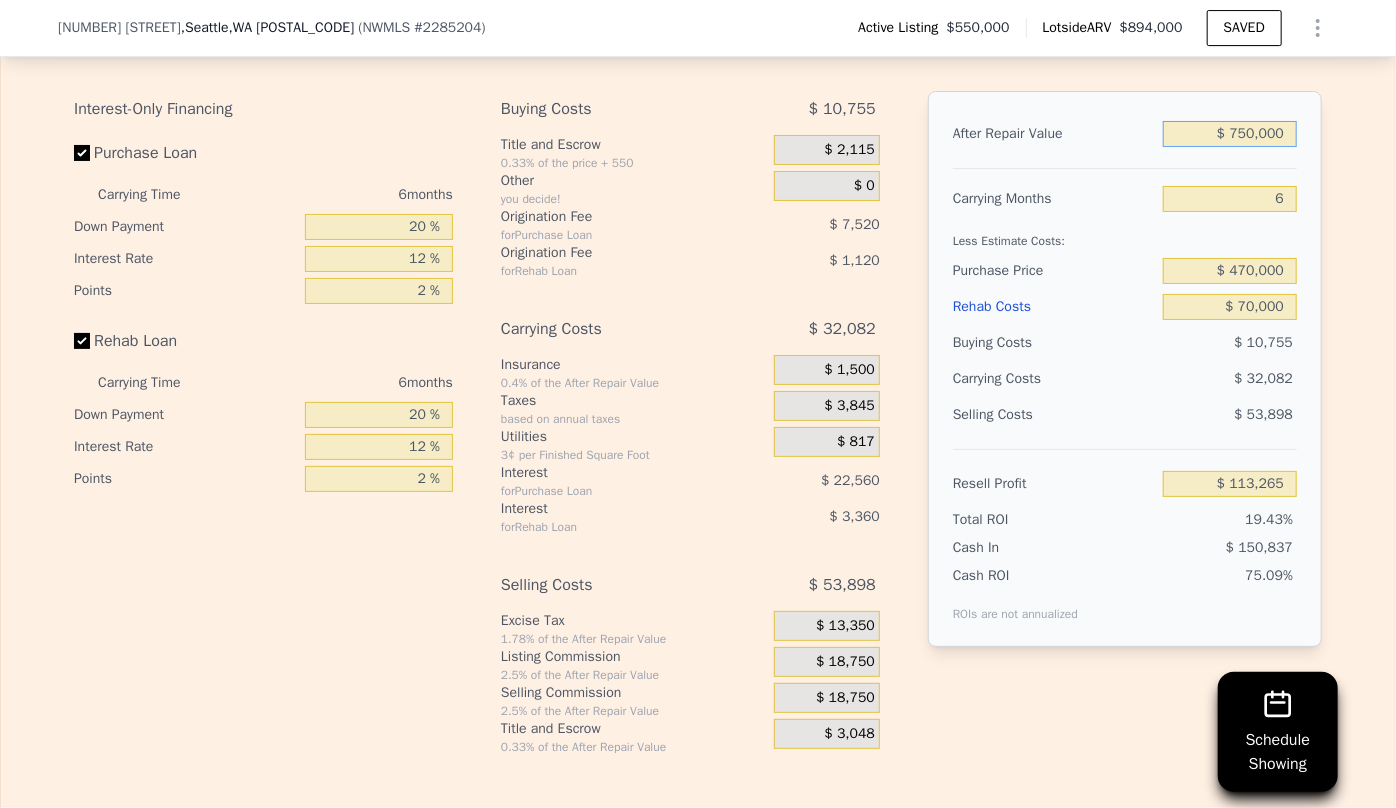 type on "$ 70,000" 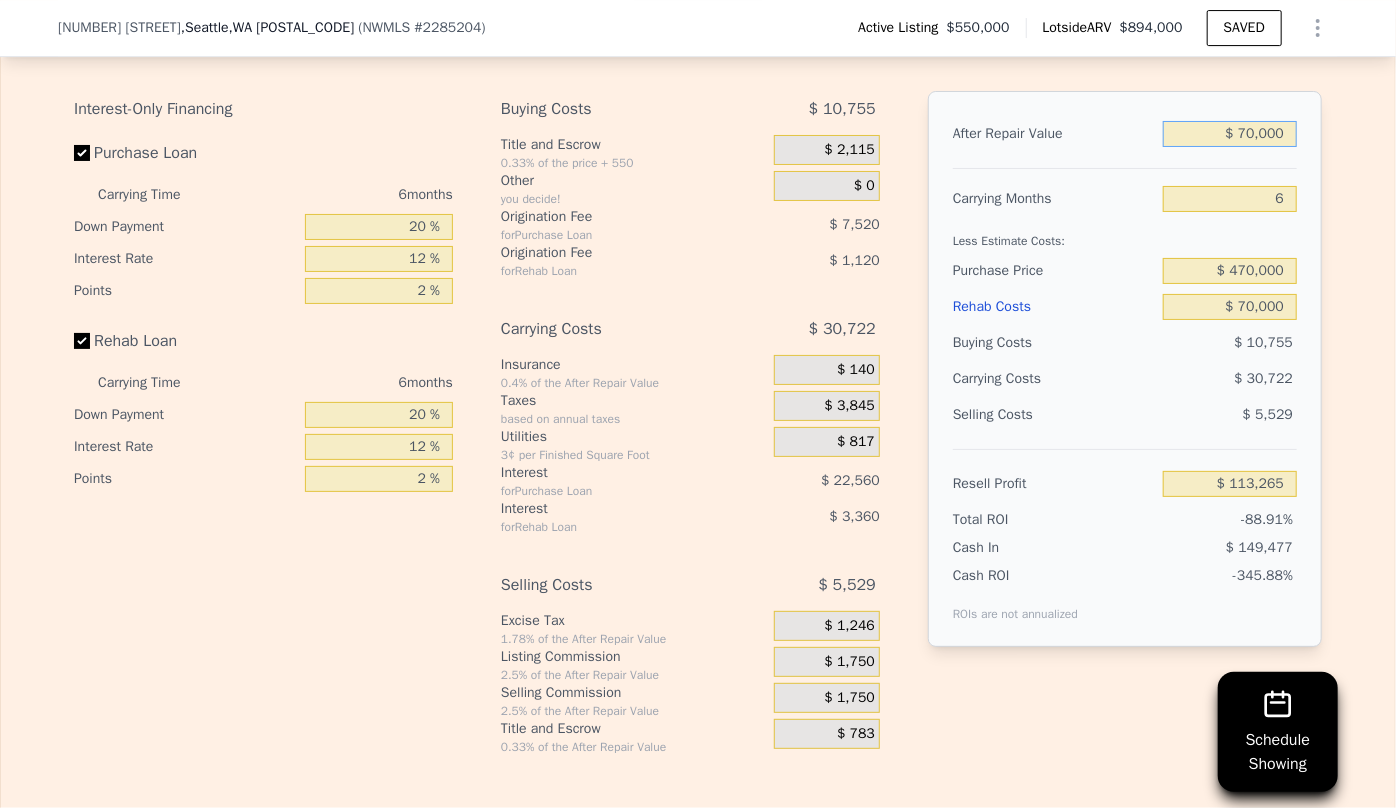 type on "-$ 517,006" 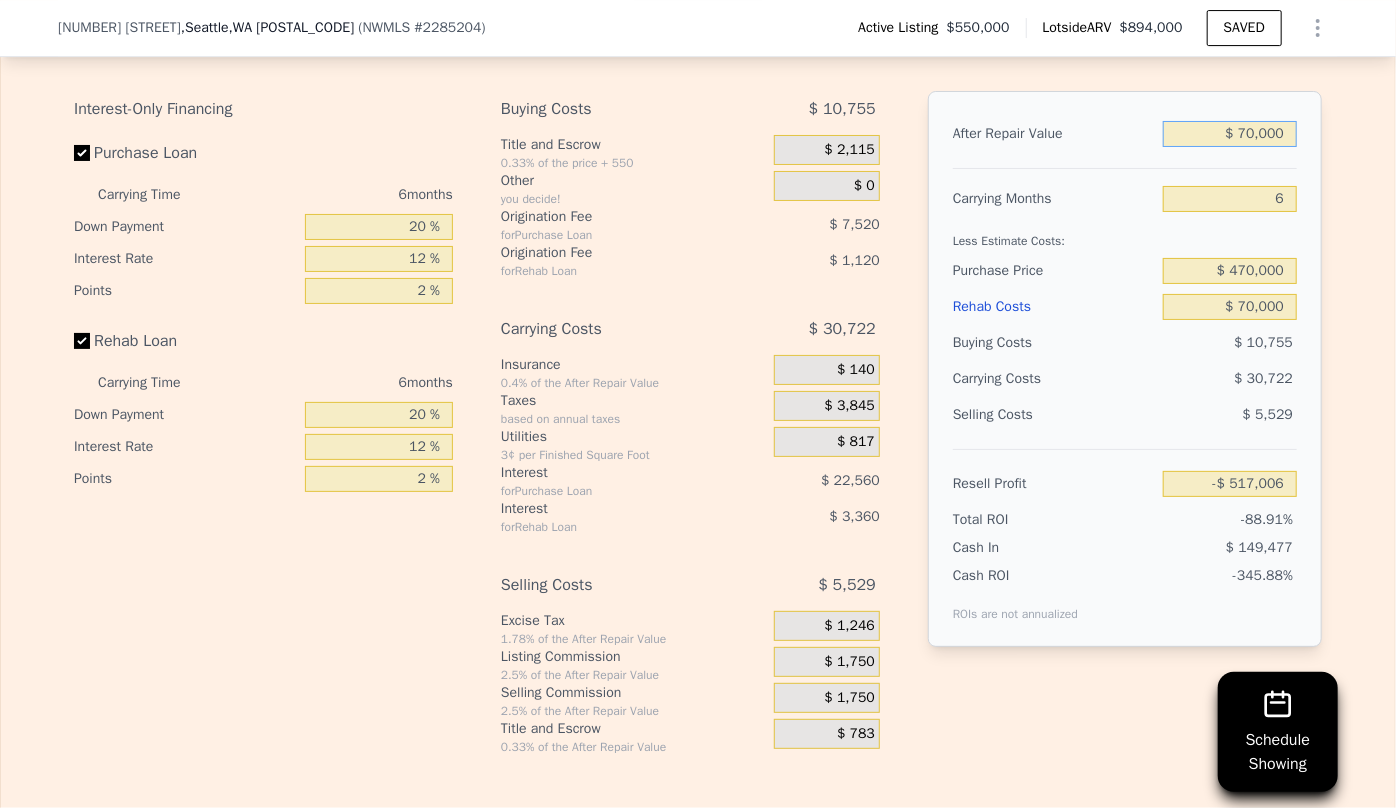 type on "$ 700,000" 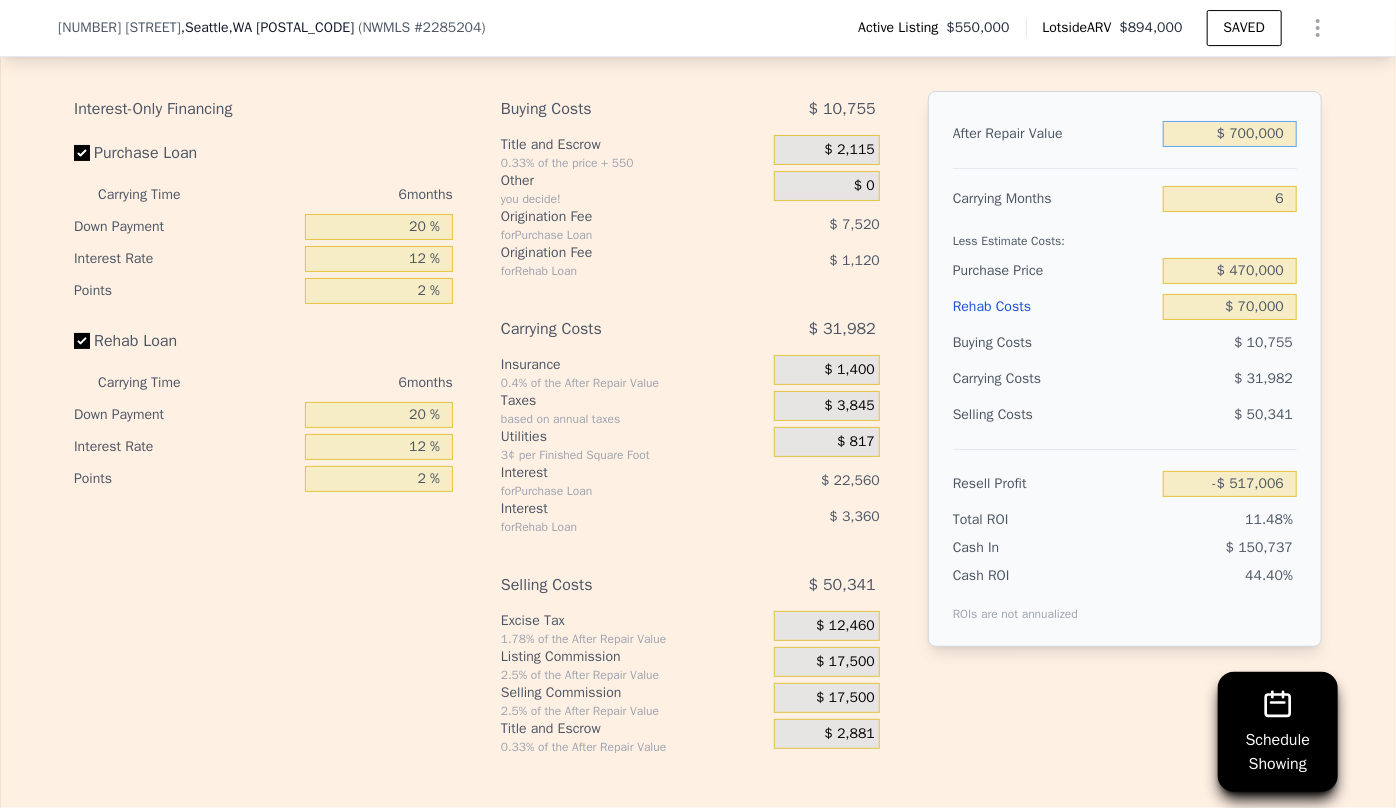 type on "$ 66,922" 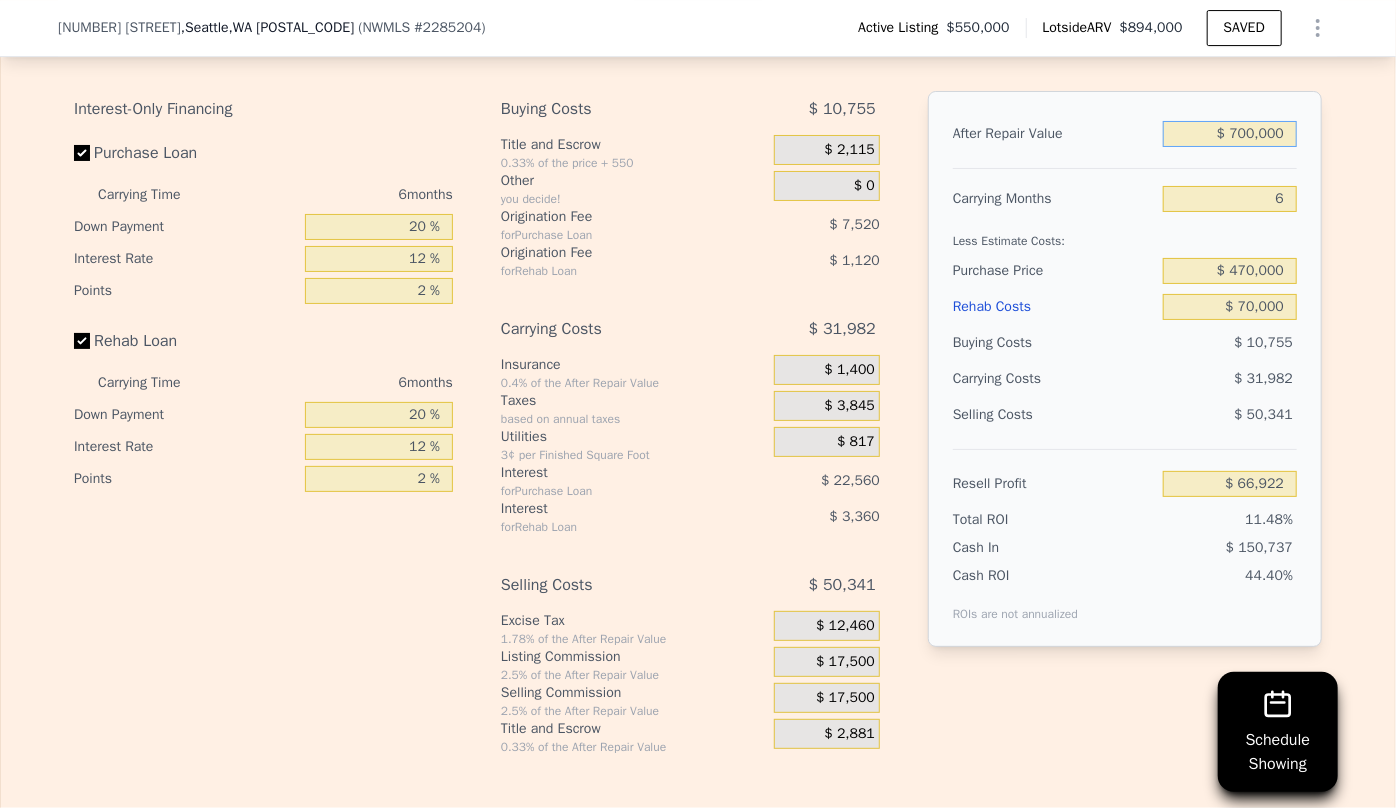 type on "$ 700,000" 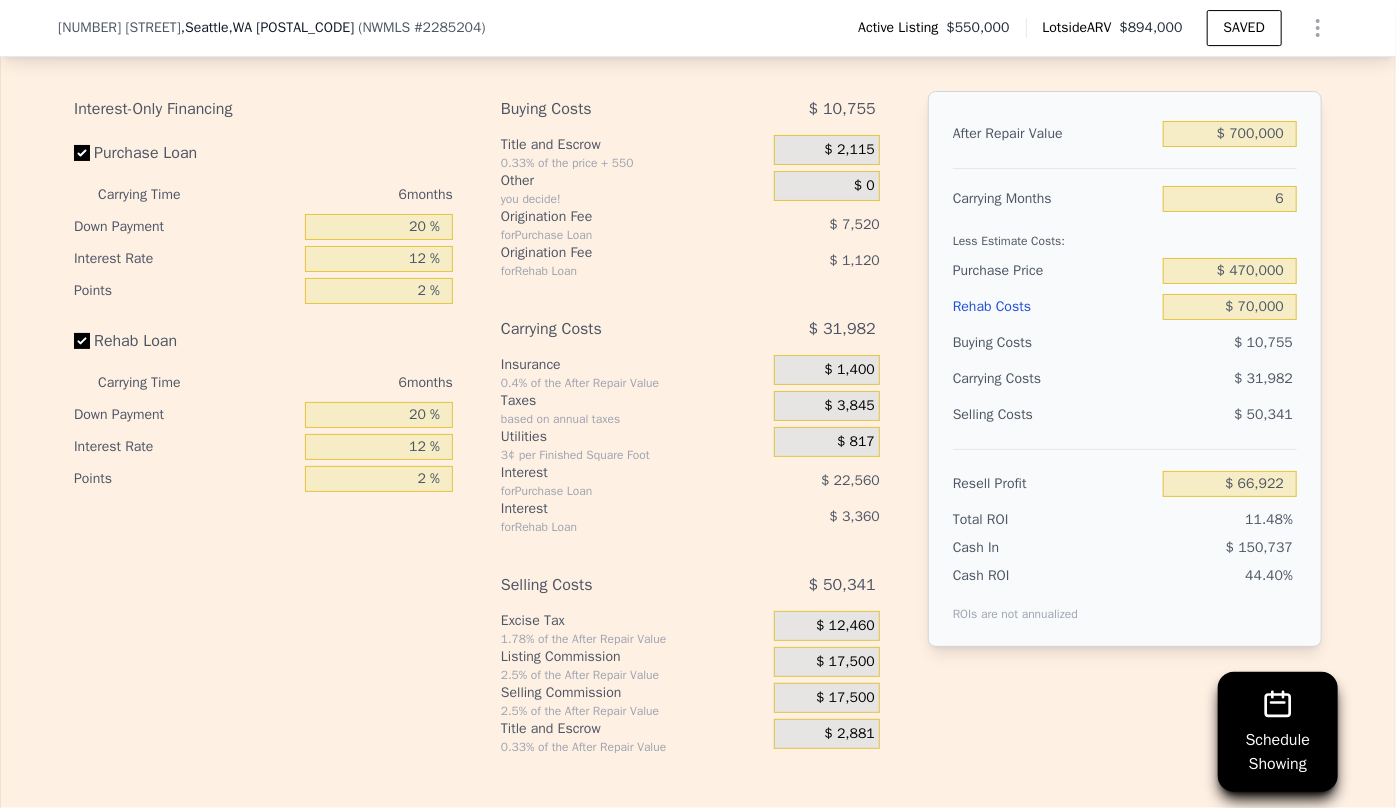 click on "Less Estimate Costs:" at bounding box center (1125, 235) 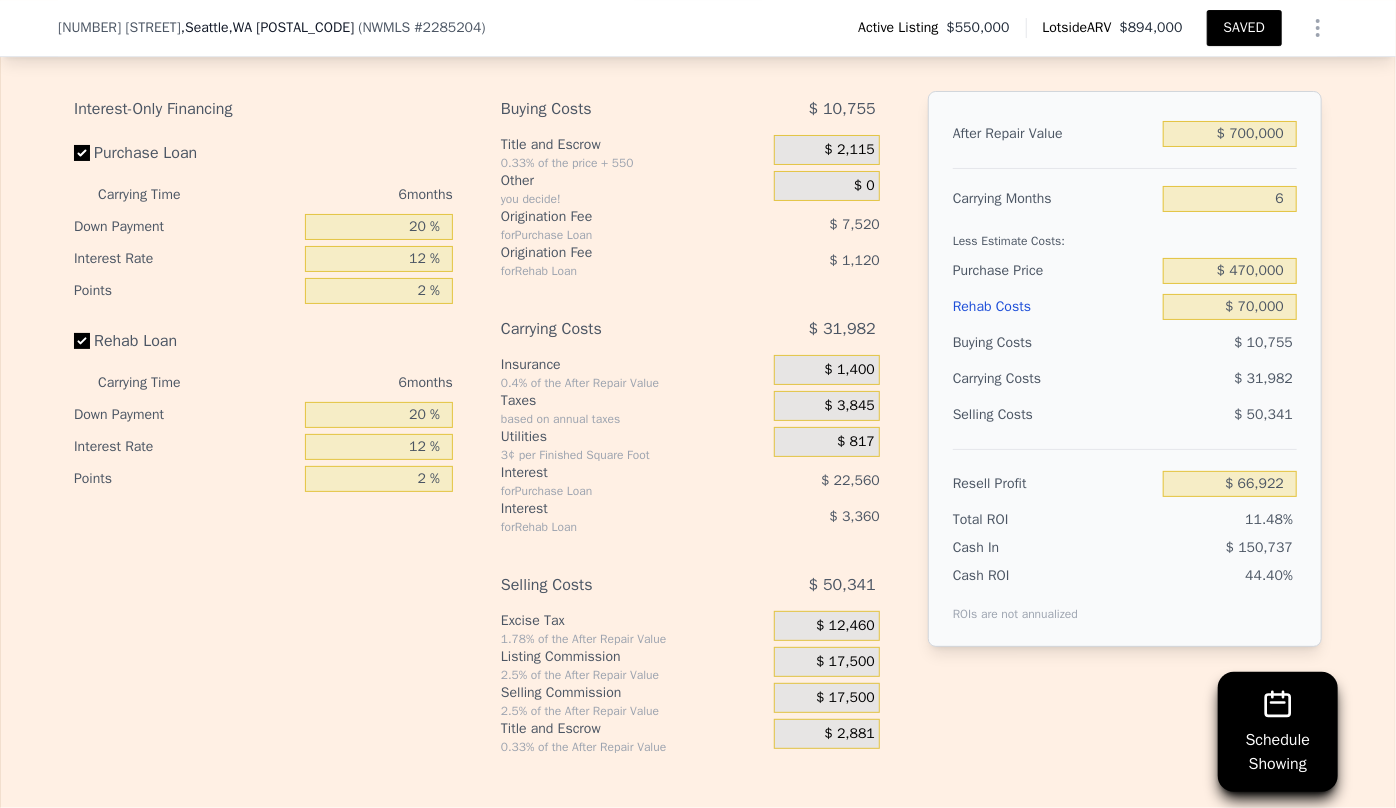 click on "SAVED" at bounding box center [1244, 28] 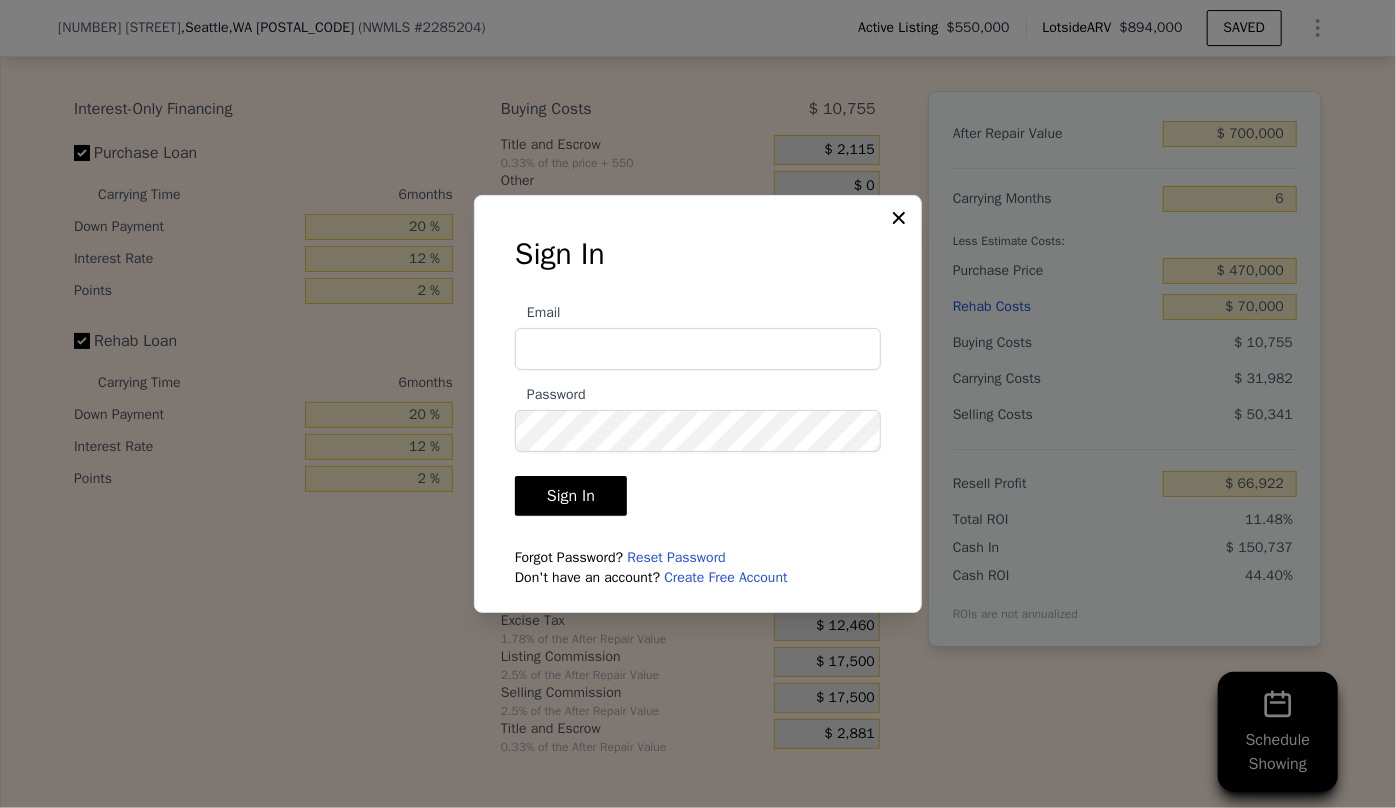 click on "Email" at bounding box center (538, 312) 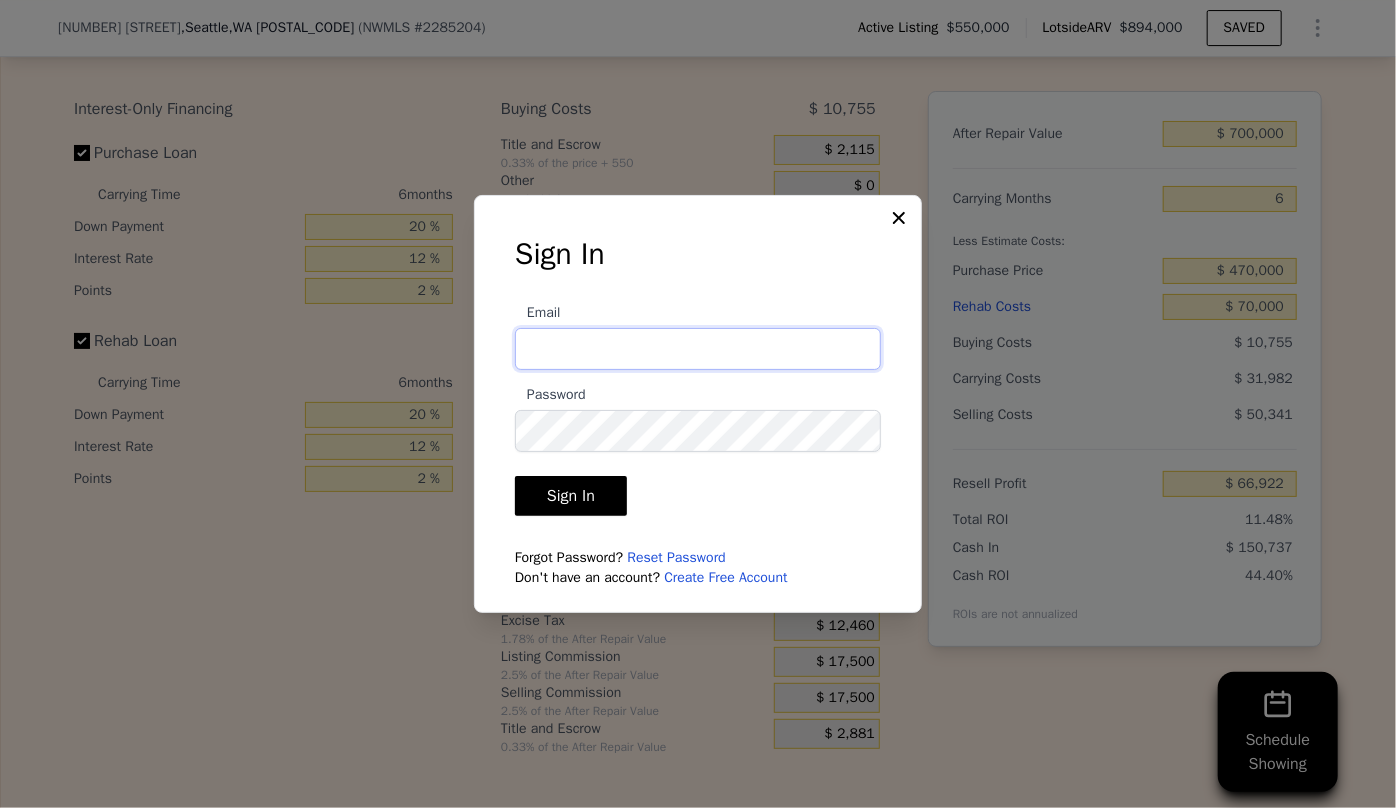 click on "Email" at bounding box center (698, 349) 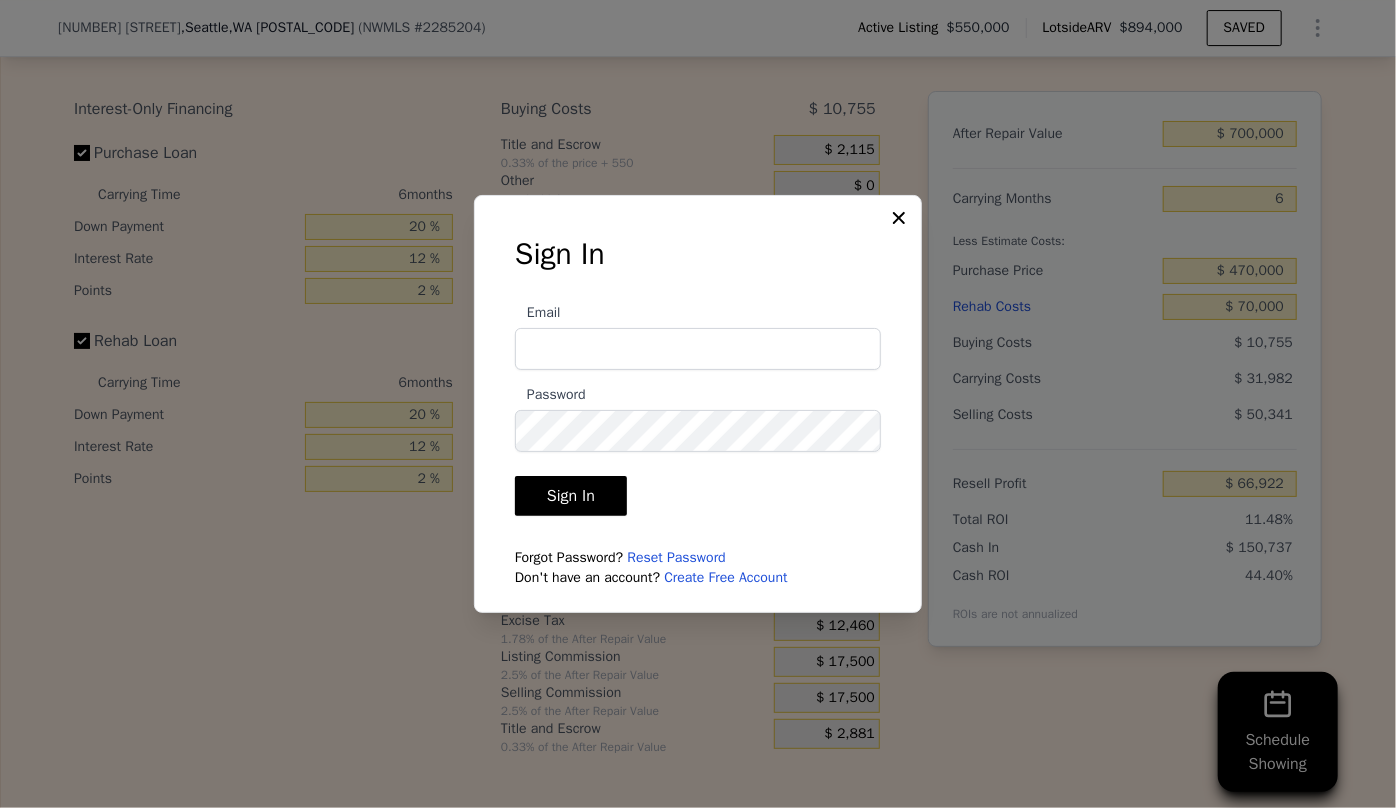 click on "Email" at bounding box center [698, 335] 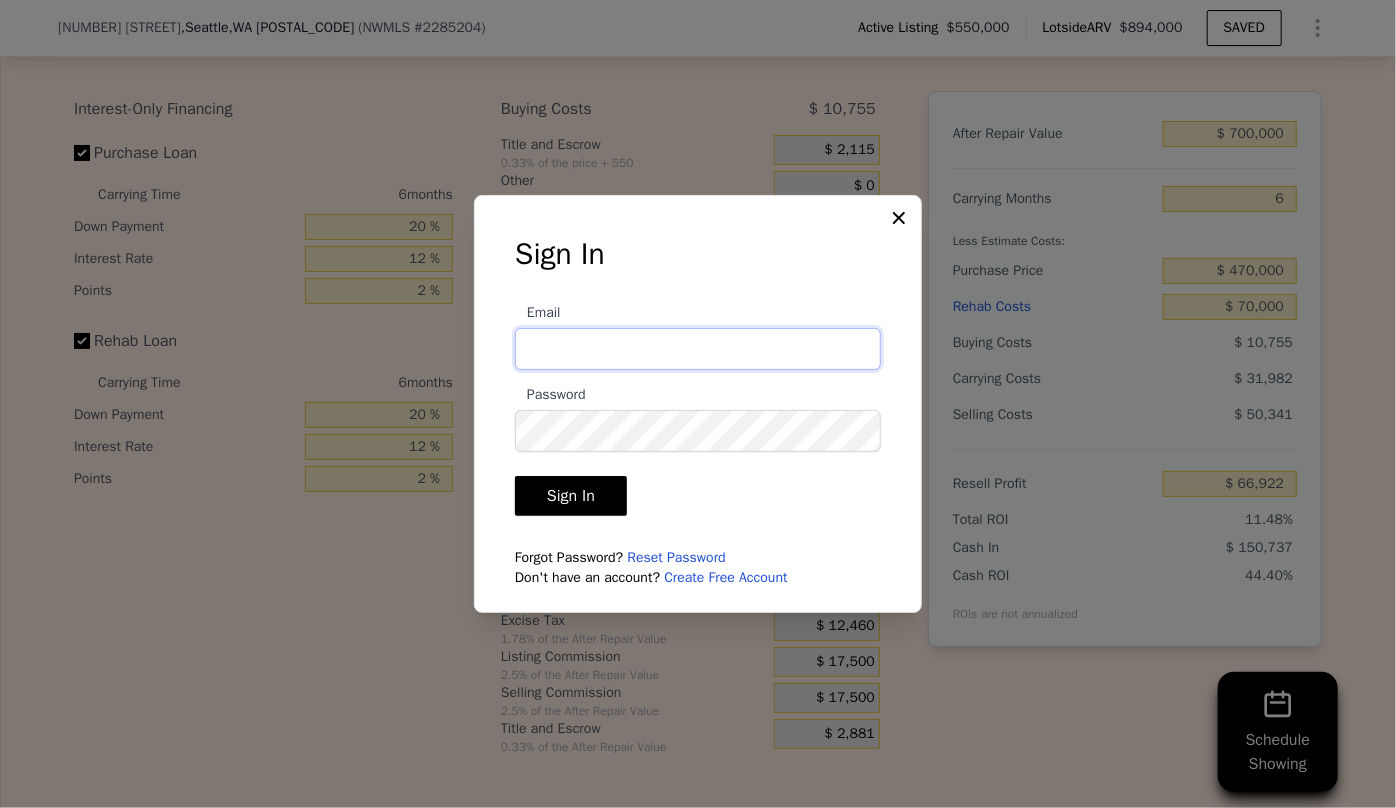 click on "Email" at bounding box center [698, 349] 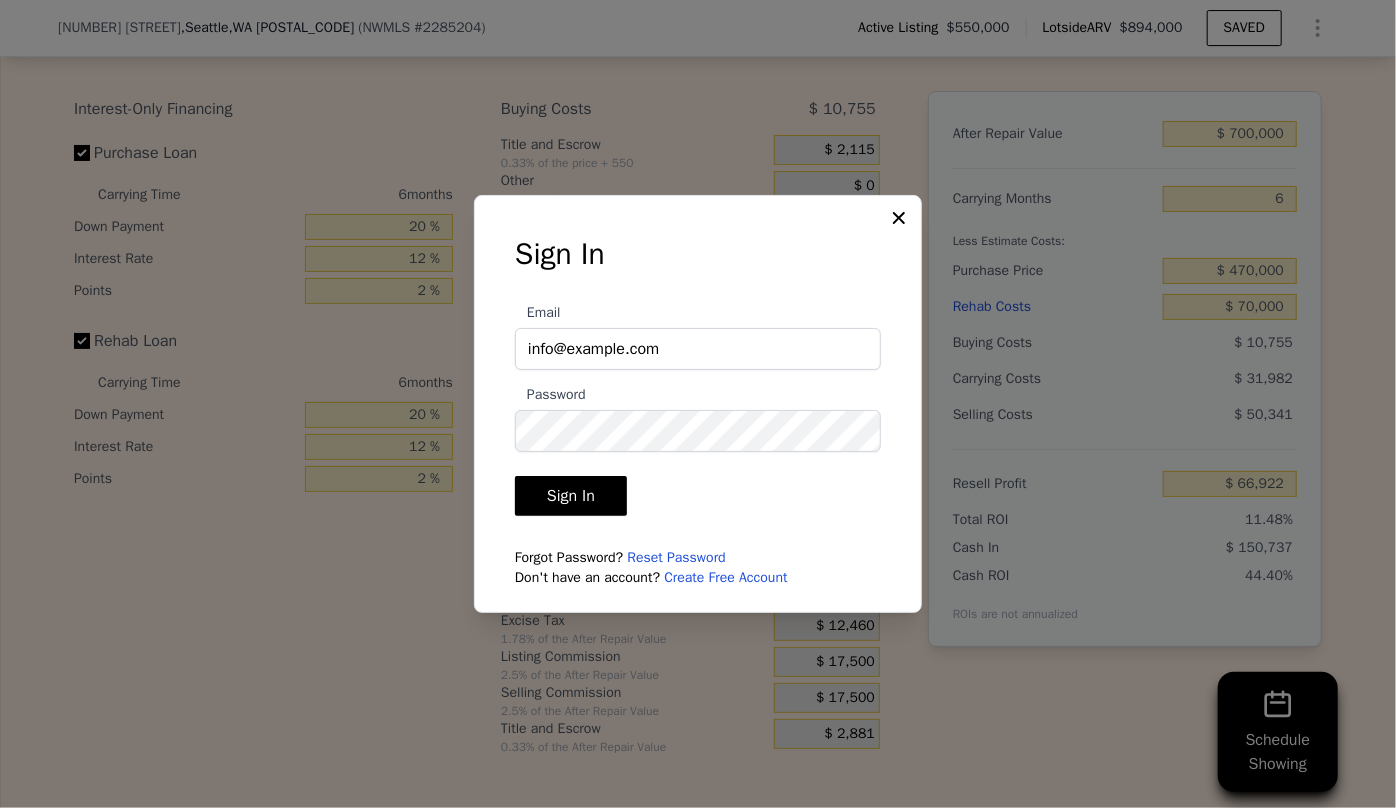 click on "Sign In" at bounding box center (571, 496) 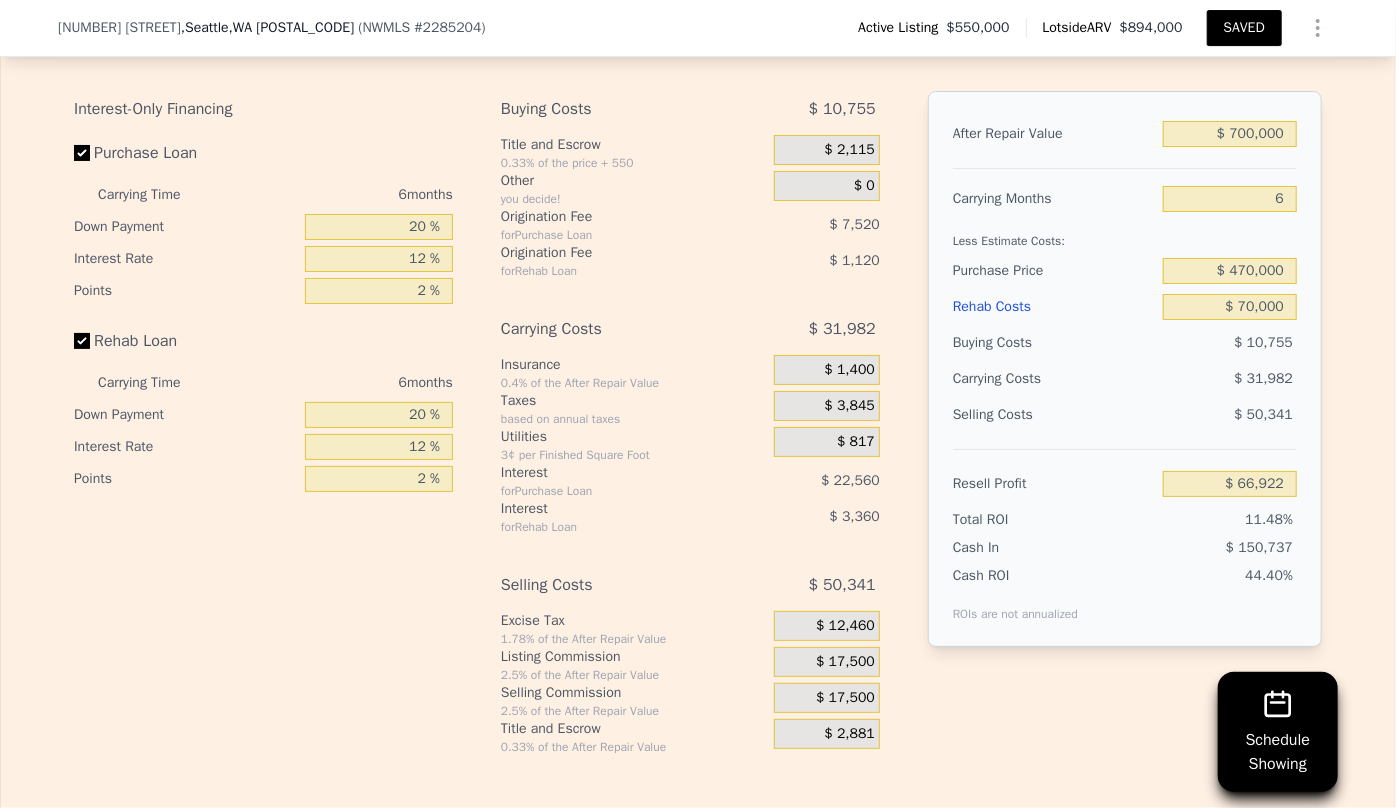 click on "SAVED" at bounding box center (1244, 28) 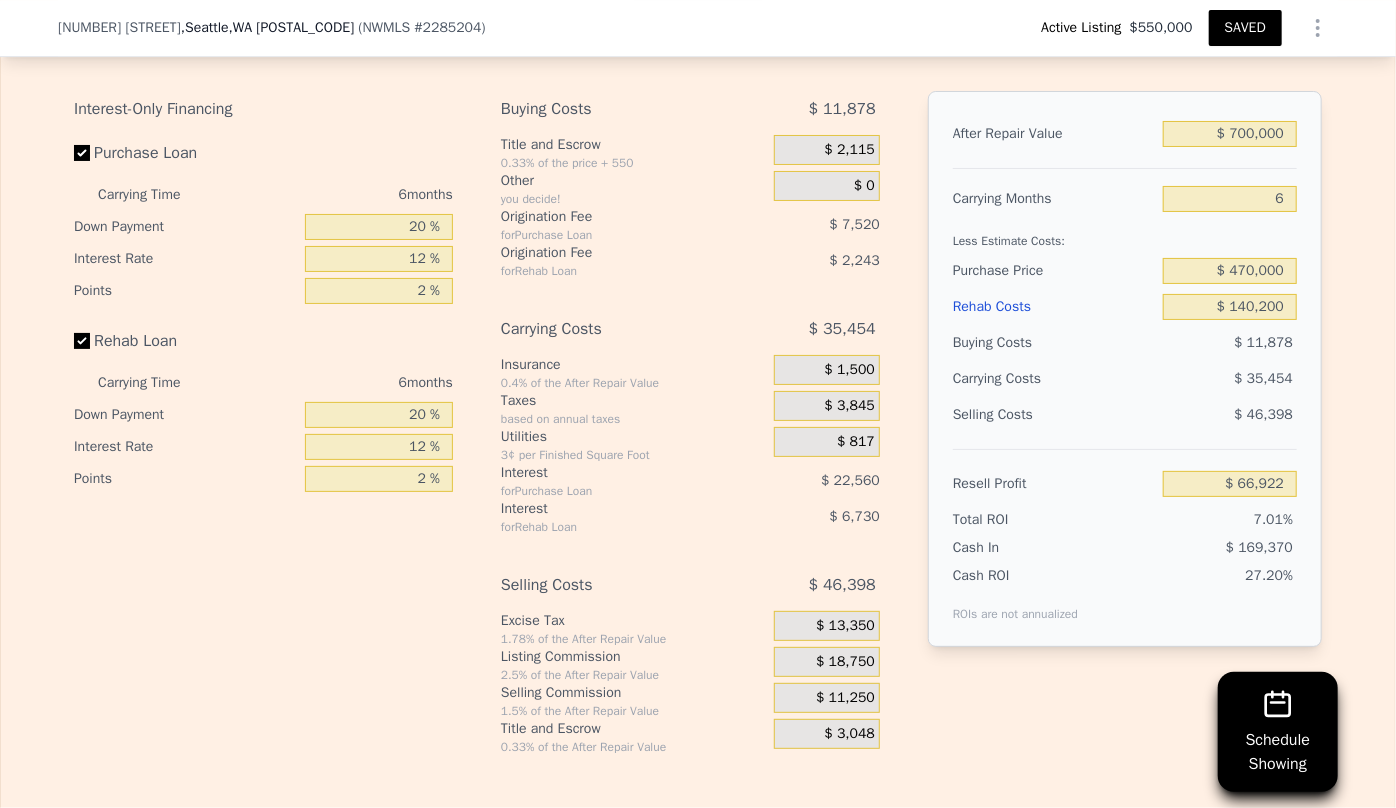 type on "2.5" 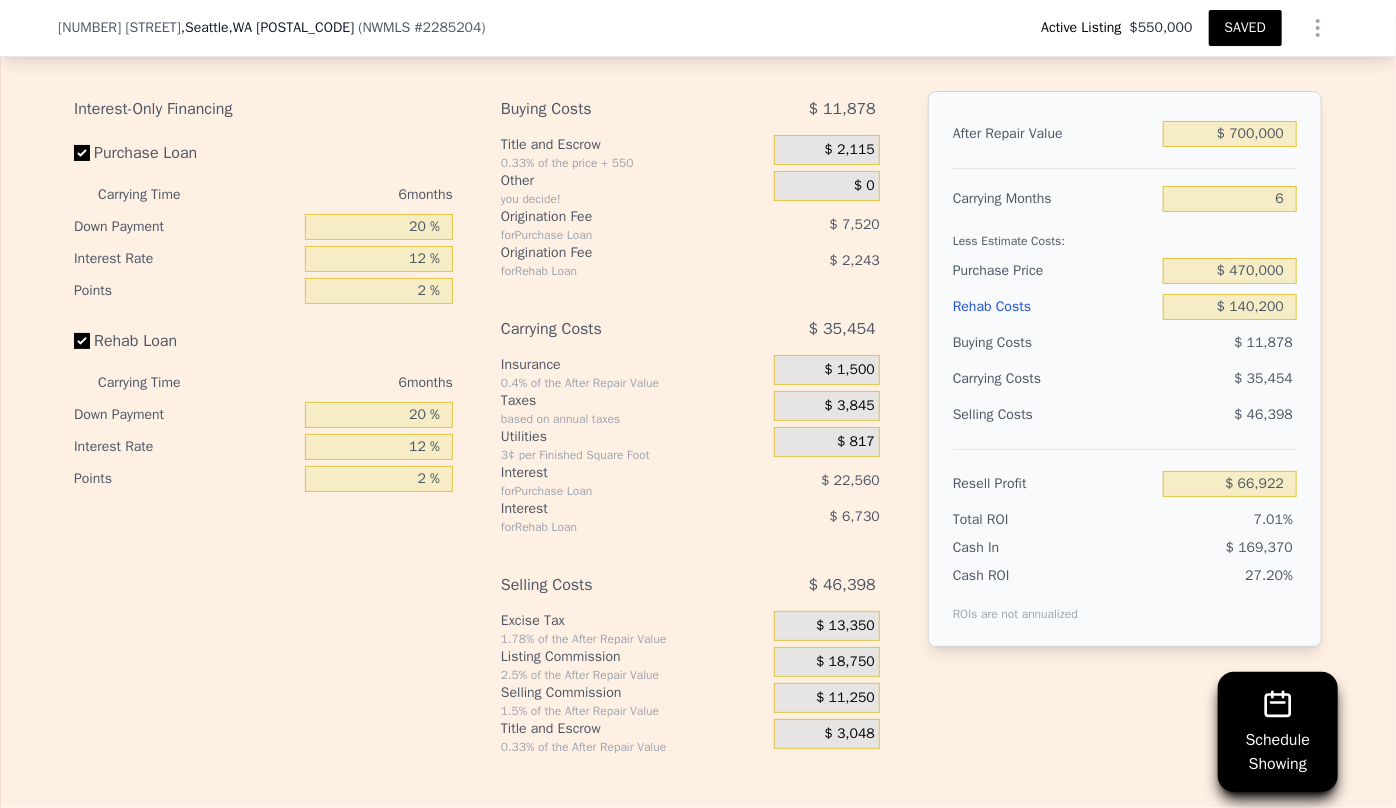 type on "1180" 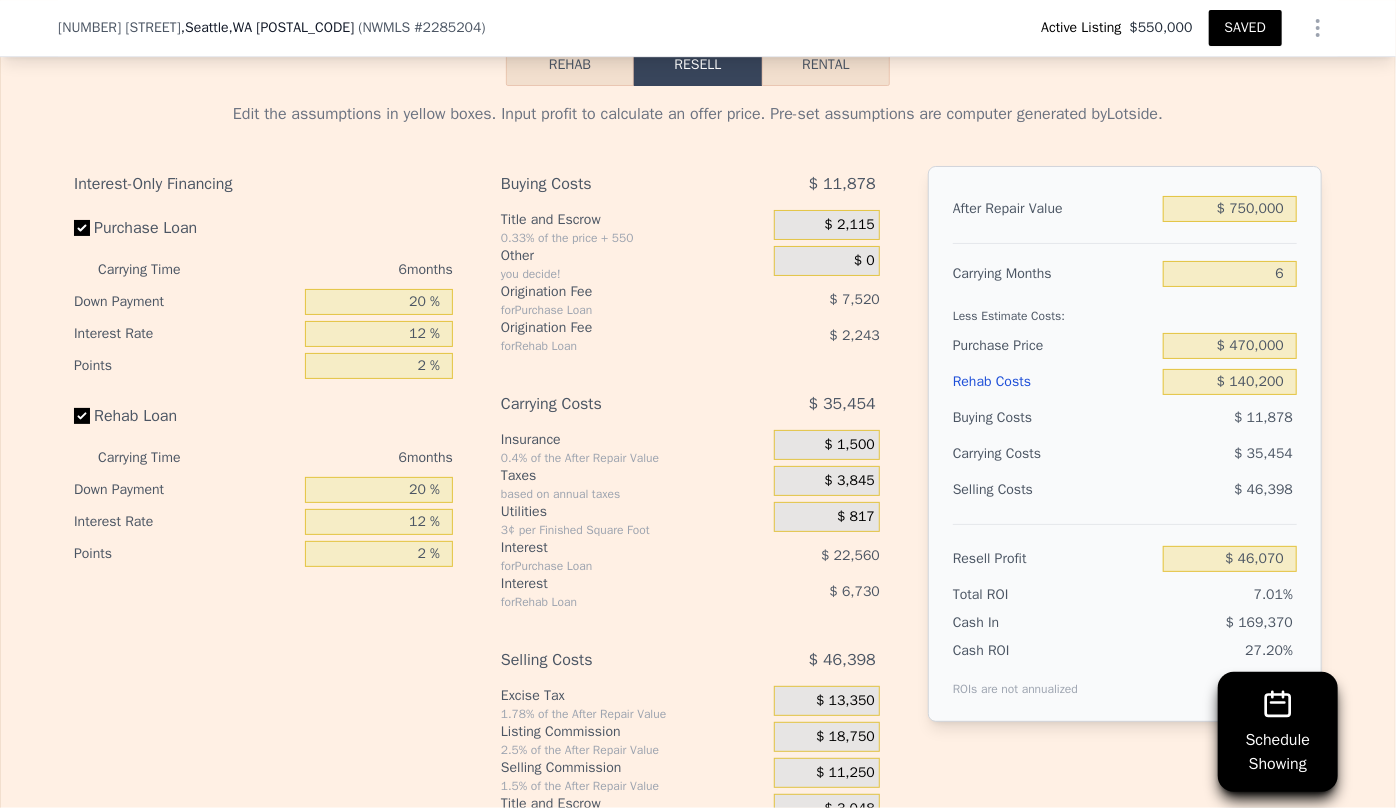 scroll, scrollTop: 3455, scrollLeft: 0, axis: vertical 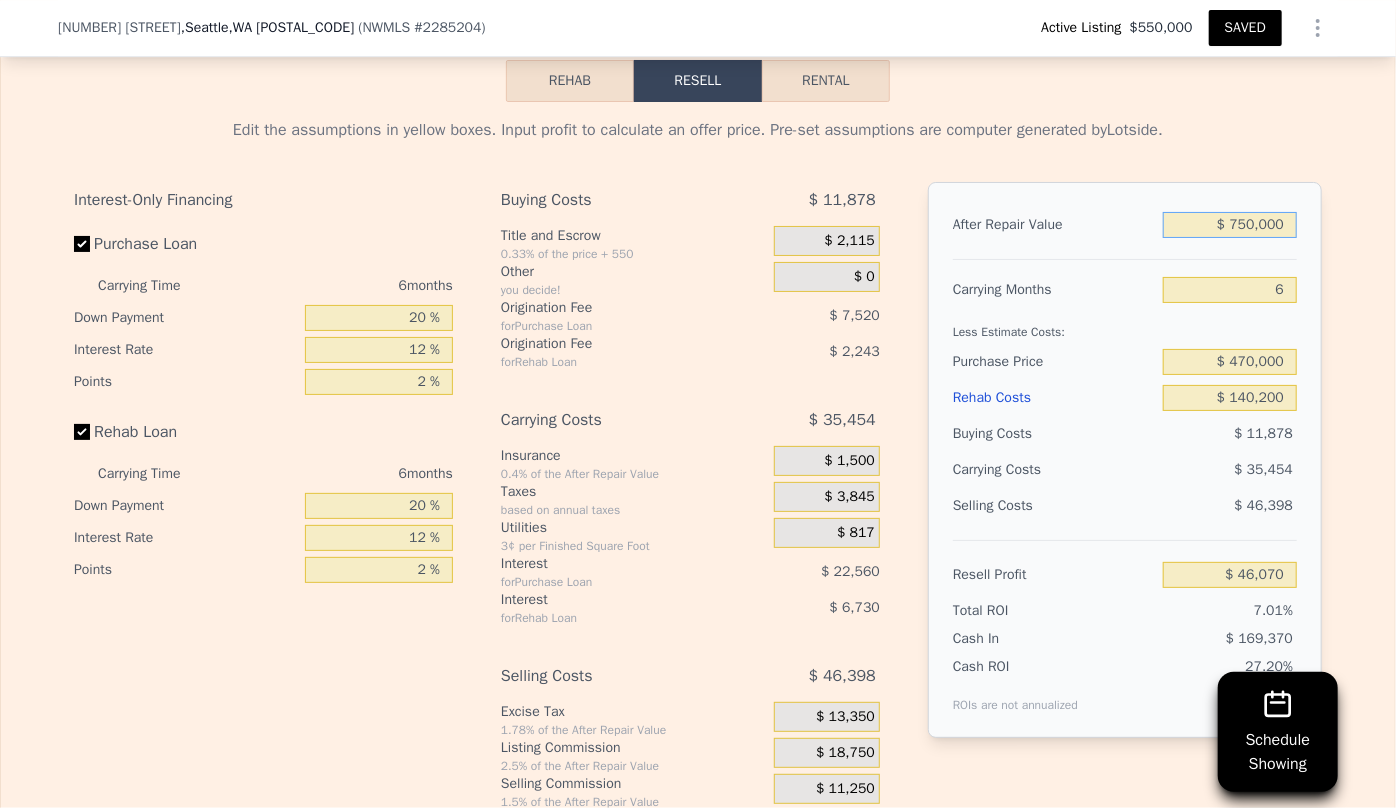 click on "$ 750,000" at bounding box center [1230, 225] 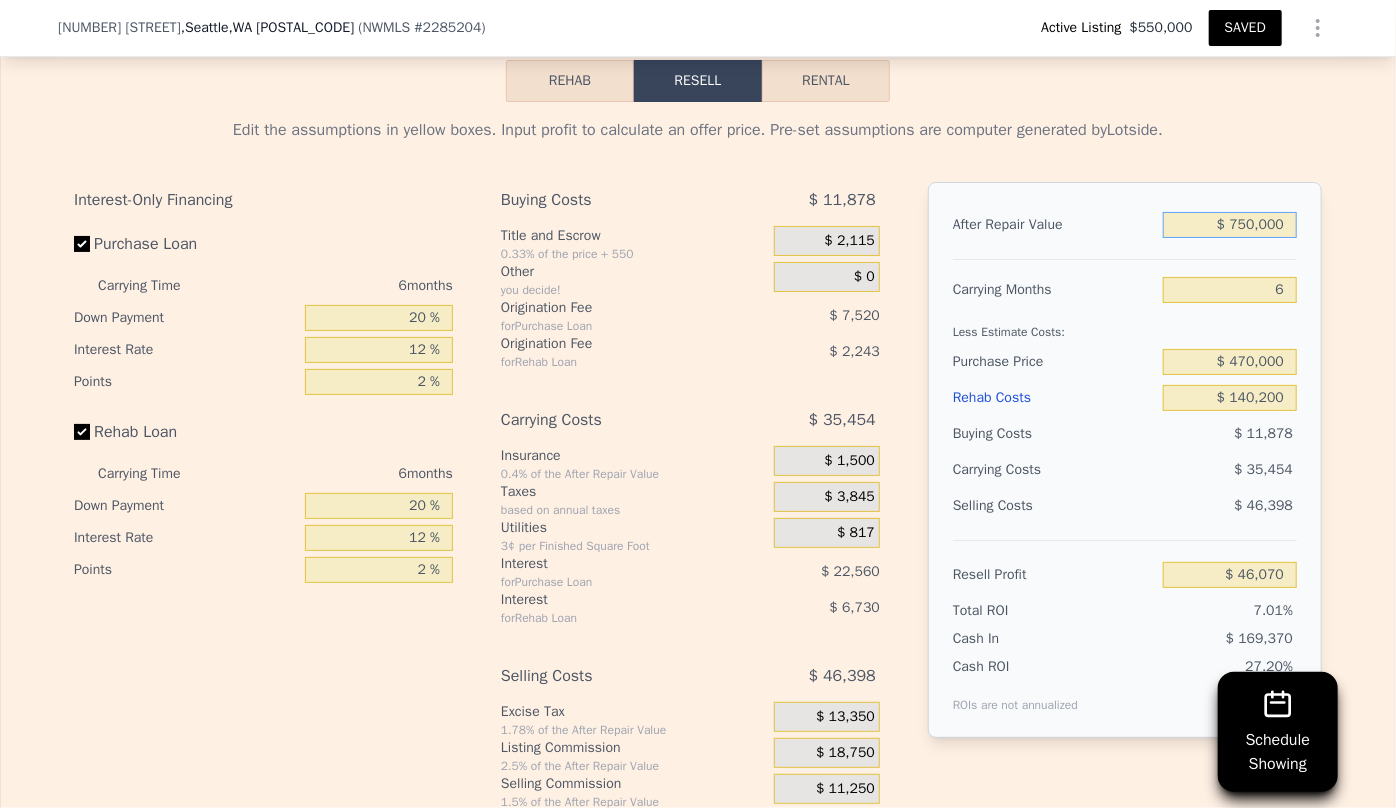 type on "$ 70,000" 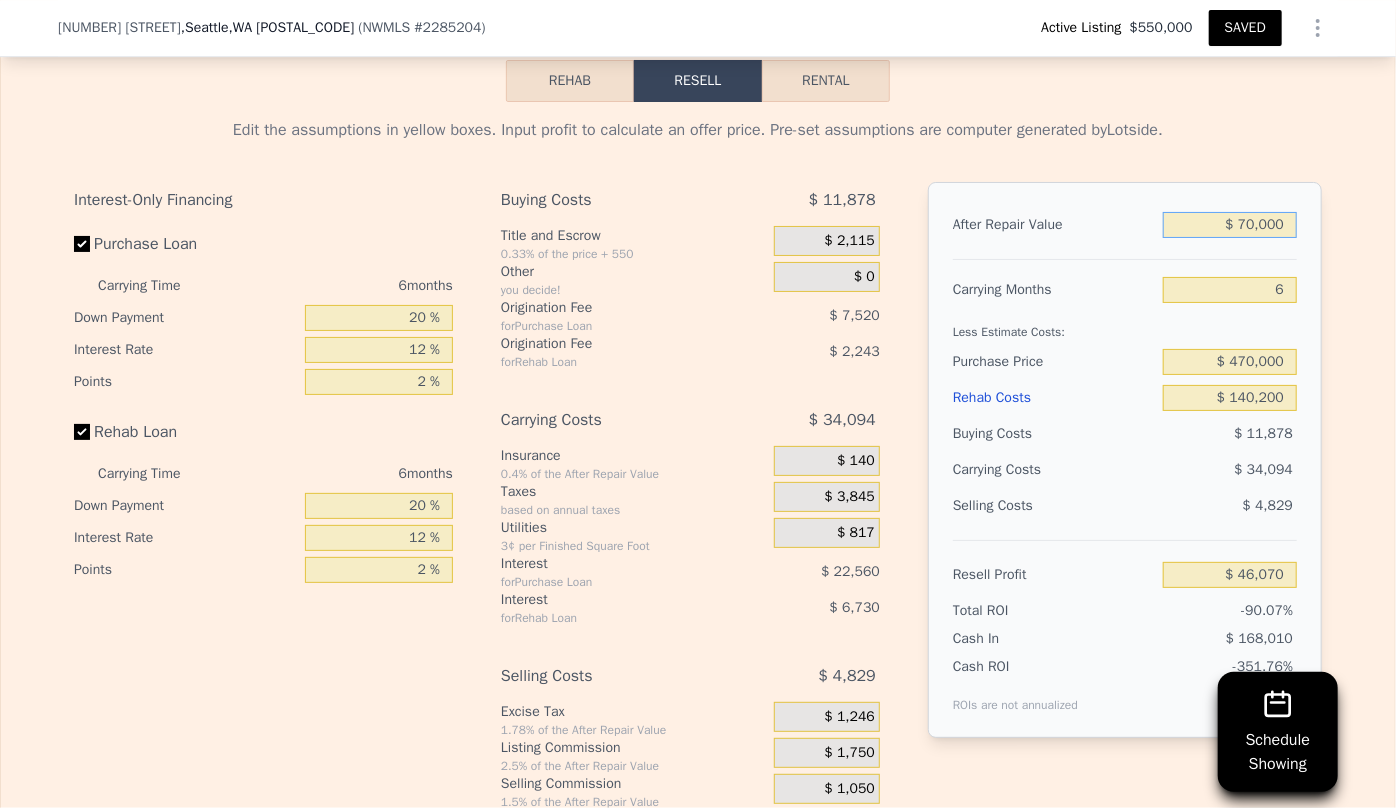 type on "-$ 591,001" 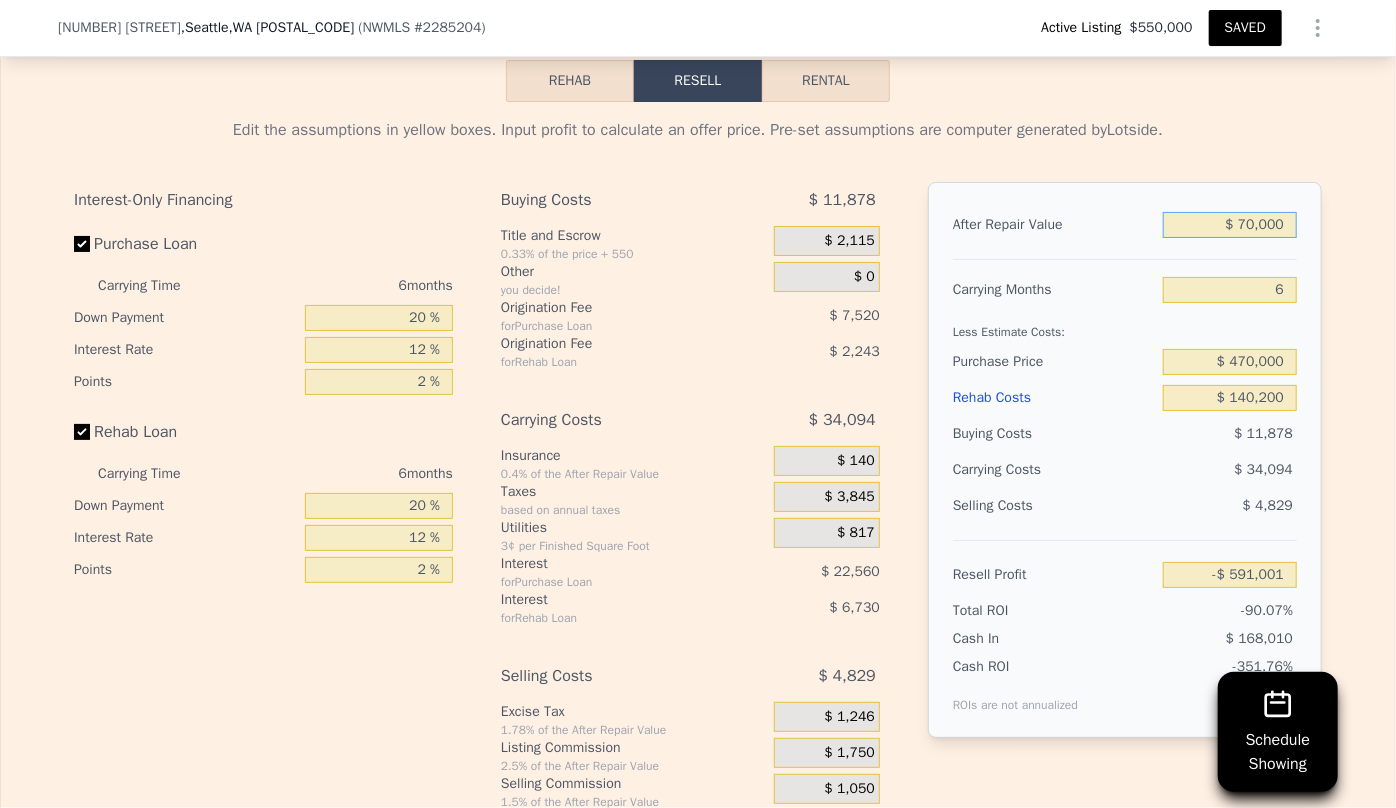 type on "$ 700,000" 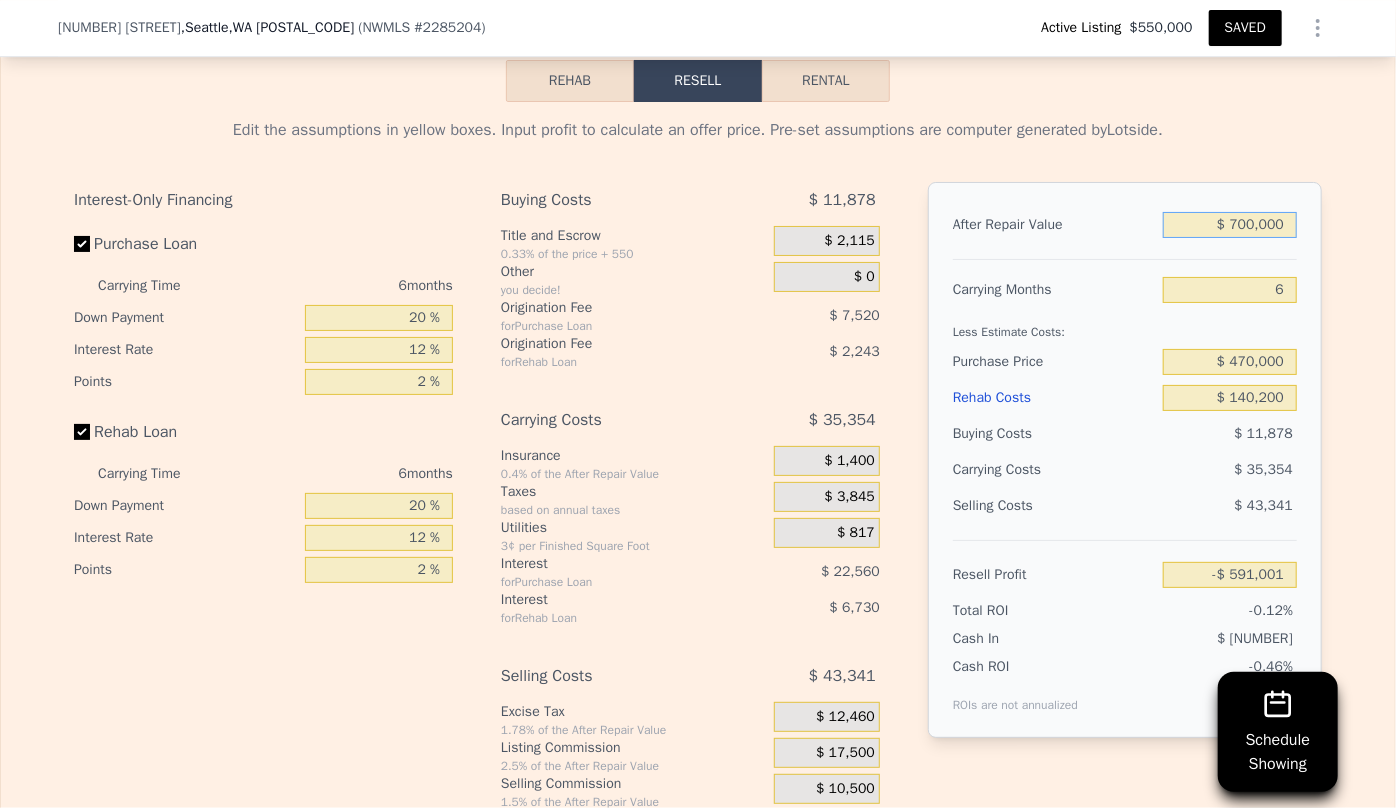 type on "-$ 773" 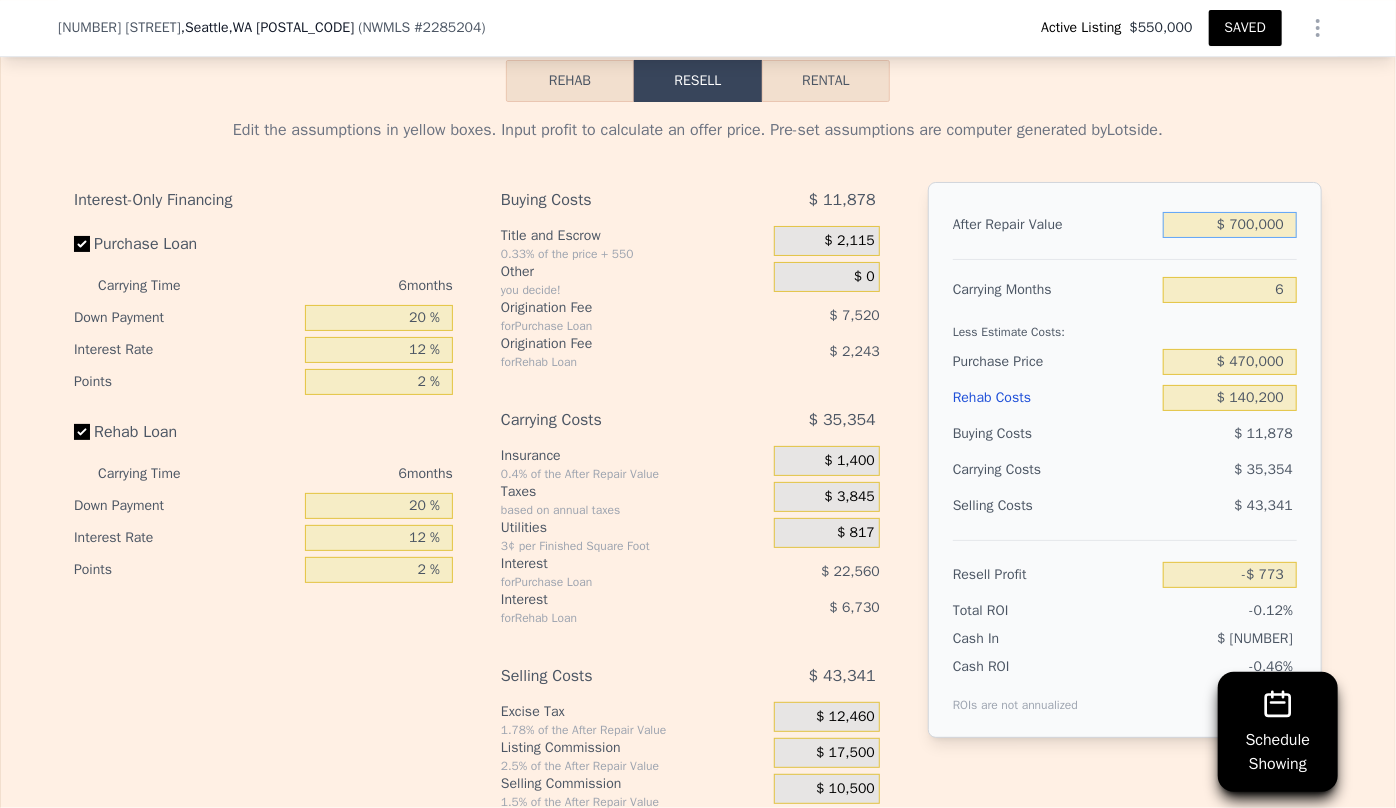 type on "$ 700,000" 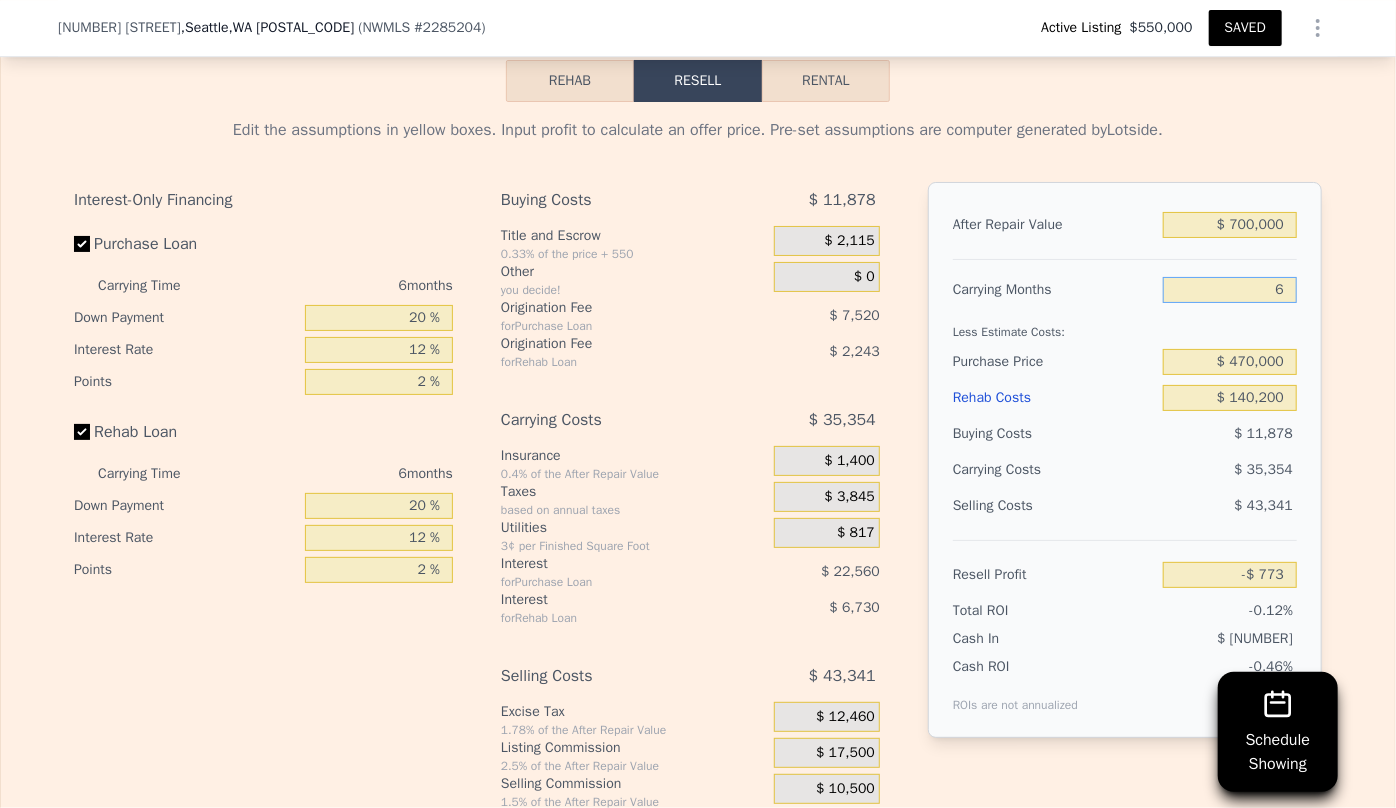 click on "6" at bounding box center (1230, 290) 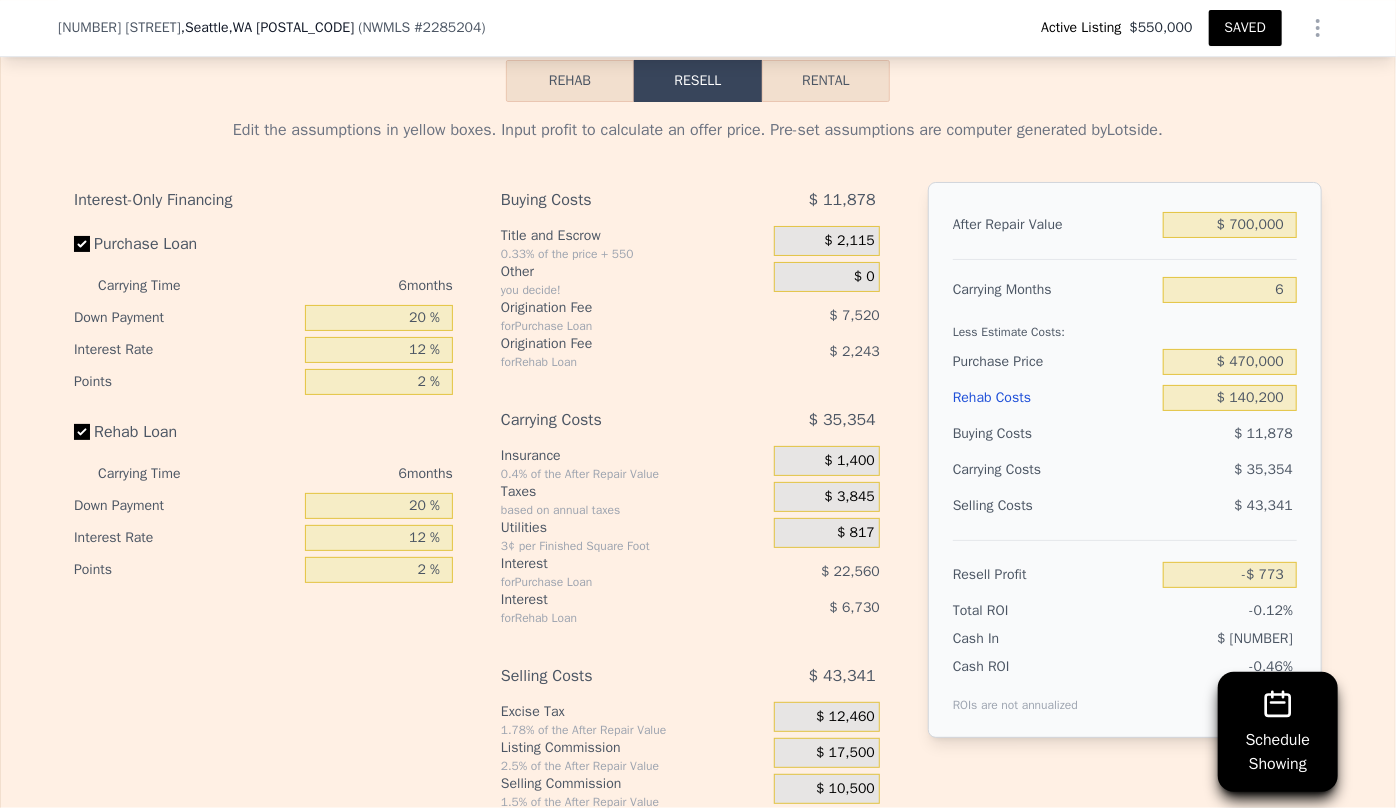 click on "$ 43,341" at bounding box center [1230, 506] 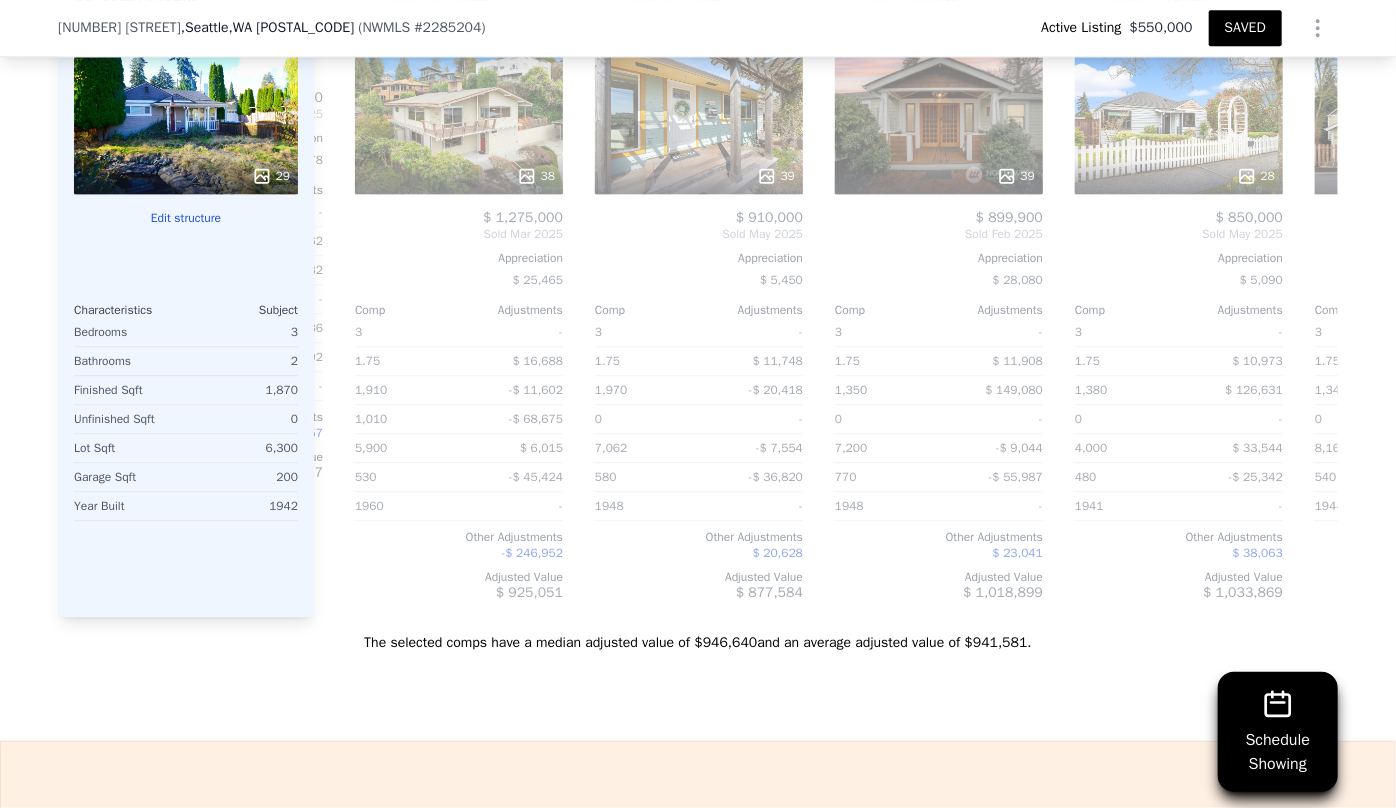 scroll, scrollTop: 2637, scrollLeft: 0, axis: vertical 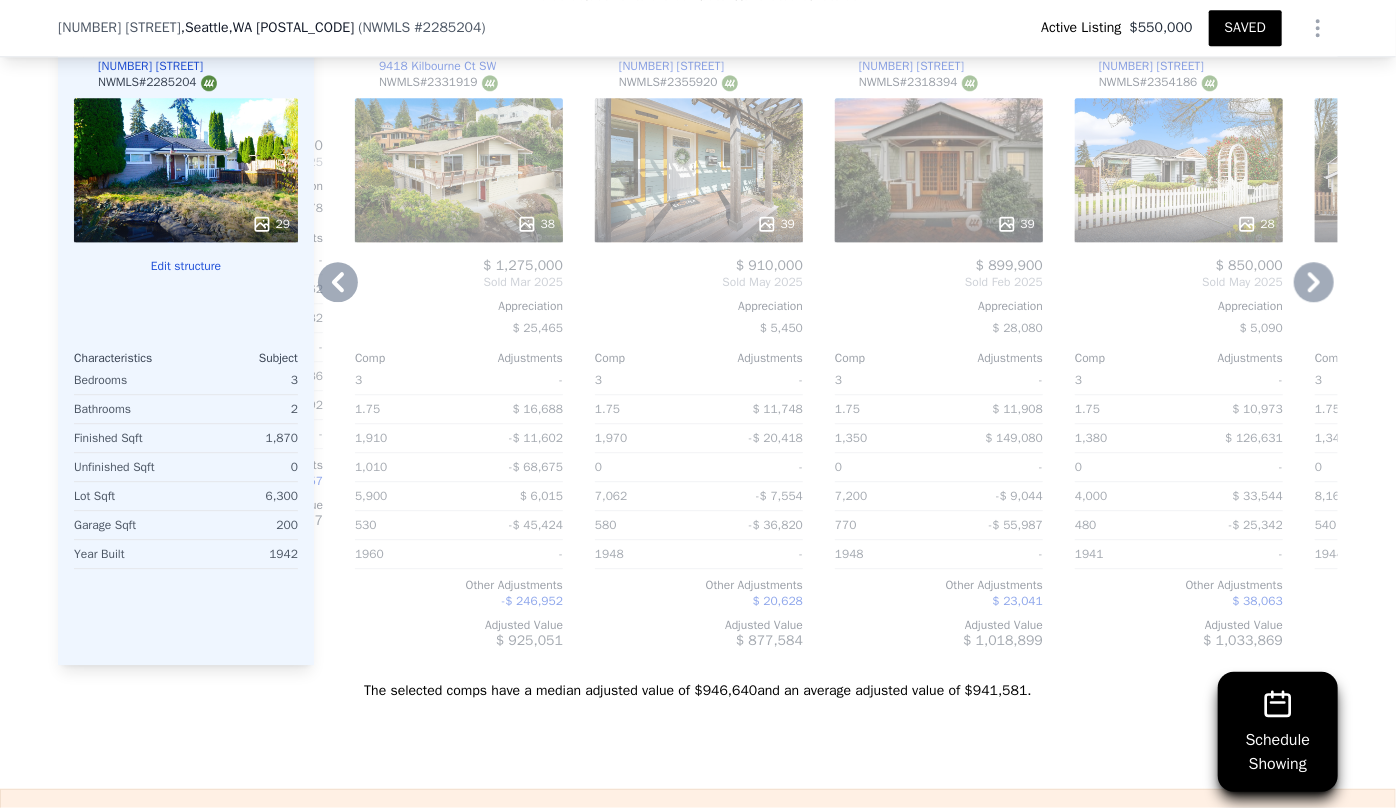 click 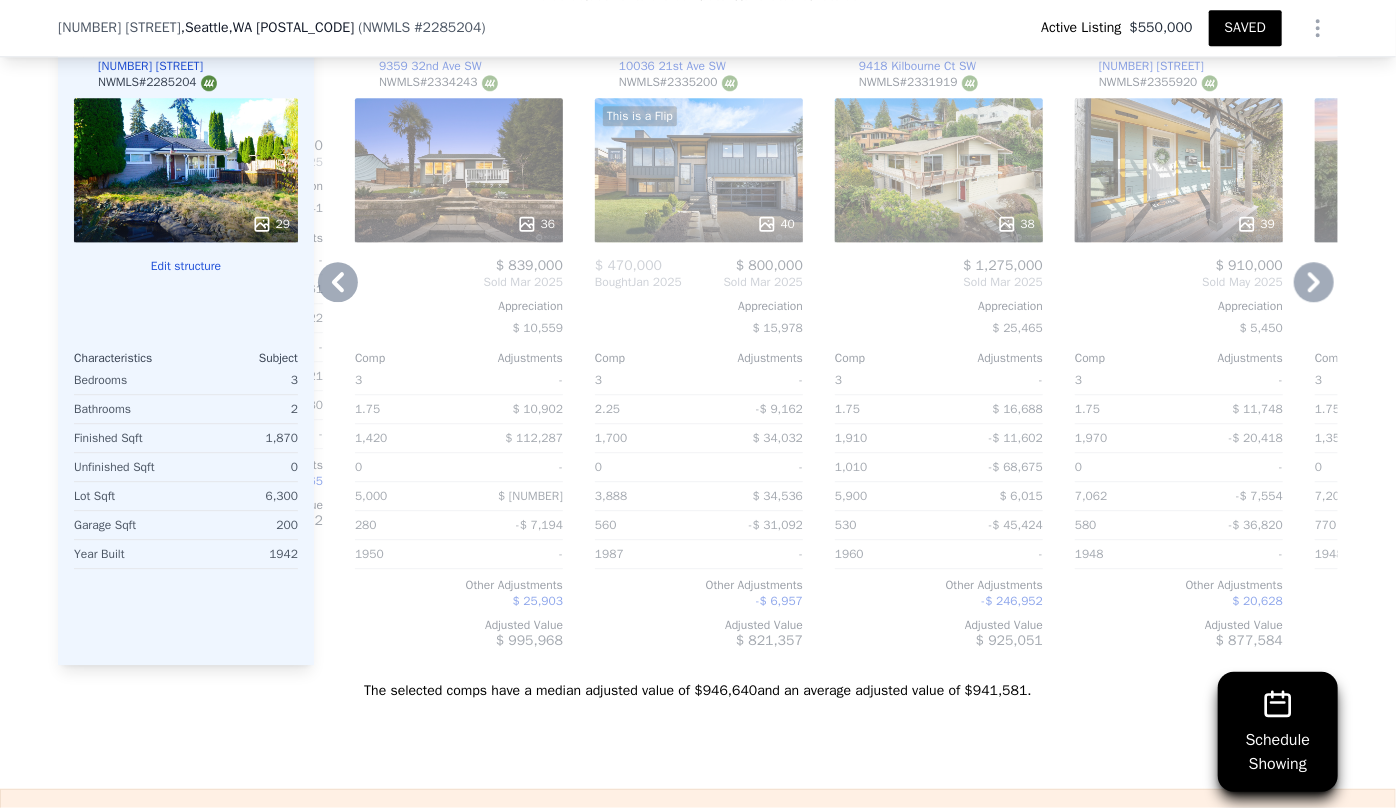 click 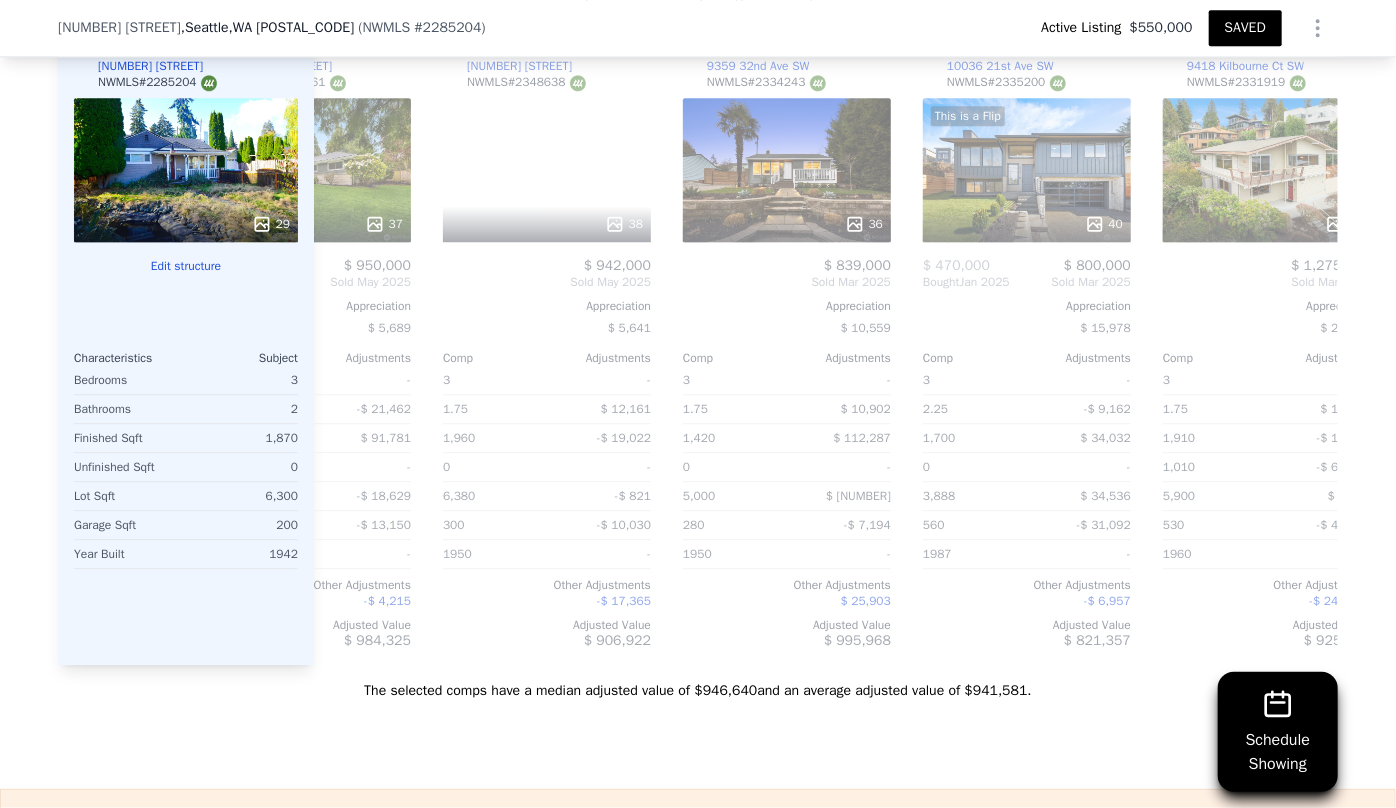 scroll, scrollTop: 0, scrollLeft: 703, axis: horizontal 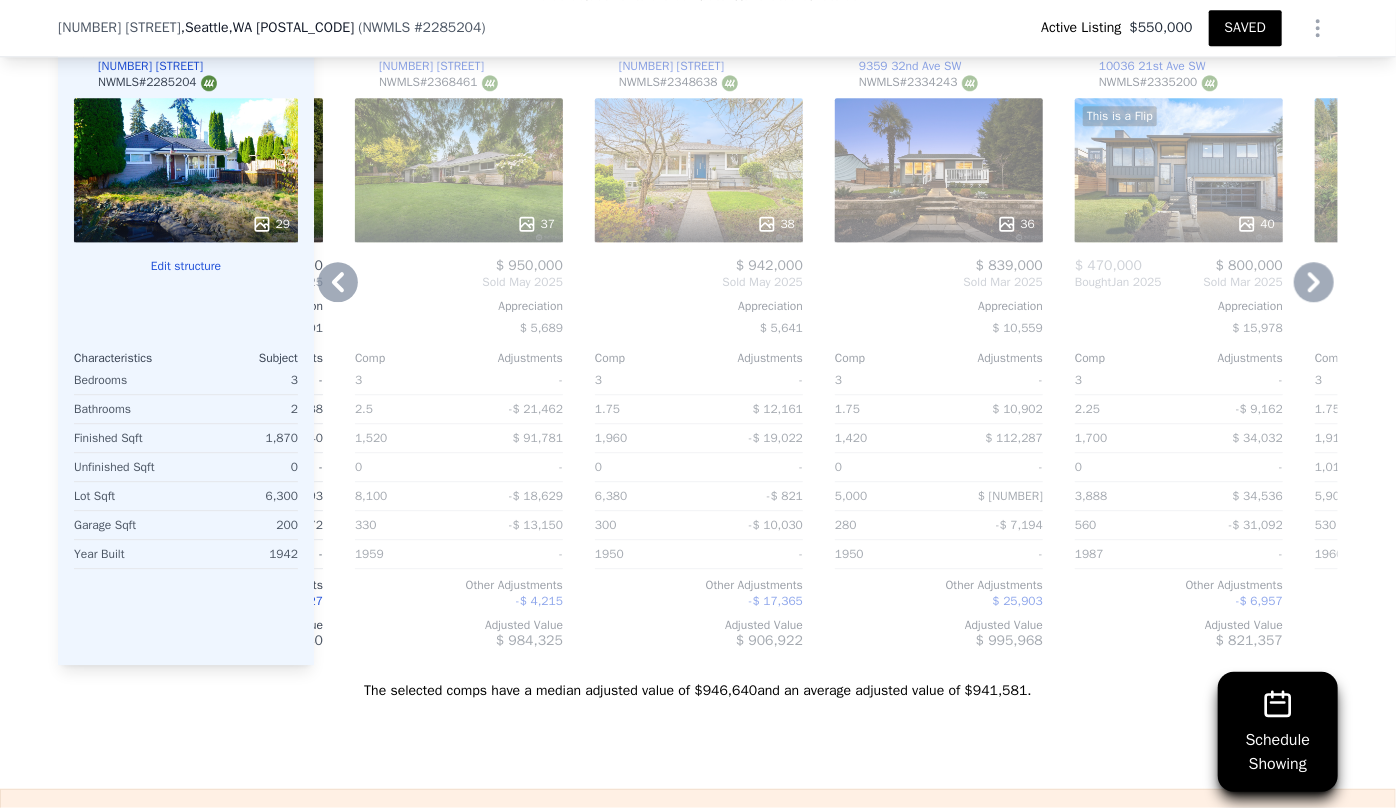 click on "Comp A ( 0.25 miles) 3541 SW 97th St NWMLS # 2322413 33 $ 750,000 Sold Feb 2025 Appreciation $ 23,403 Comp Adjustments 3 - 1 $ 69,473 1,460 $ 90,584 0 - 8,460 -$ 18,091 290 -$ 7,367 1958 - Other Adjustments $ 25,893 Adjusted Value $ 910,492 Comp B ( 0.43 miles) 9303 30th Ave SW NWMLS # 2357473 36 $ 847,500 Sold May 2025 Appreciation $ 5,075 Comp Adjustments 3 - 2 - 1,470 $ 96,758 0 - 5,000 $ 15,123 340 -$ 12,634 1951 - Other Adjustments $ 20,863 Adjusted Value $ 967,611 Comp C ( 0.49 miles) 9830 42nd Ave SW NWMLS # 2360868 28 $ 785,000 Sold May 2025 Appreciation $ 4,701 Comp Adjustments 3 - 1 $ 70,938 1,520 $ 75,840 0 - 8,556 -$ 19,293 220 -$ 1,672 1941 - Other Adjustments $ 35,827 Adjusted Value $ 946,640 Comp D ( 0.47 miles) 9702 41st Ave SW NWMLS # 2368461 37 $ 950,000 Sold May 2025 Appreciation $ 5,689 Comp Adjustments 3 - 2.5 -$ 21,462 1,520 $ 91,781 0 - 8,100 -$ 18,629 330 -$ 13,150 1959 - Other Adjustments -$ 4,215 Adjusted Value $ 984,325 Comp E ( 0.58 miles) NWMLS # 38" at bounding box center [826, 343] 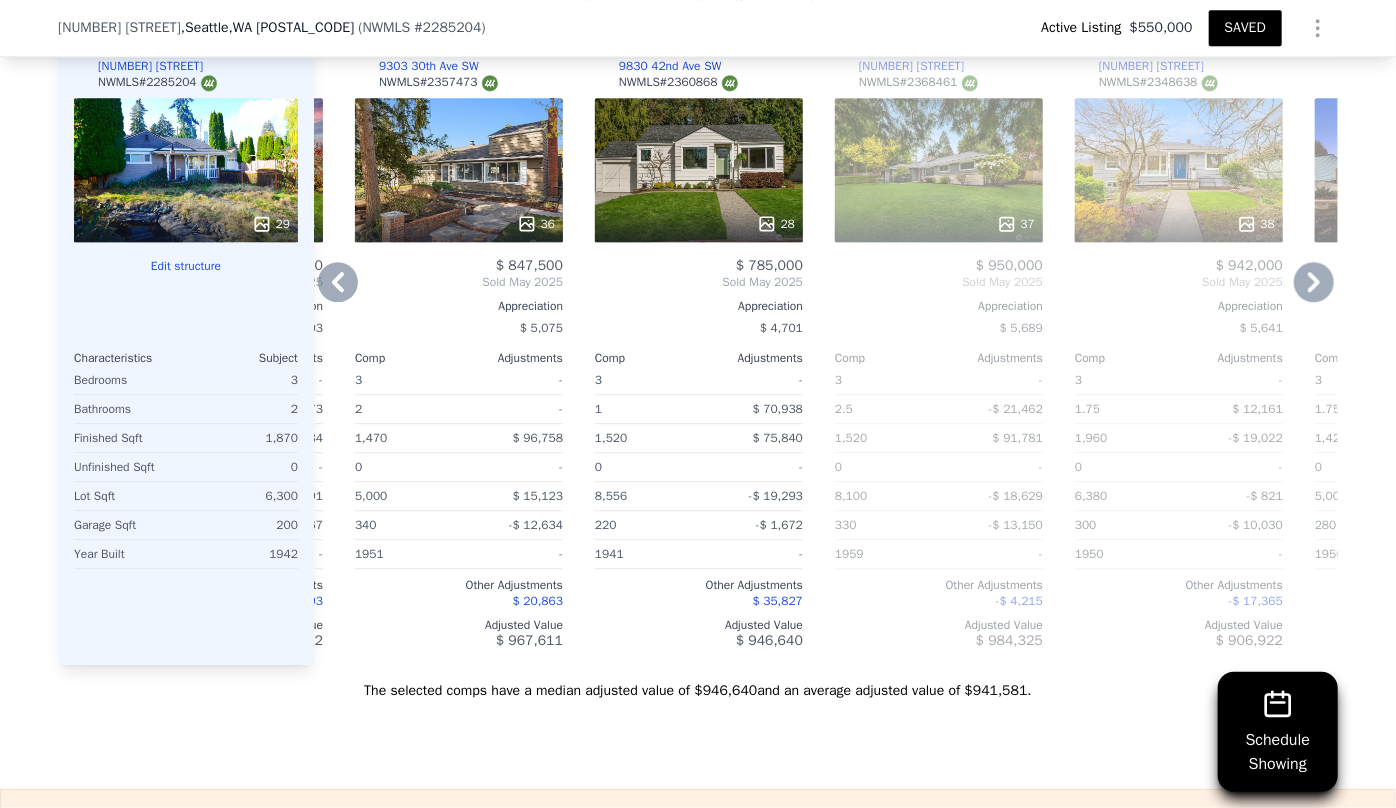 click 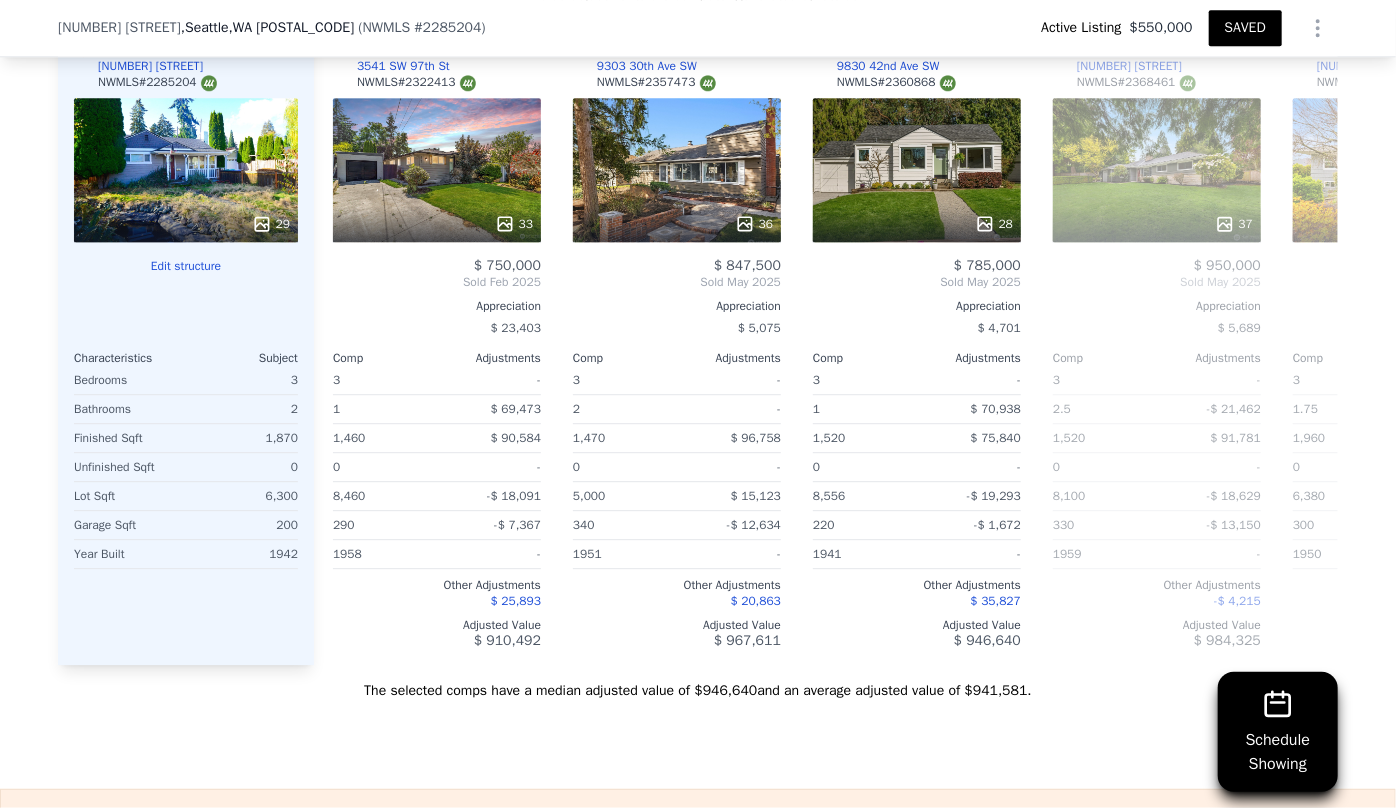 scroll, scrollTop: 0, scrollLeft: 0, axis: both 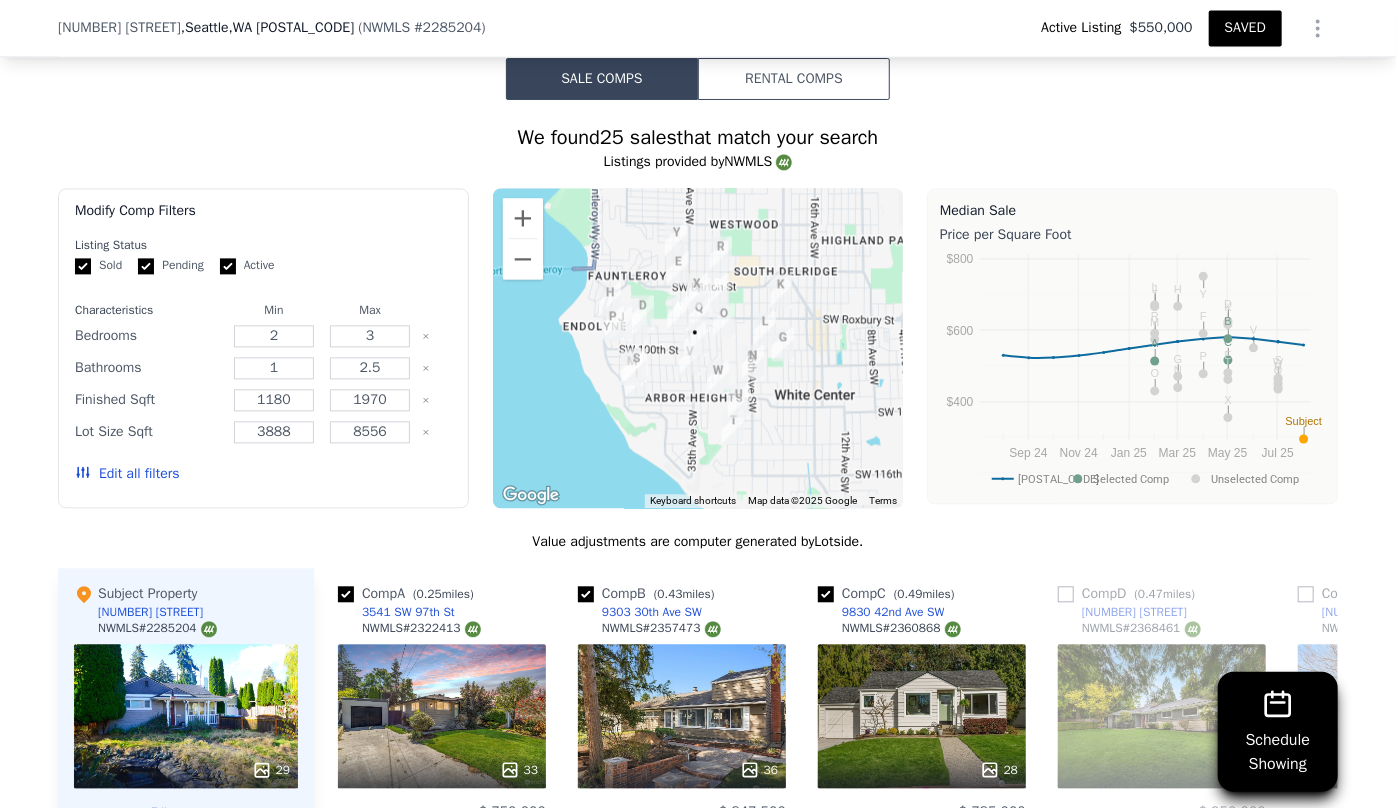 click on "Edit all filters" at bounding box center [127, 474] 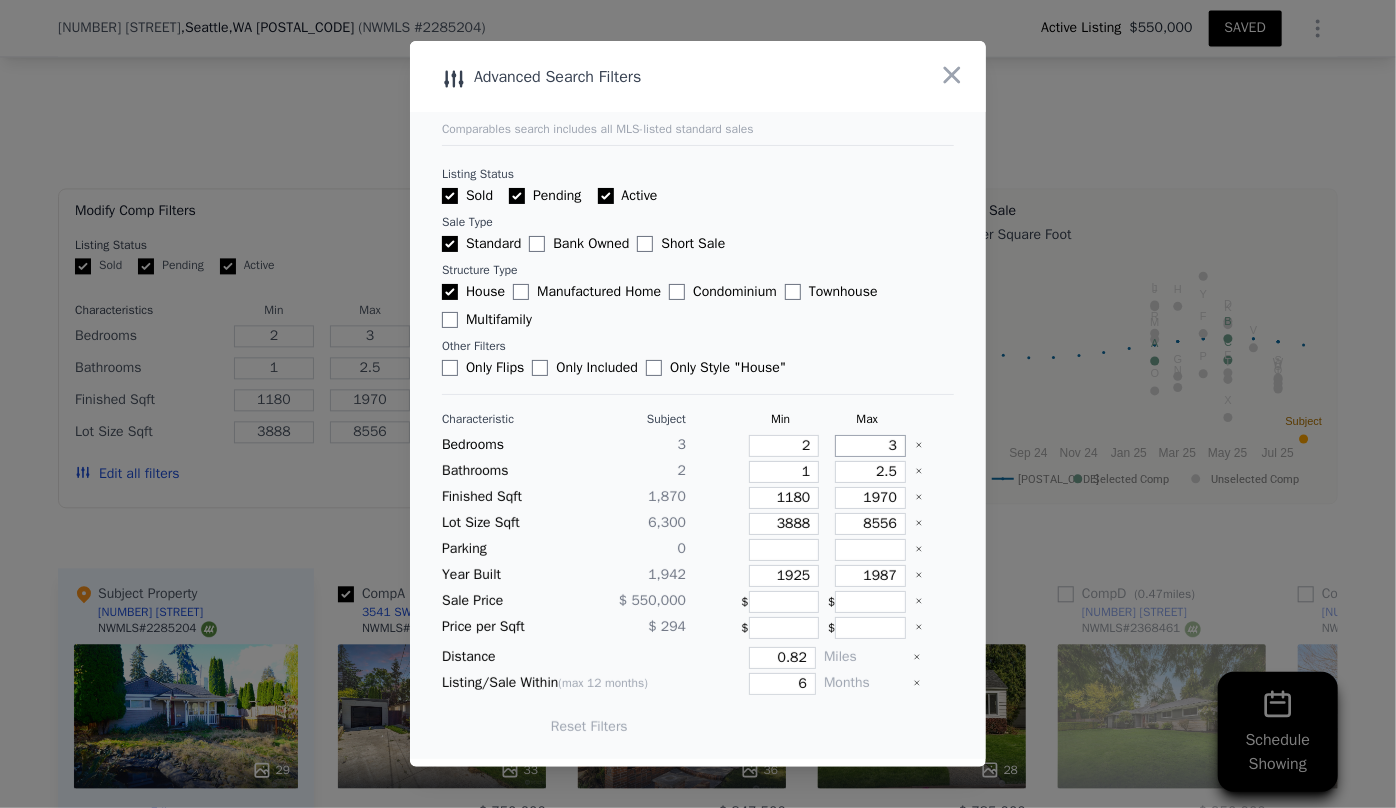 drag, startPoint x: 889, startPoint y: 453, endPoint x: 847, endPoint y: 449, distance: 42.190044 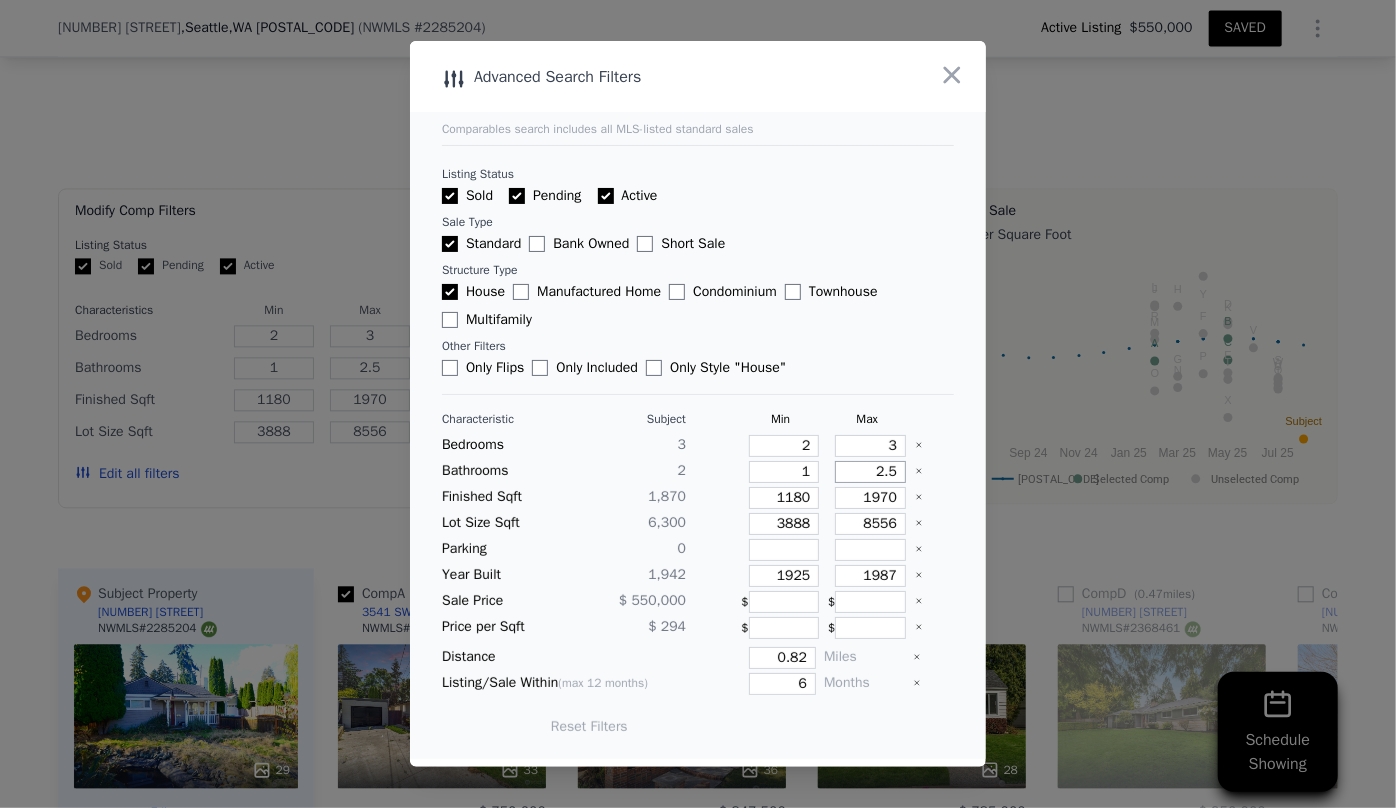 drag, startPoint x: 889, startPoint y: 467, endPoint x: 845, endPoint y: 467, distance: 44 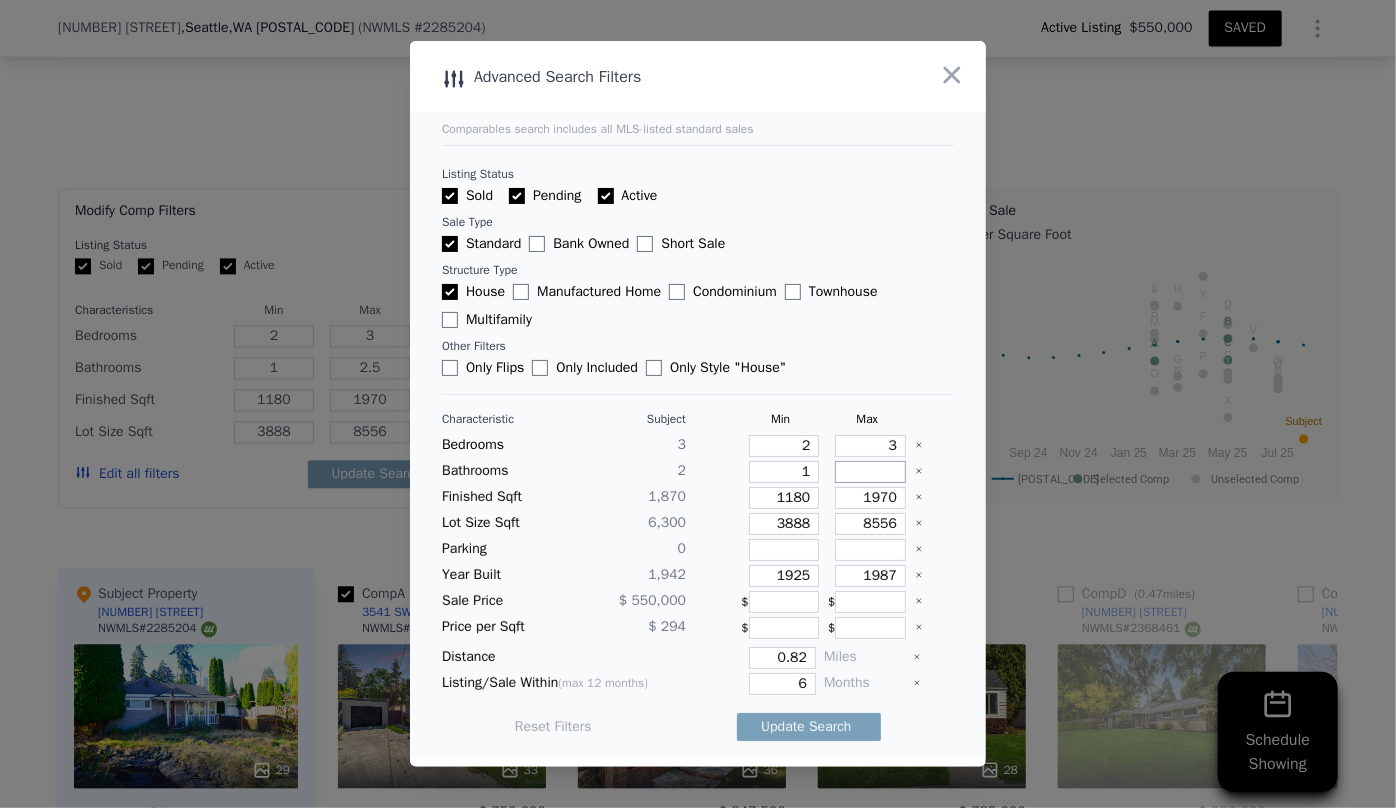 type 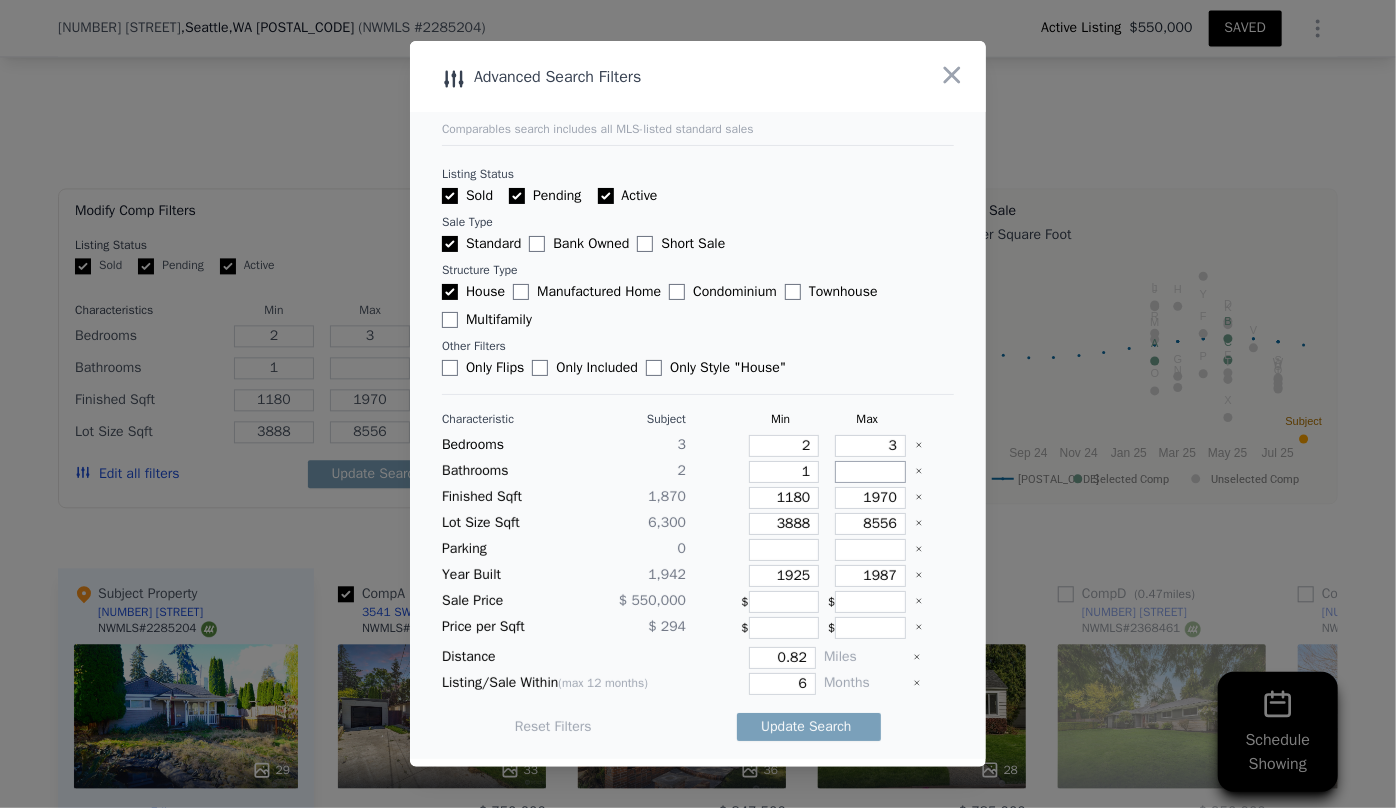 type 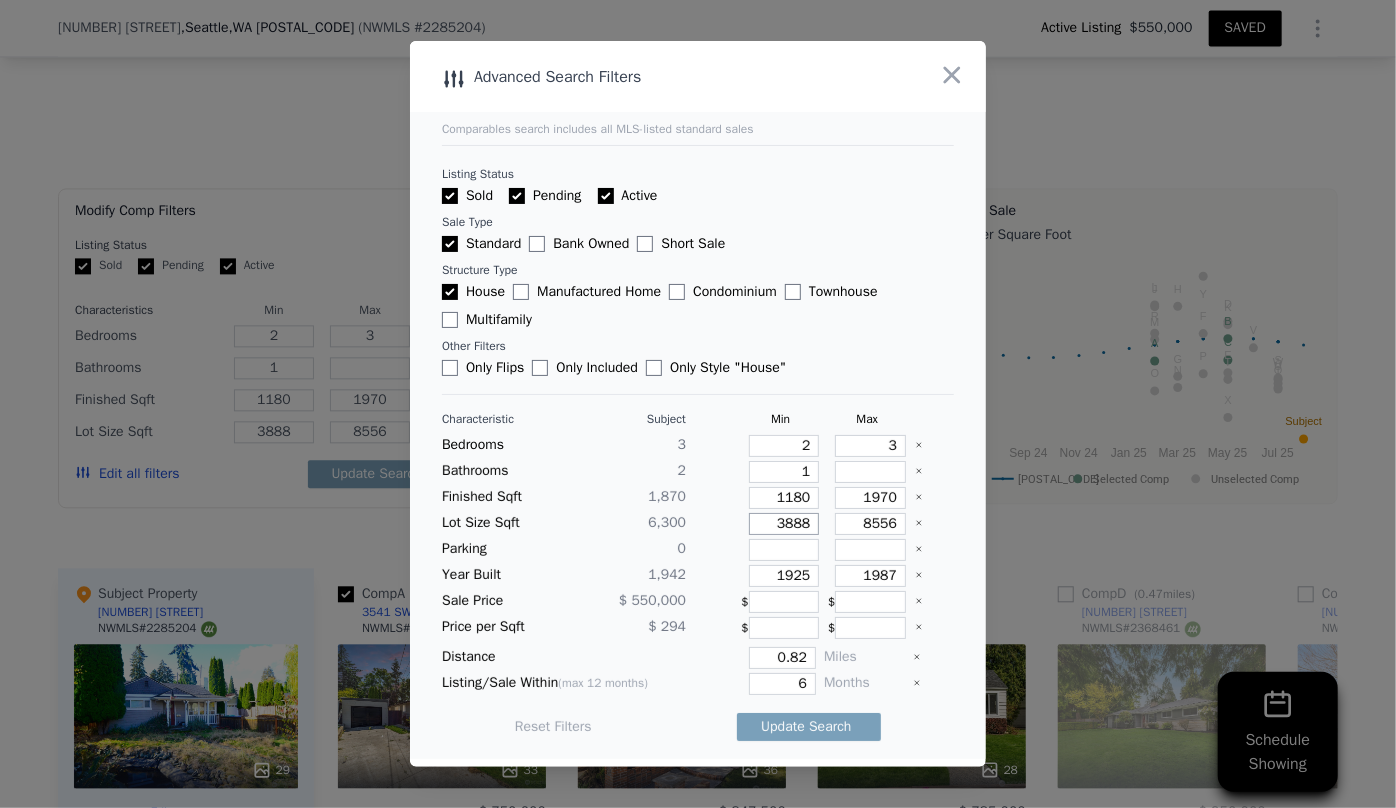 drag, startPoint x: 800, startPoint y: 526, endPoint x: 696, endPoint y: 526, distance: 104 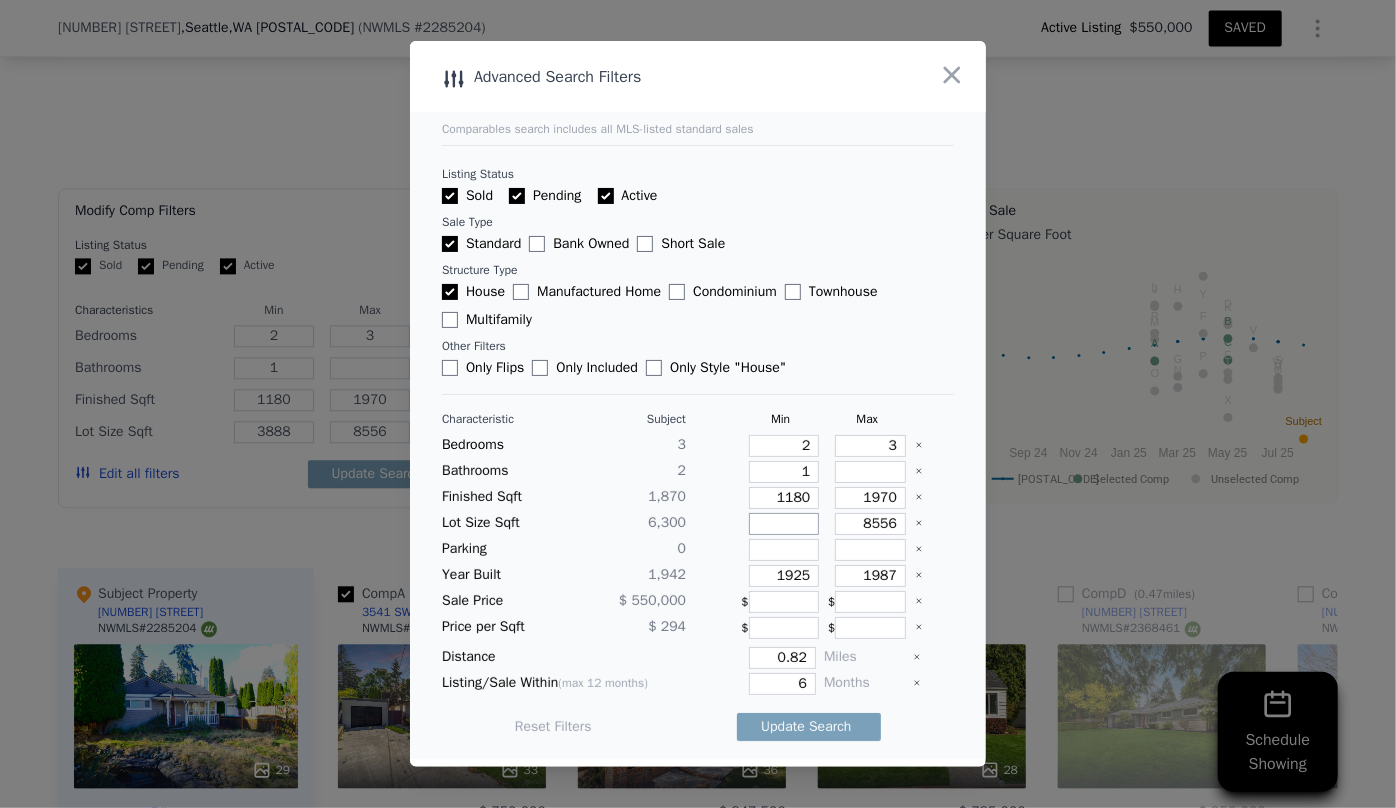 type 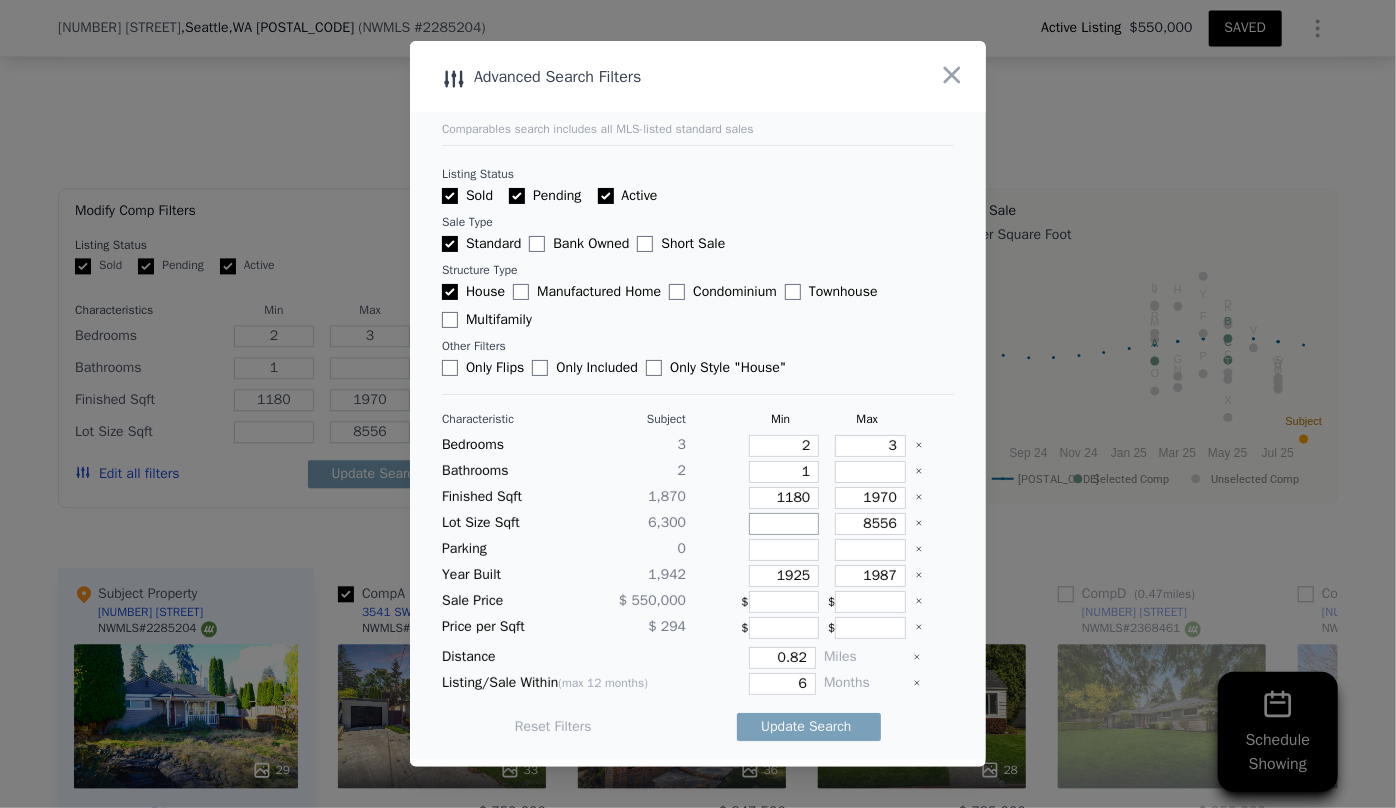 type 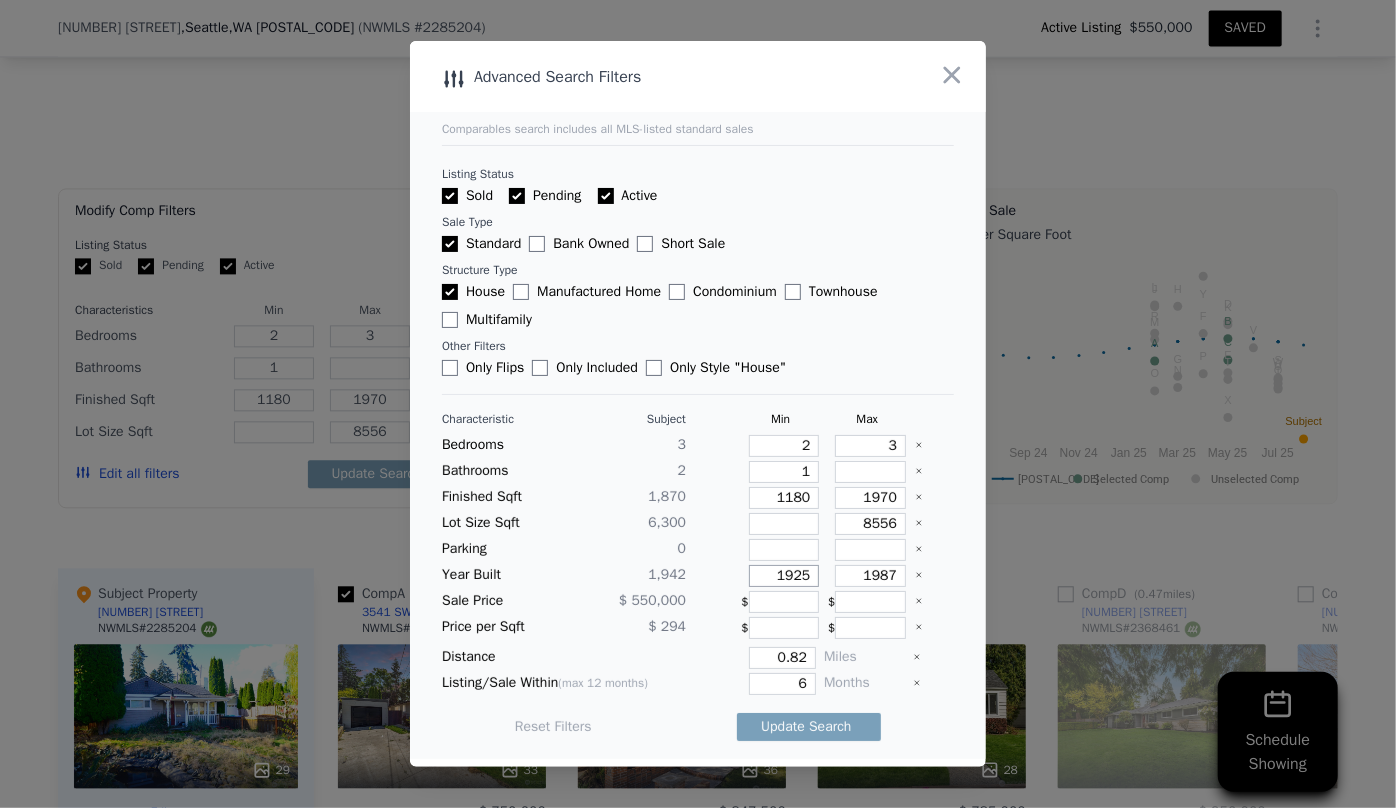 drag, startPoint x: 797, startPoint y: 577, endPoint x: 739, endPoint y: 577, distance: 58 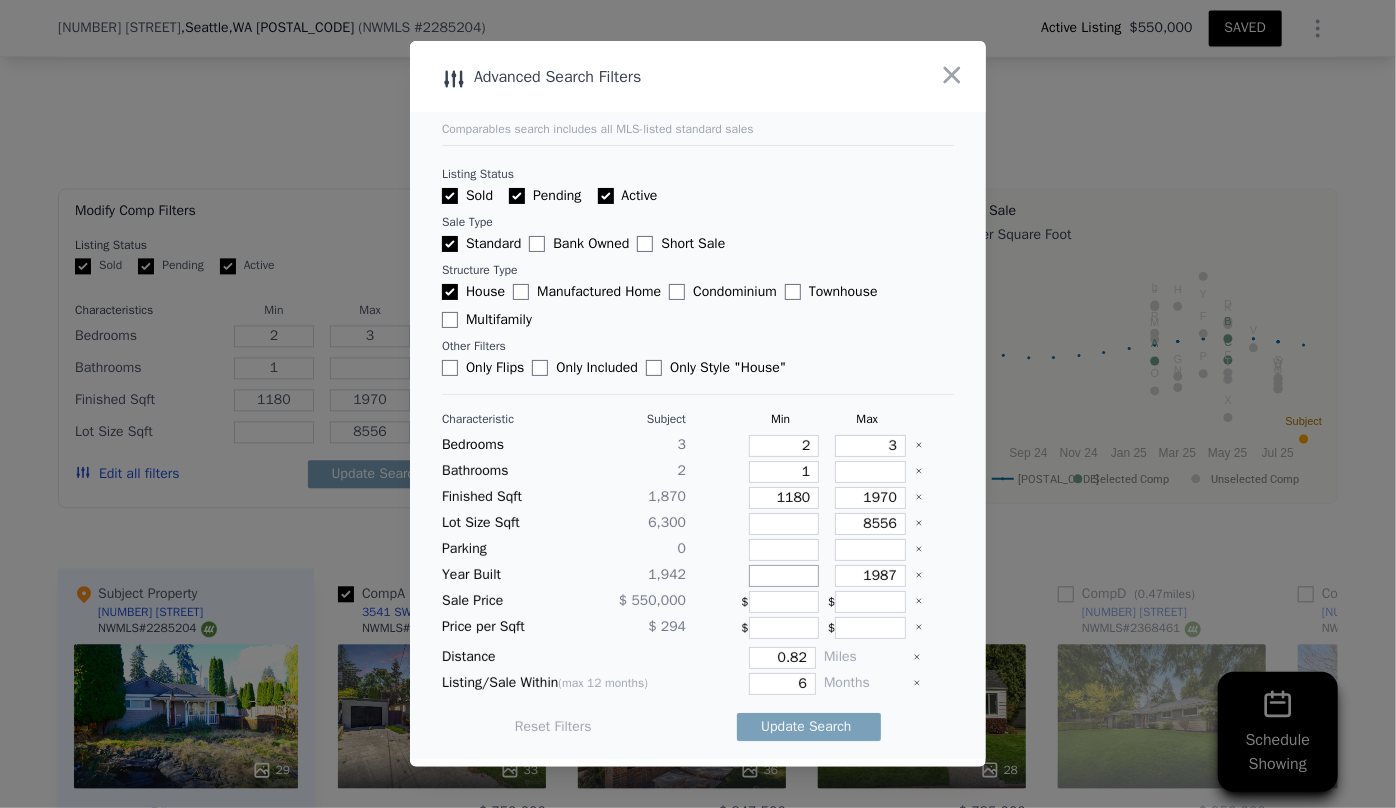 type 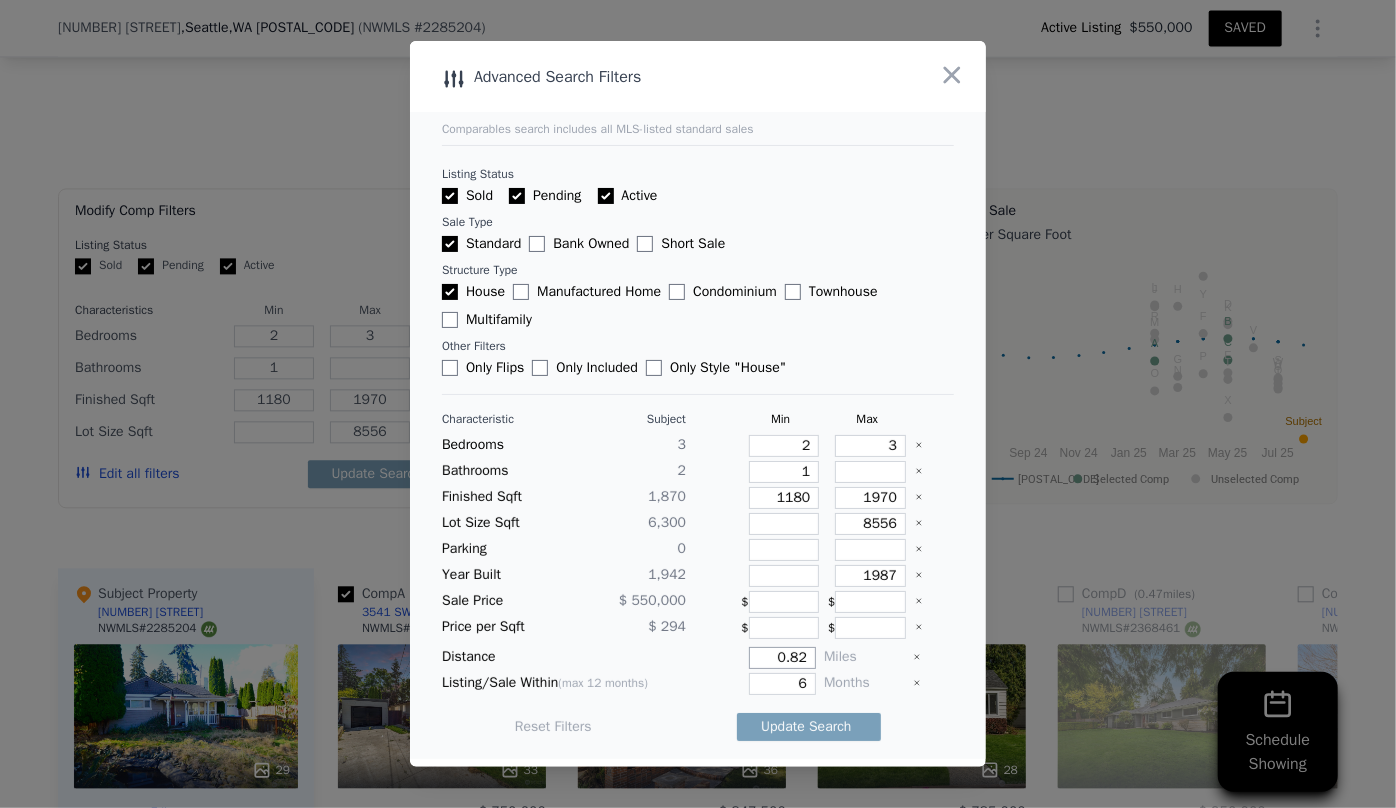 click on "0.82" at bounding box center [782, 658] 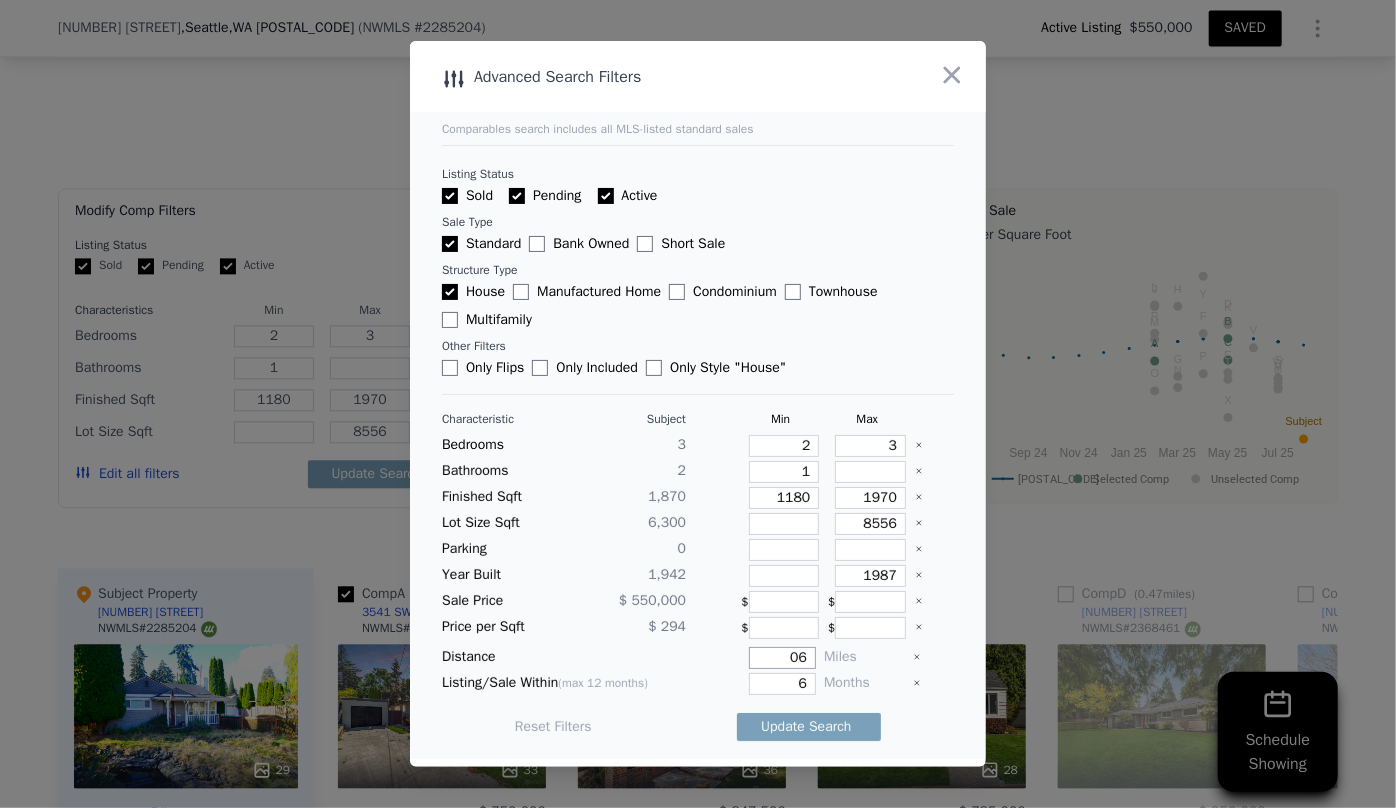 type on "6" 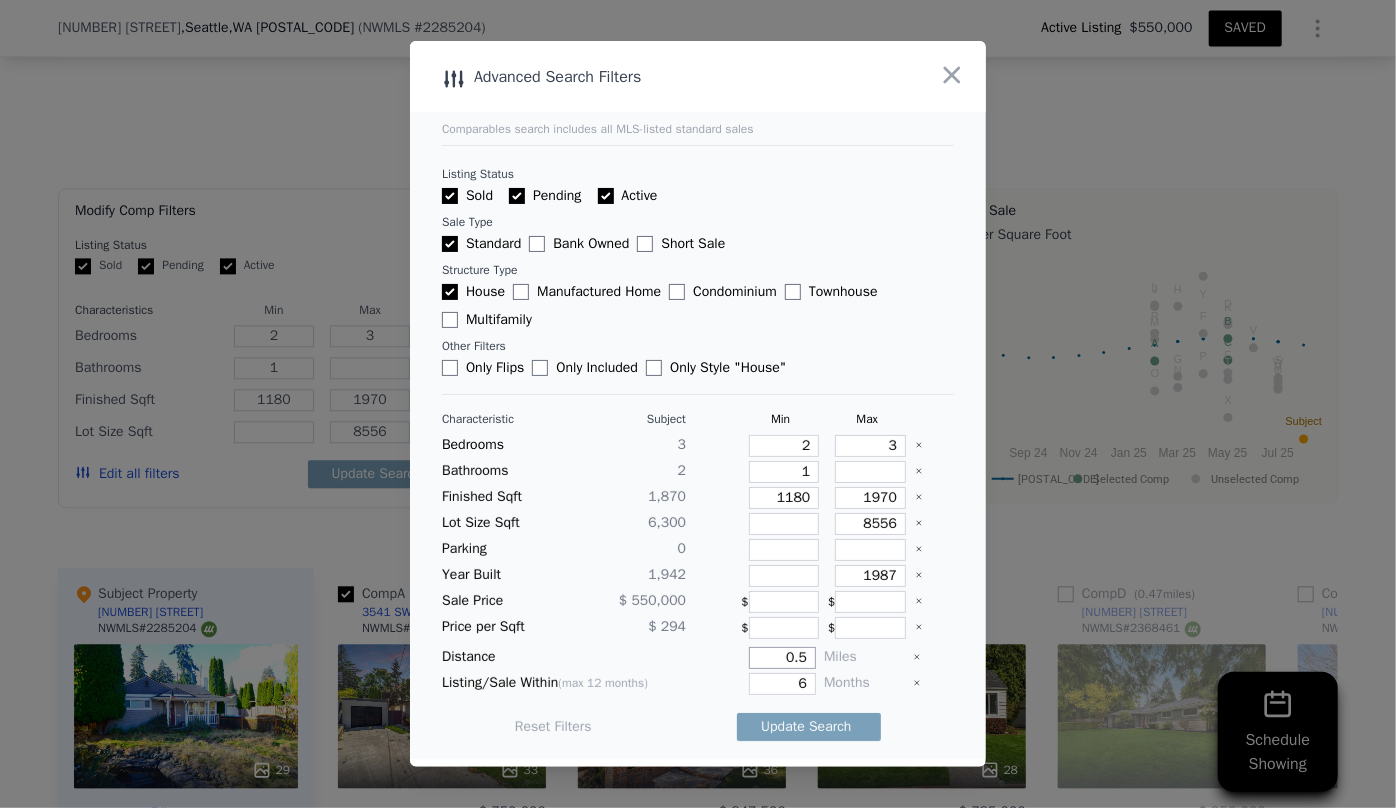 type on "0.5" 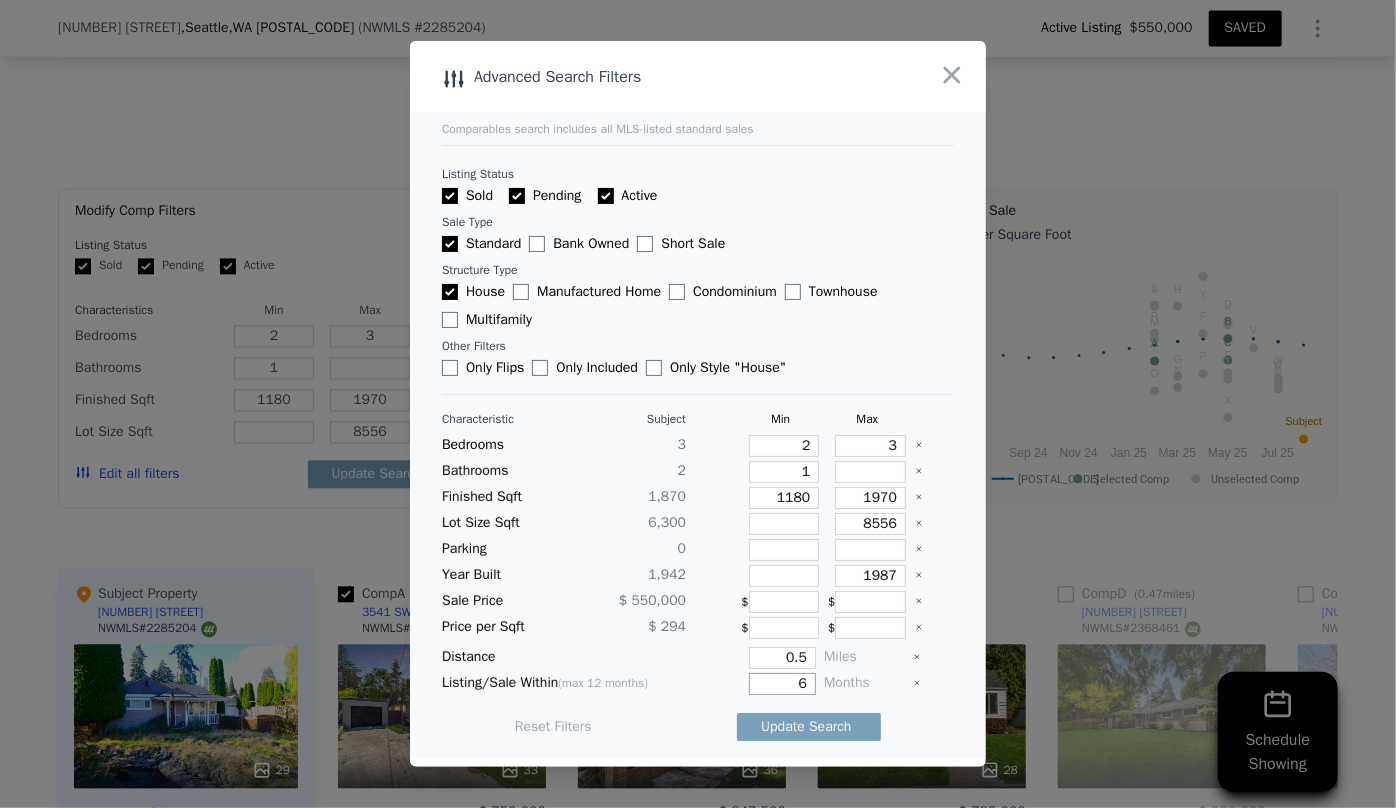 click on "6" at bounding box center [782, 684] 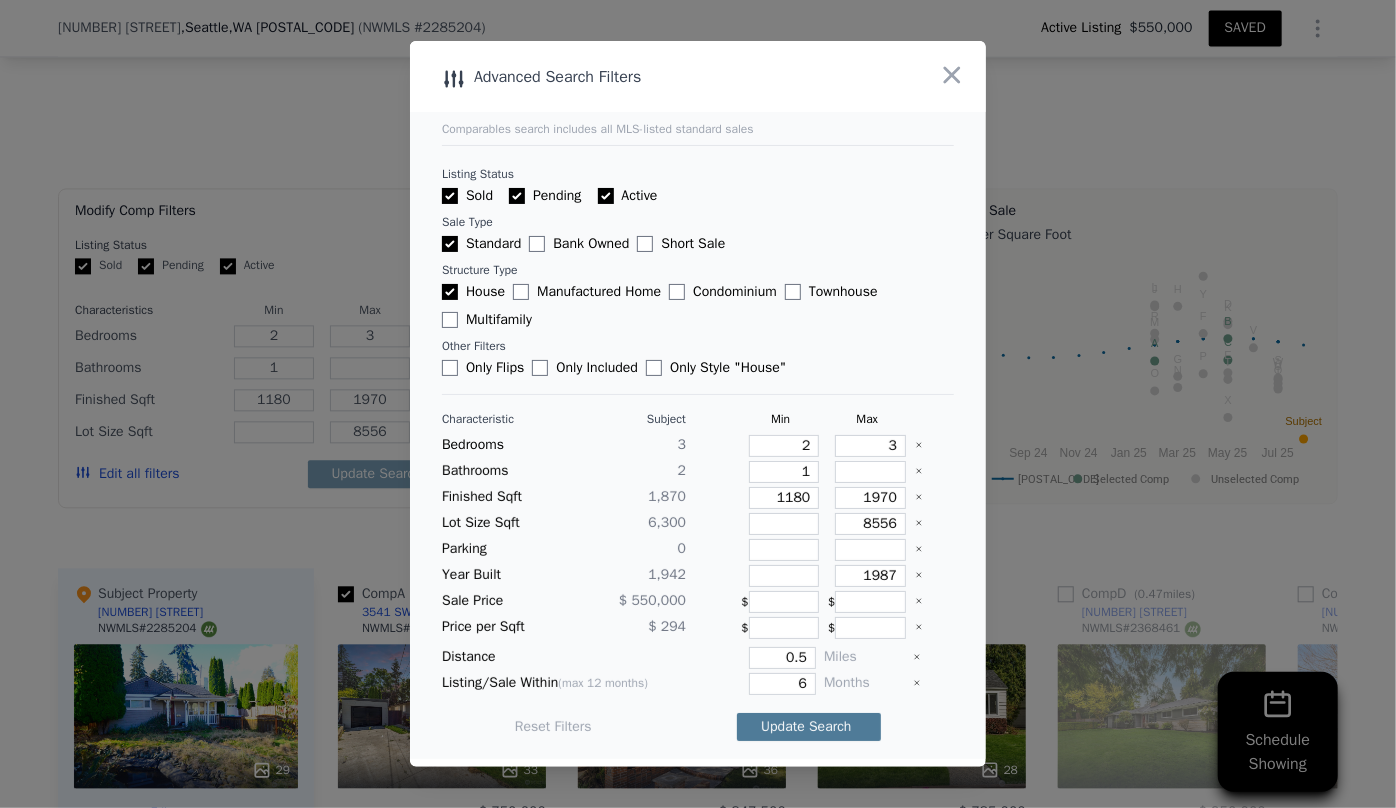 click on "Update Search" at bounding box center [809, 727] 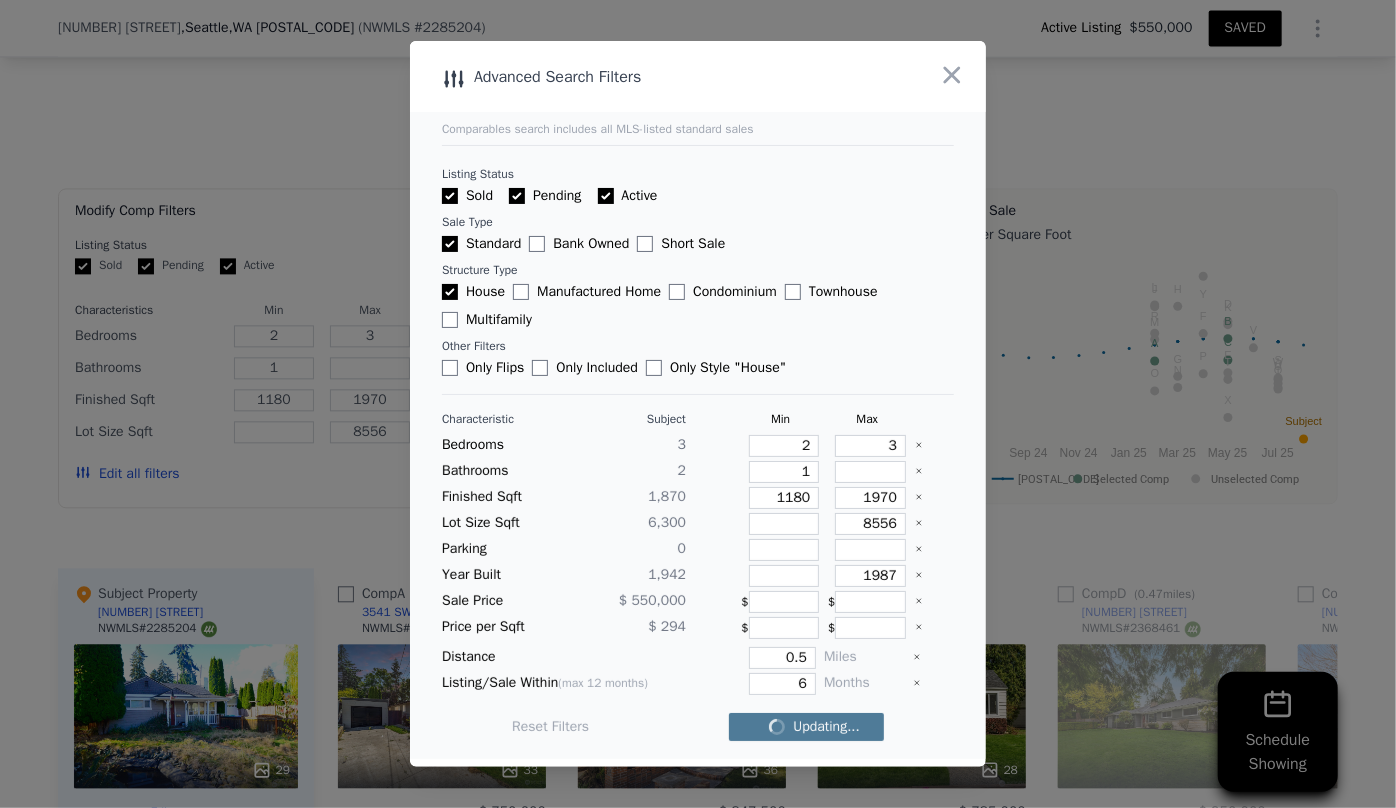 checkbox on "false" 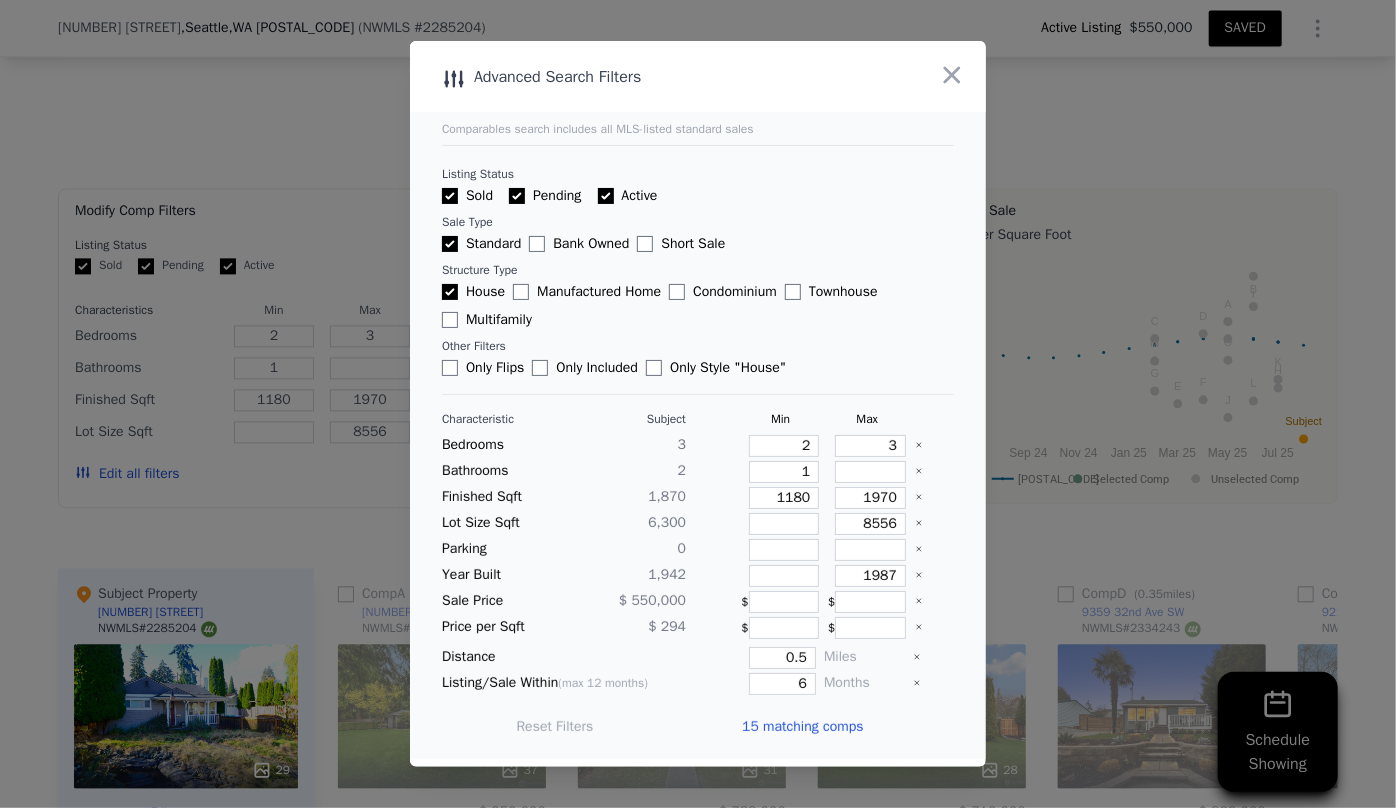 click on "15 matching comps" at bounding box center (802, 727) 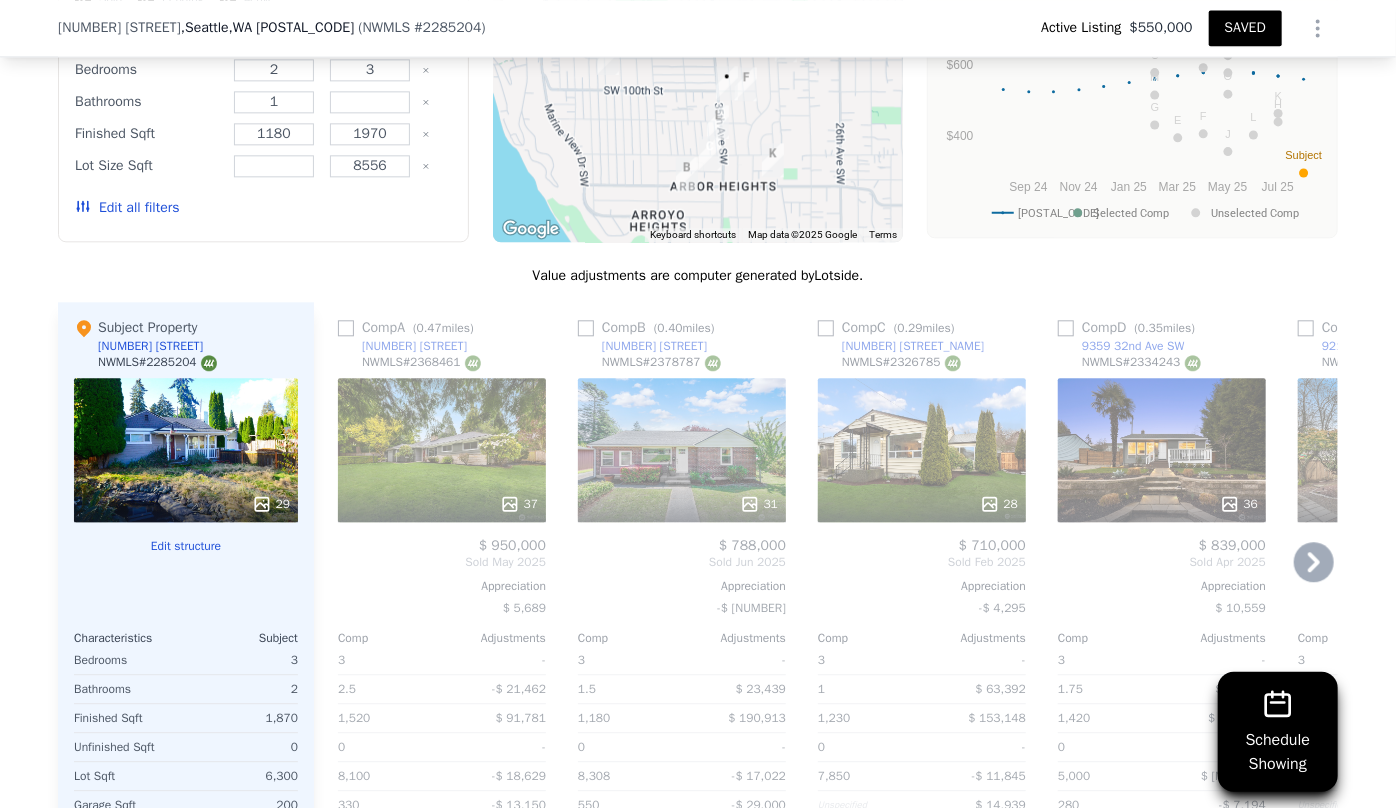 scroll, scrollTop: 2455, scrollLeft: 0, axis: vertical 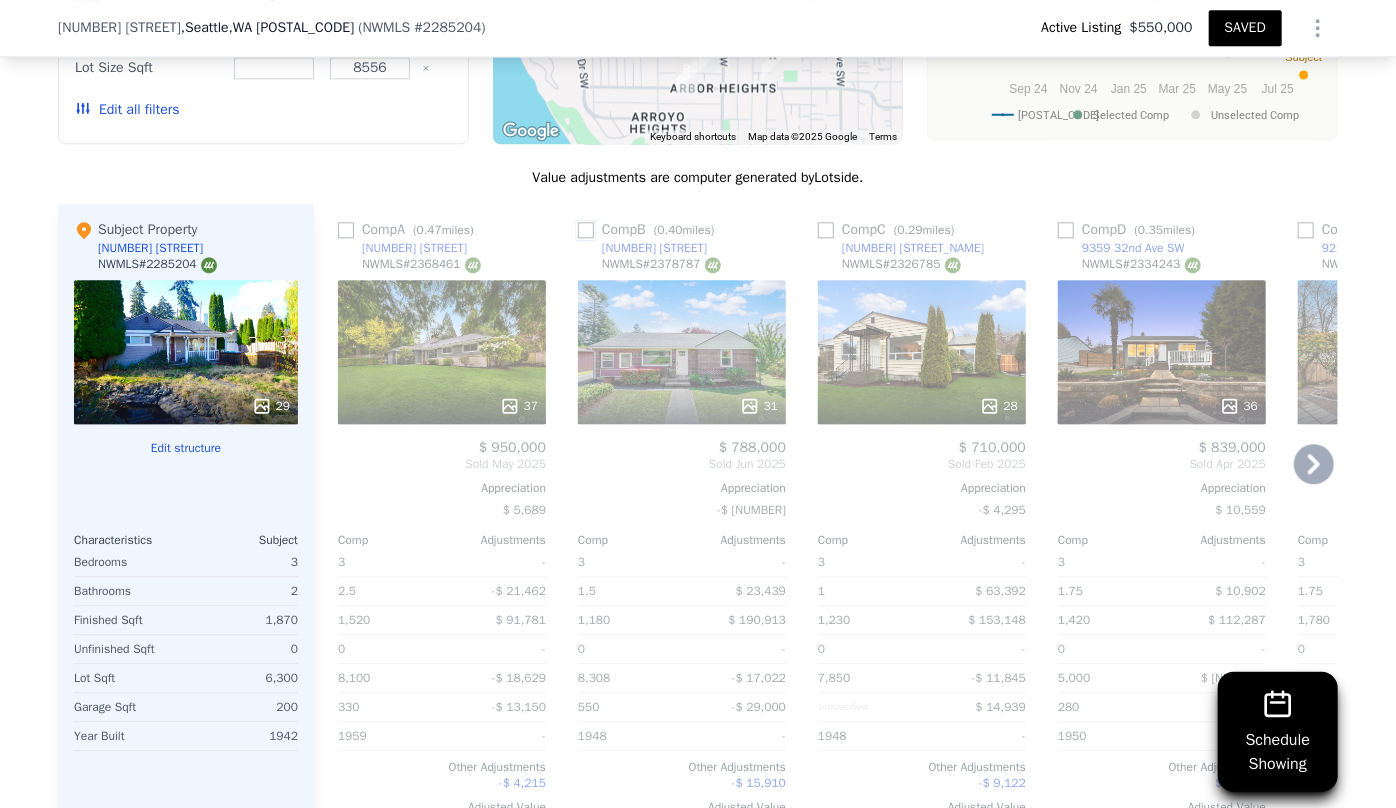 click at bounding box center (586, 230) 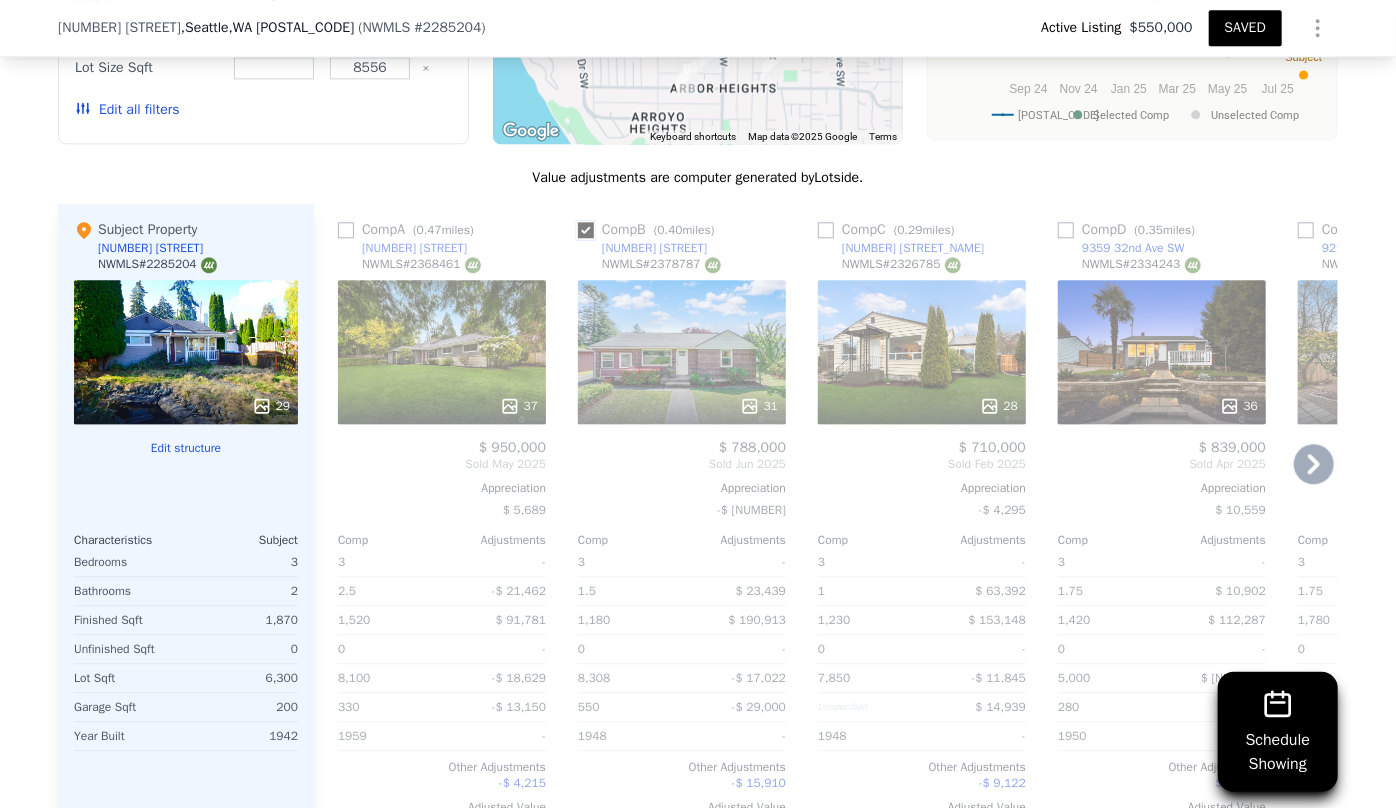 checkbox on "true" 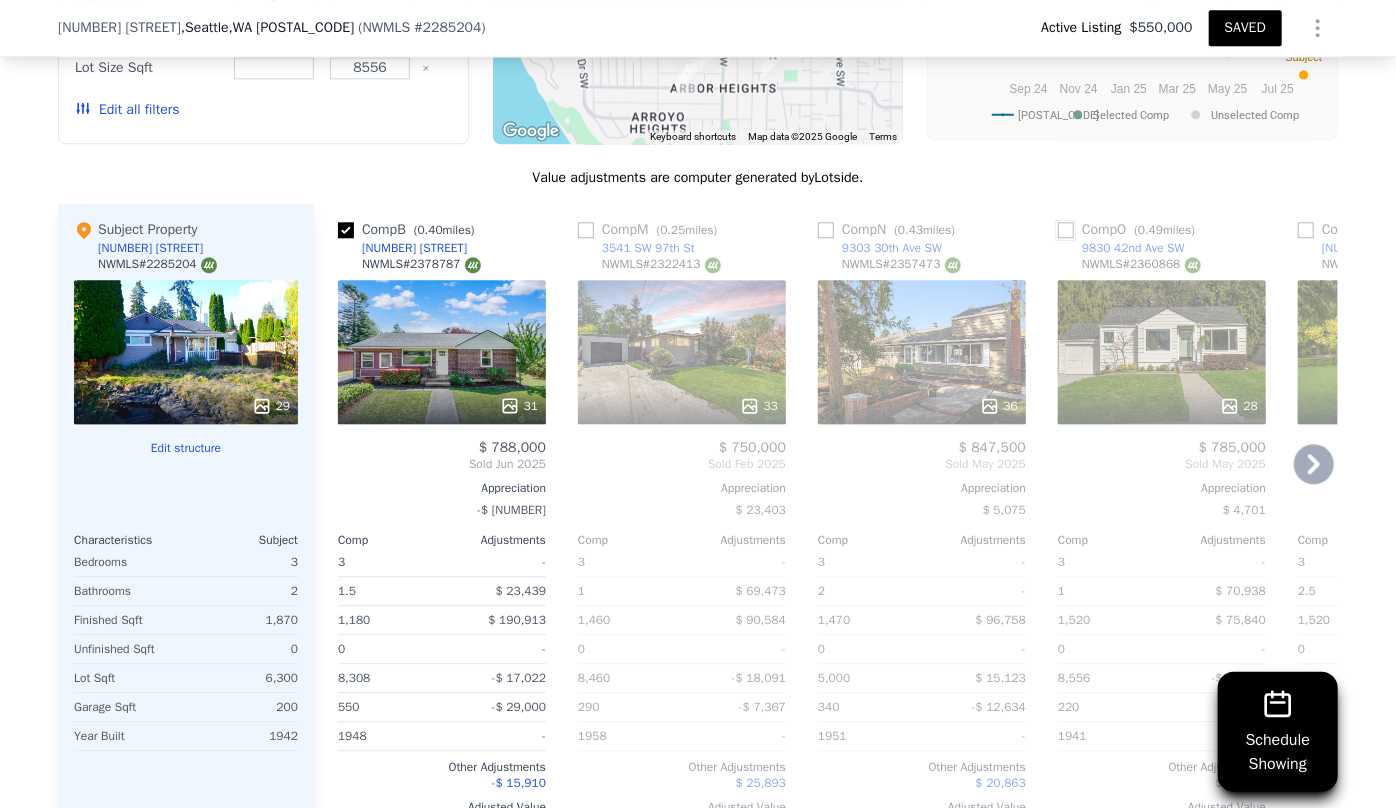 click at bounding box center [1066, 230] 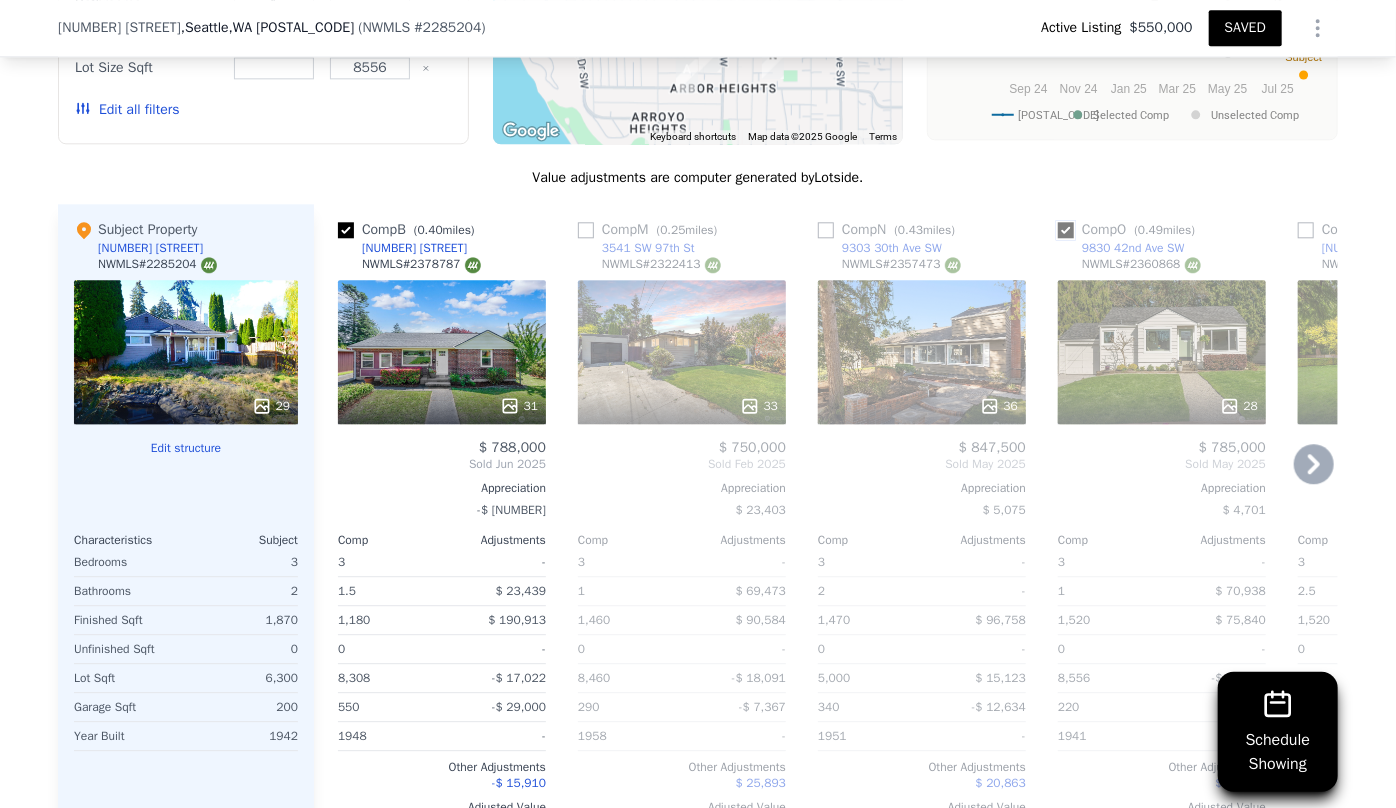 checkbox on "true" 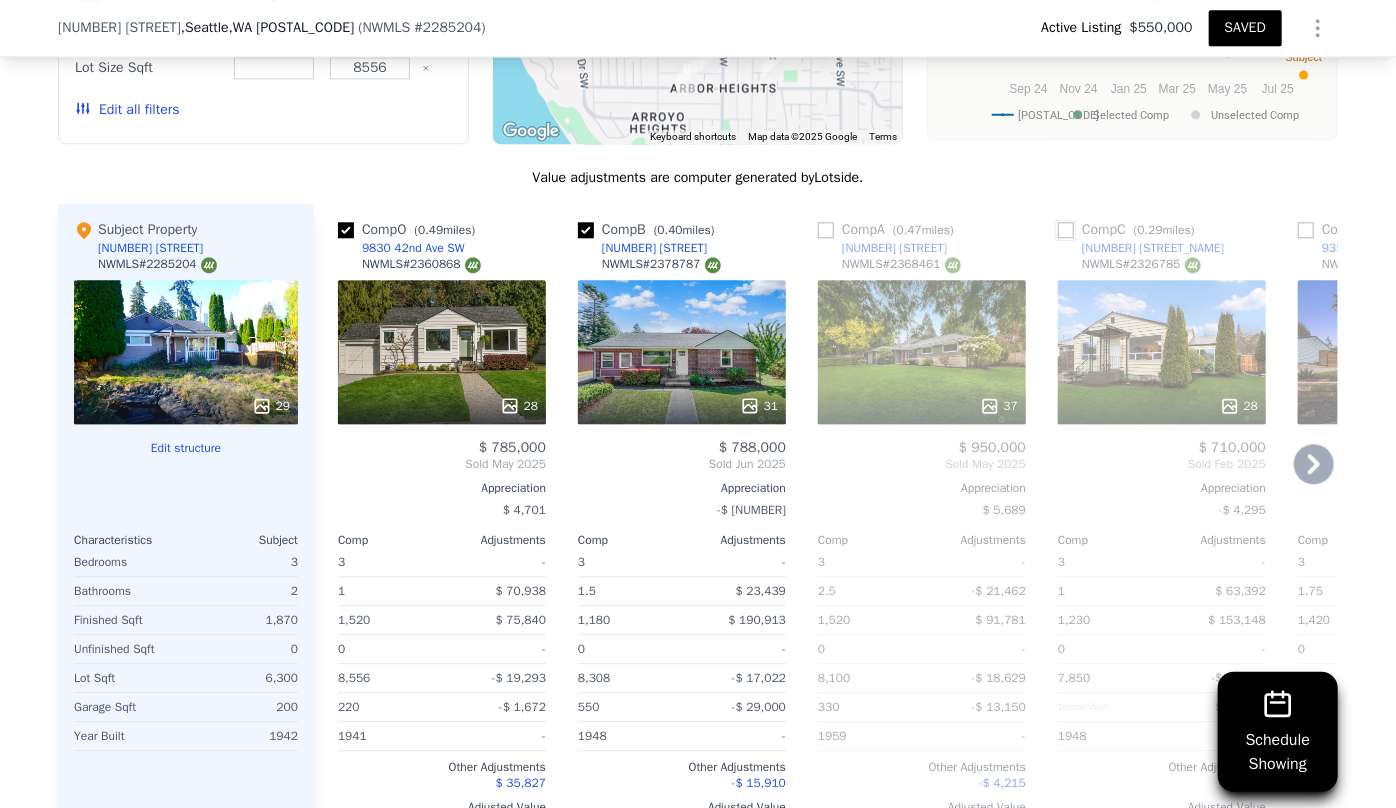 click at bounding box center [1066, 230] 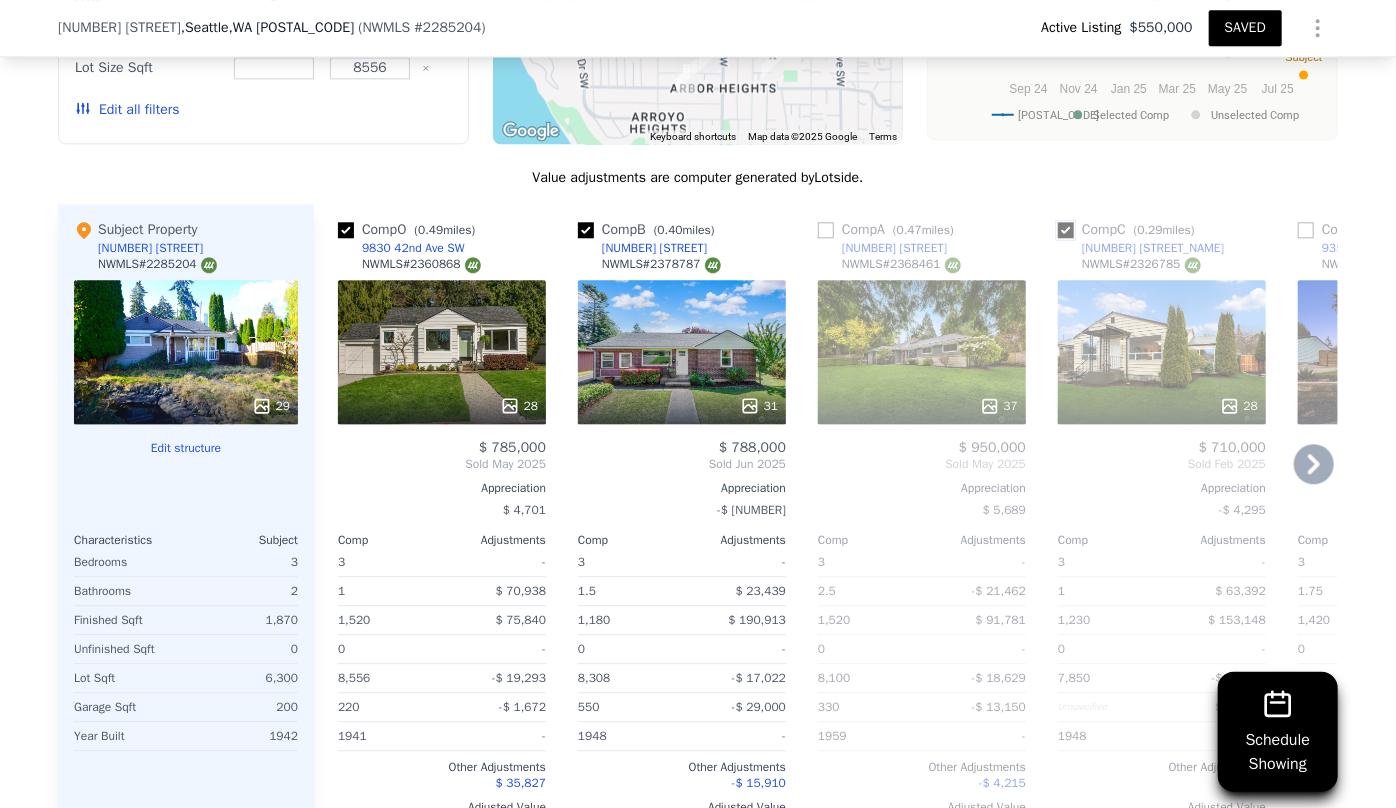 checkbox on "true" 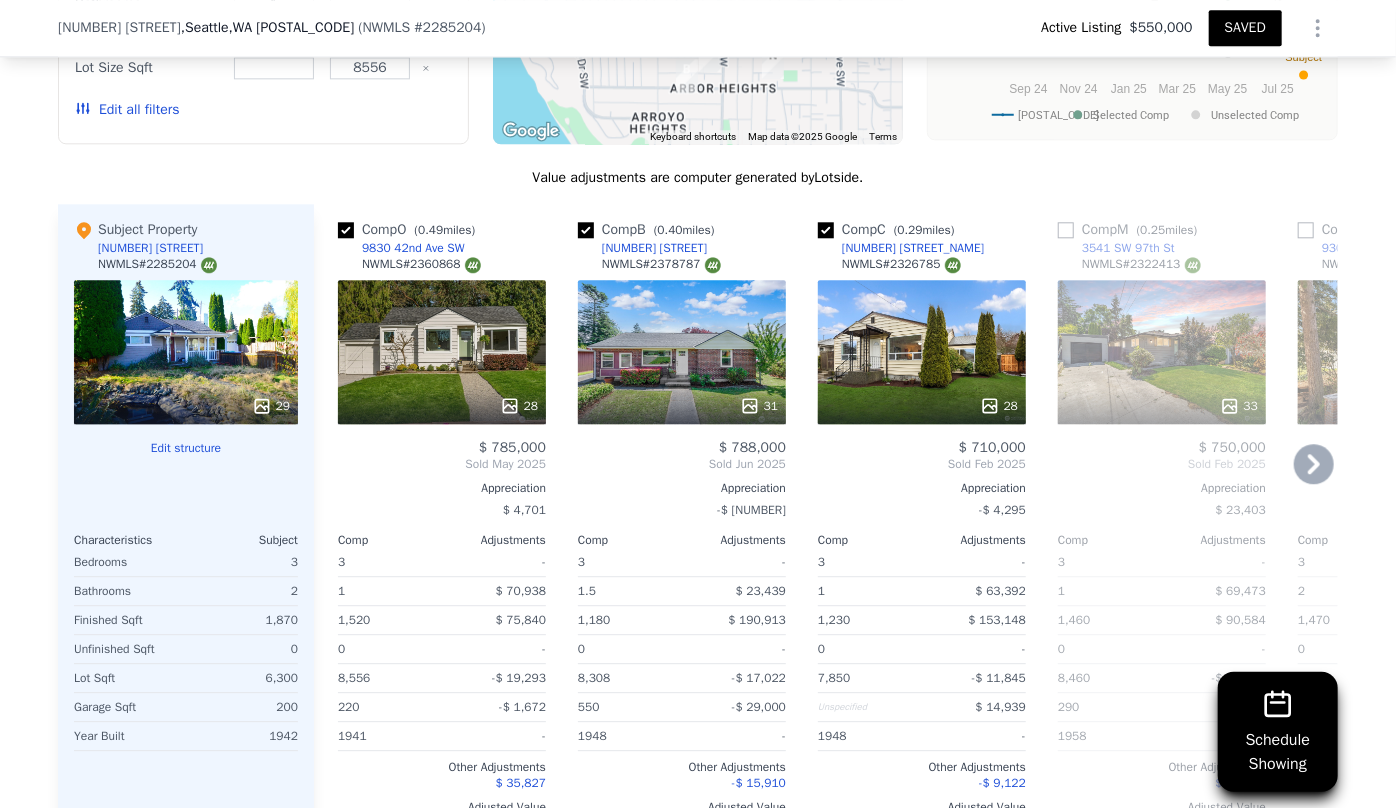 click 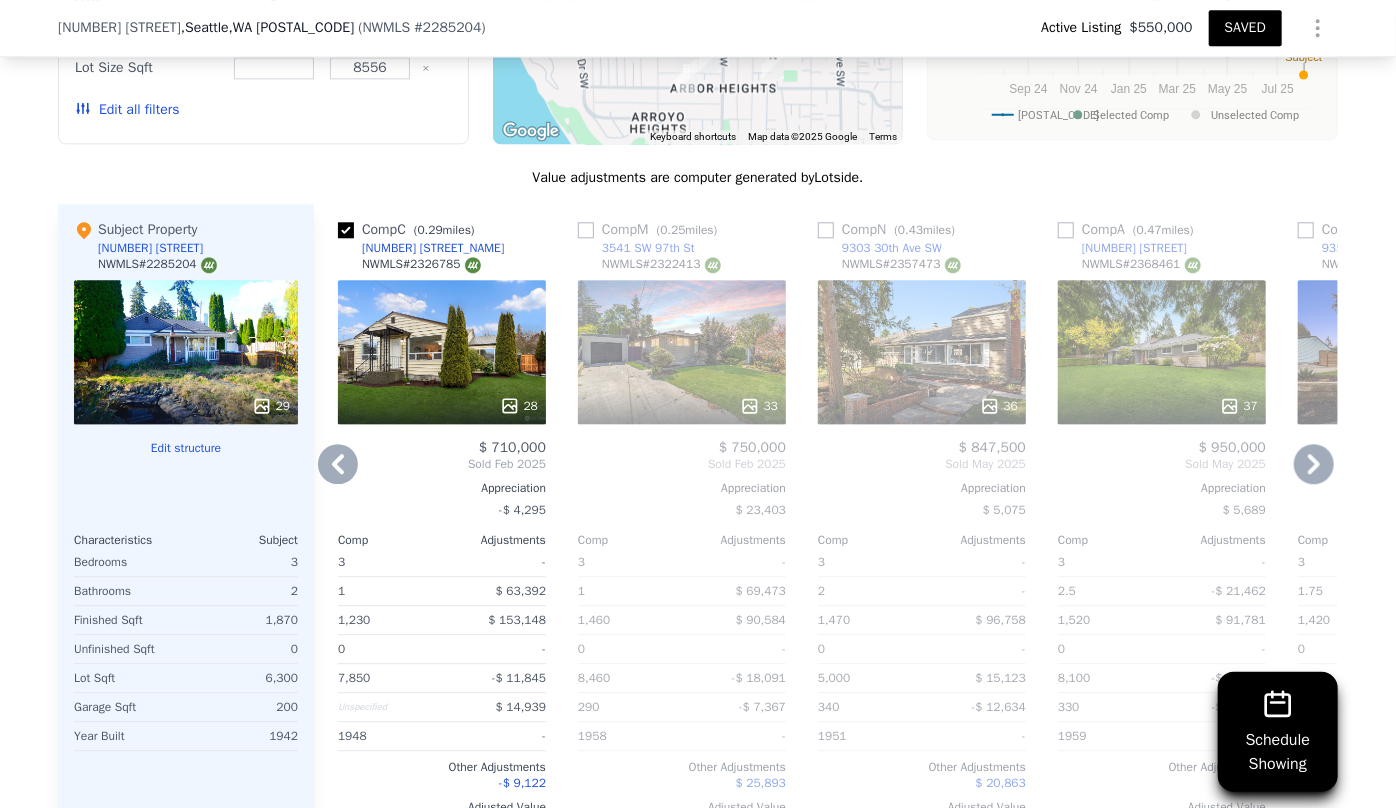 click 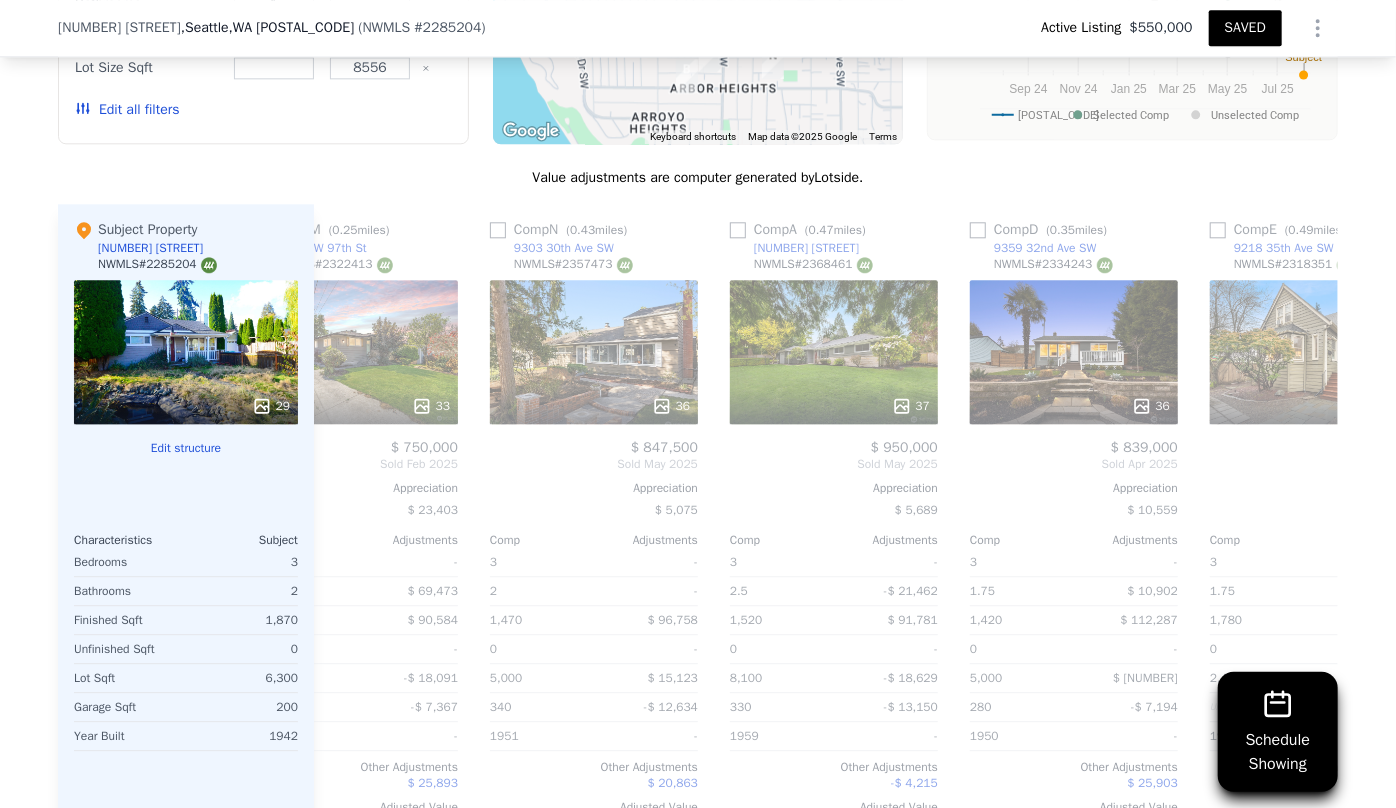 scroll, scrollTop: 0, scrollLeft: 960, axis: horizontal 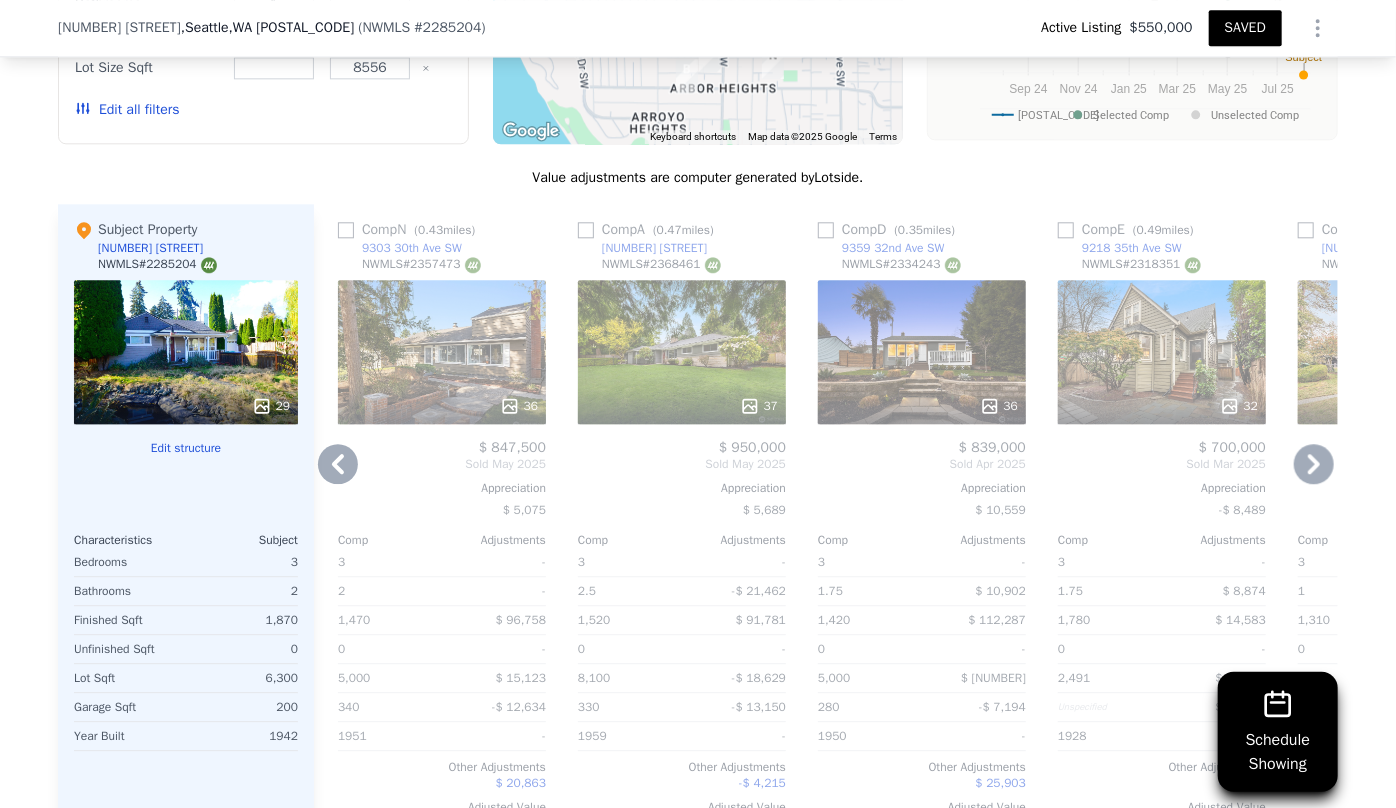 click 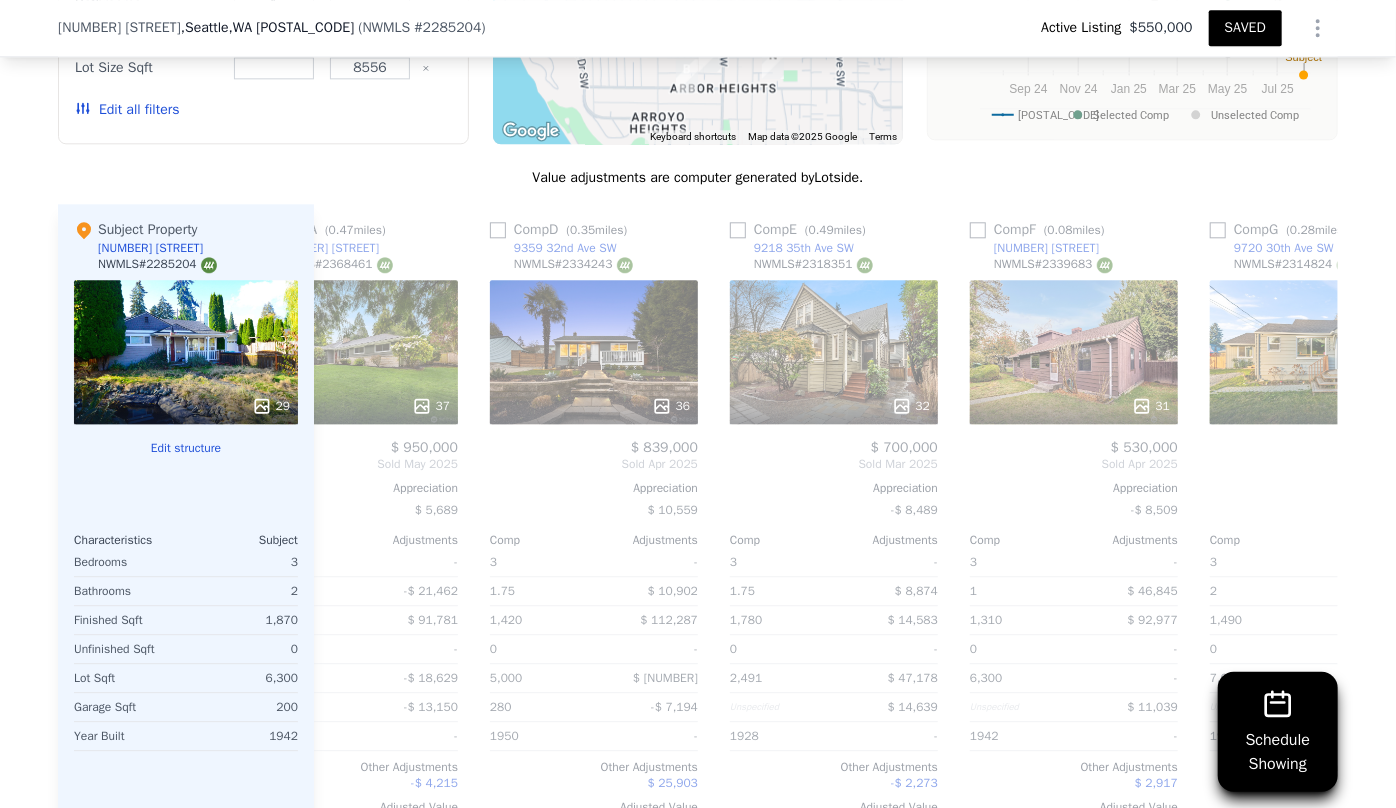 scroll, scrollTop: 0, scrollLeft: 1440, axis: horizontal 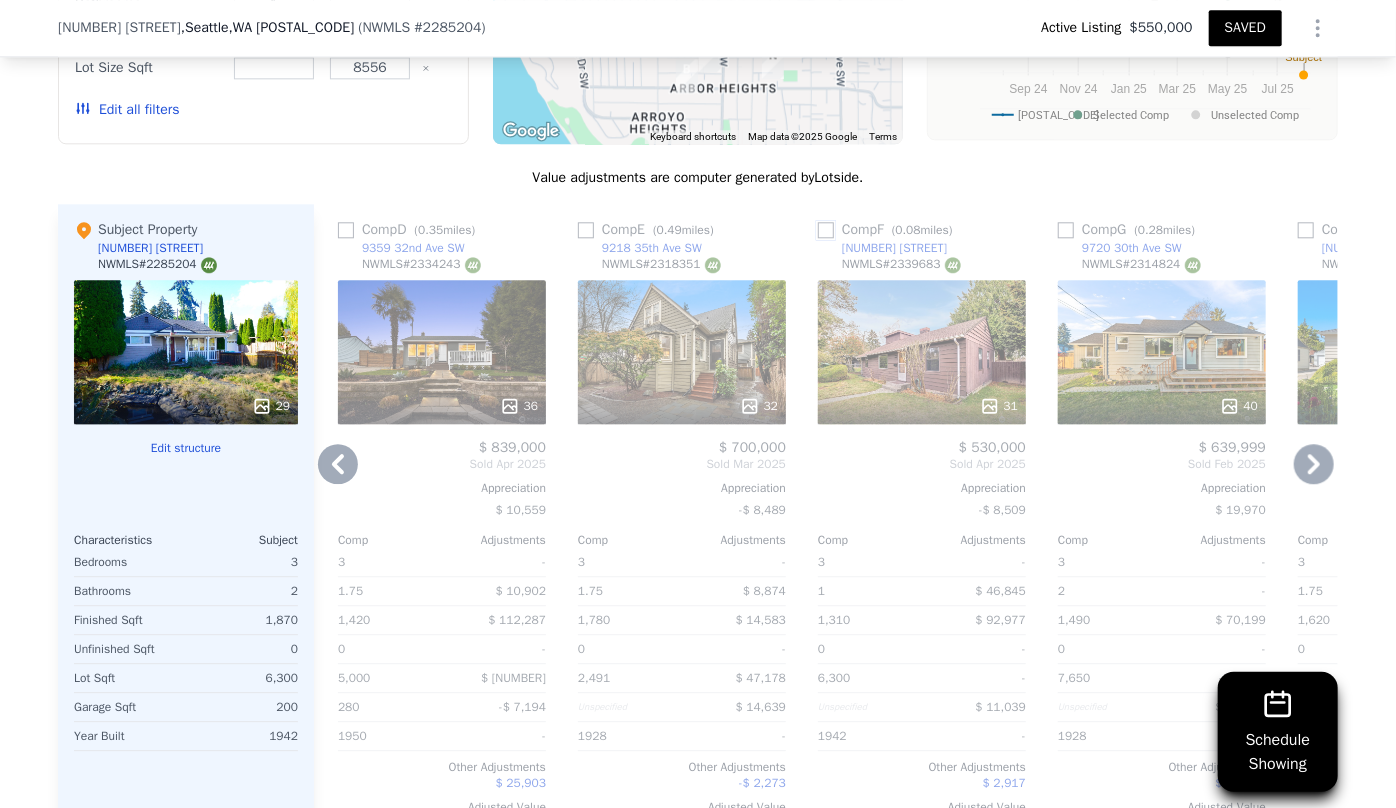 click at bounding box center (826, 230) 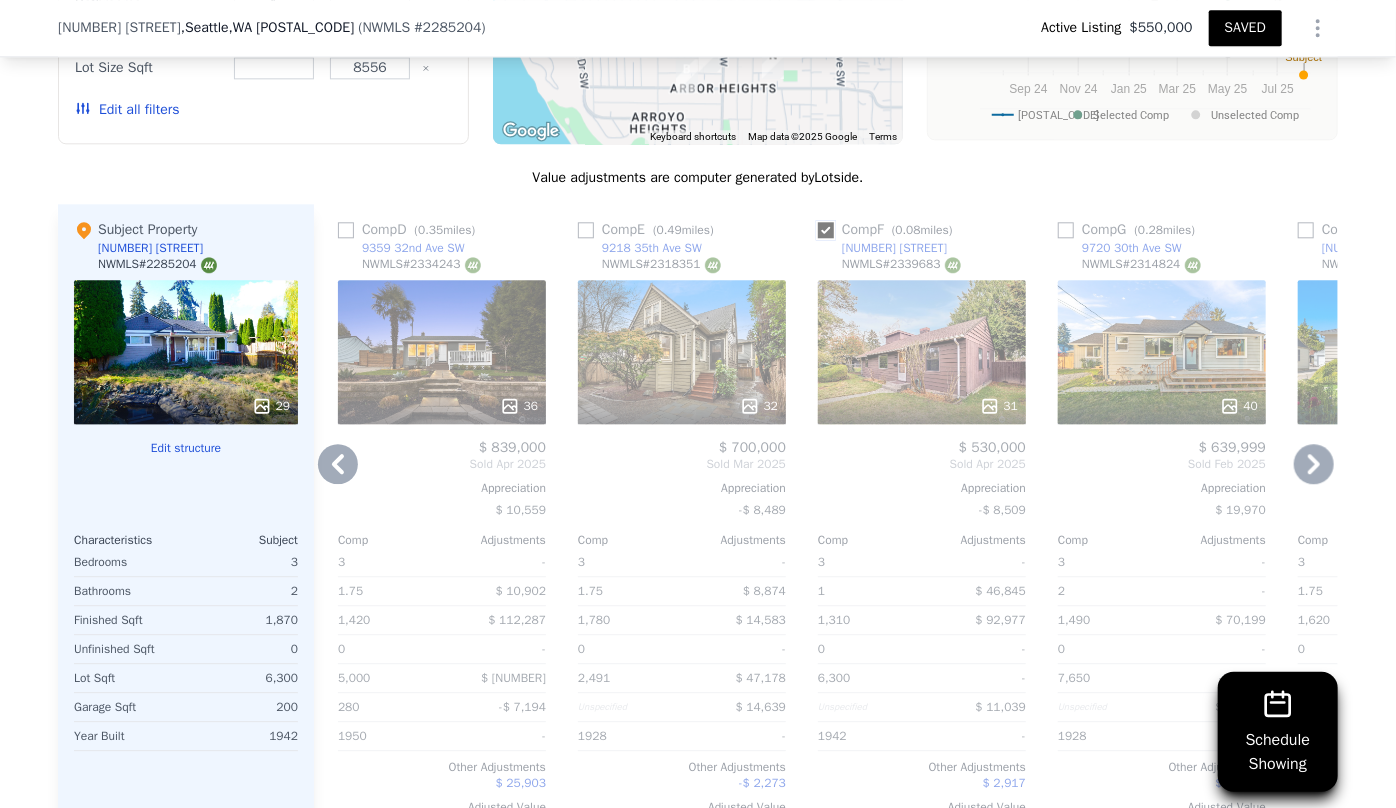 checkbox on "true" 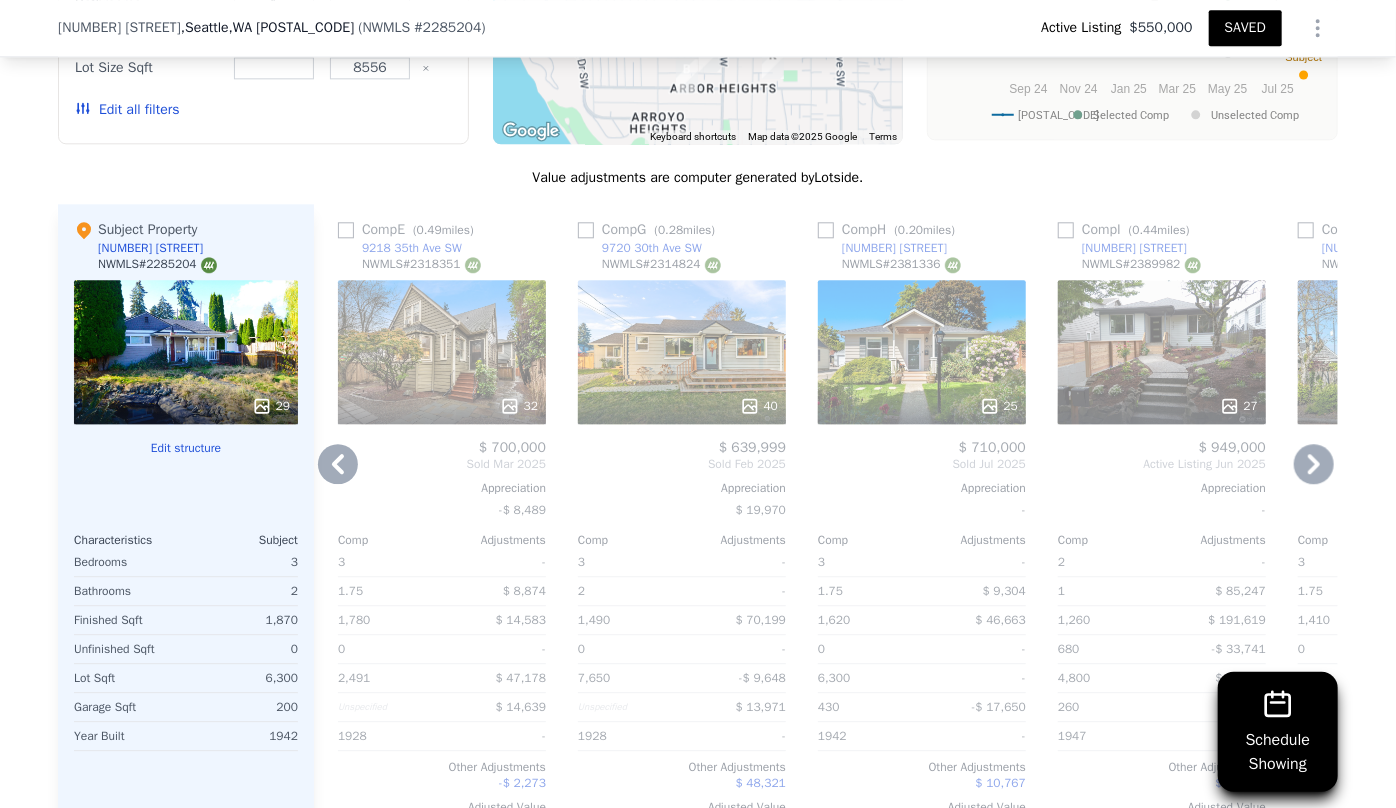 click 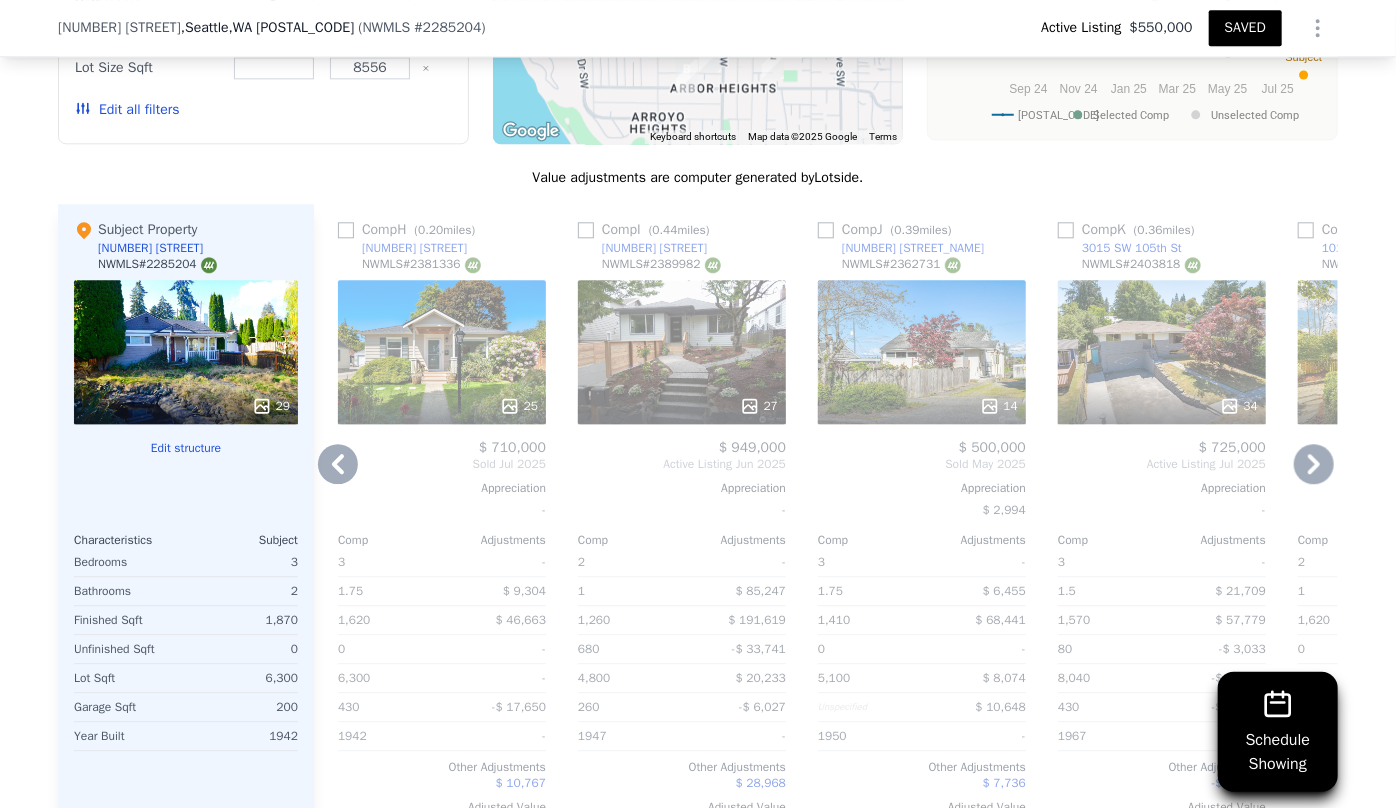click 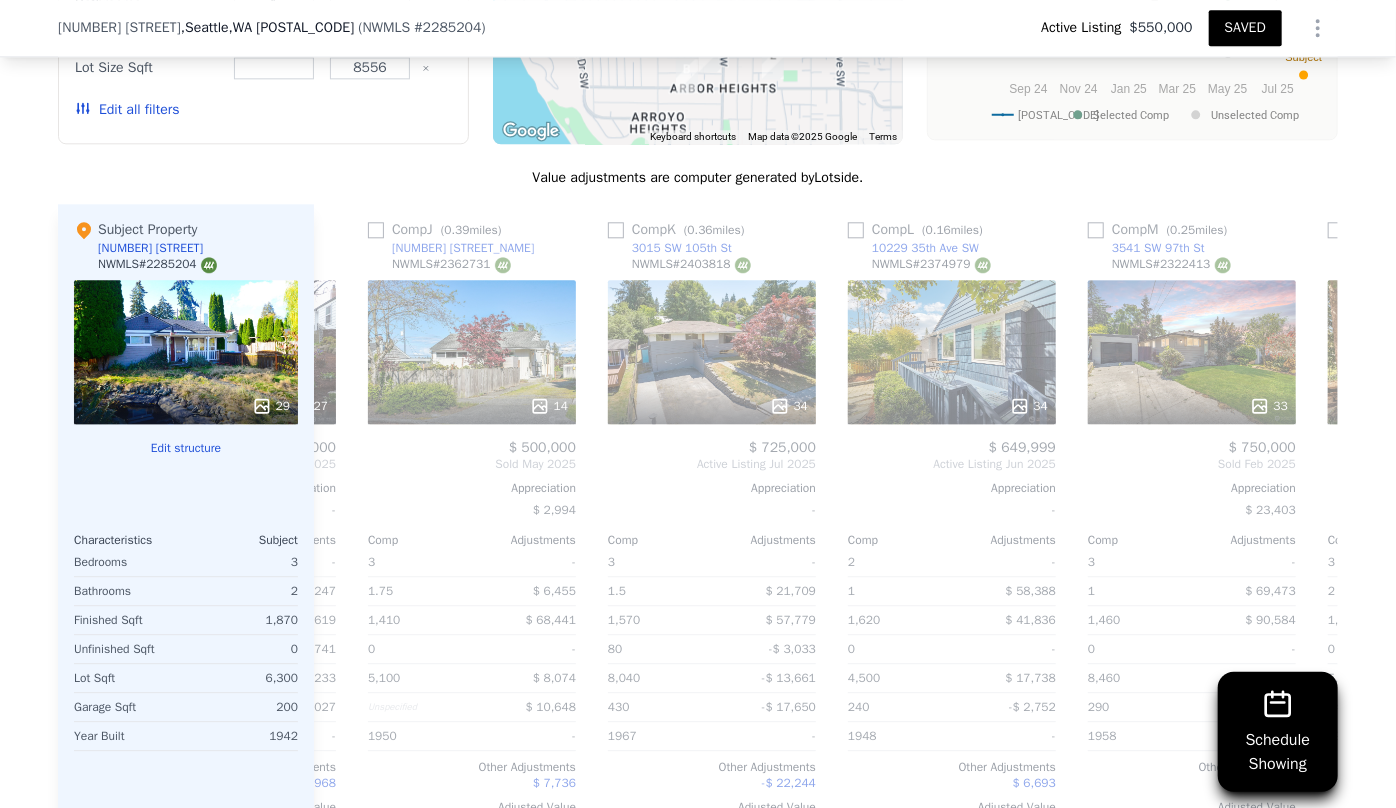 scroll, scrollTop: 0, scrollLeft: 2400, axis: horizontal 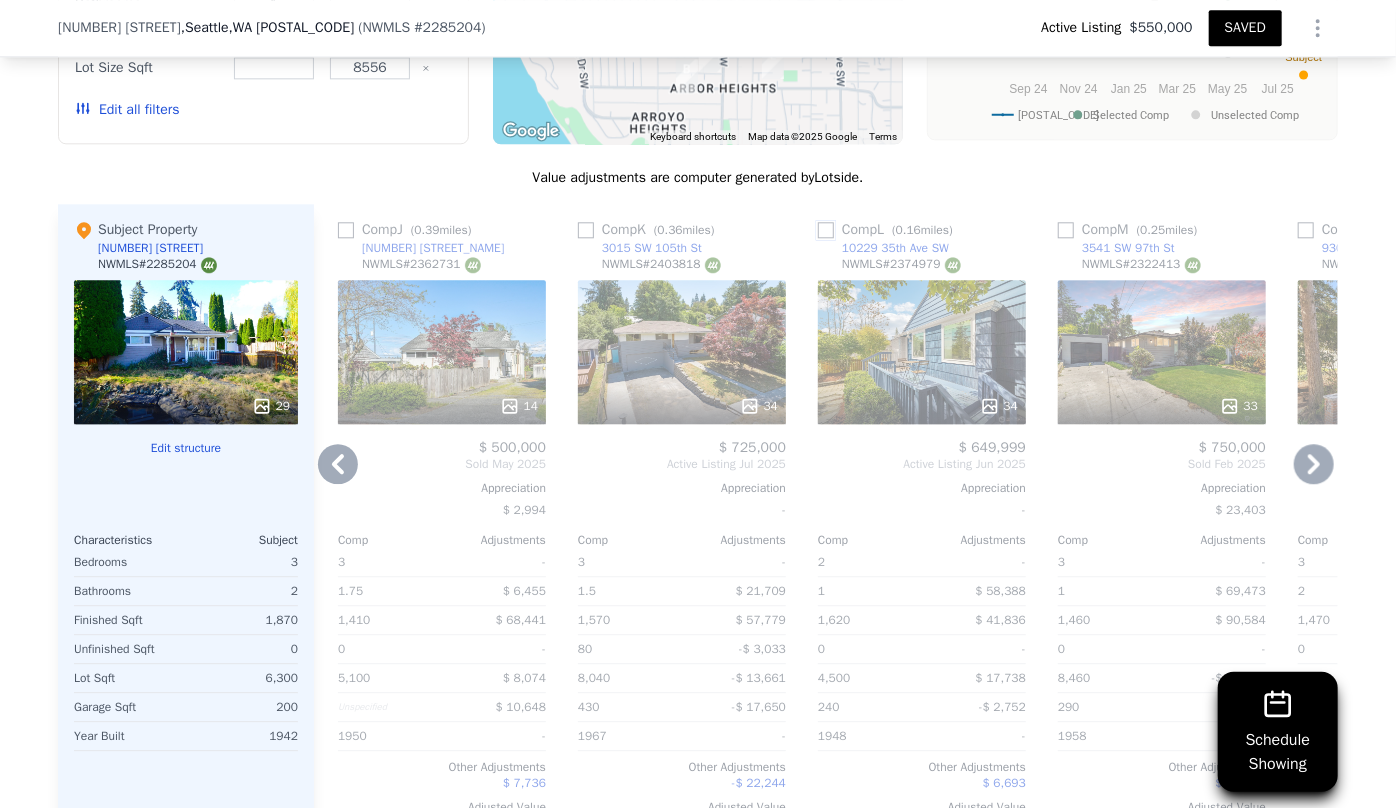 click at bounding box center [826, 230] 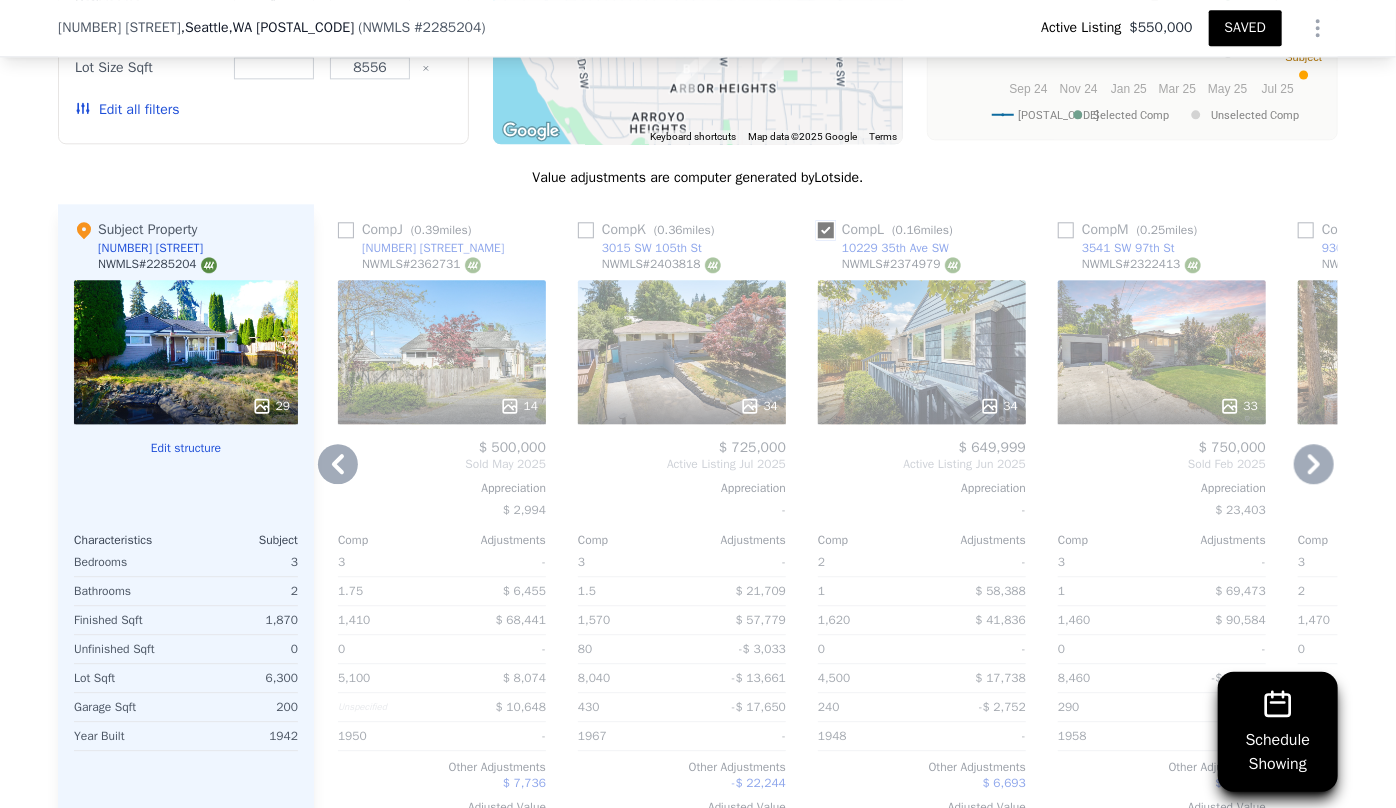 checkbox on "true" 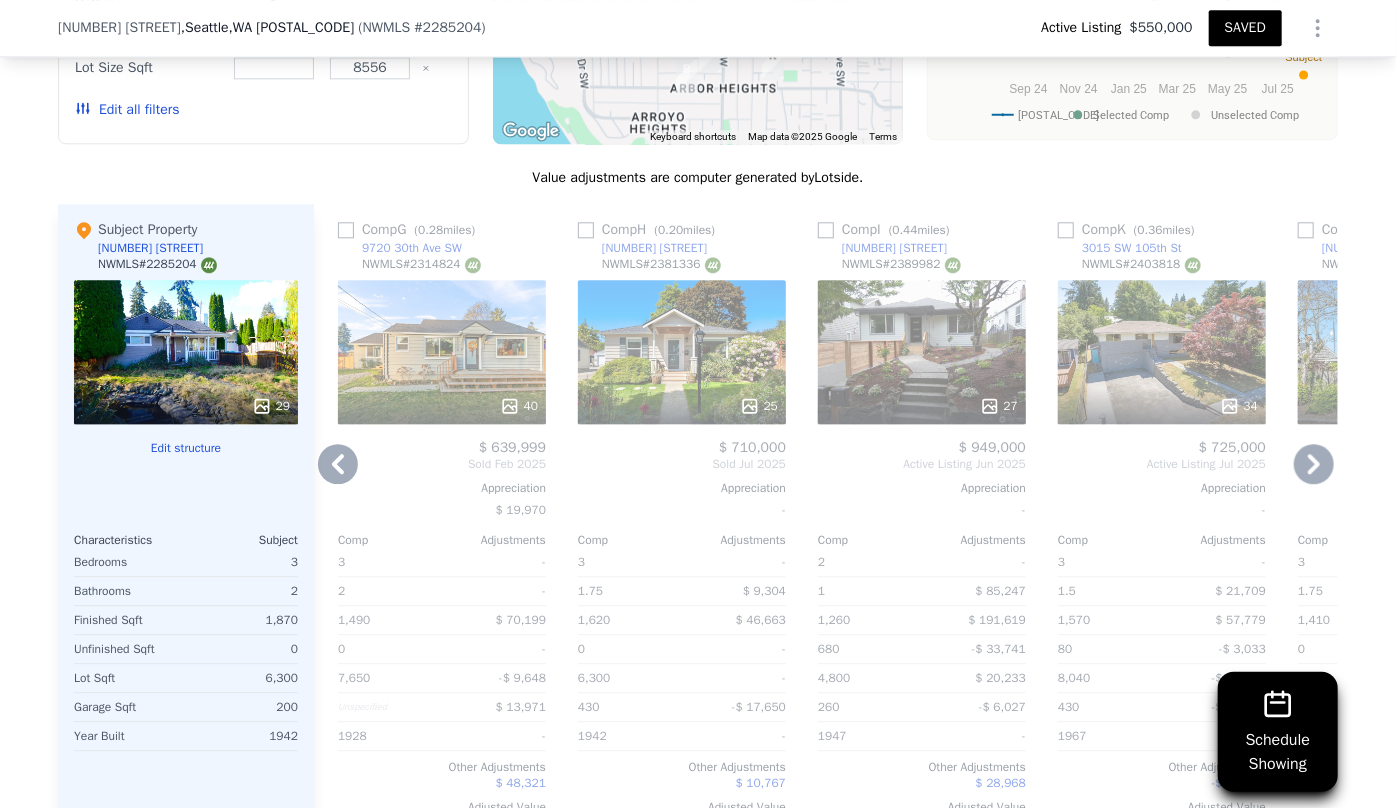 click 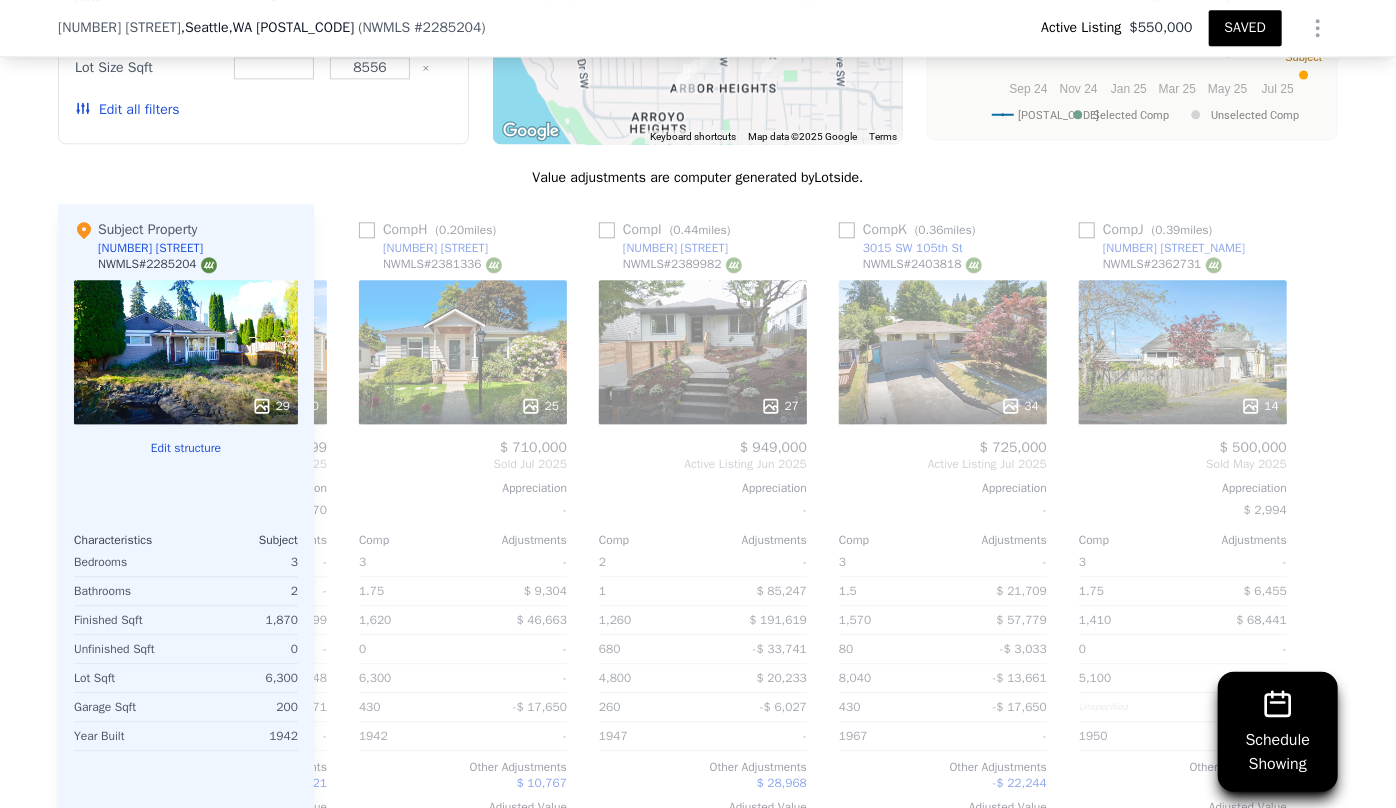 scroll, scrollTop: 0, scrollLeft: 2623, axis: horizontal 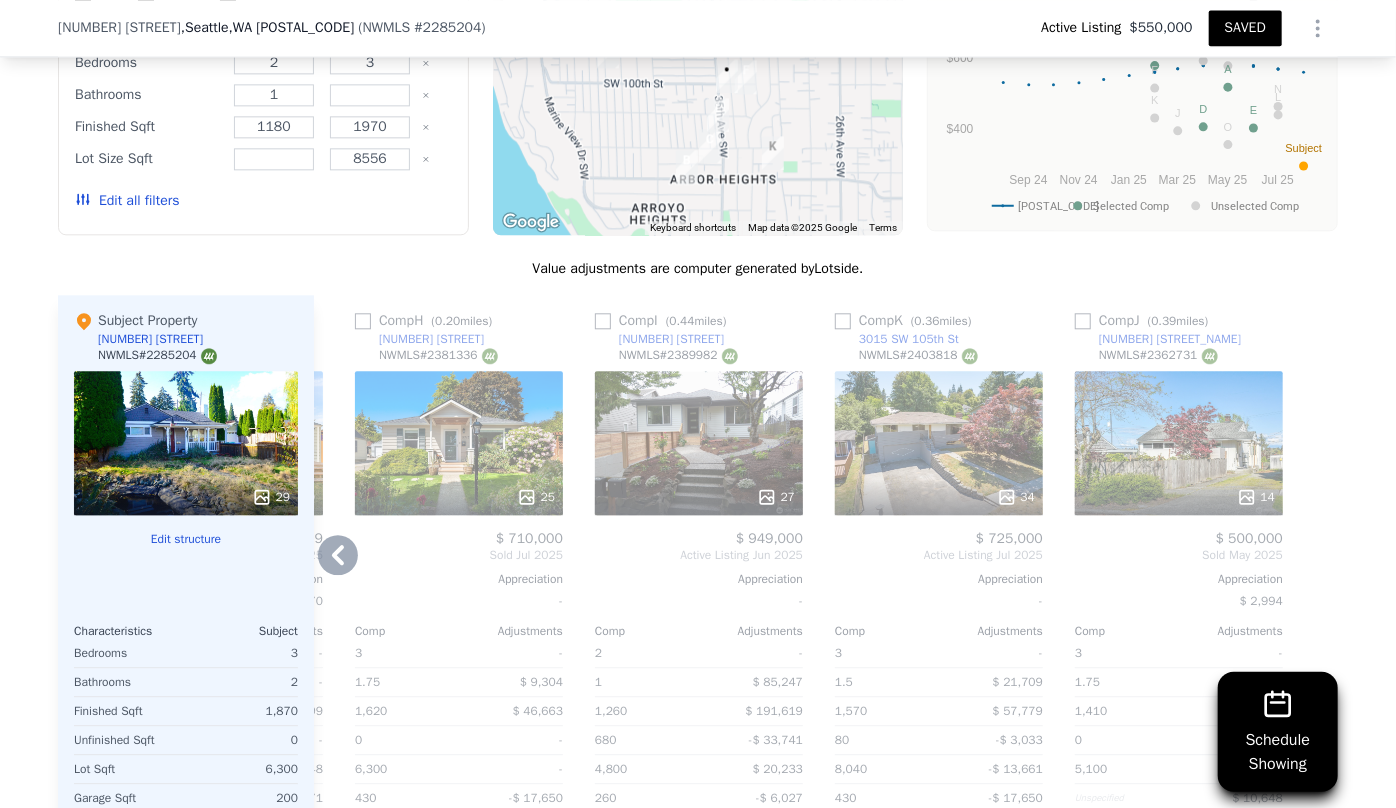 click on "27" at bounding box center [699, 443] 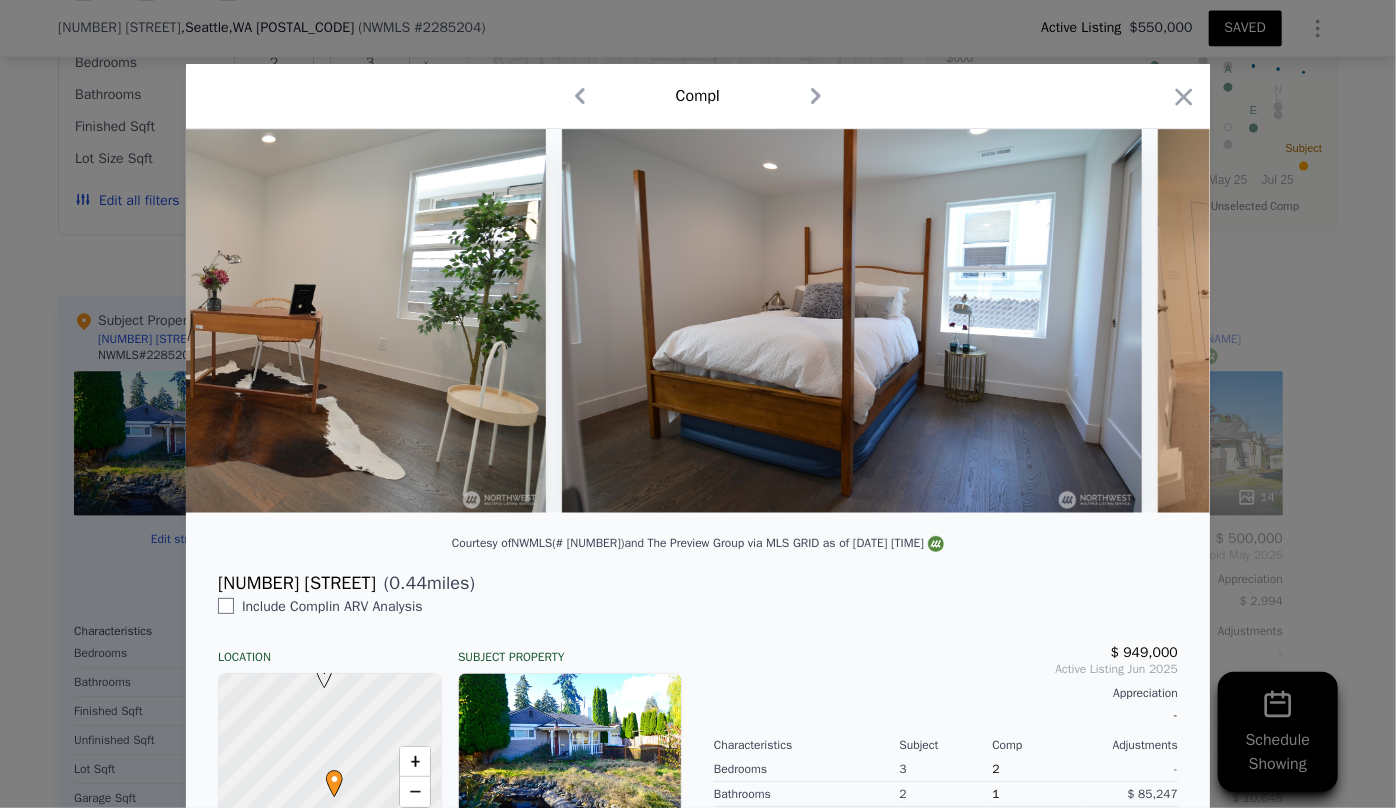 scroll, scrollTop: 0, scrollLeft: 8520, axis: horizontal 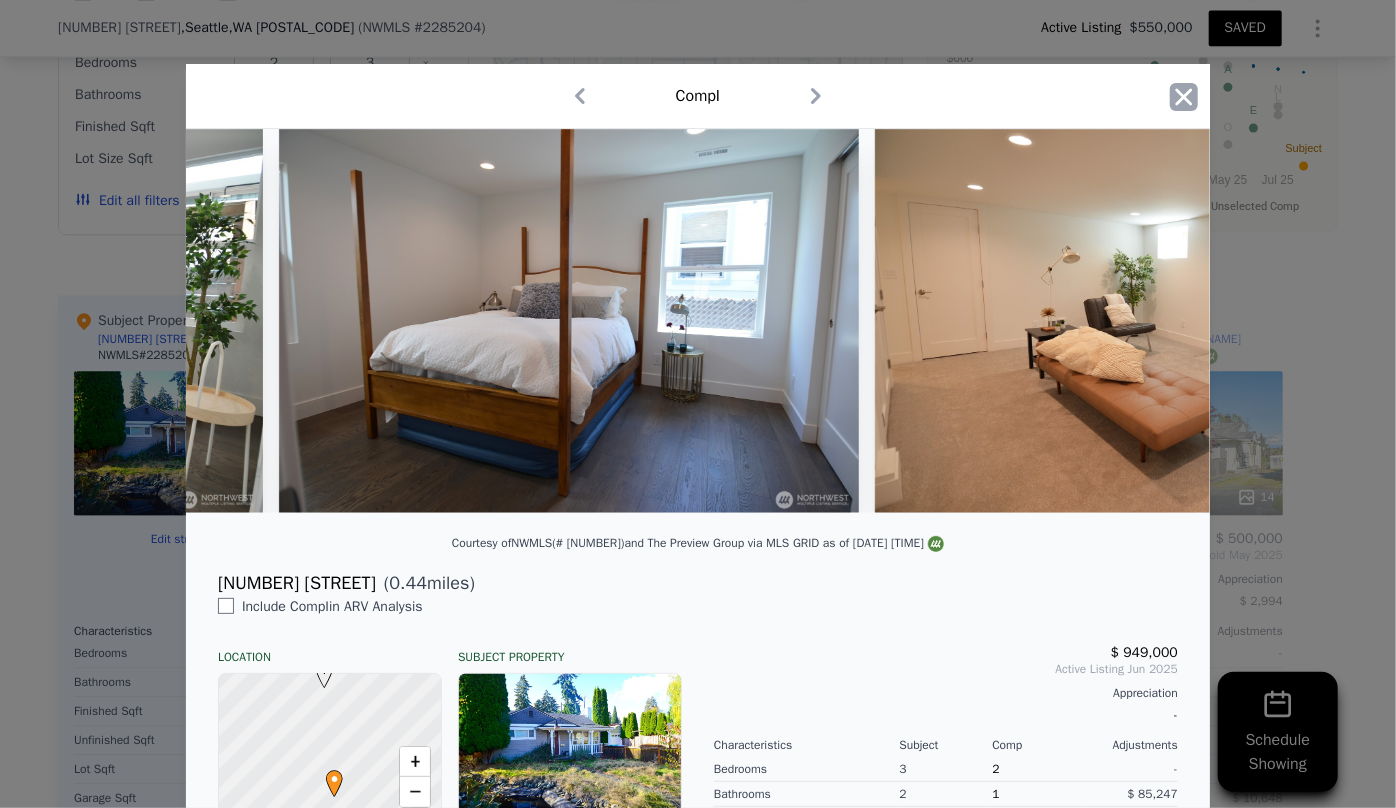 click 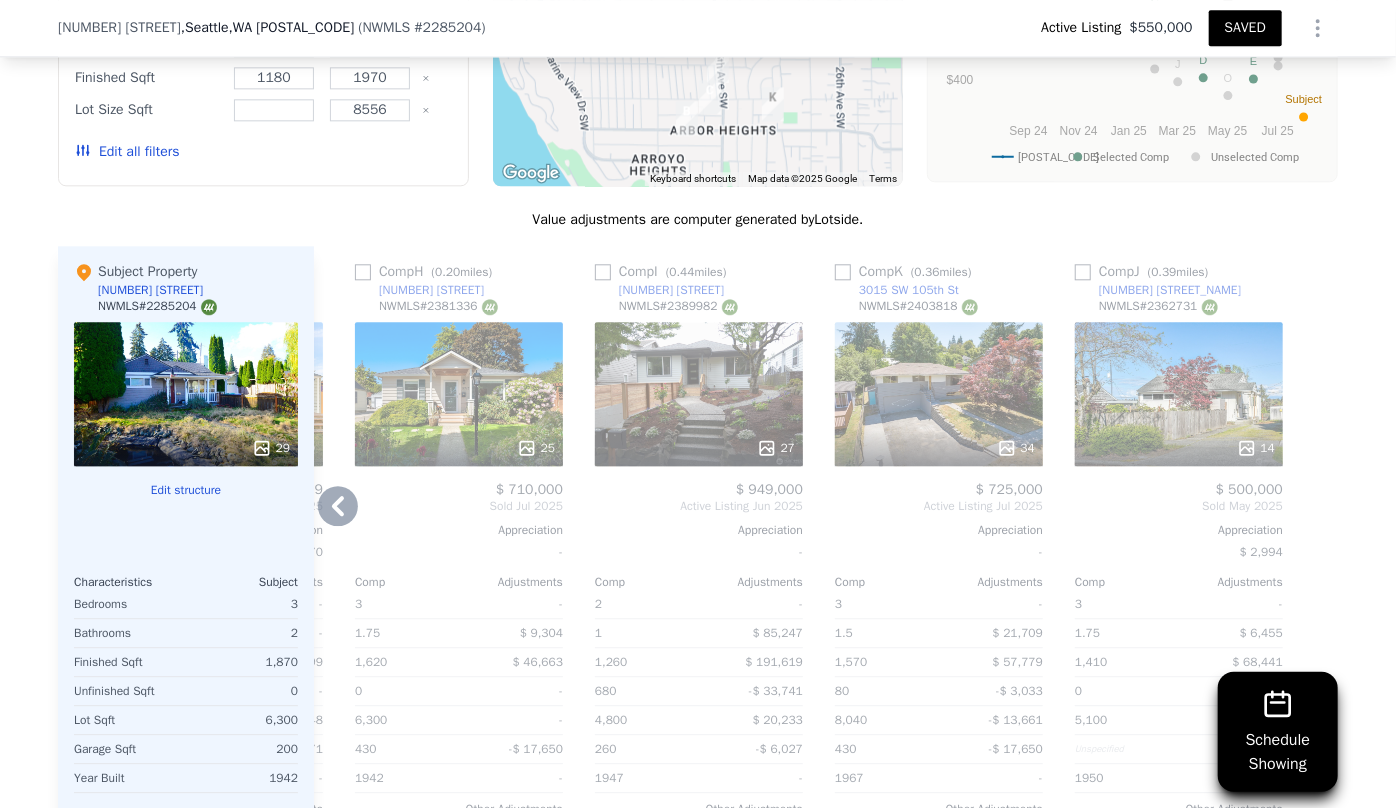 scroll, scrollTop: 2455, scrollLeft: 0, axis: vertical 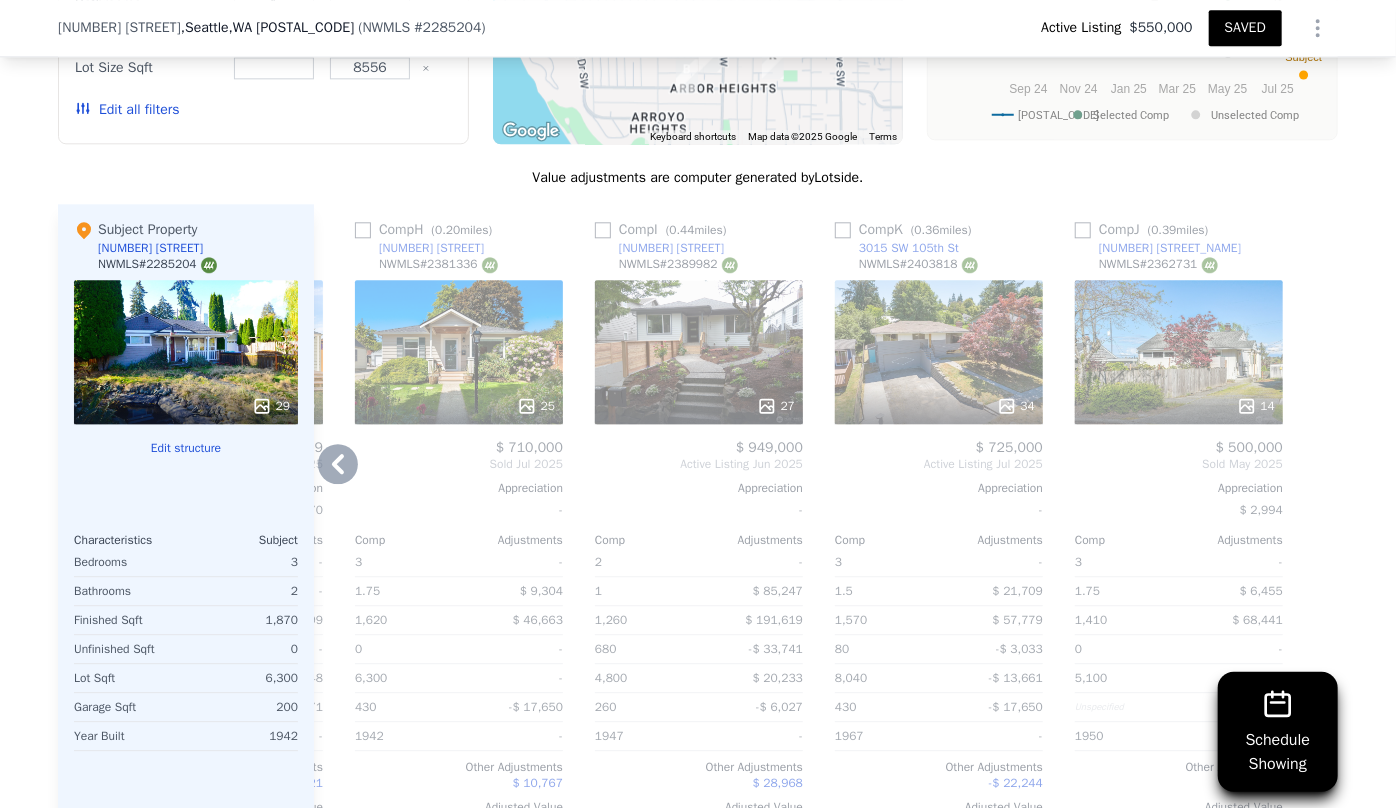 click 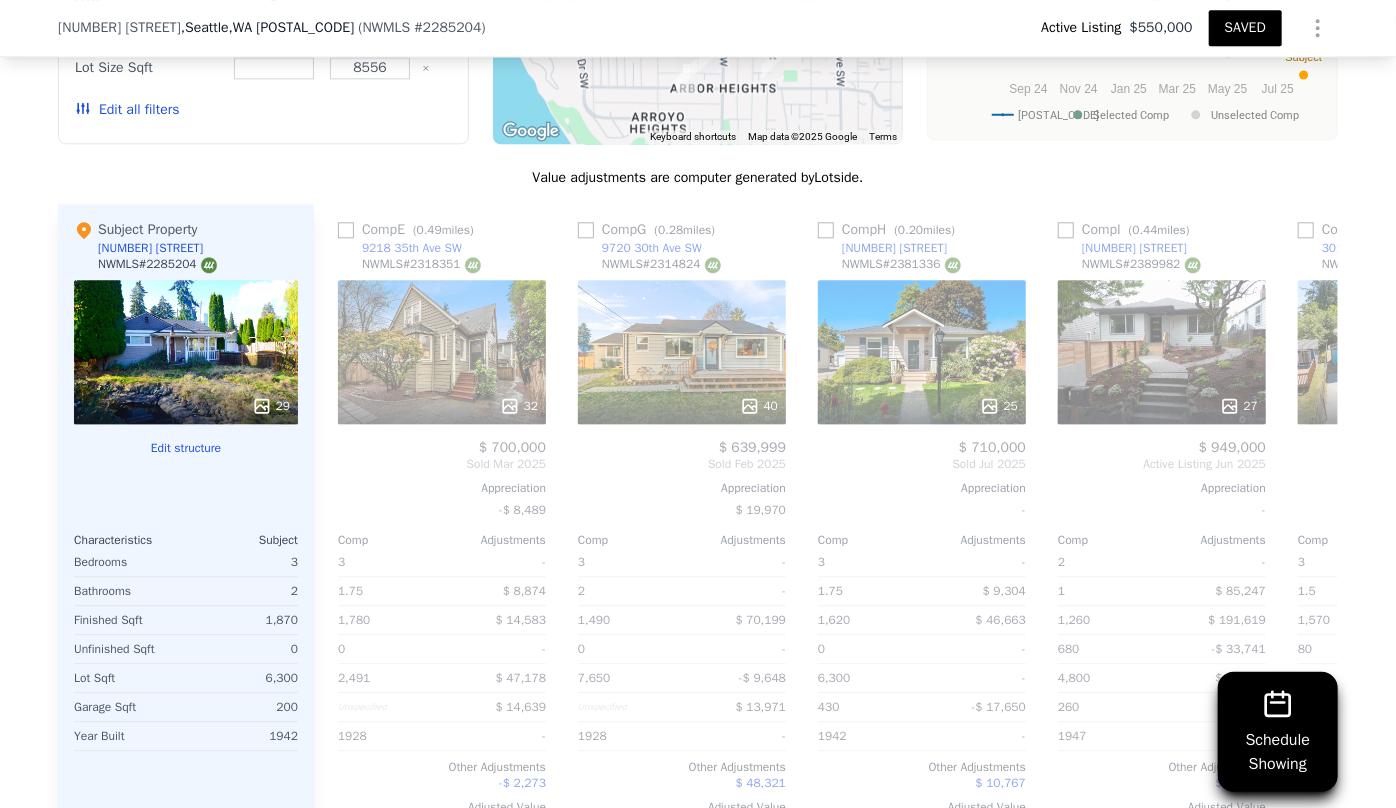 scroll, scrollTop: 0, scrollLeft: 2143, axis: horizontal 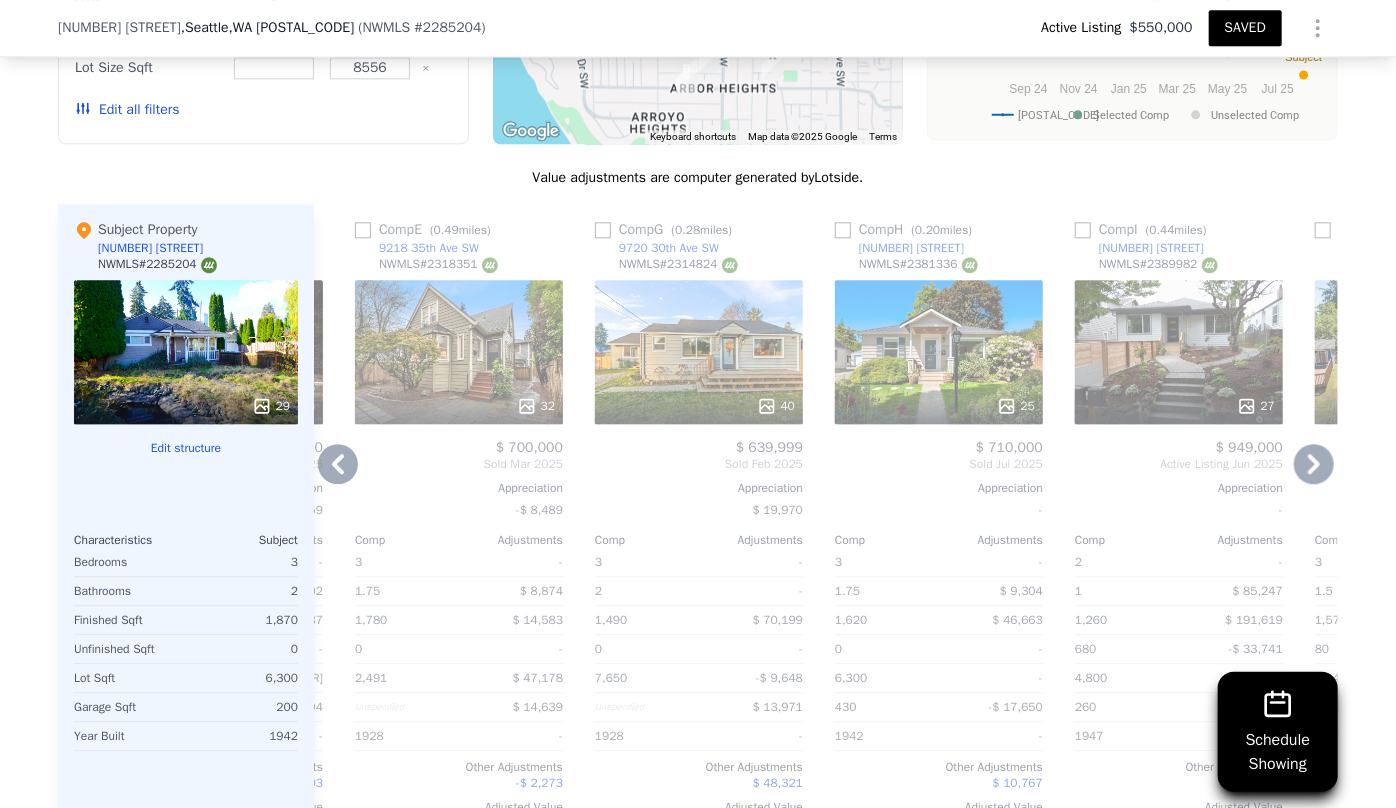click 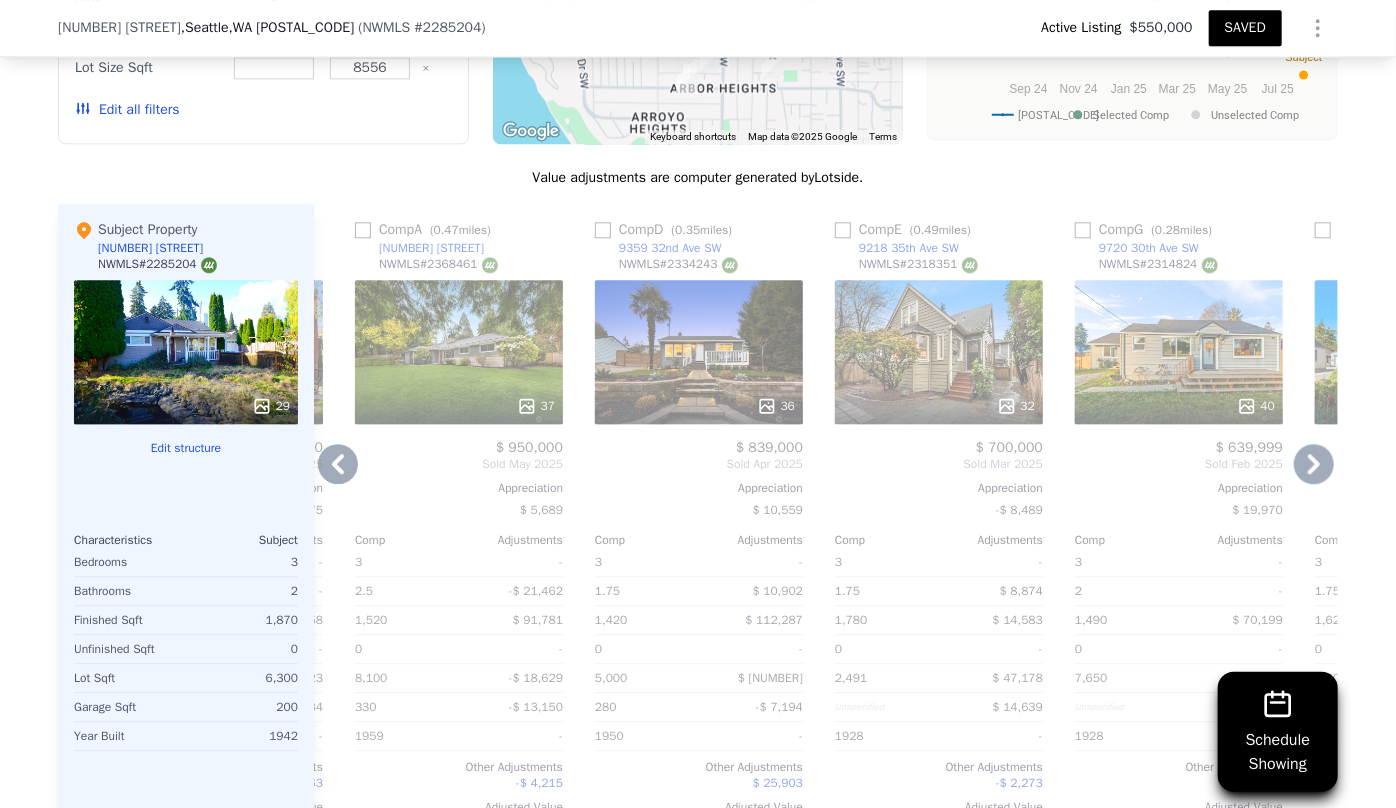 click 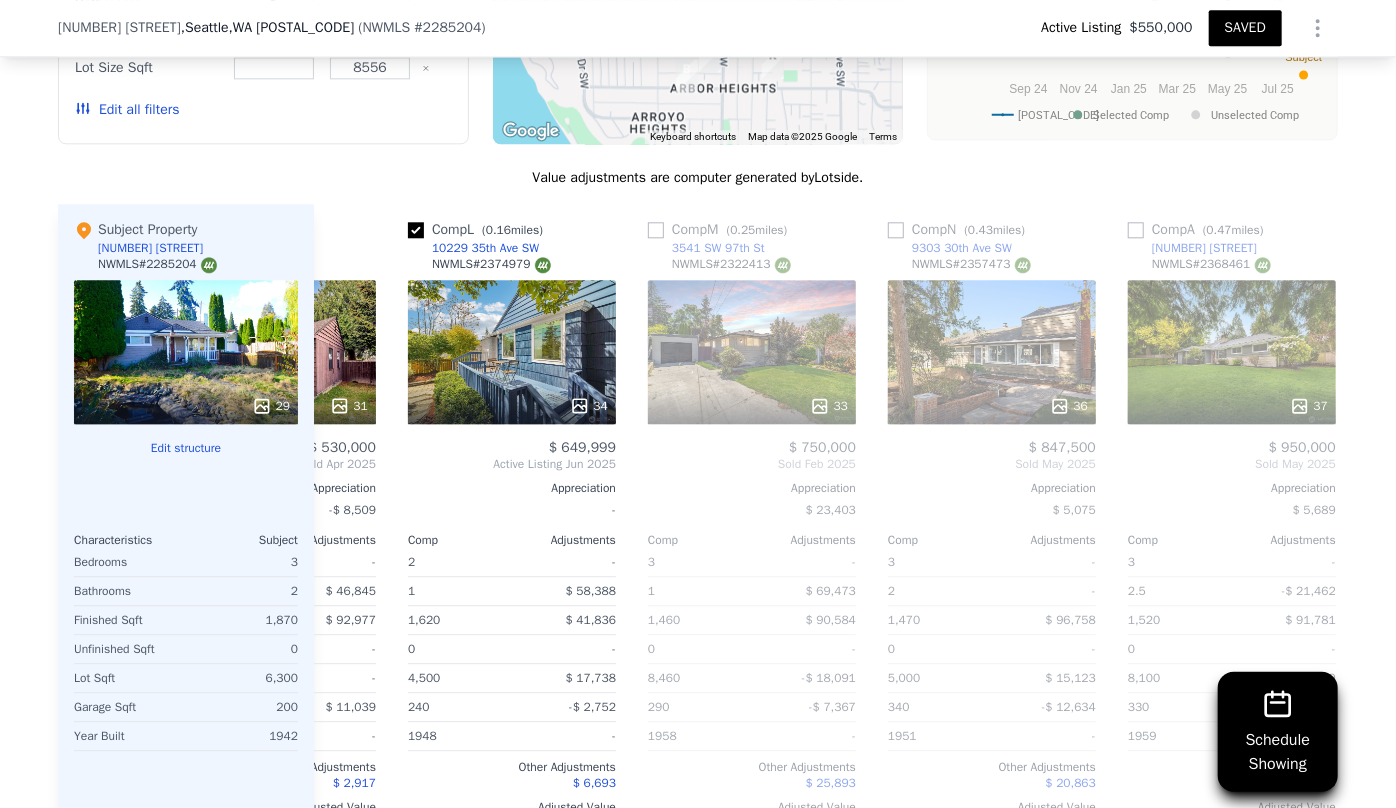 scroll, scrollTop: 0, scrollLeft: 703, axis: horizontal 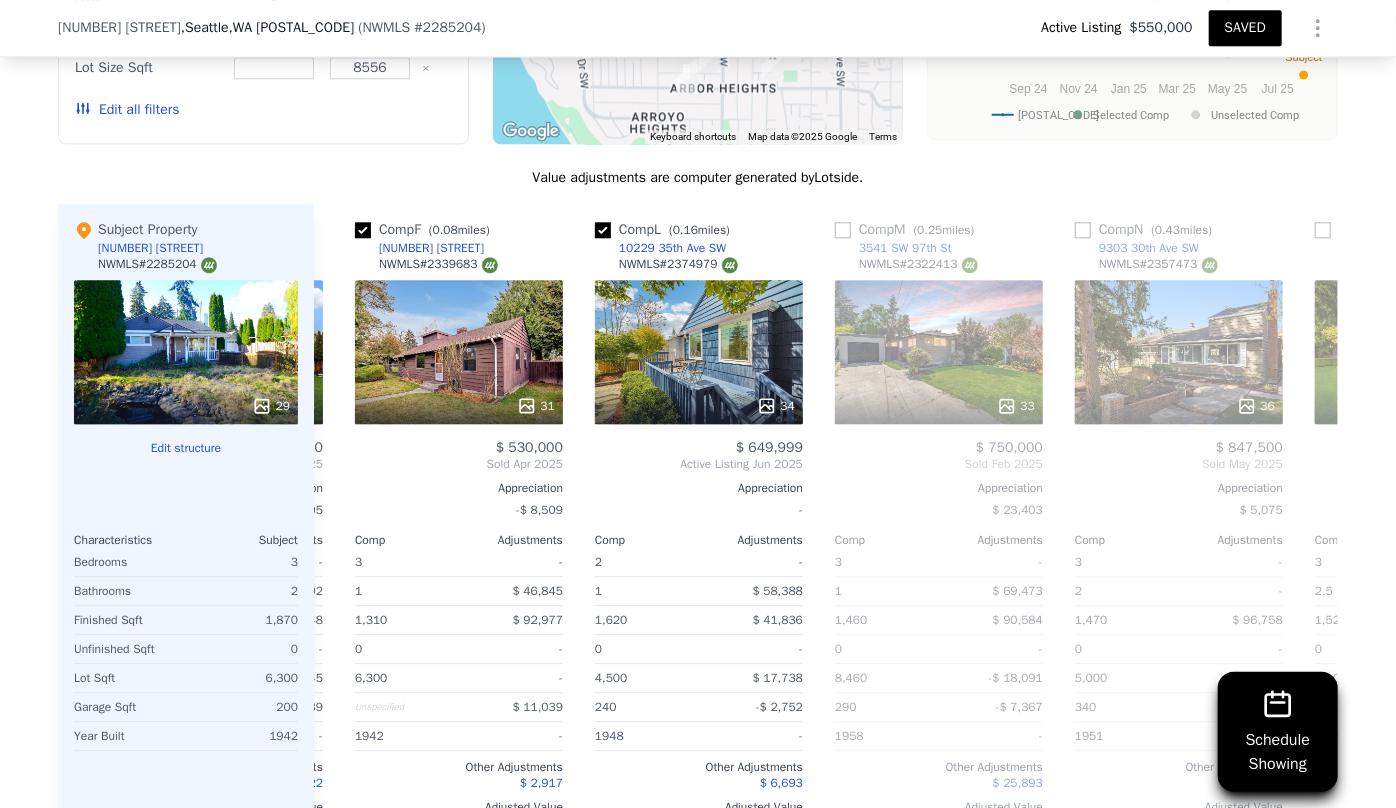 click on "Comp  O ( [DISTANCE]  miles) 9830 42nd Ave SW NWMLS  # 2360868 28 $ [NUMBER] Sold   May 2025 Appreciation $ [NUMBER] Comp Adjustments 3 - 1 $ [NUMBER] 1,520 $ [NUMBER] 0 - [NUMBER] -$ [NUMBER] 220 -$ [NUMBER] 1941 - Other Adjustments $ [NUMBER] Adjusted Value $ [NUMBER] Comp  B ( [DISTANCE]  miles) 3719 SW 106th St NWMLS  # 2378787 31 $ [NUMBER] Sold   Jun 2025 Appreciation -$ [NUMBER] Comp Adjustments 3 - 1.5 $ [NUMBER] 1,180 $ [NUMBER] 0 - [NUMBER] -$ [NUMBER] 550 -$ [NUMBER] 1948 - Other Adjustments -$ [NUMBER] Adjusted Value $ [NUMBER] Comp  C ( [DISTANCE]  miles) 3522 SW 105th St NWMLS  # 2326785 28 $ [NUMBER] Sold   Feb 2025 Appreciation -$ [NUMBER] Comp Adjustments 3 - 1 $ [NUMBER] 1,230 $ [NUMBER] 0 - [NUMBER] -$ [NUMBER] Unspecified $ [NUMBER] 1948 - Other Adjustments -$ [NUMBER] Adjusted Value $ [NUMBER] Comp  F ( [DISTANCE]  miles) 10014 33rd Ave SW NWMLS  # 2339683 31 $ [NUMBER] Sold   Apr 2025 Appreciation -$ [NUMBER] Comp Adjustments 3 - 1 $ [NUMBER] 1,310 $ [NUMBER] 0 - [NUMBER] - Unspecified $ [NUMBER] 1942 - Other Adjustments $ [NUMBER] Adjusted Value $ [NUMBER] Comp  L ( [DISTANCE]  #" at bounding box center [826, 525] 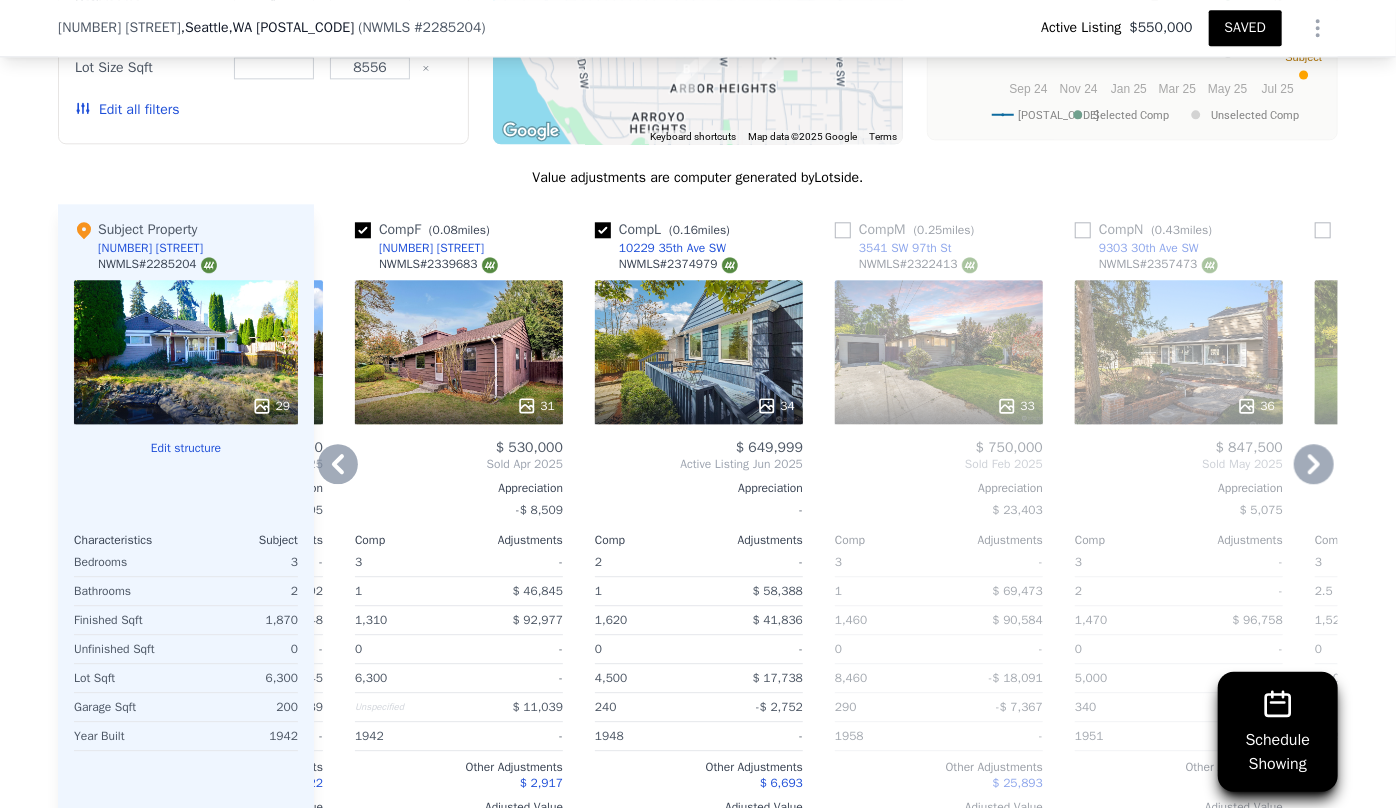 click 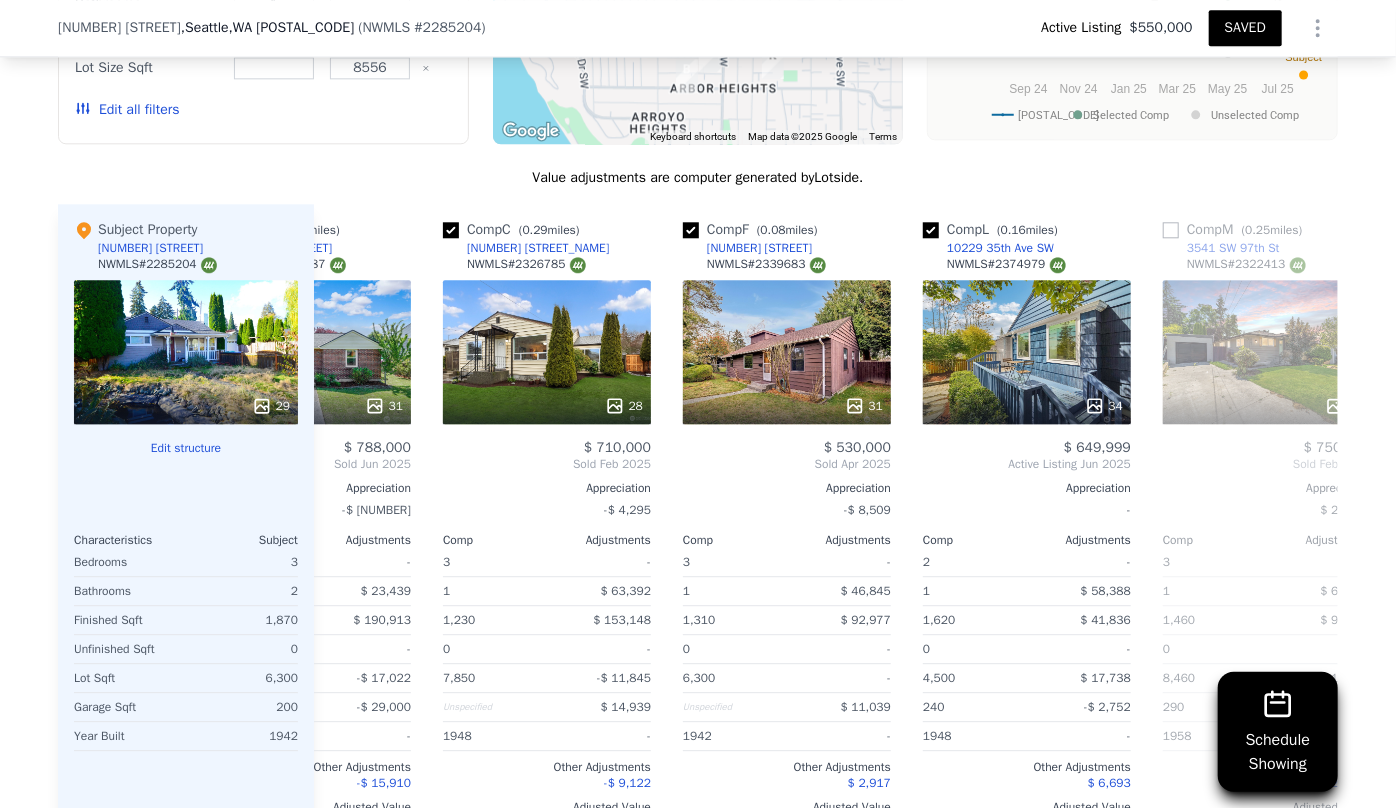 scroll, scrollTop: 0, scrollLeft: 223, axis: horizontal 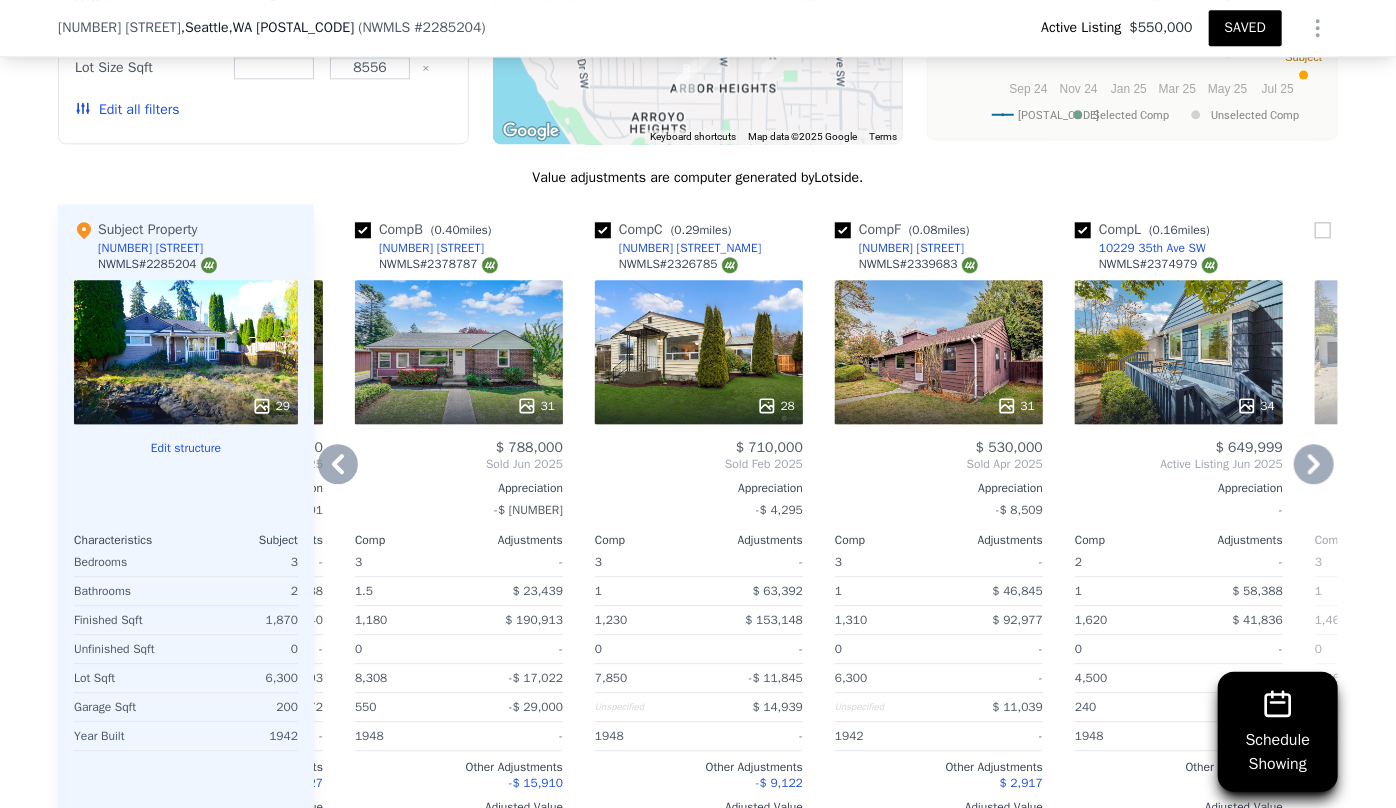 click 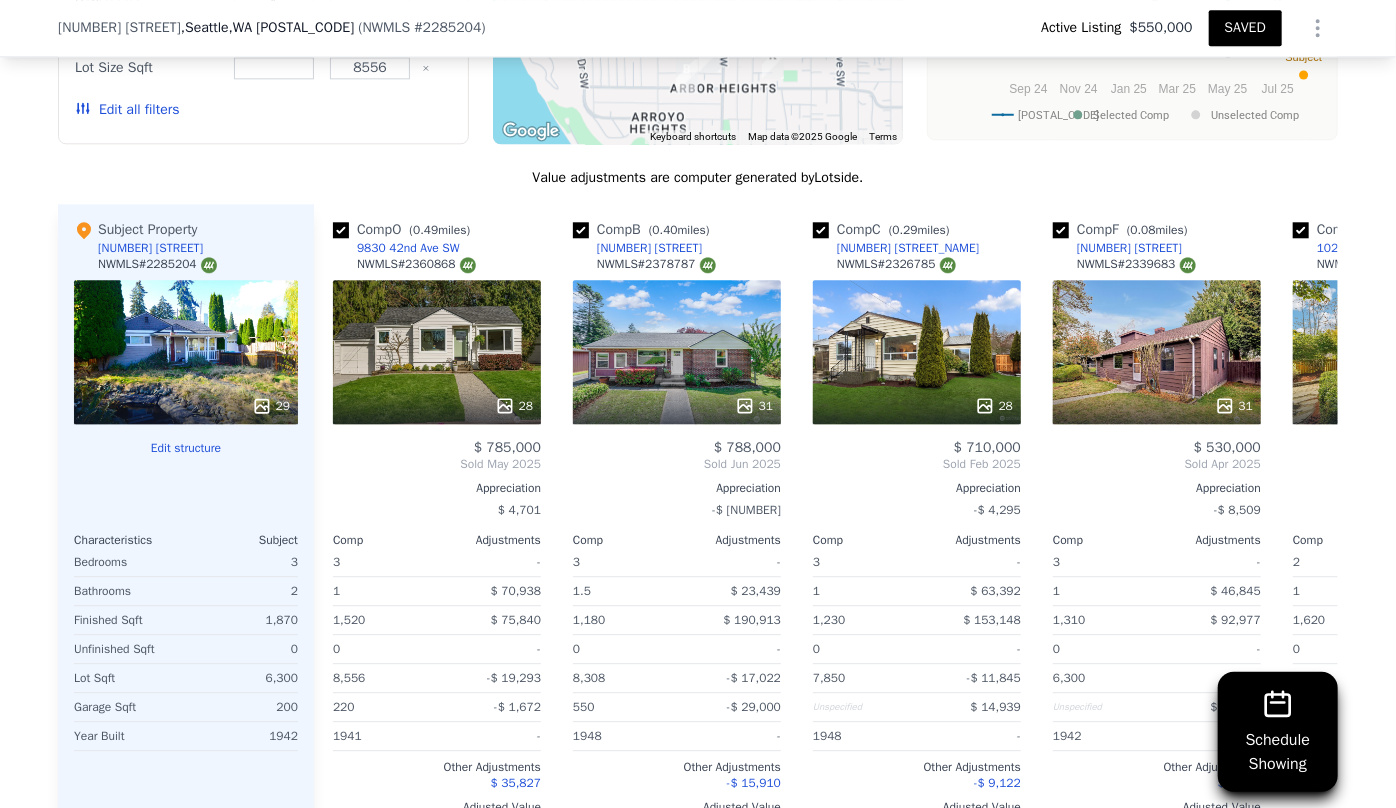 scroll, scrollTop: 0, scrollLeft: 0, axis: both 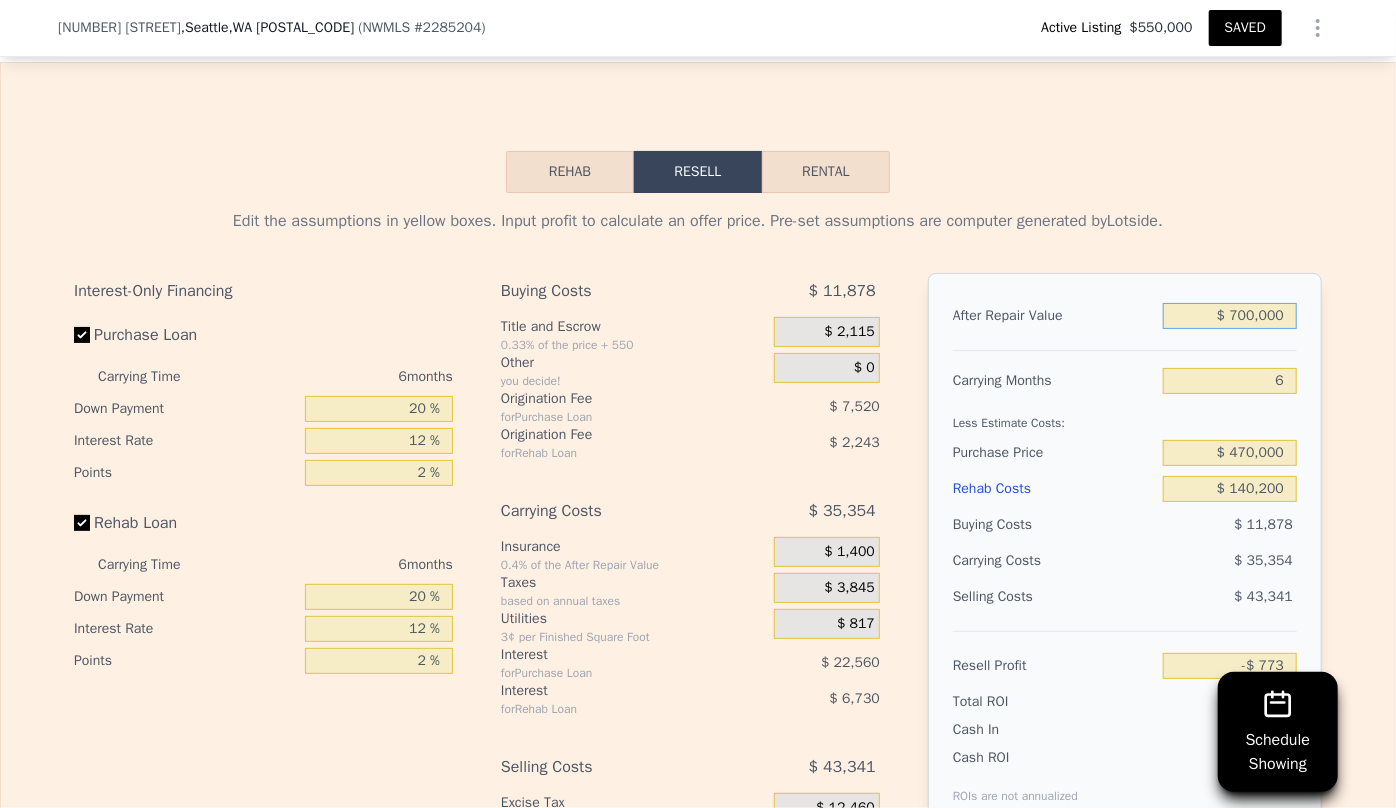 click on "$ 700,000" at bounding box center [1230, 316] 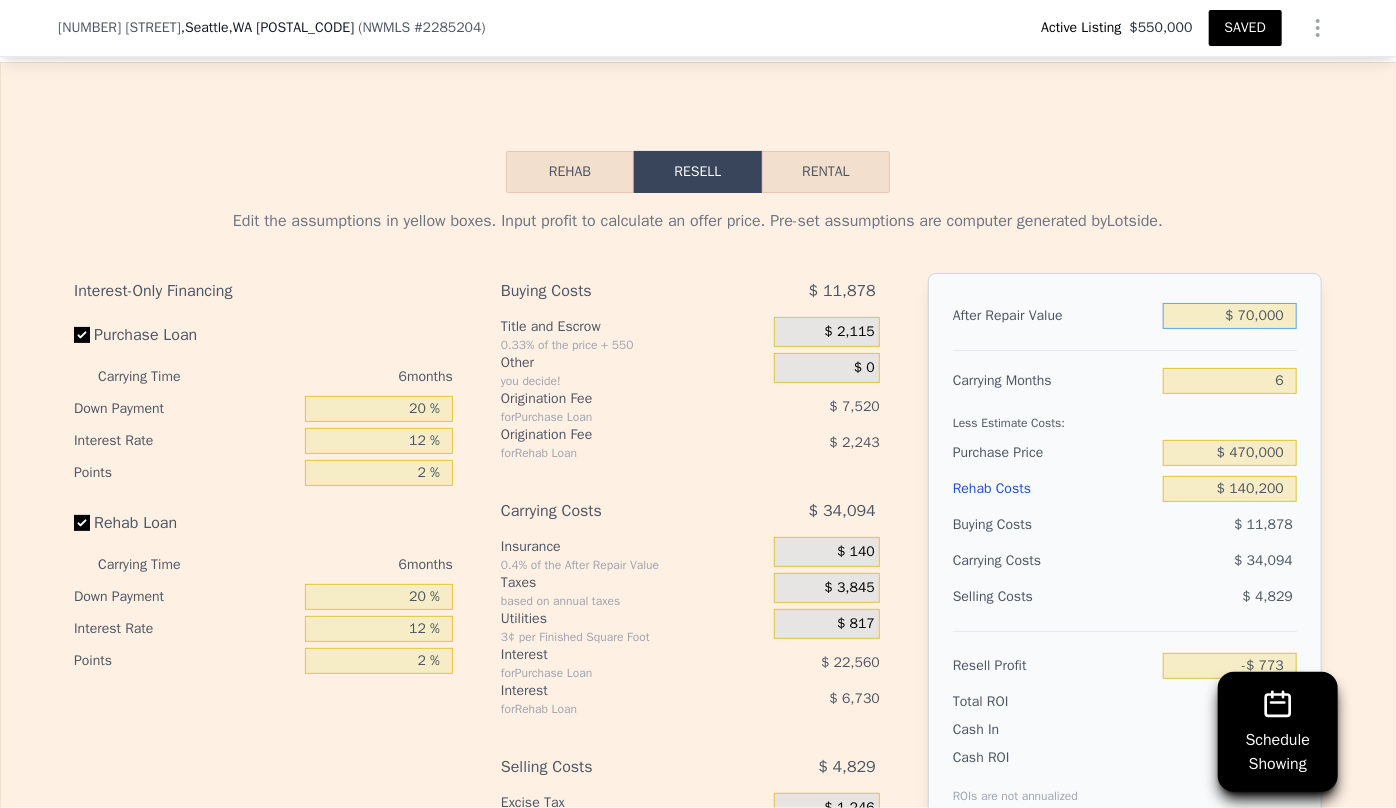 type on "-$ 591,001" 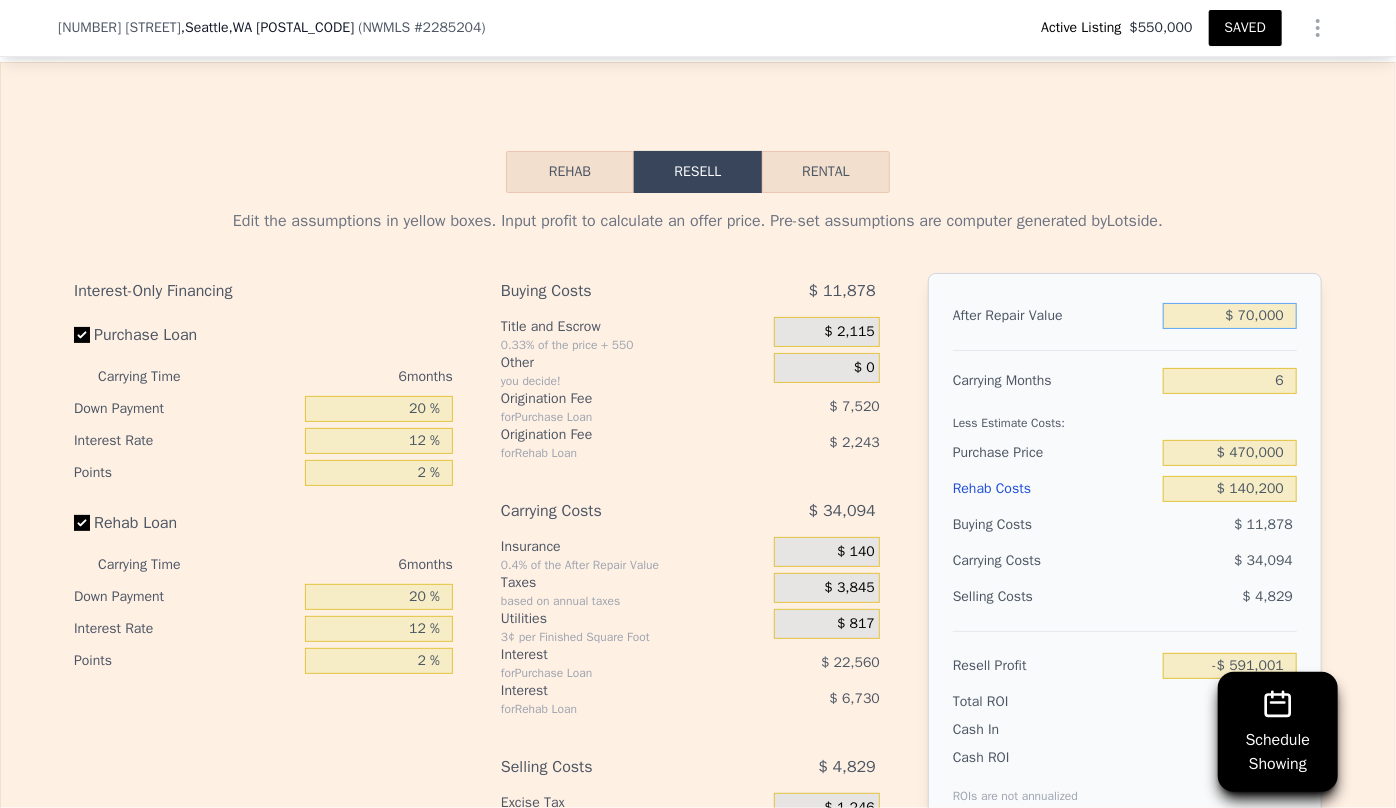 type on "$ 750,000" 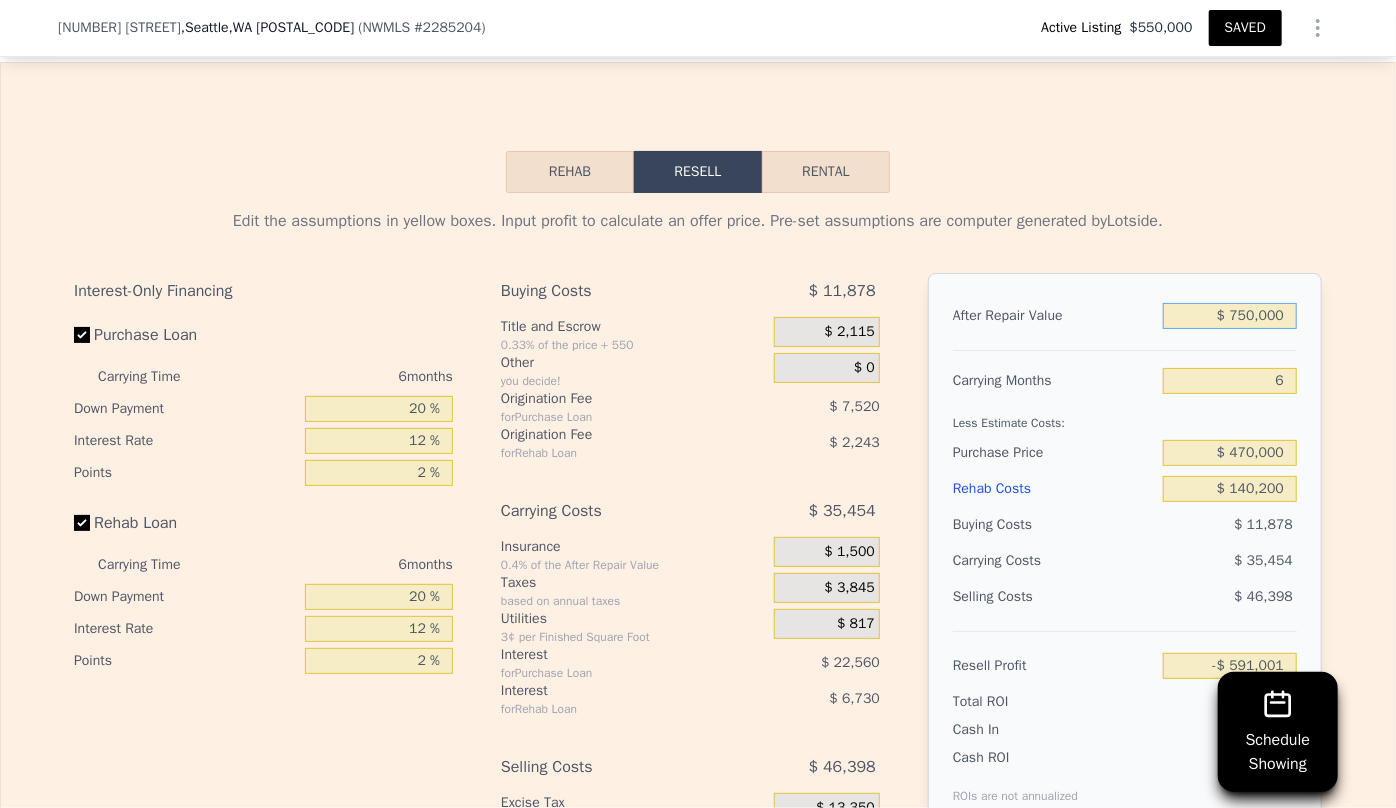 type on "$ 46,070" 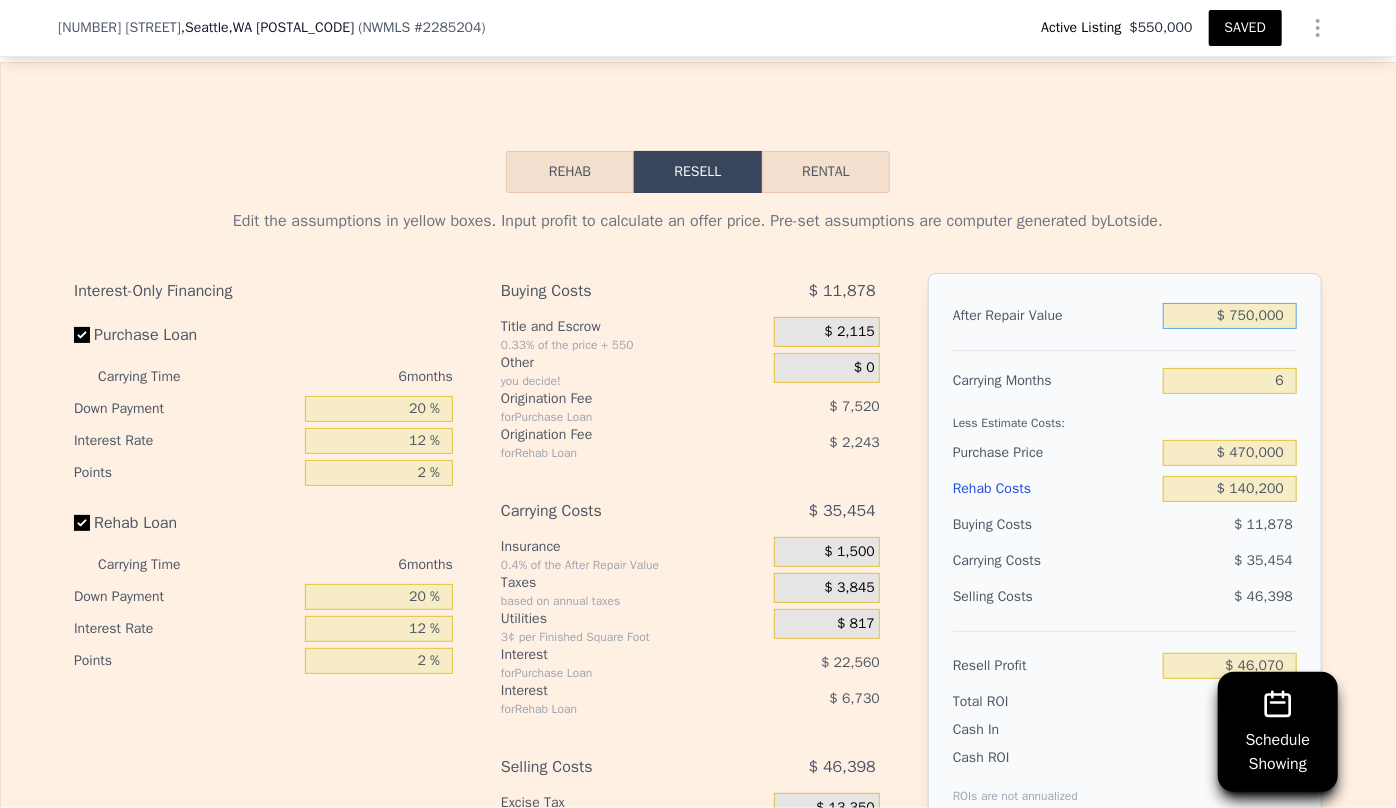 type on "$ 750,000" 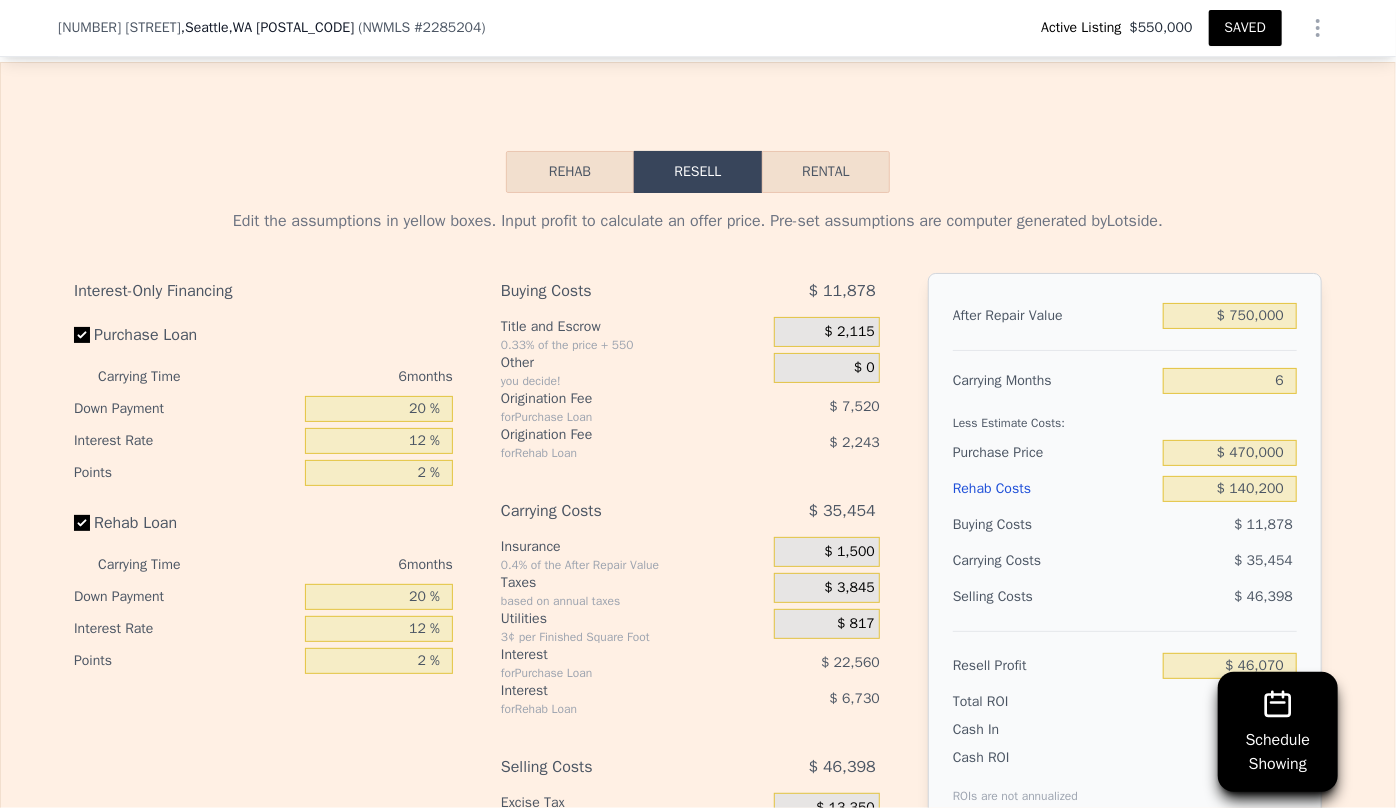click on "Less Estimate Costs:" at bounding box center (1125, 417) 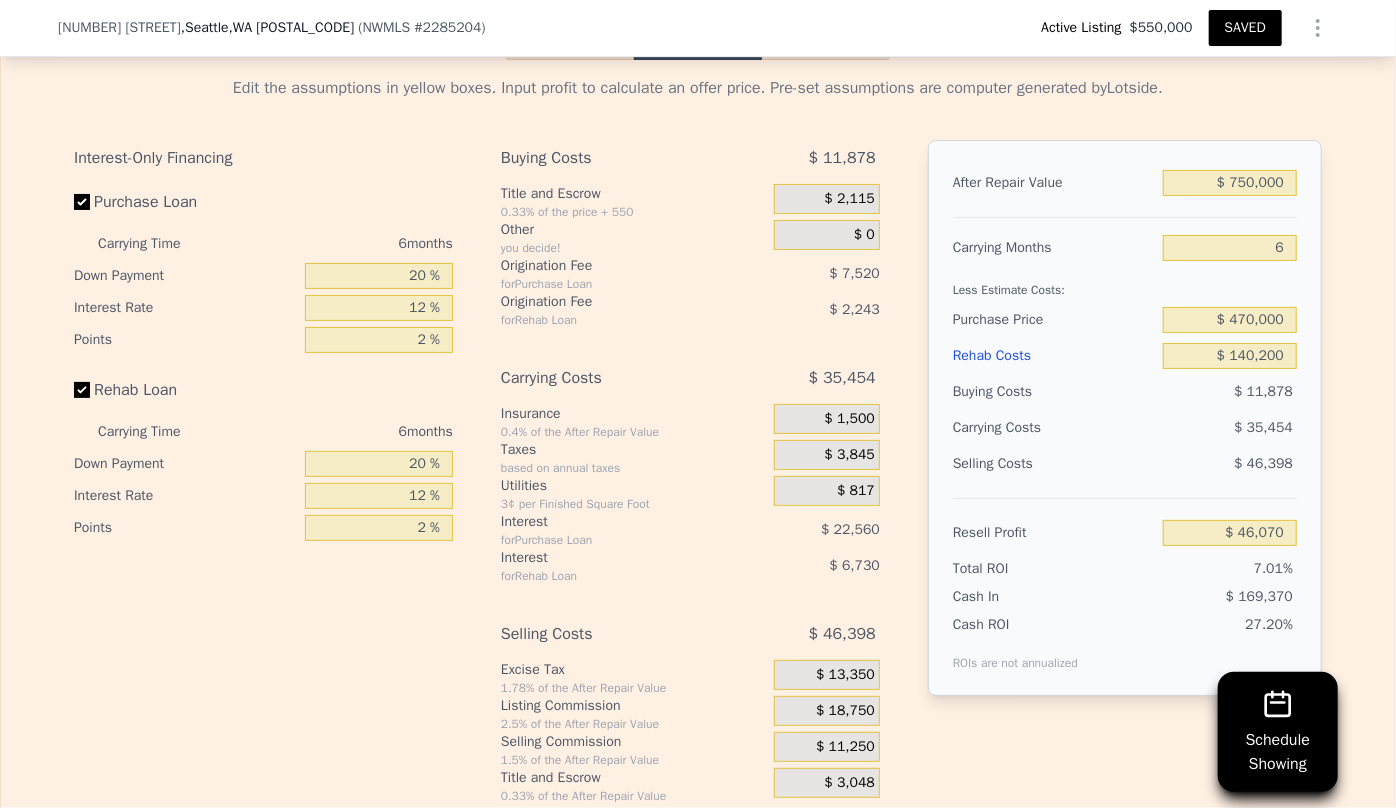 scroll, scrollTop: 3546, scrollLeft: 0, axis: vertical 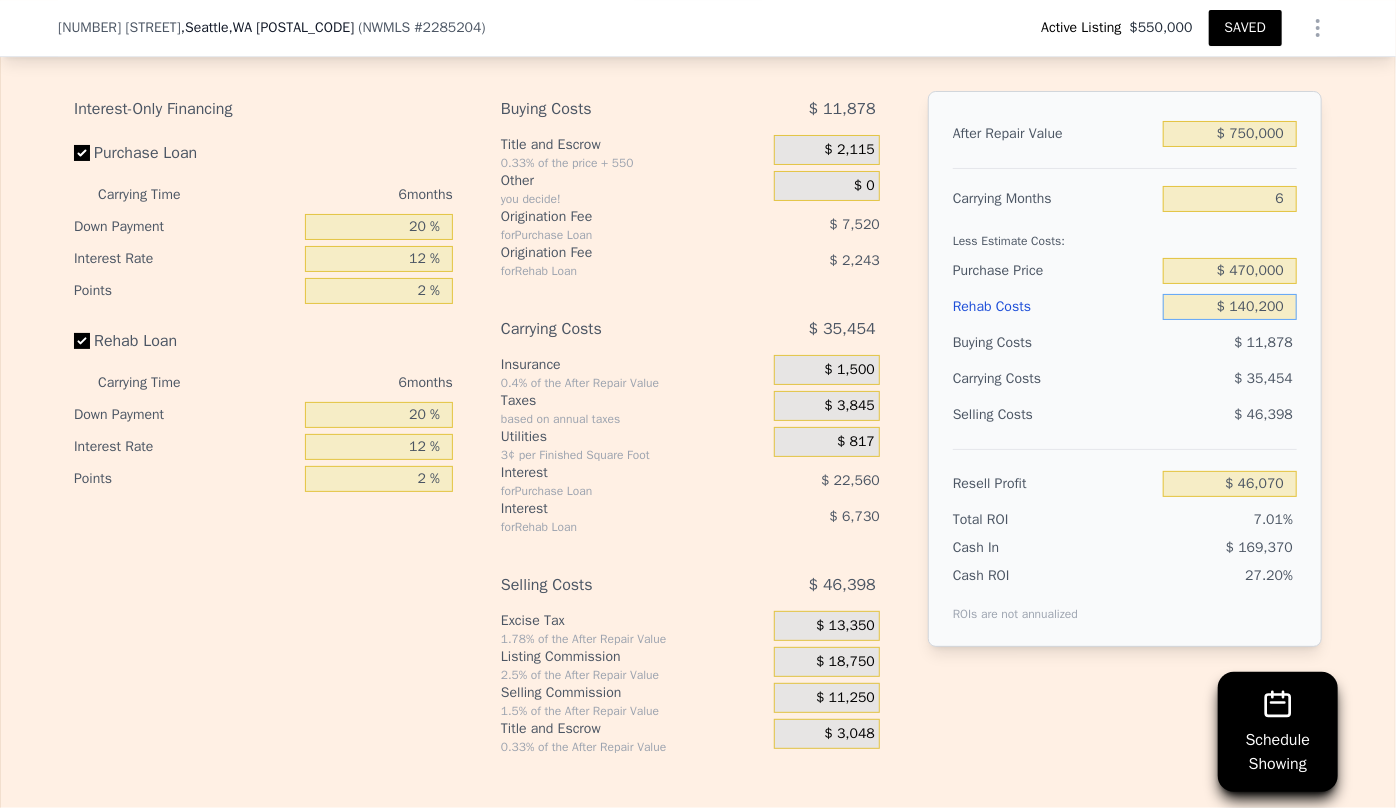 click on "$ 140,200" at bounding box center (1230, 307) 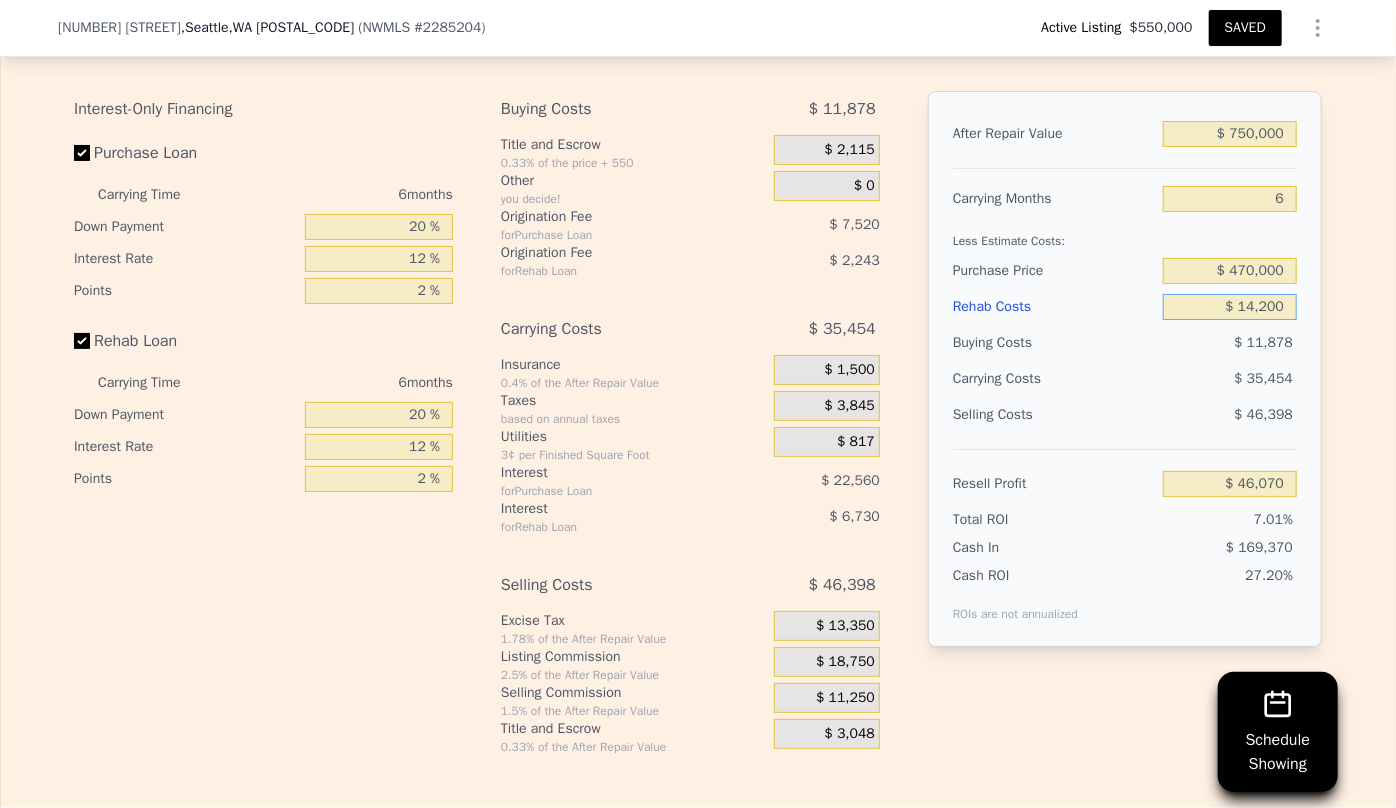 type on "$ 1,200" 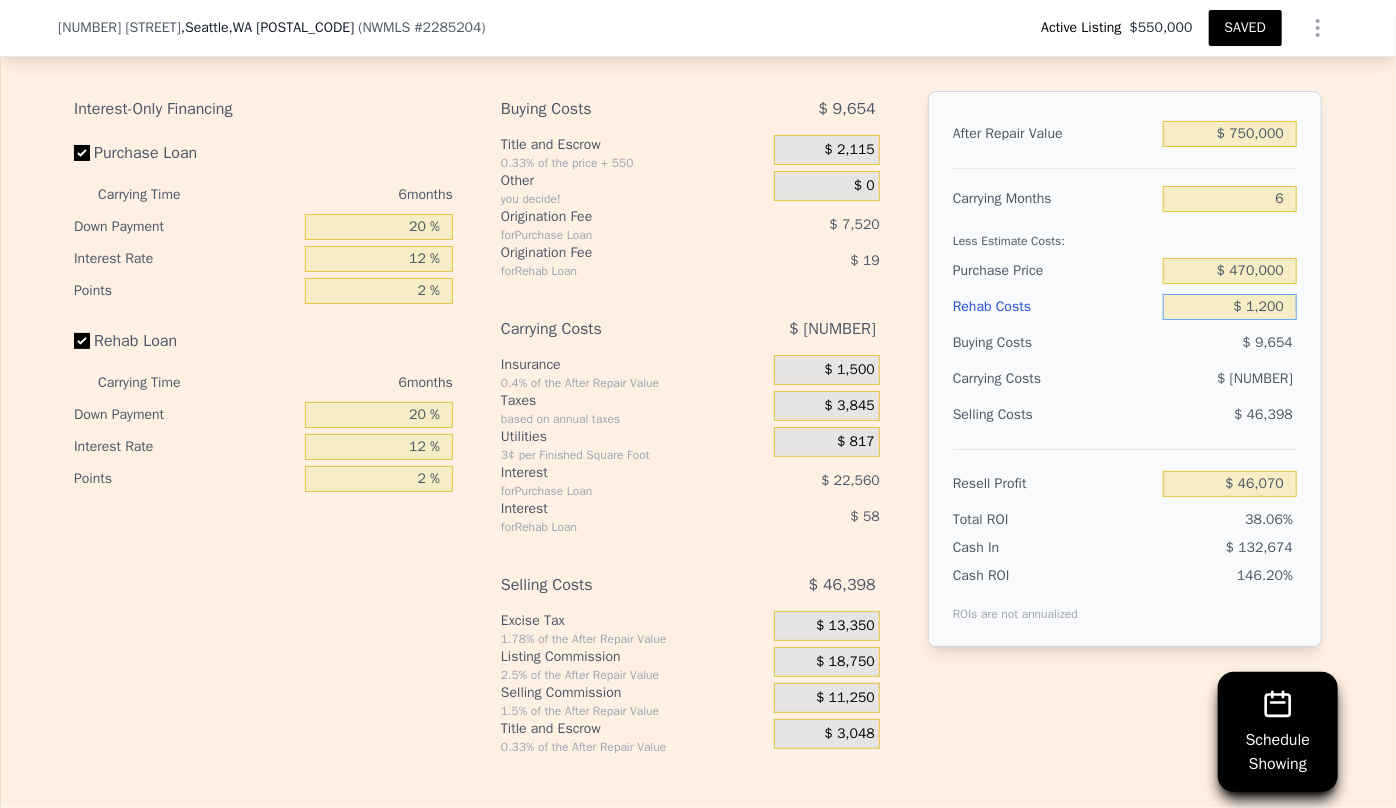 type on "$ 193,966" 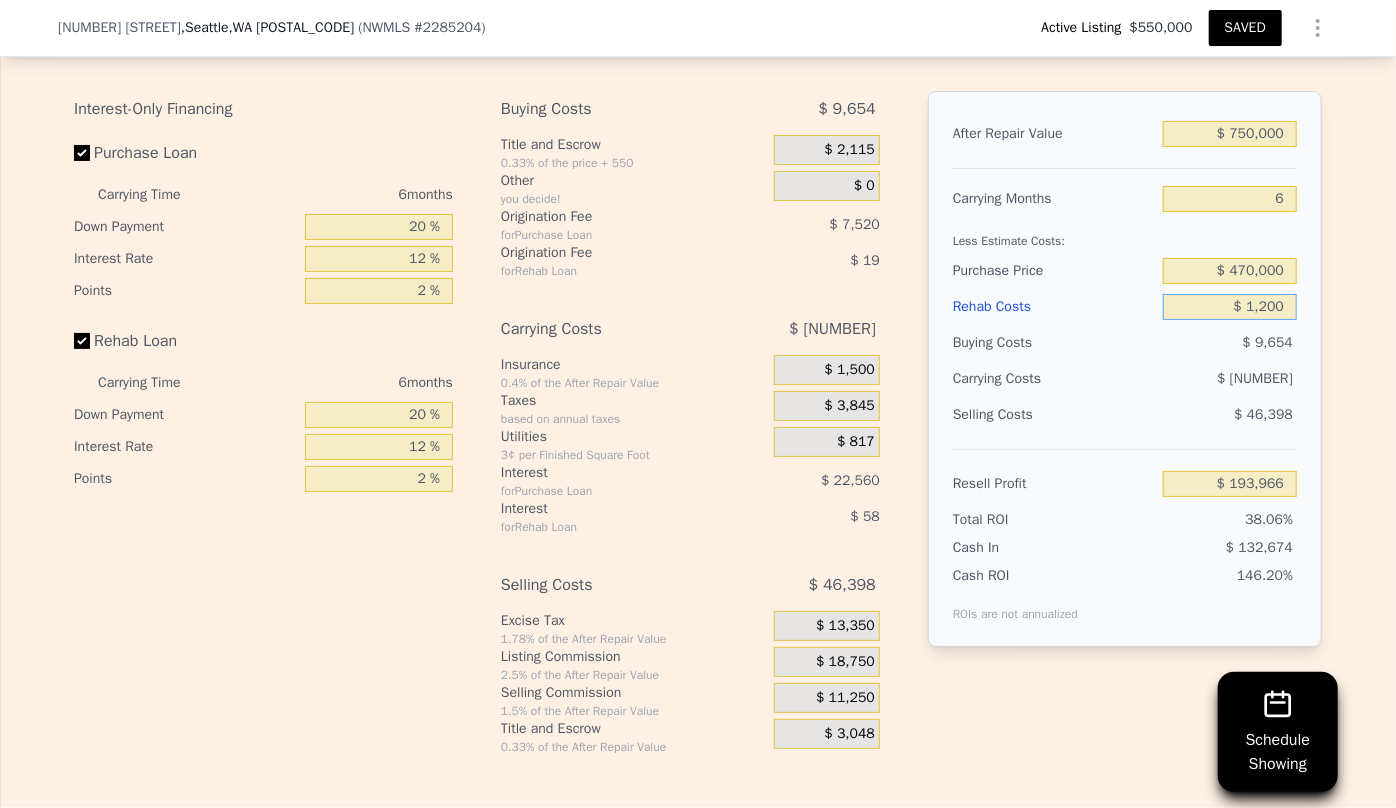 type on "$ 200" 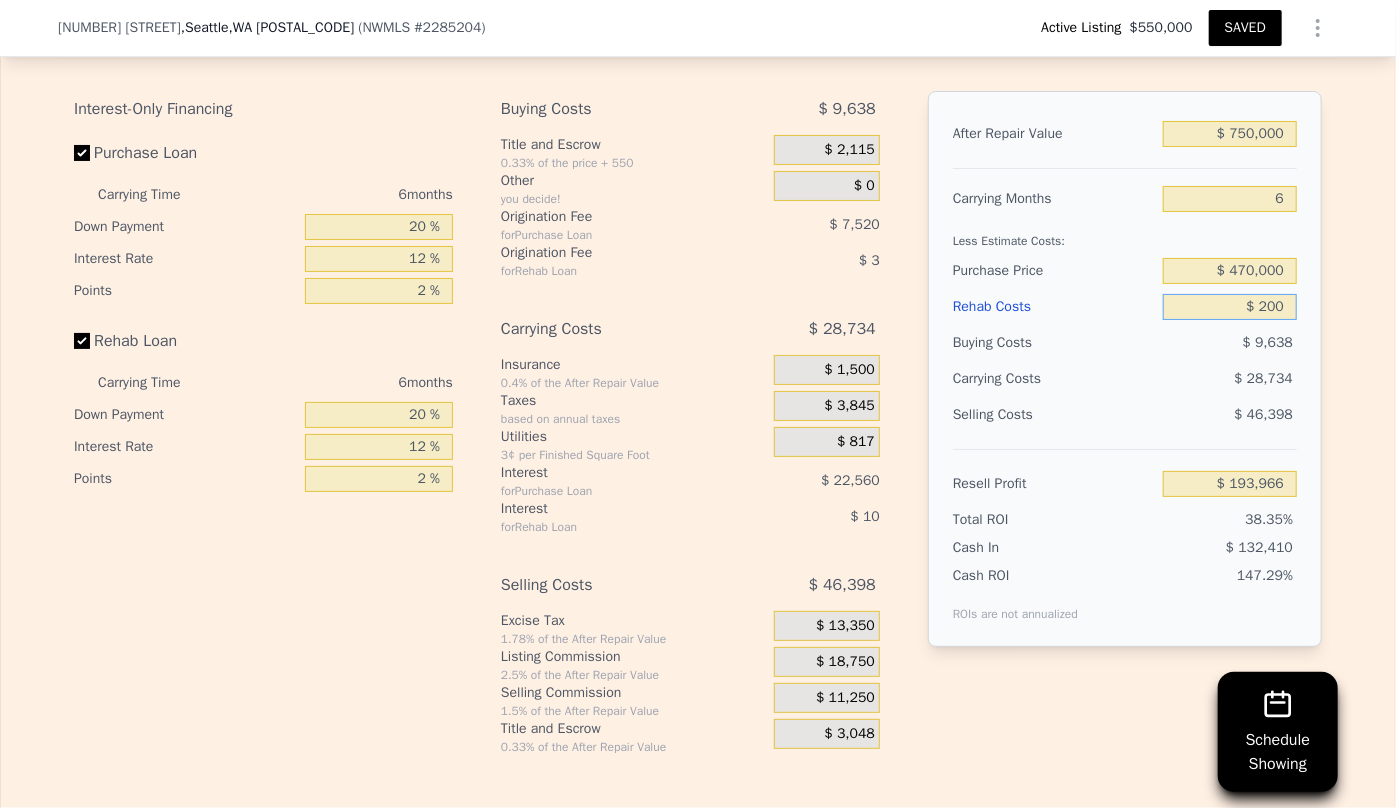 type on "$ 195,030" 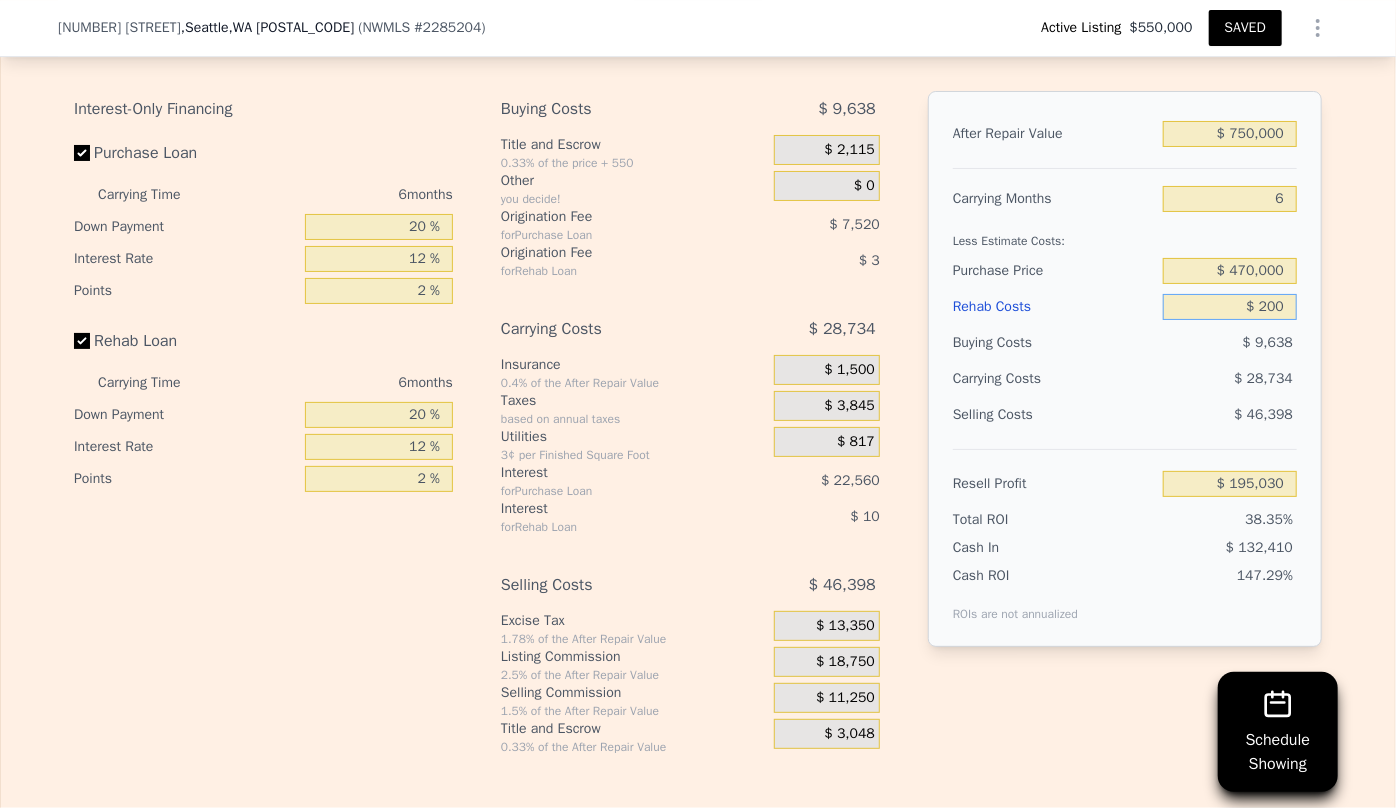 type on "$ 8,200" 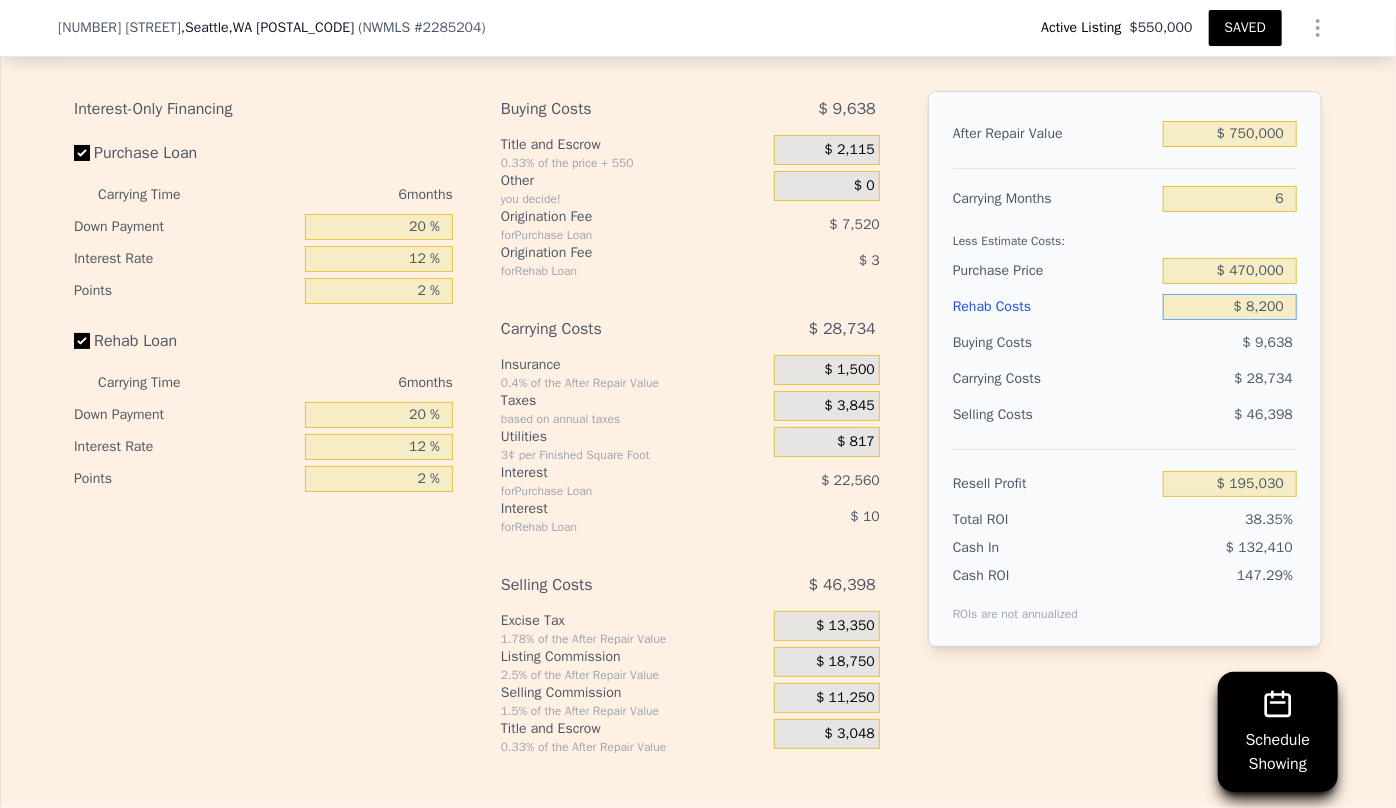type on "$ 186,518" 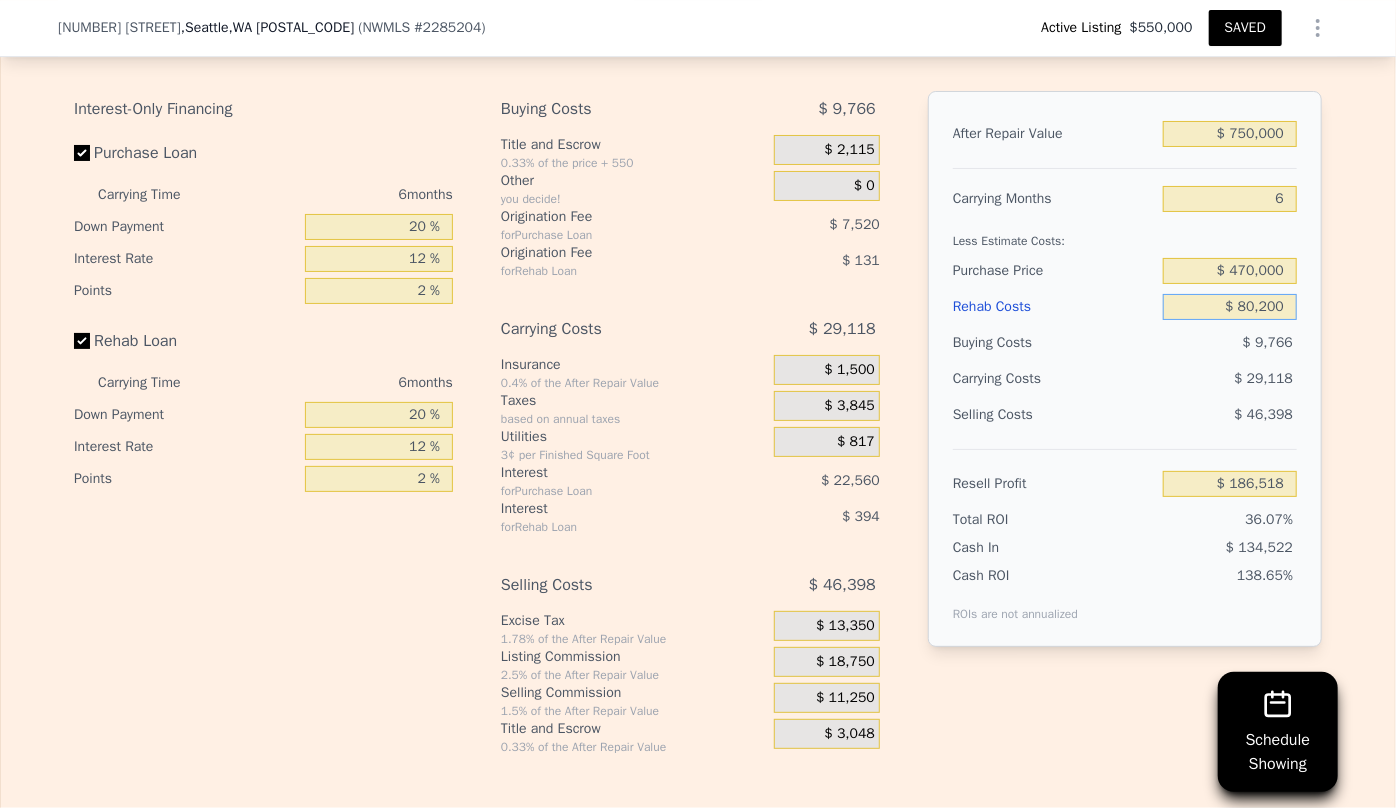 type on "$ 800,200" 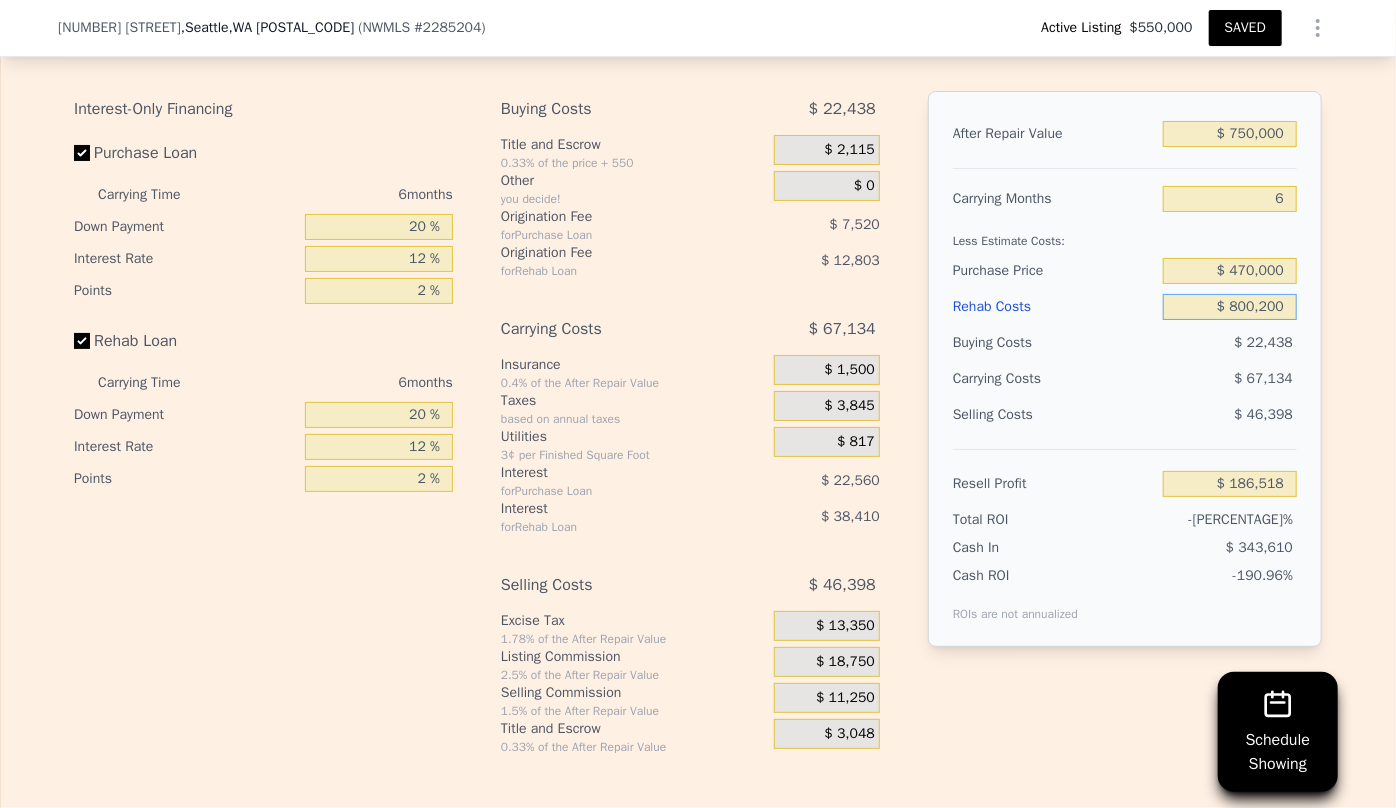 type on "-$ 656,170" 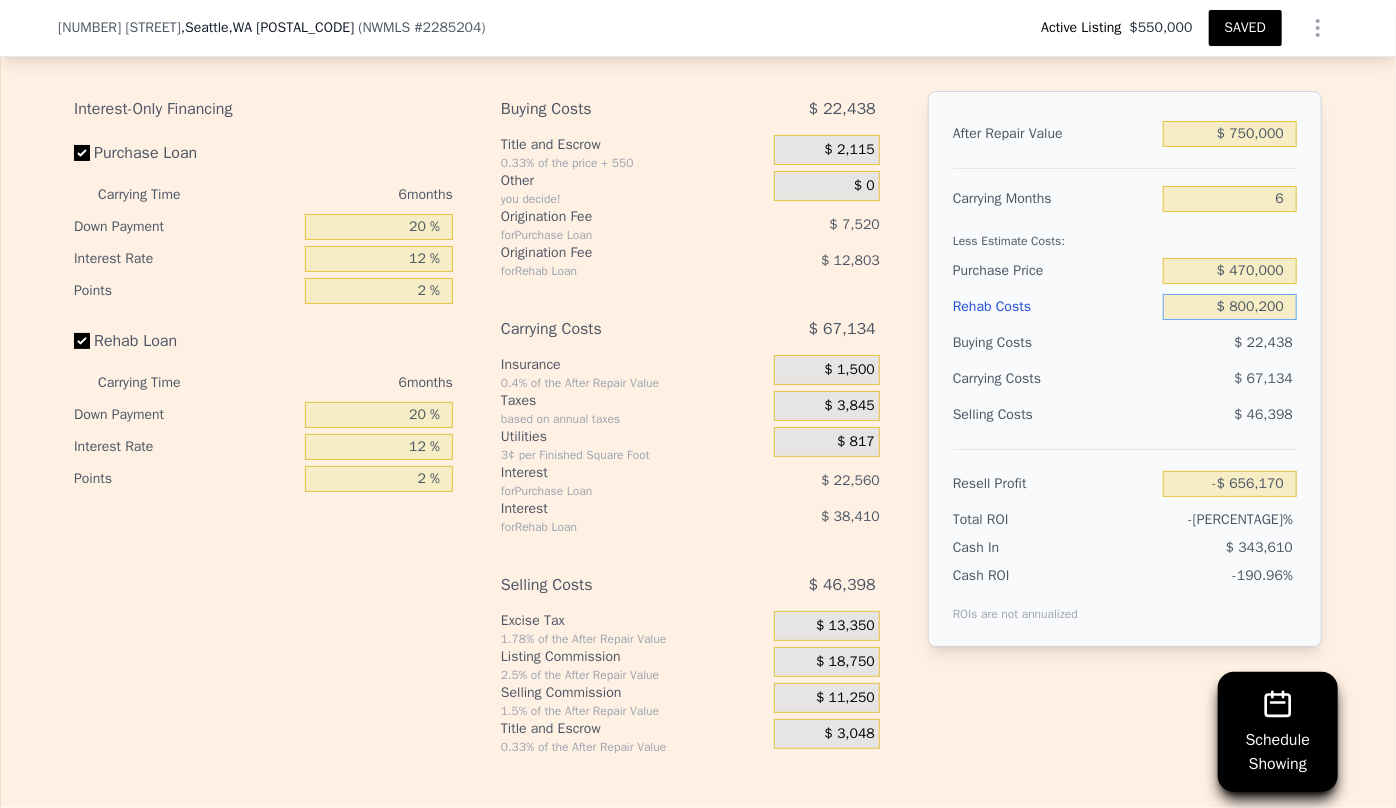 type on "$ 80,200" 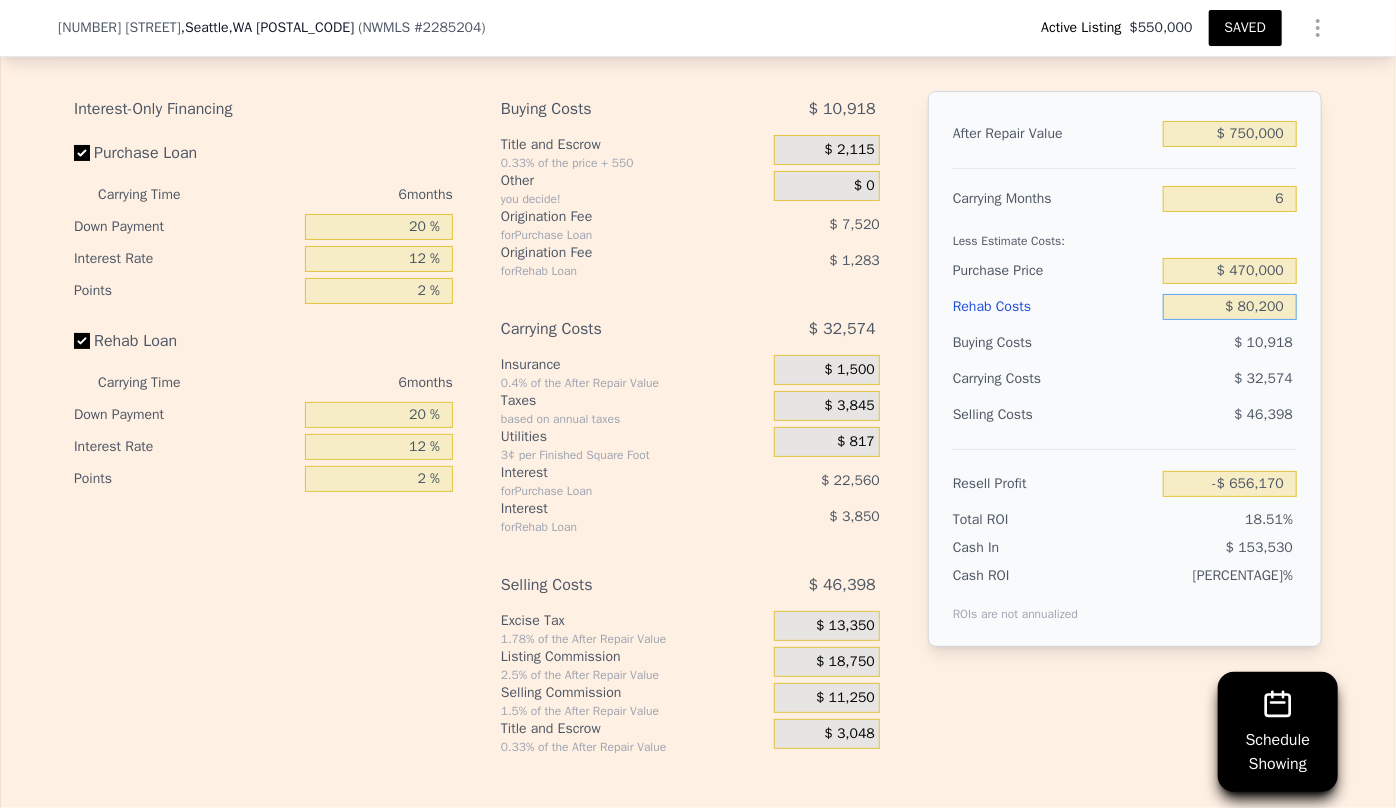 type on "$ 109,910" 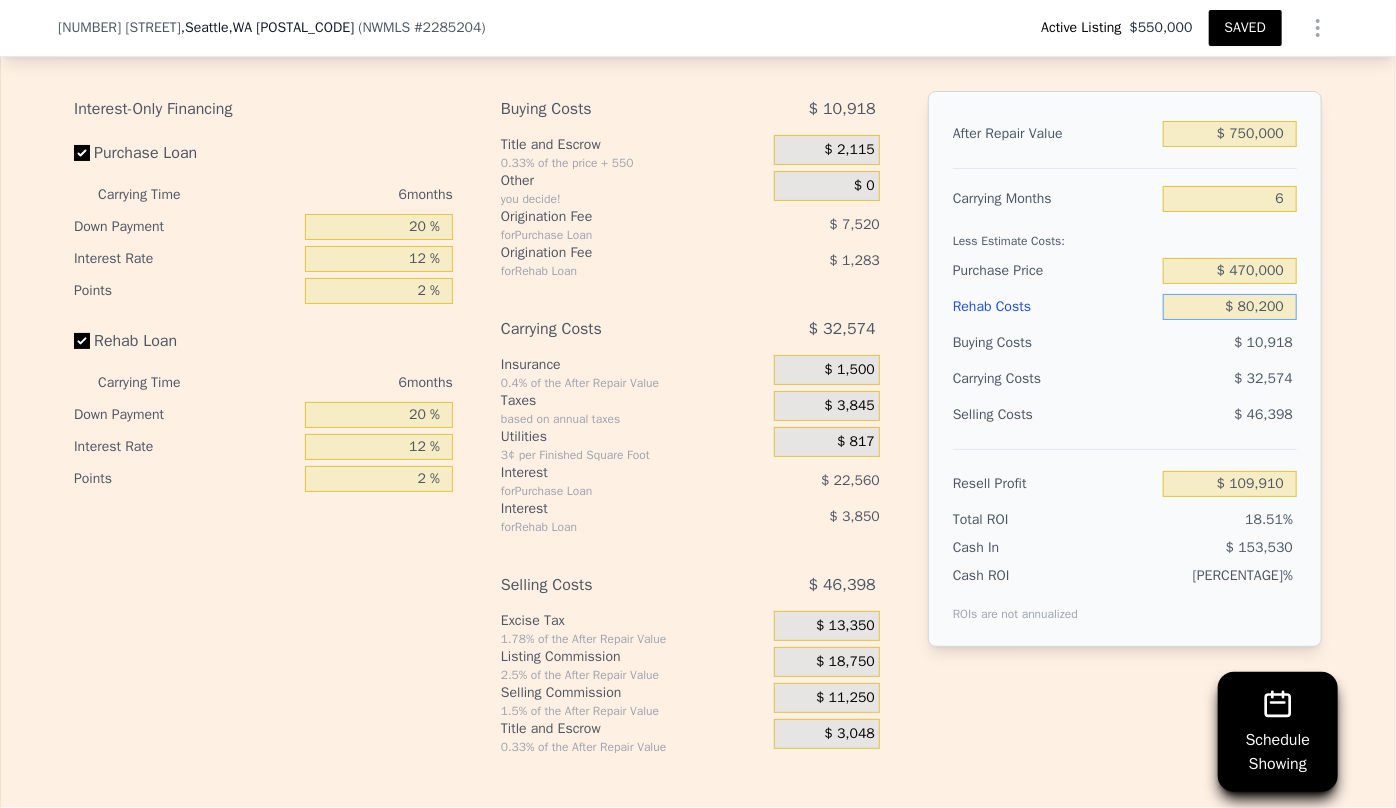 type on "$ 80,200" 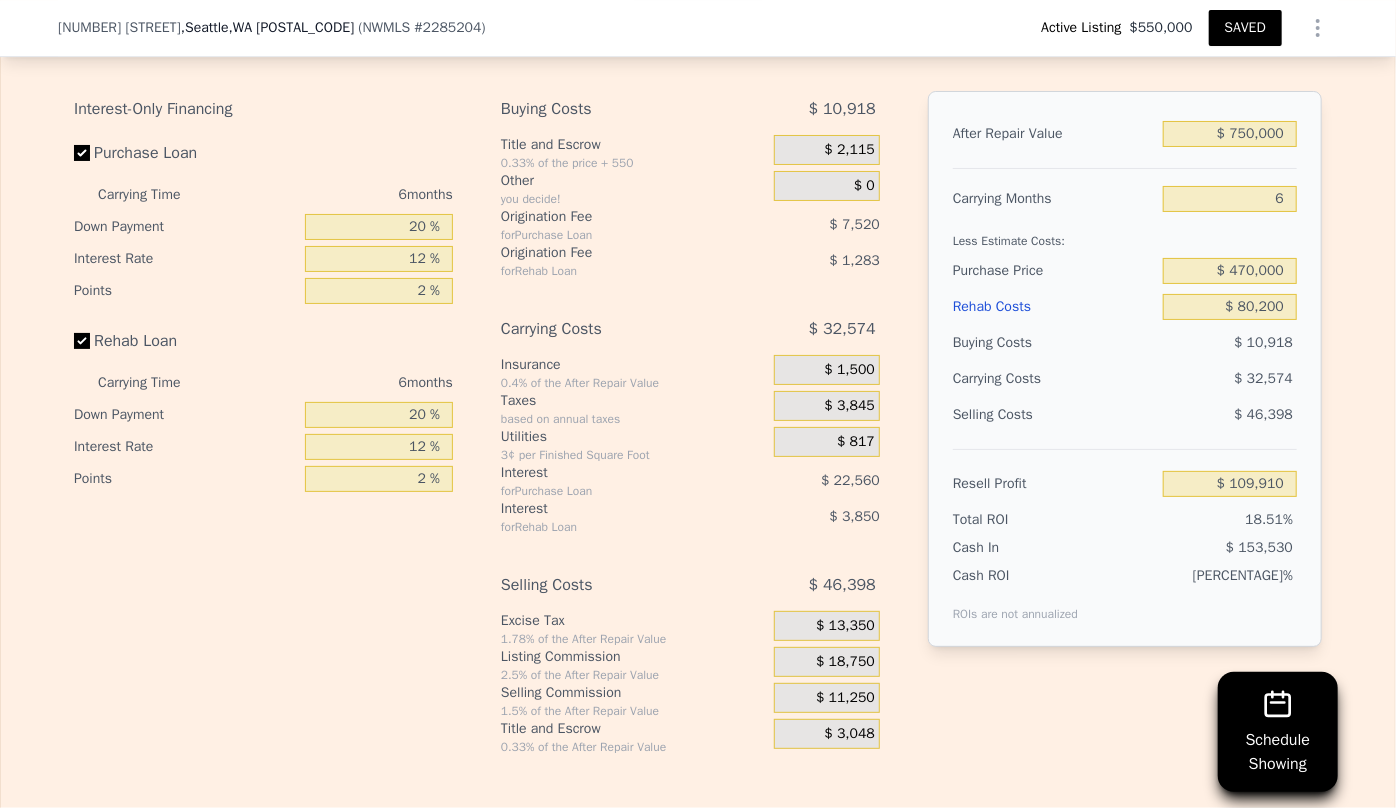 click on "$ 10,918" at bounding box center [1230, 343] 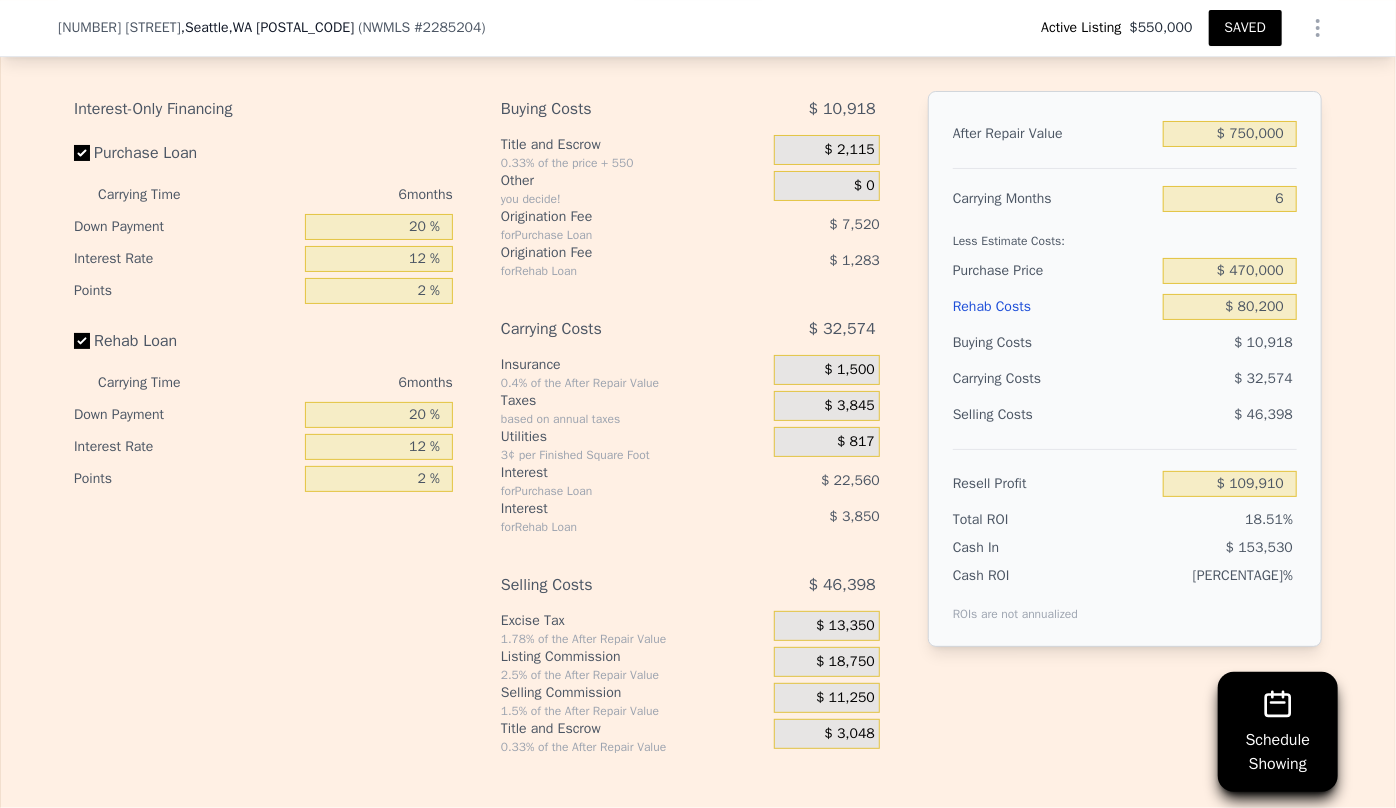 type on "2.5" 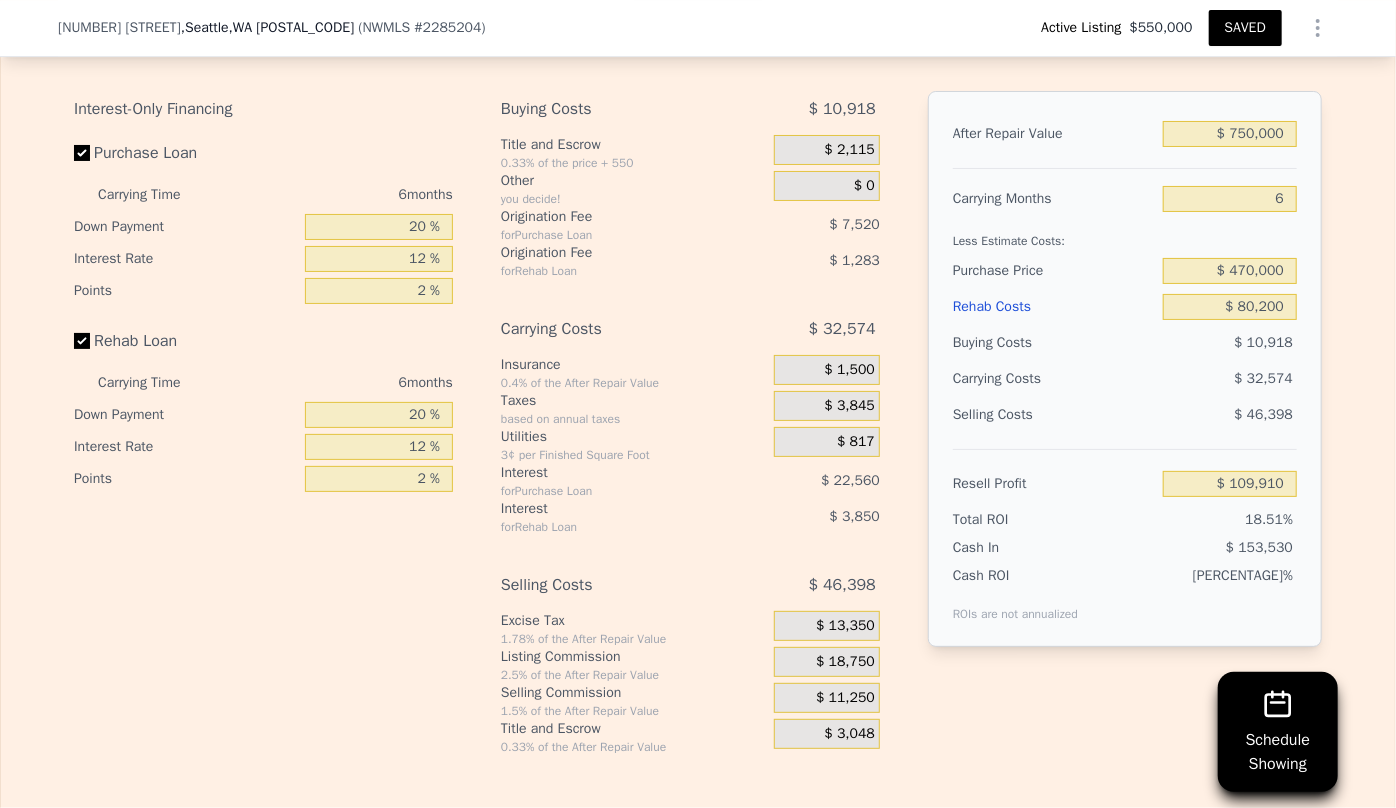 type on "1780" 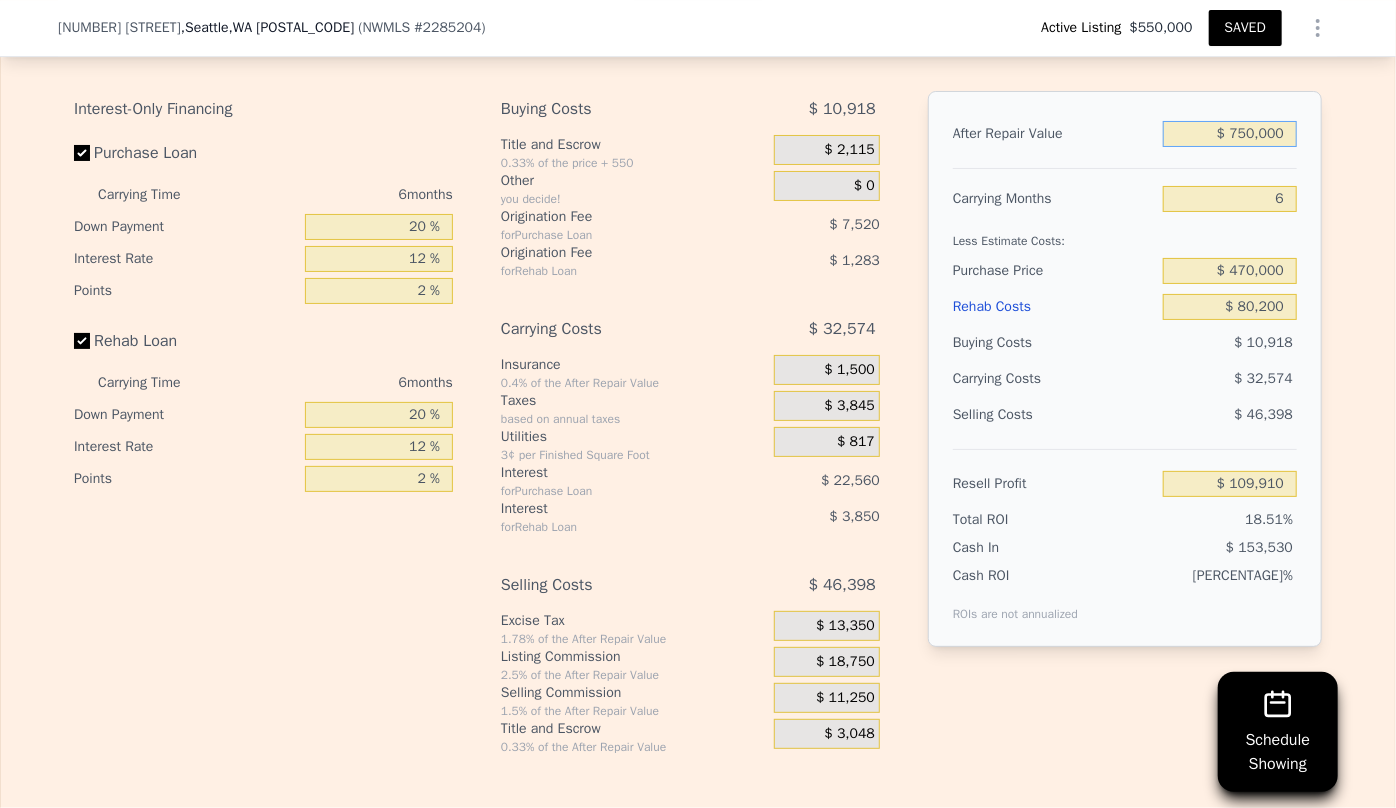 click on "$ 750,000" at bounding box center (1230, 134) 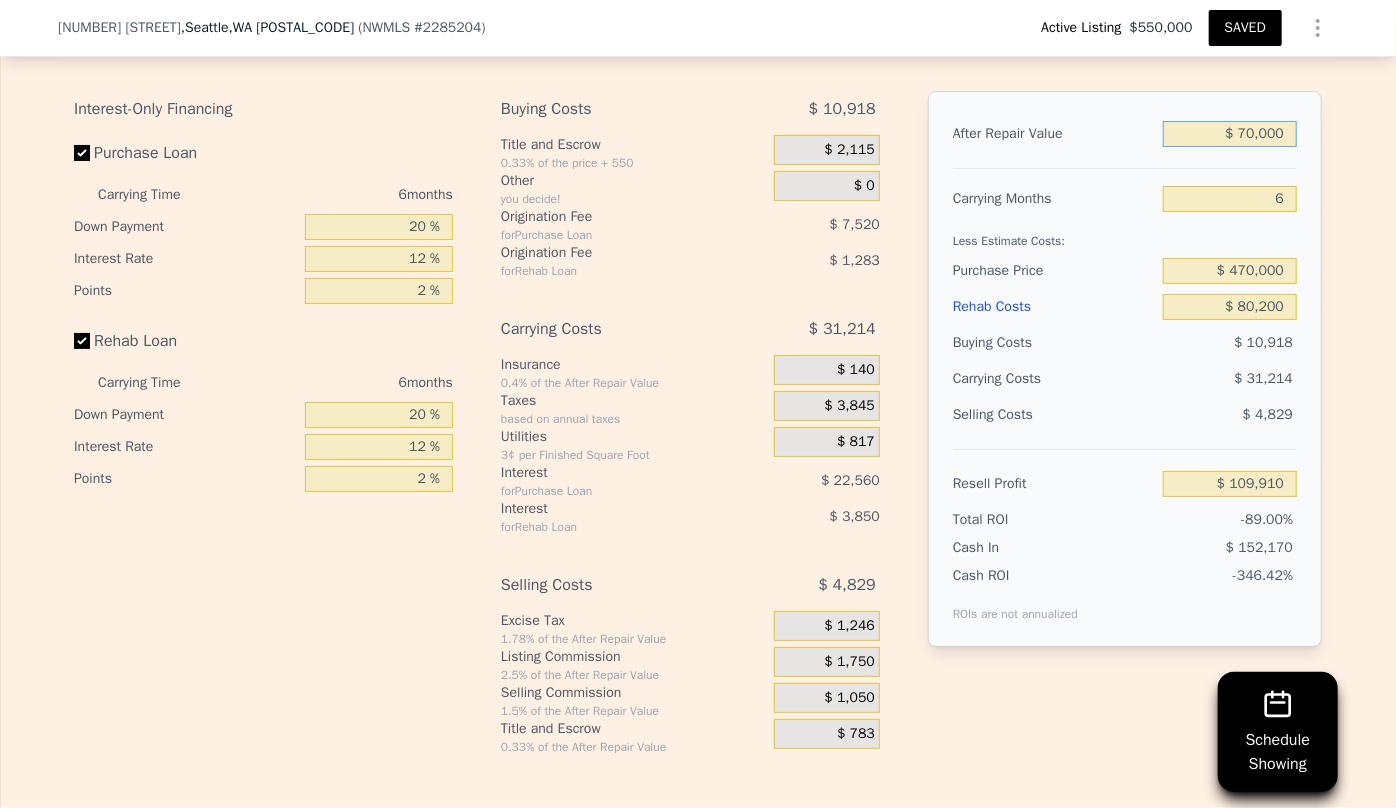 type on "-$ 527,161" 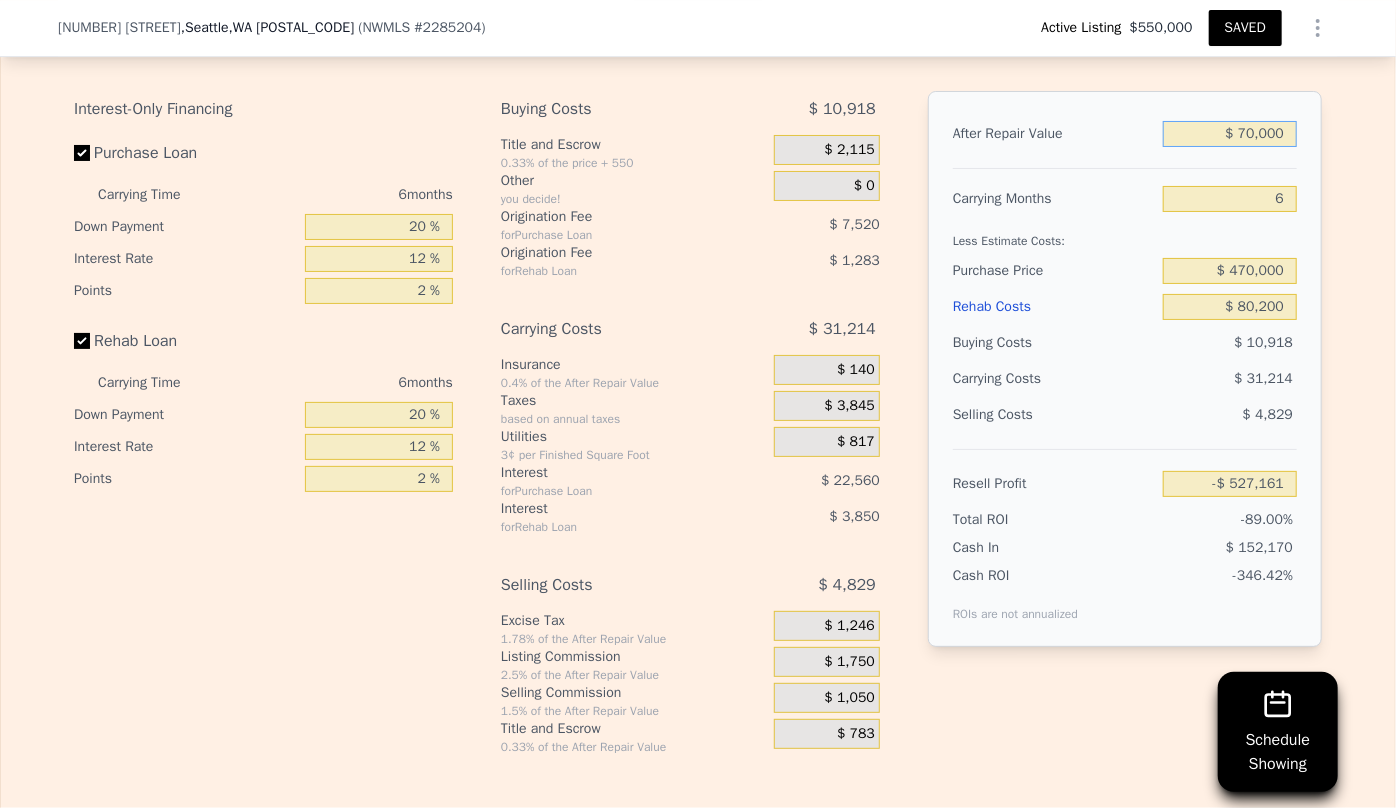 type on "$ 700,000" 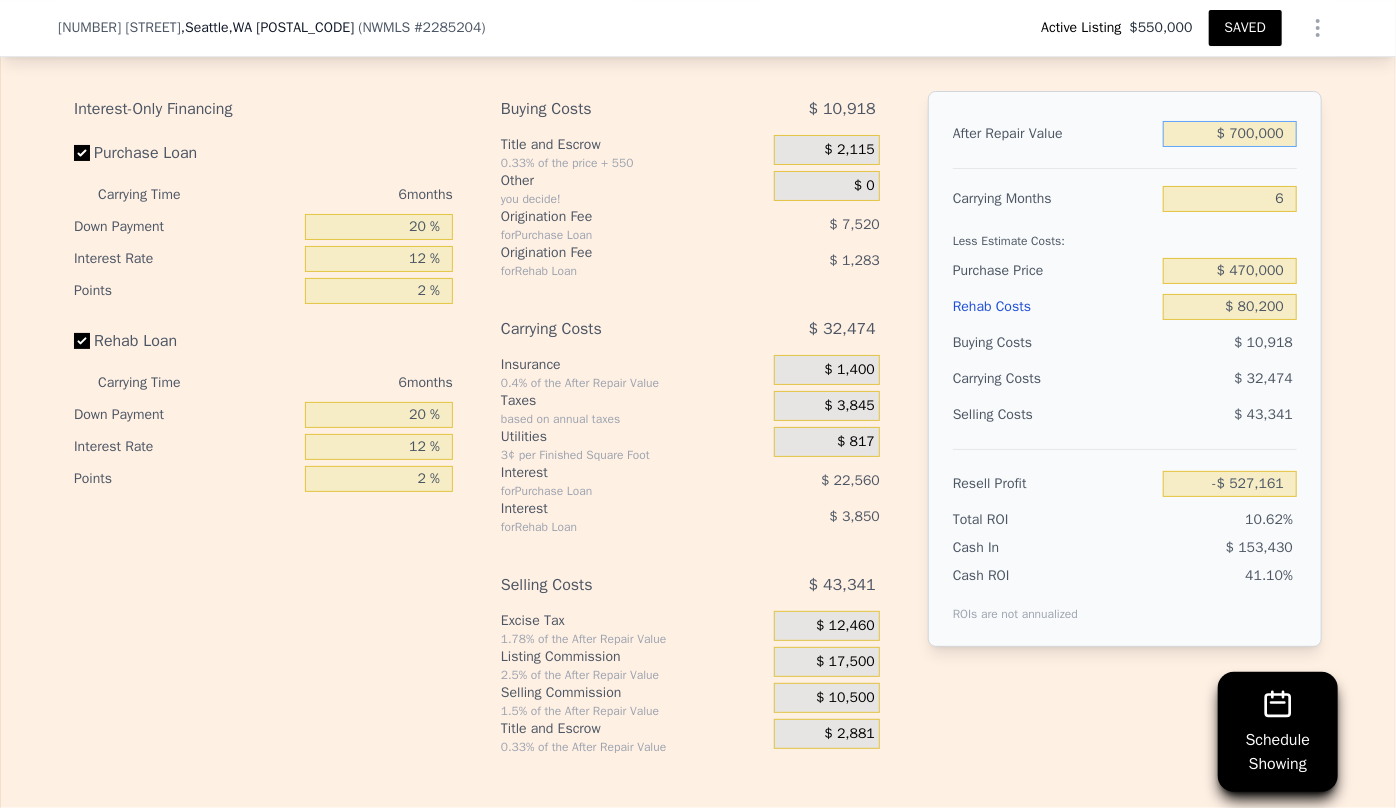 type on "$ 63,067" 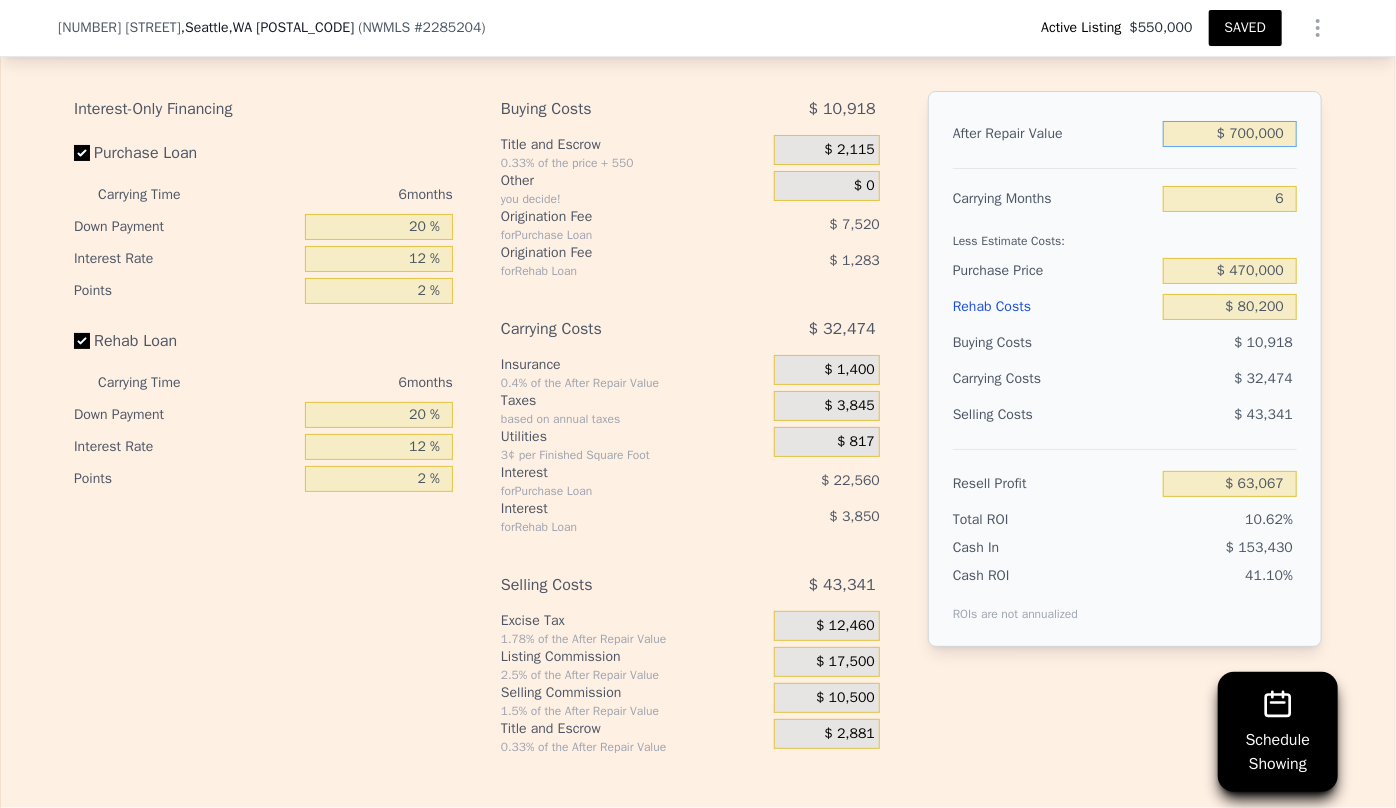 type on "$ 700,000" 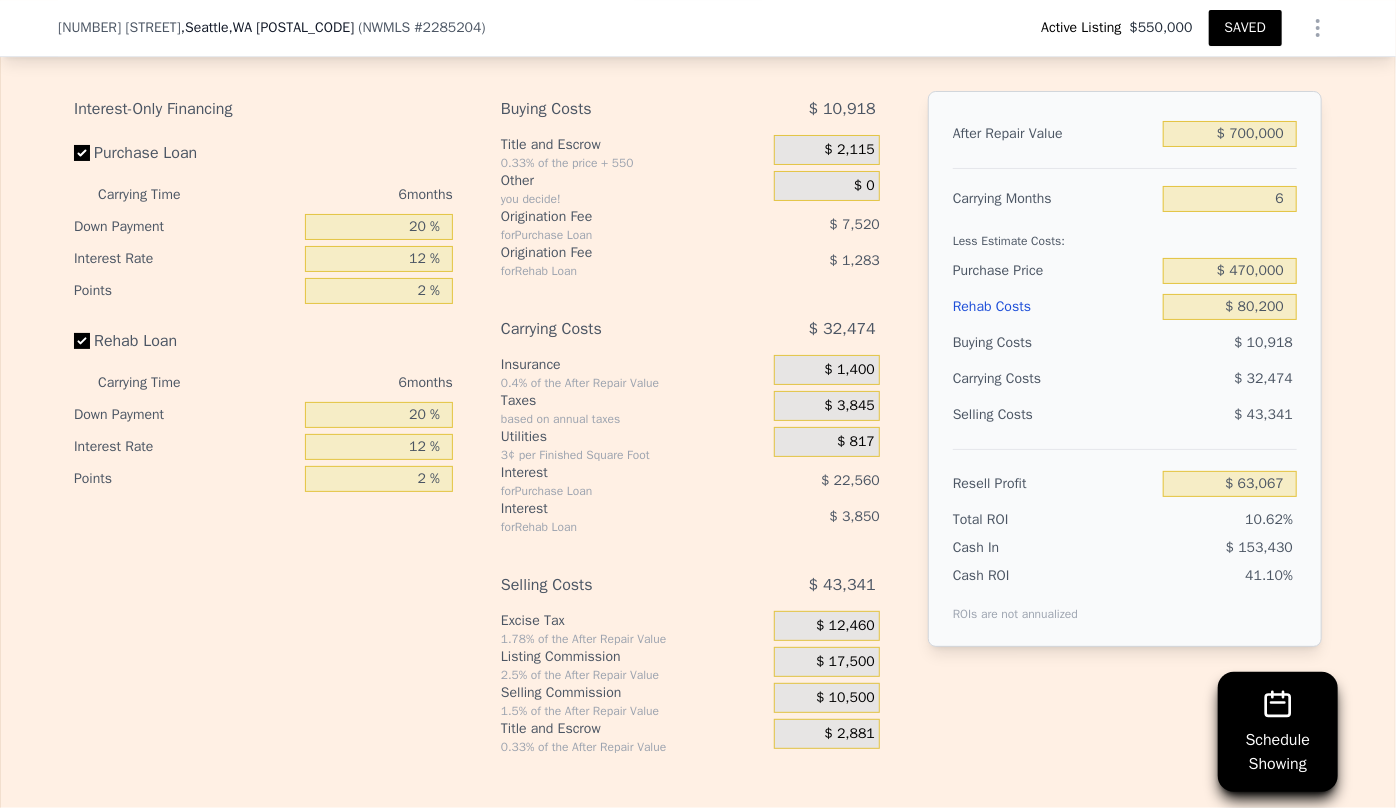 click at bounding box center [1125, 160] 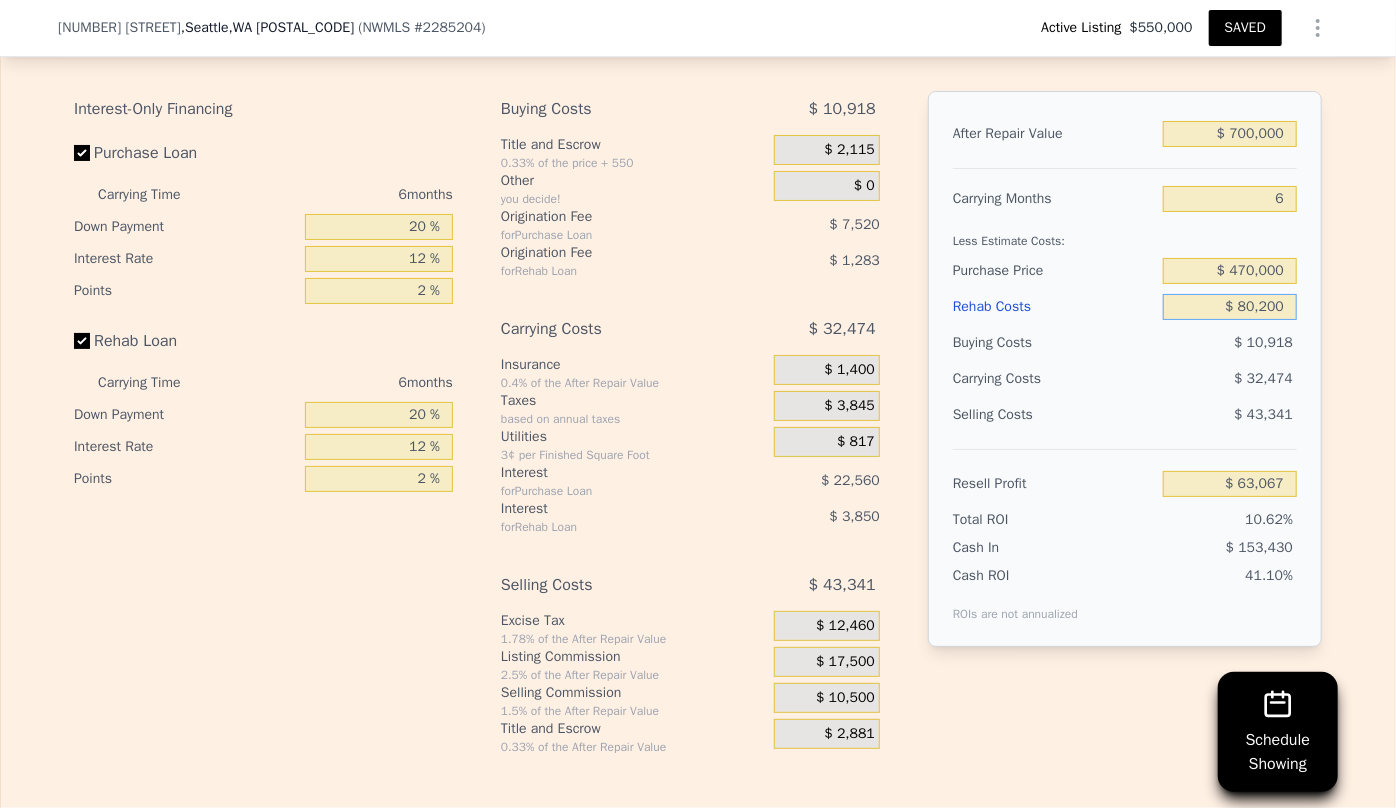 click on "$ 80,200" at bounding box center (1230, 307) 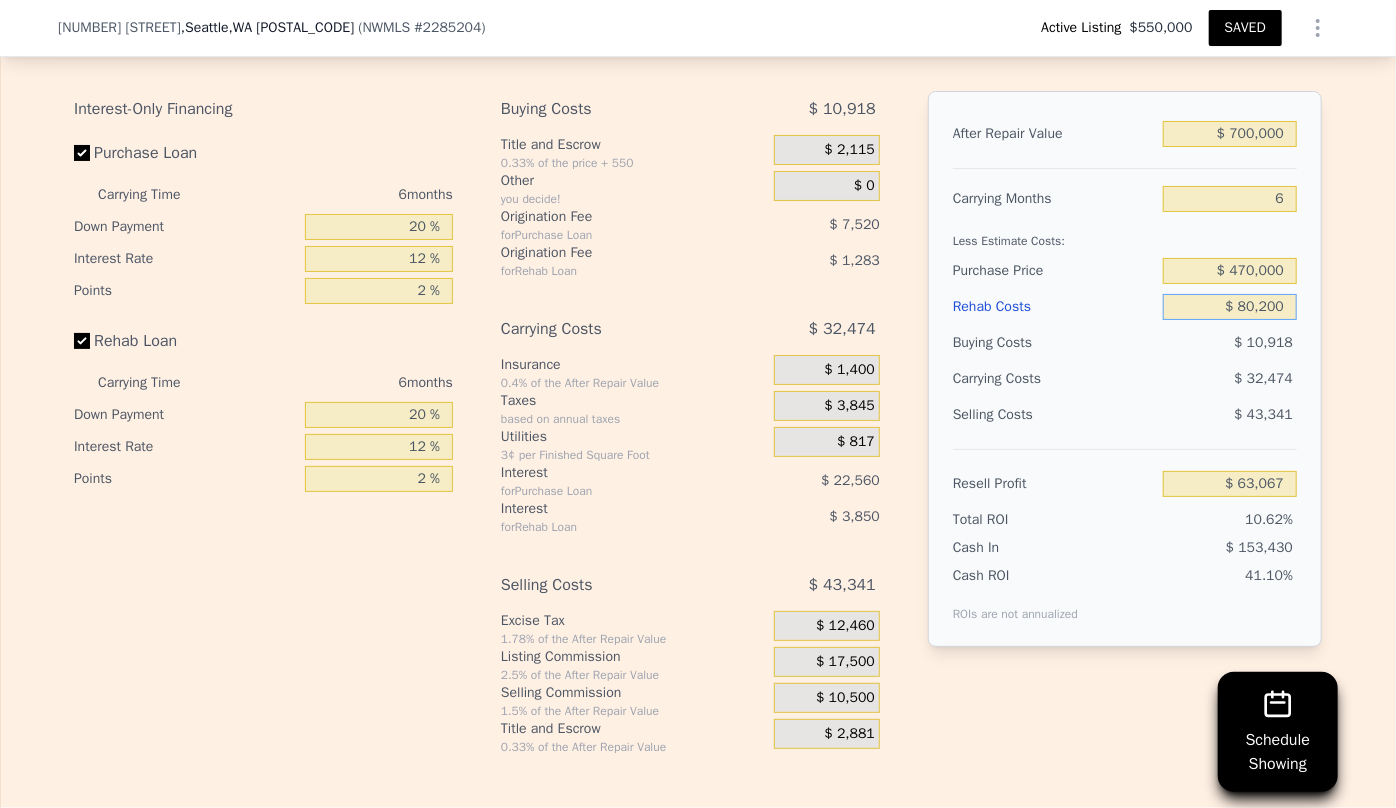 type on "$ 0200" 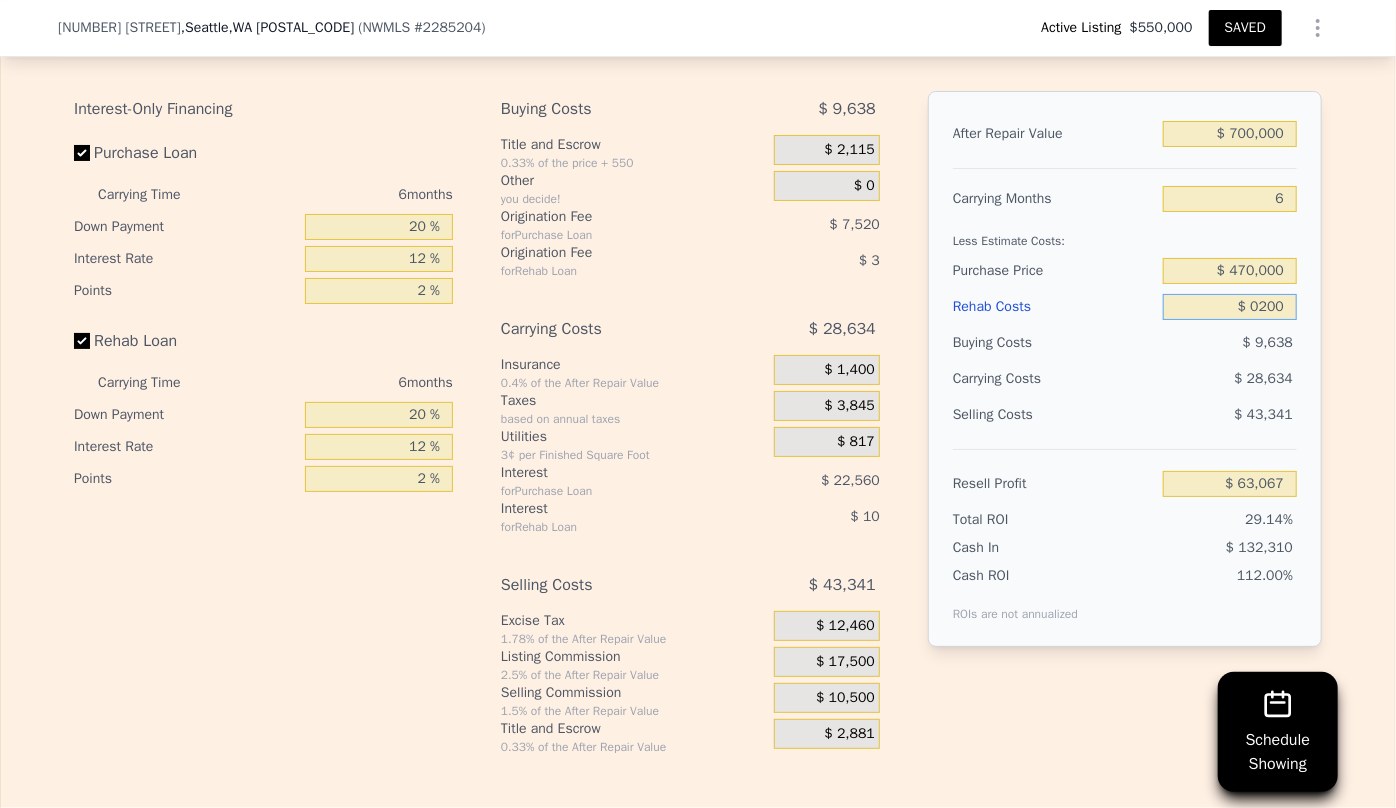 type on "$ [NUMBER]" 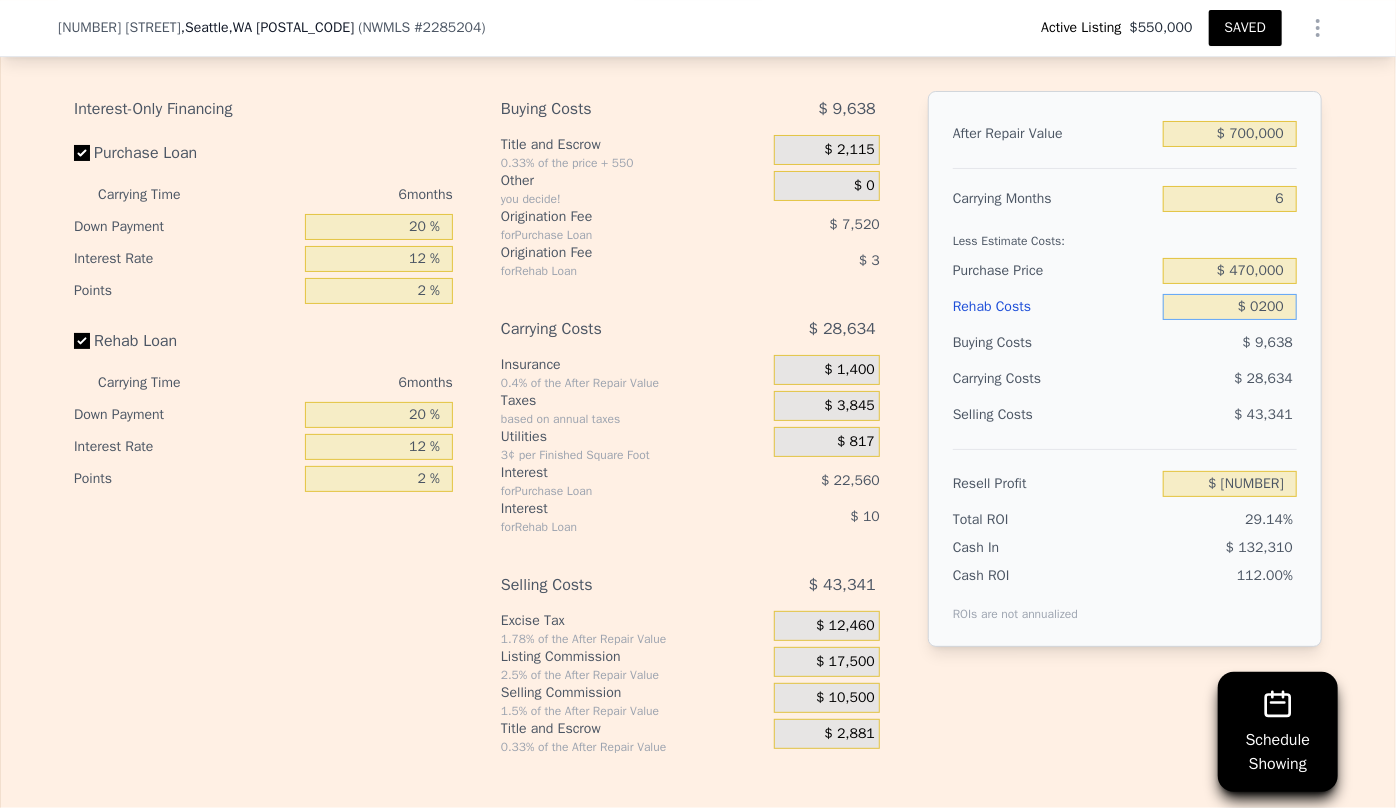 type on "$ [NUMBER]" 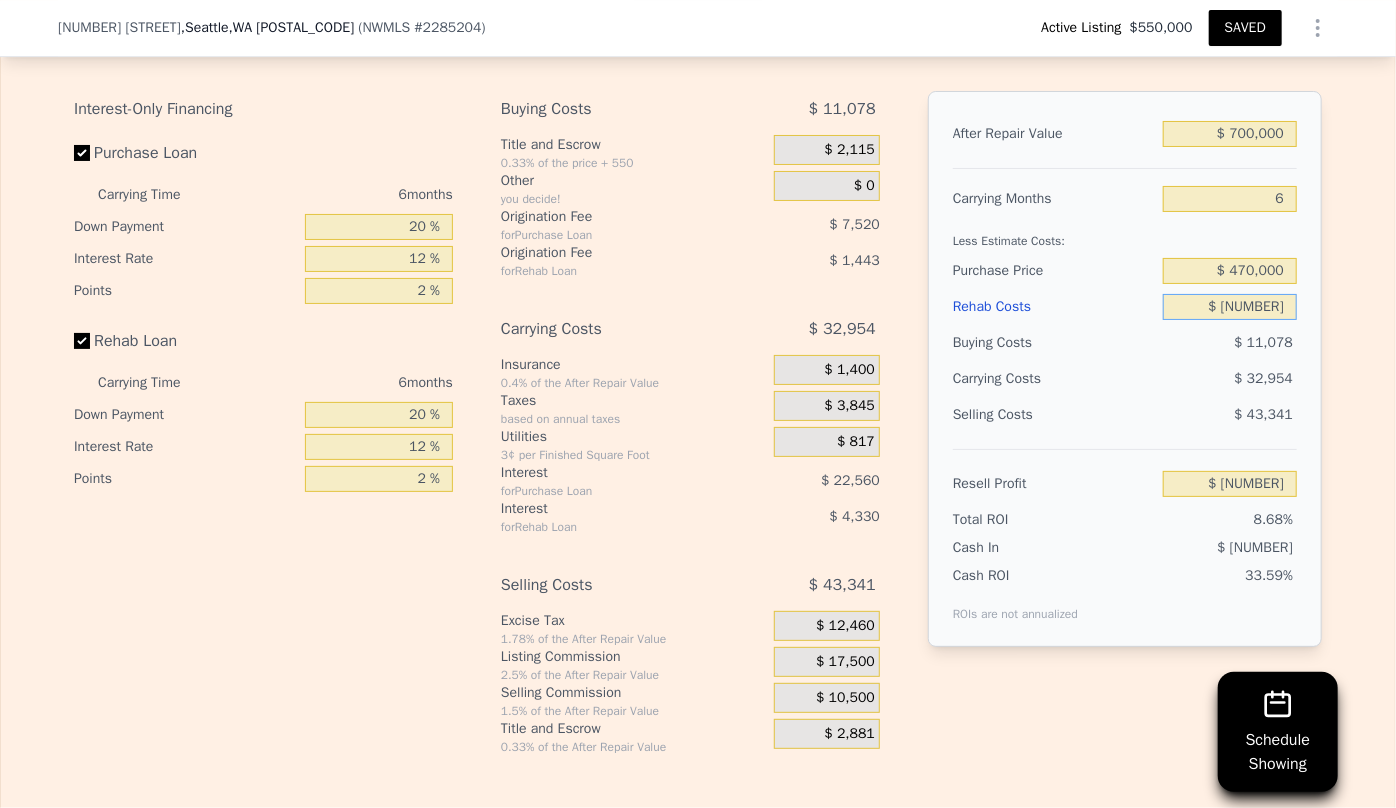 type on "$ 52,427" 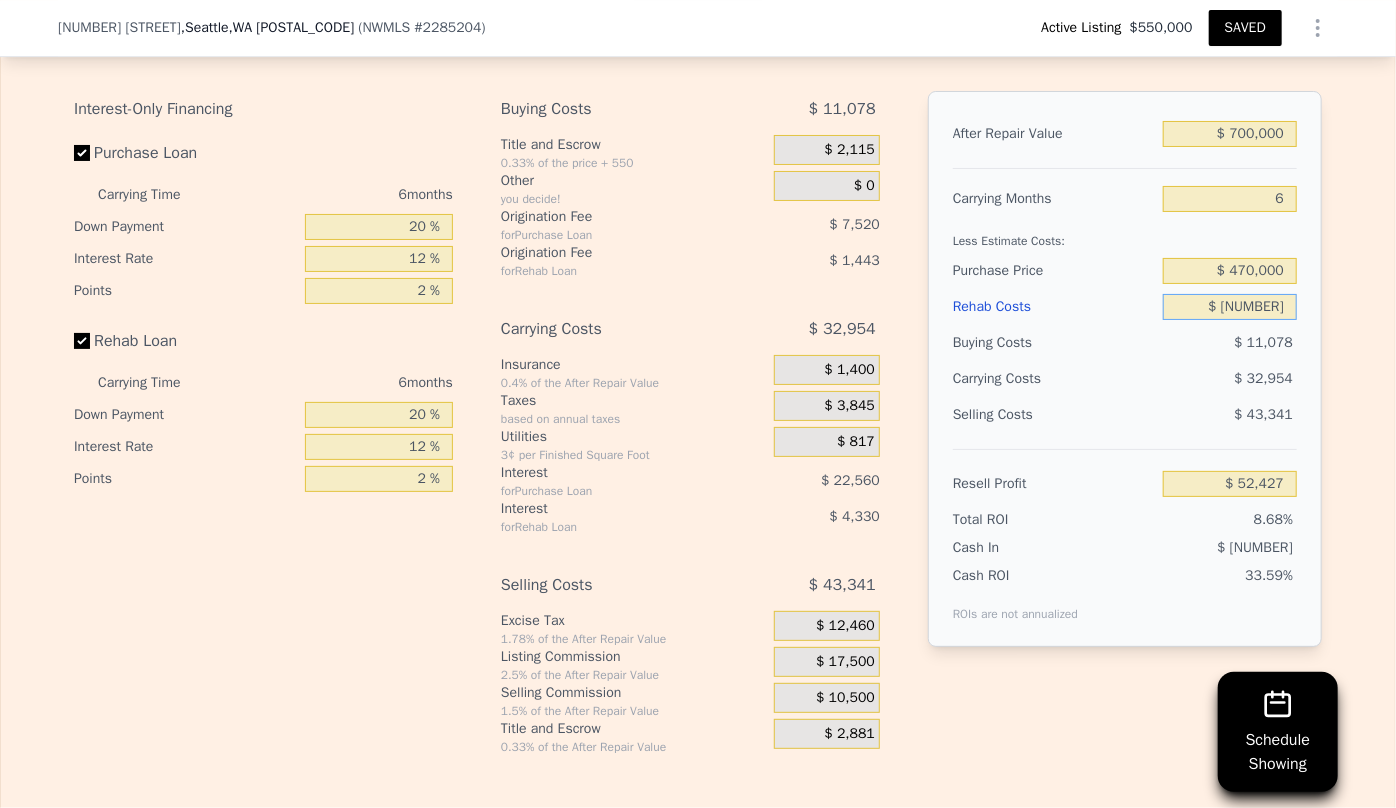 type on "$ [NUMBER]" 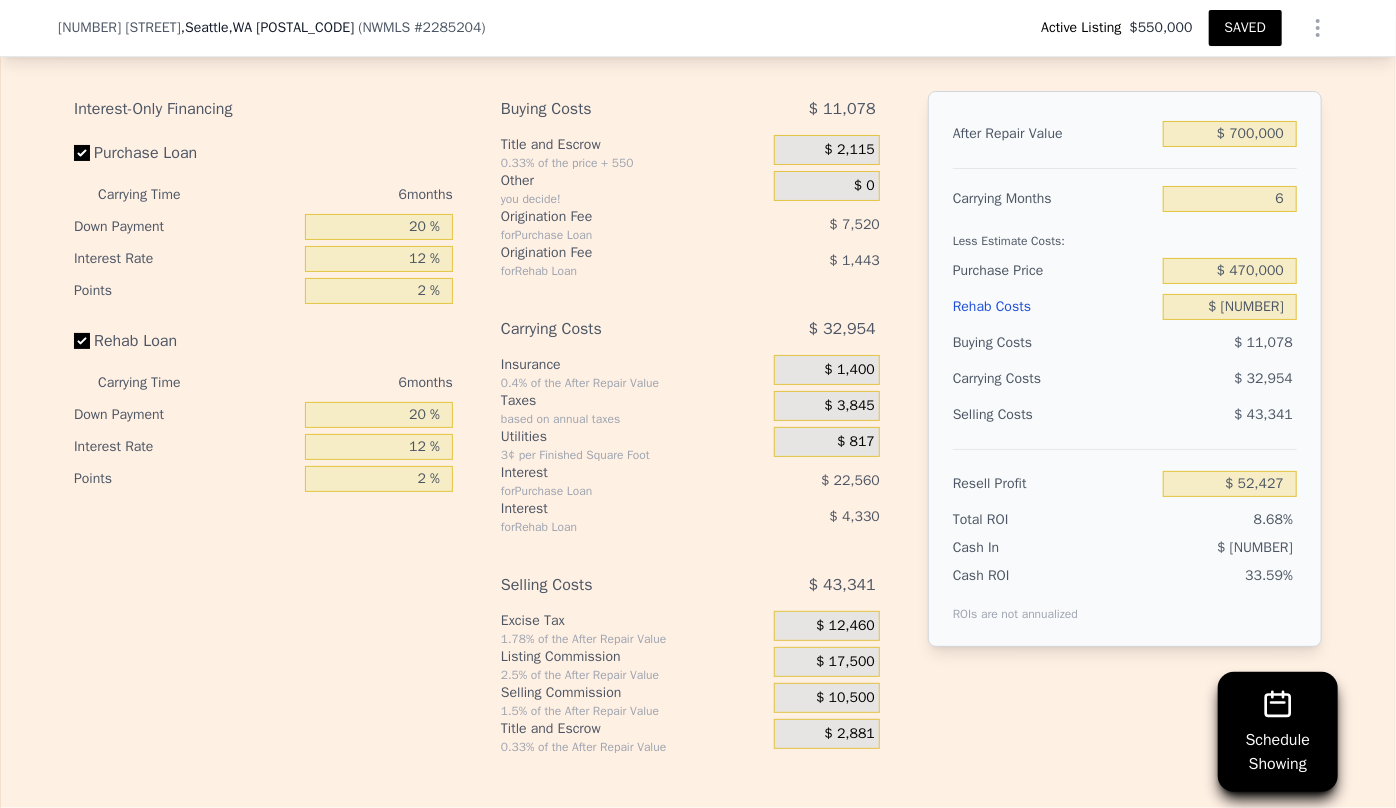 click on "Selling Costs $ 43,341" at bounding box center [1125, 423] 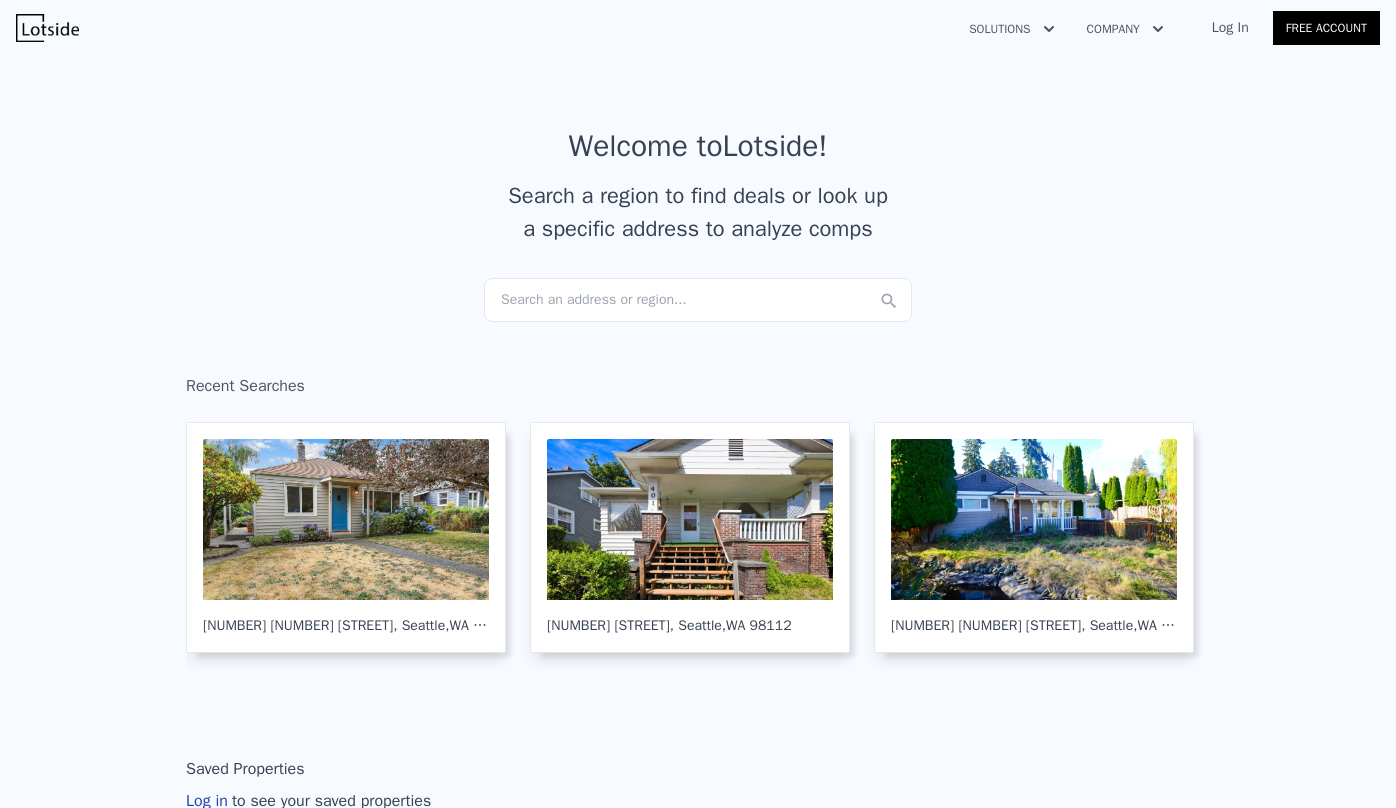 scroll, scrollTop: 0, scrollLeft: 0, axis: both 